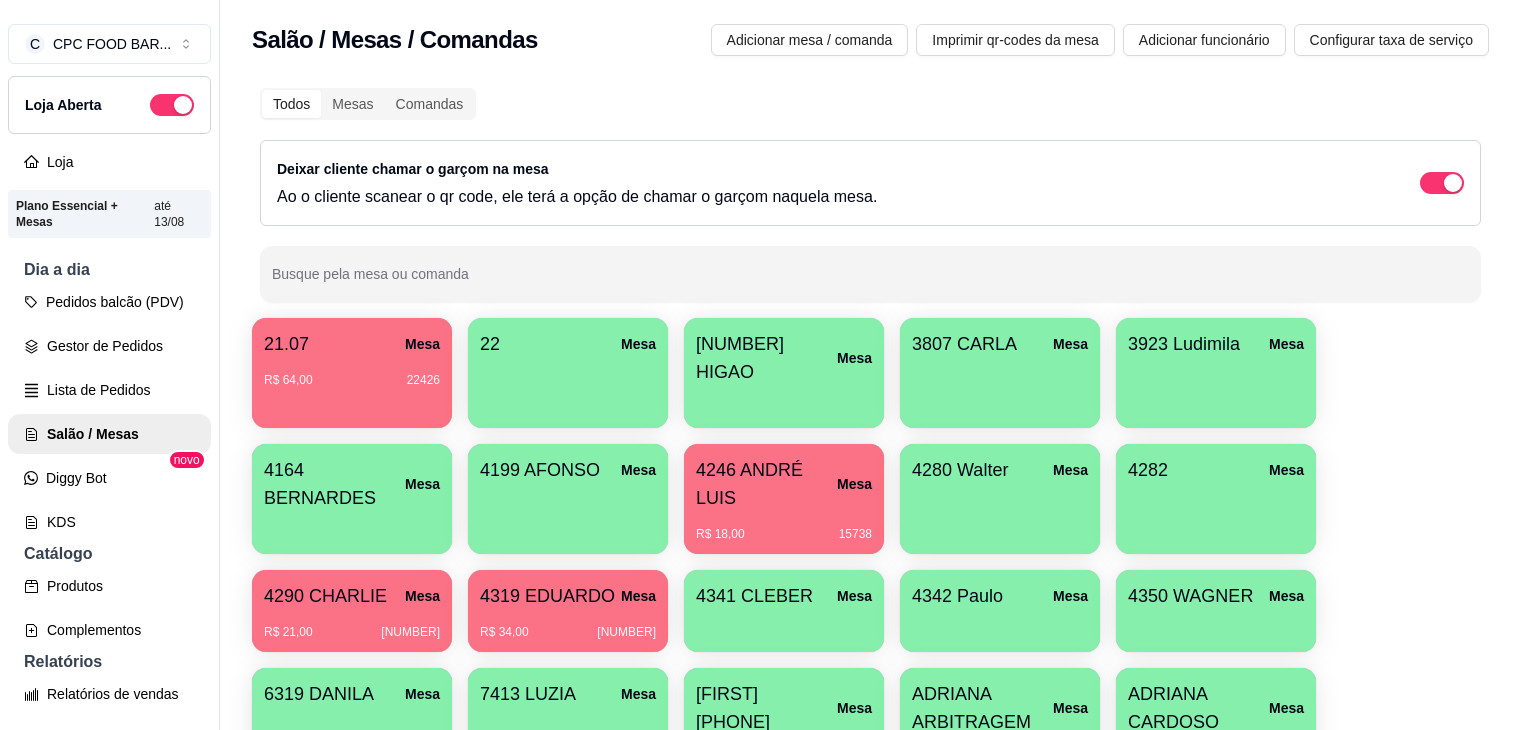 scroll, scrollTop: 0, scrollLeft: 0, axis: both 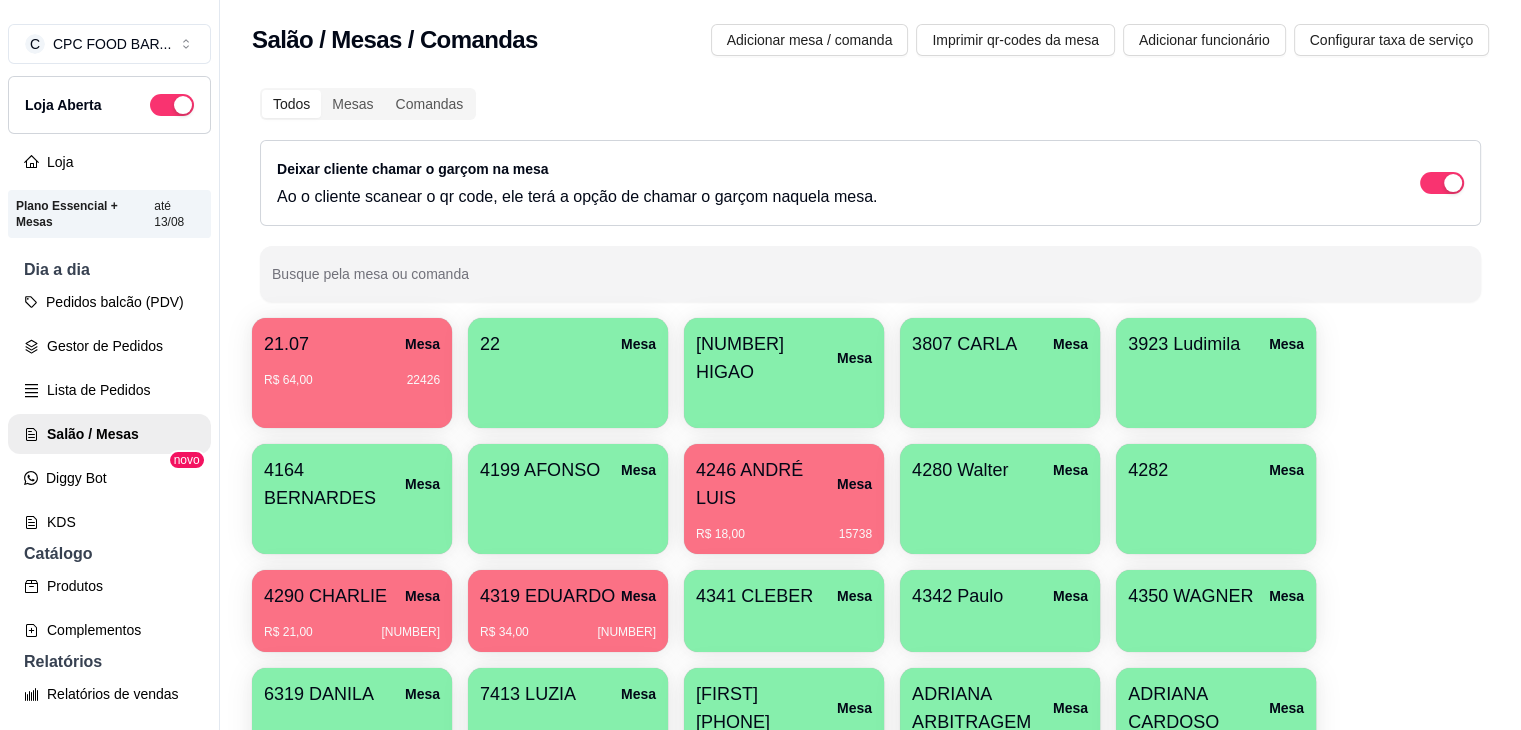 click on "Busque pela mesa ou comanda" at bounding box center [870, 282] 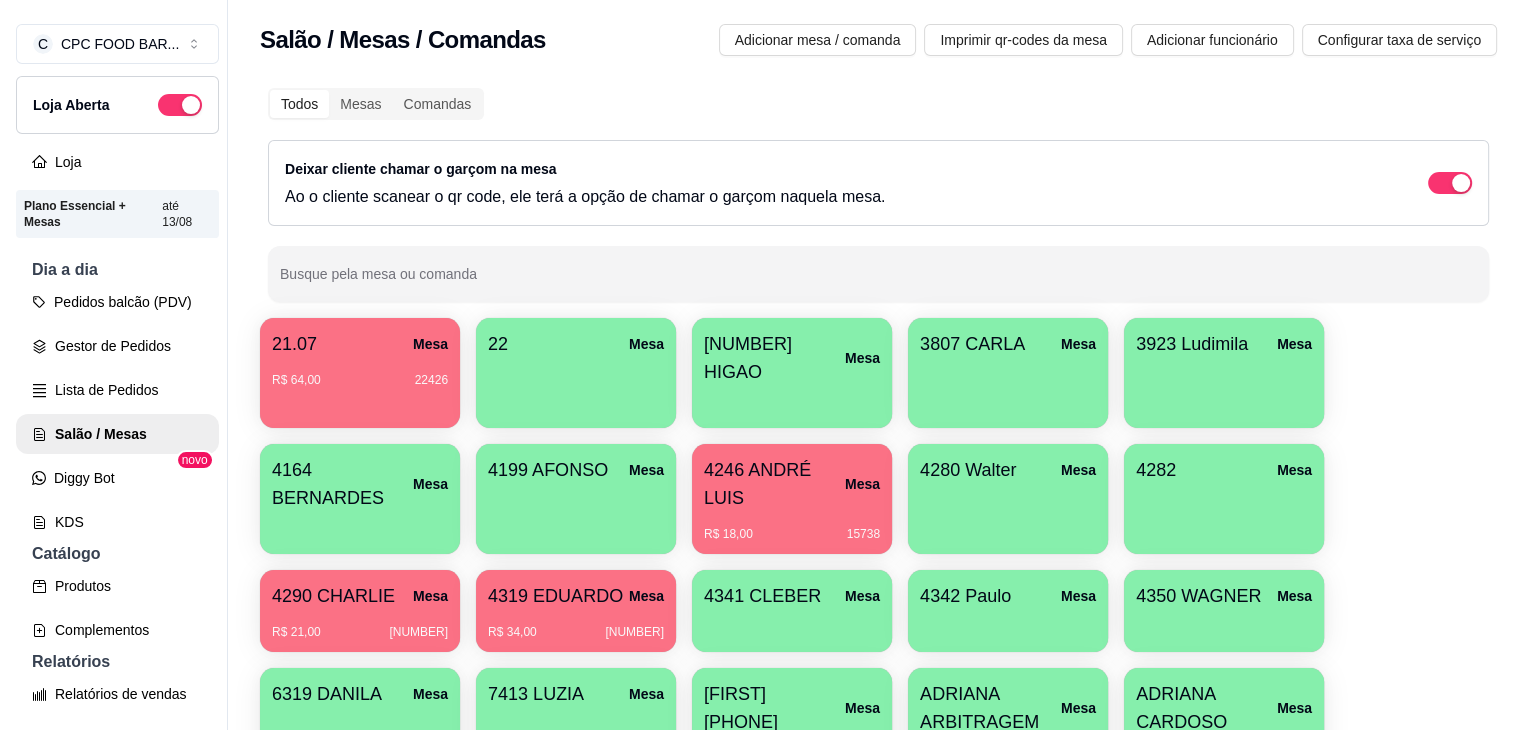 scroll, scrollTop: 0, scrollLeft: 0, axis: both 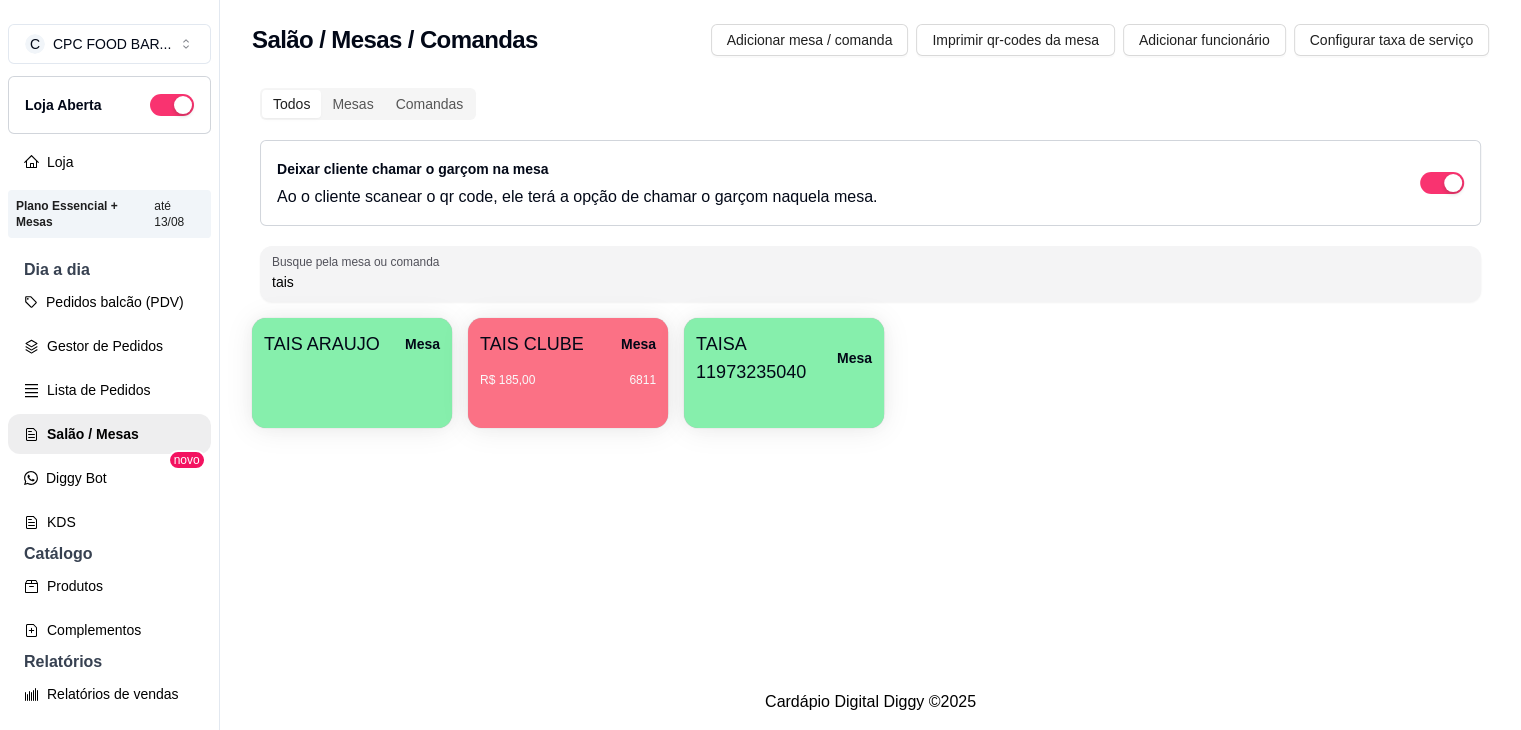 type on "tais" 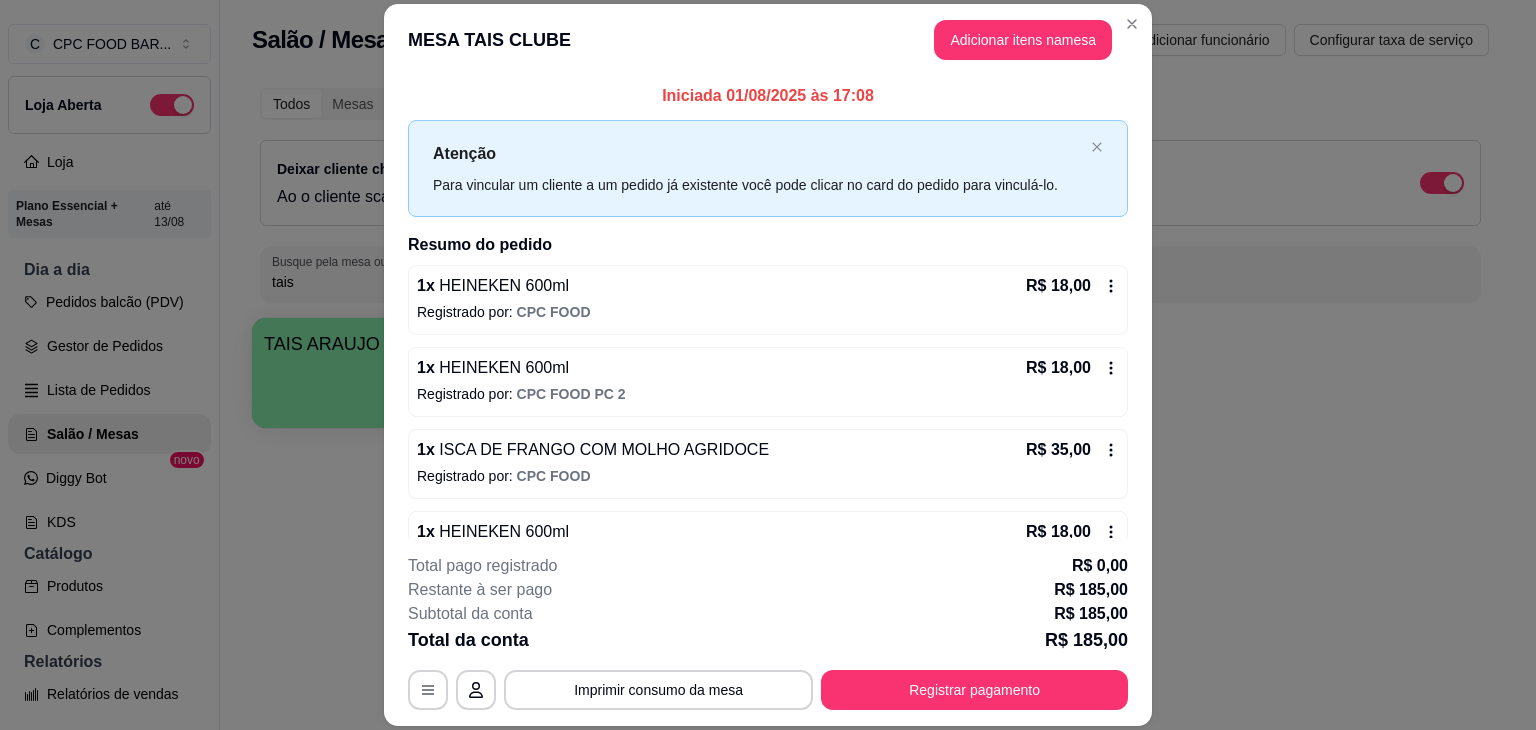 scroll, scrollTop: 620, scrollLeft: 0, axis: vertical 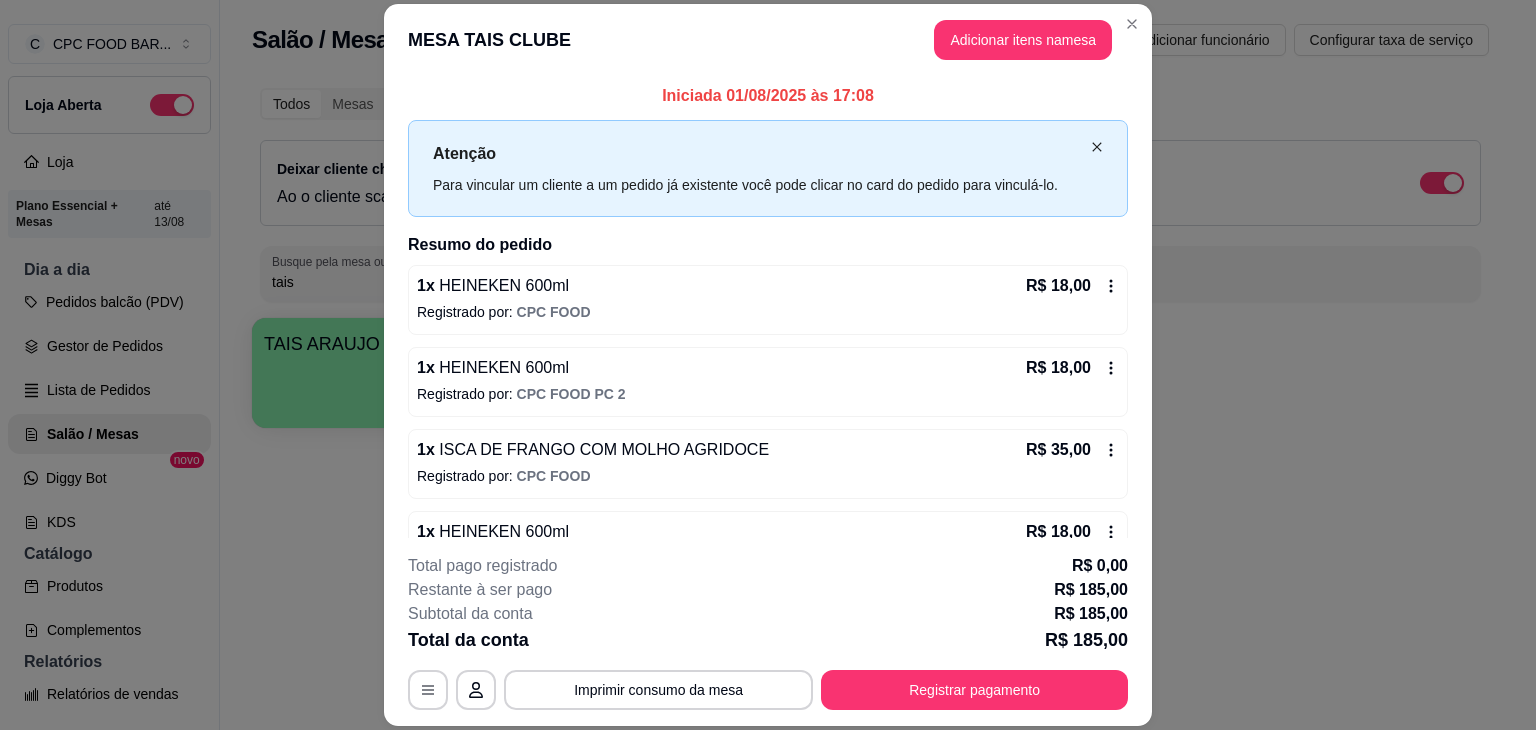 click 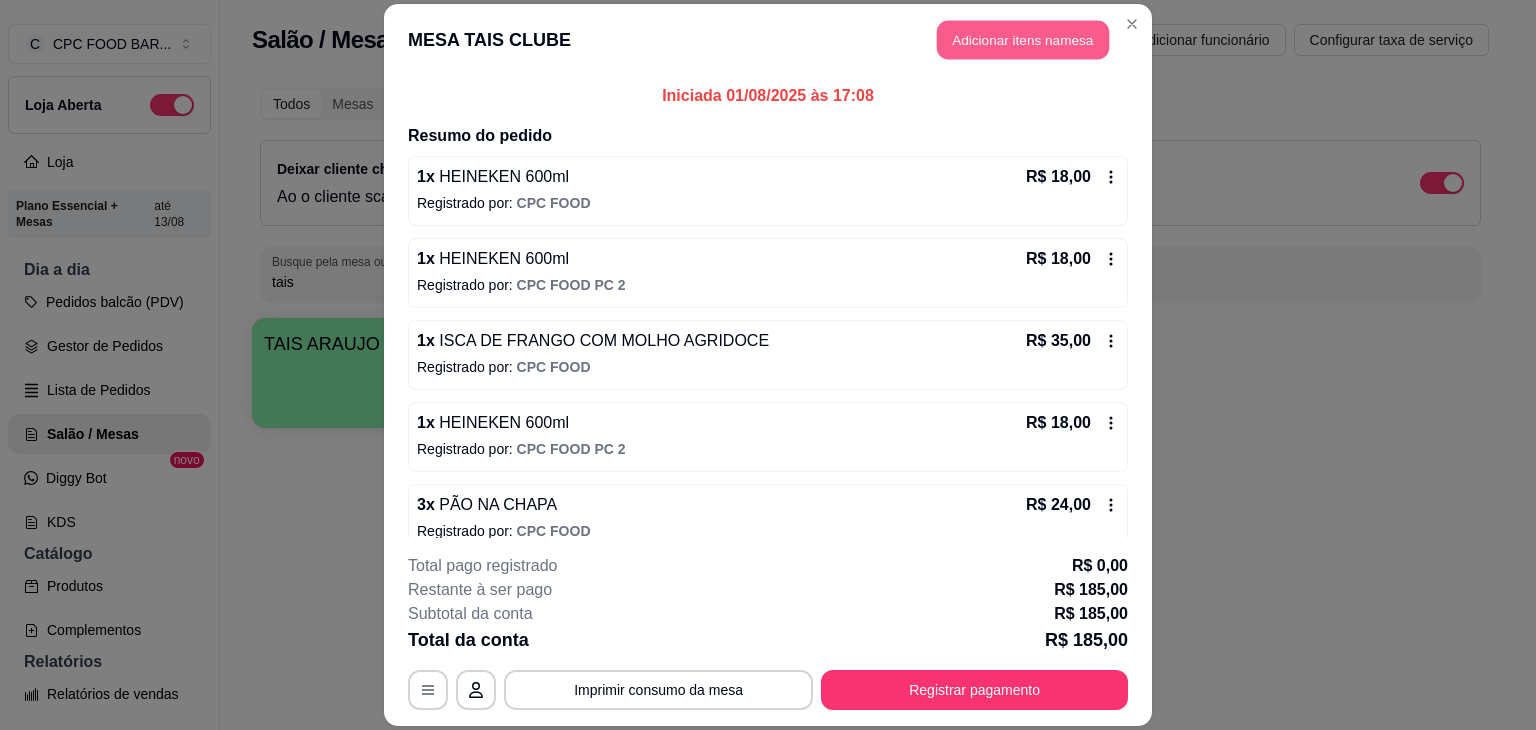 click on "Adicionar itens na  mesa" at bounding box center [1023, 39] 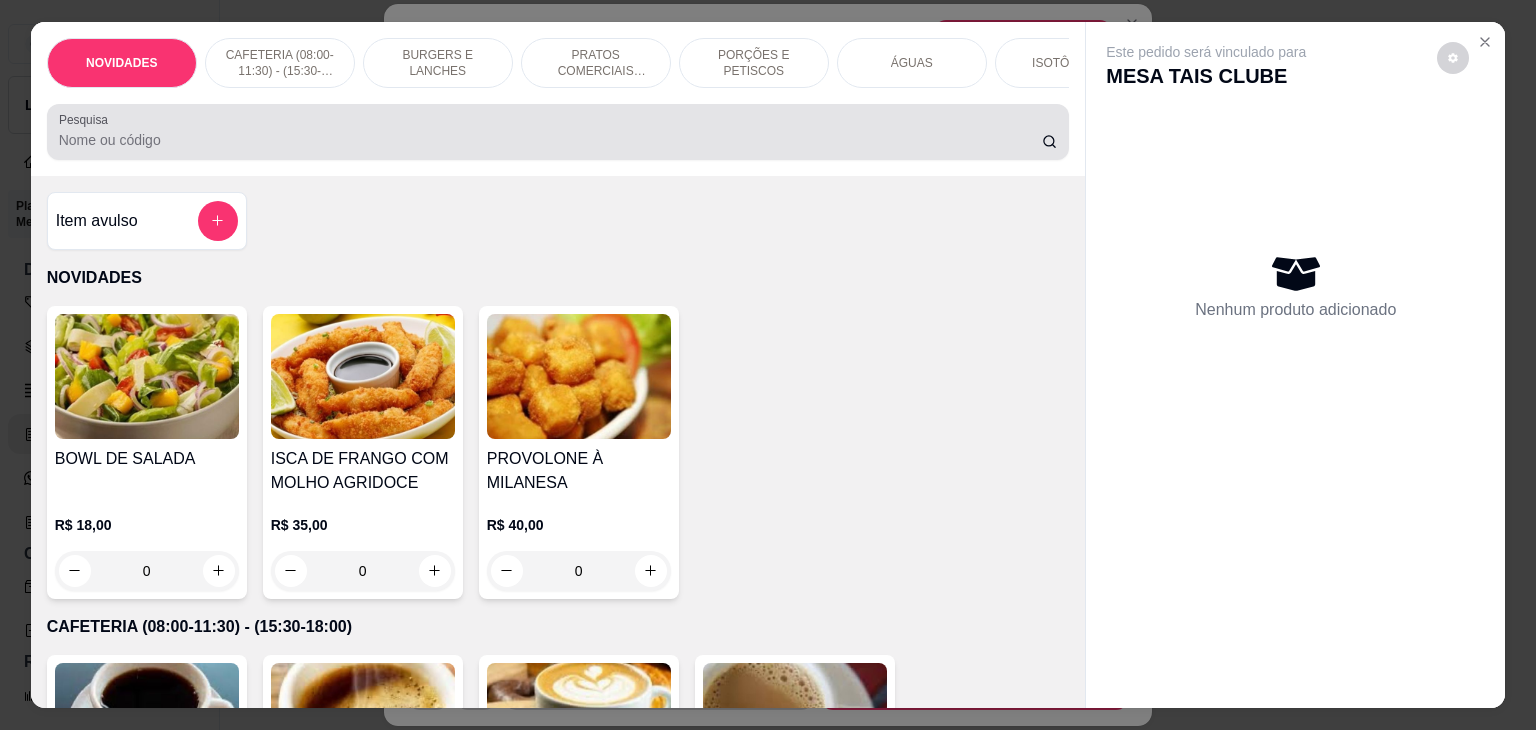 click at bounding box center [558, 132] 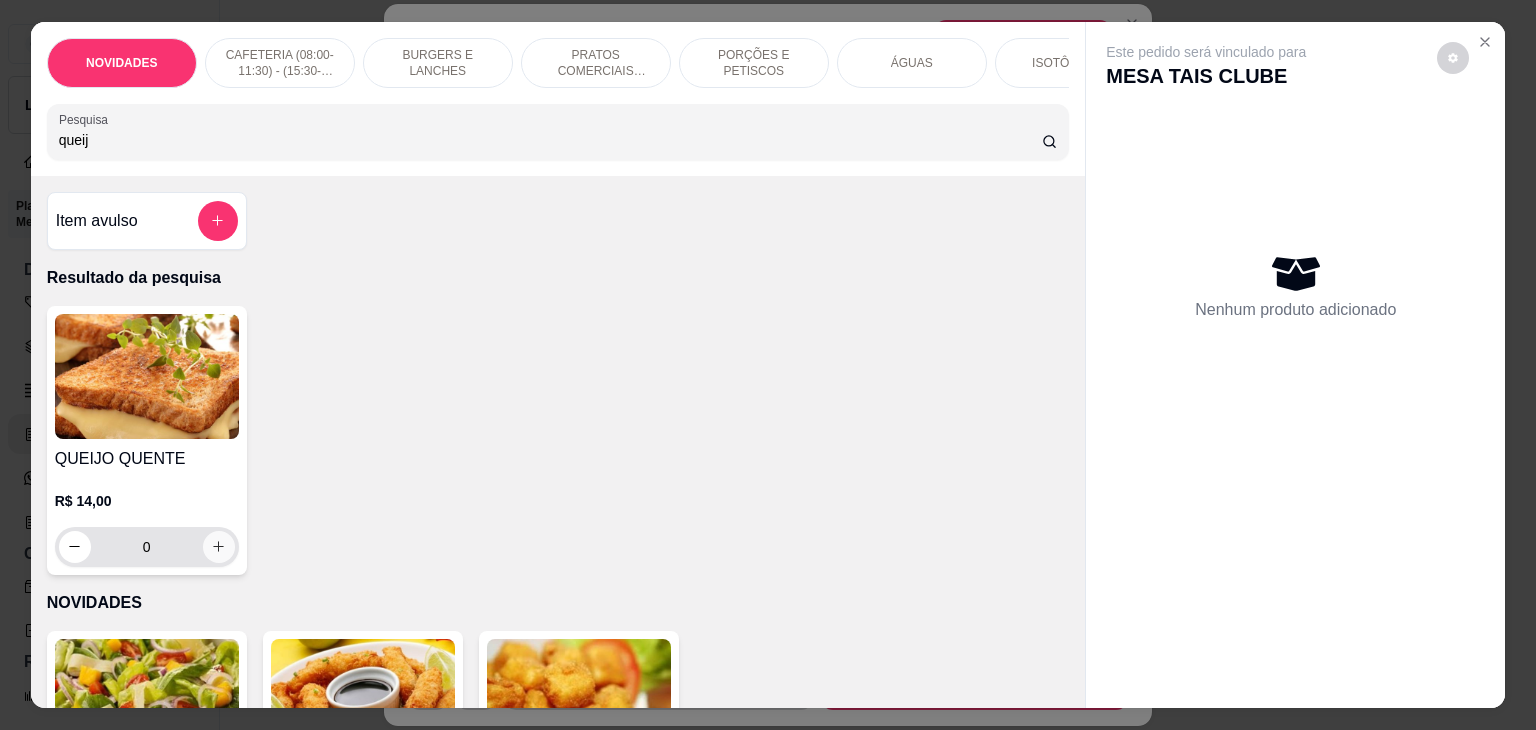 type on "queij" 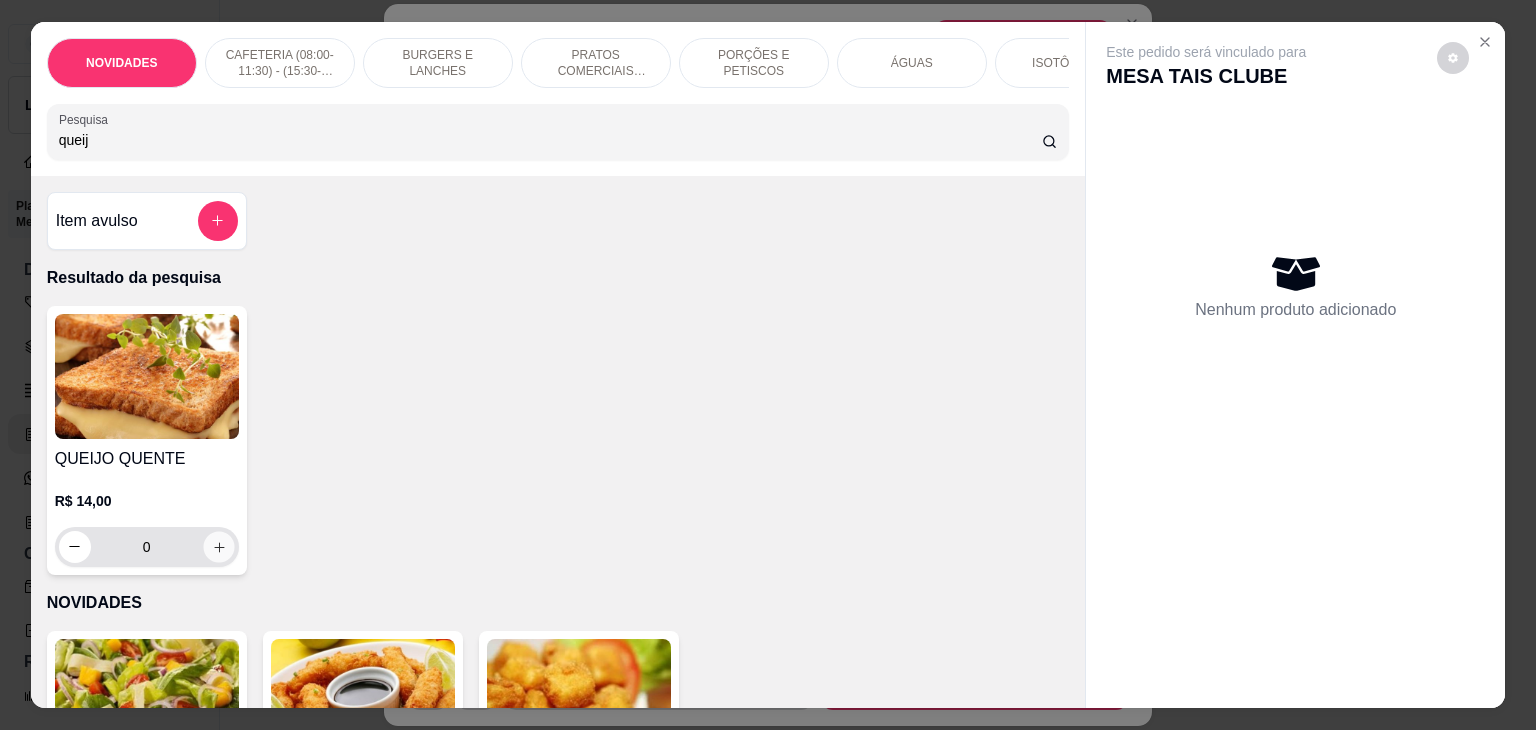 click 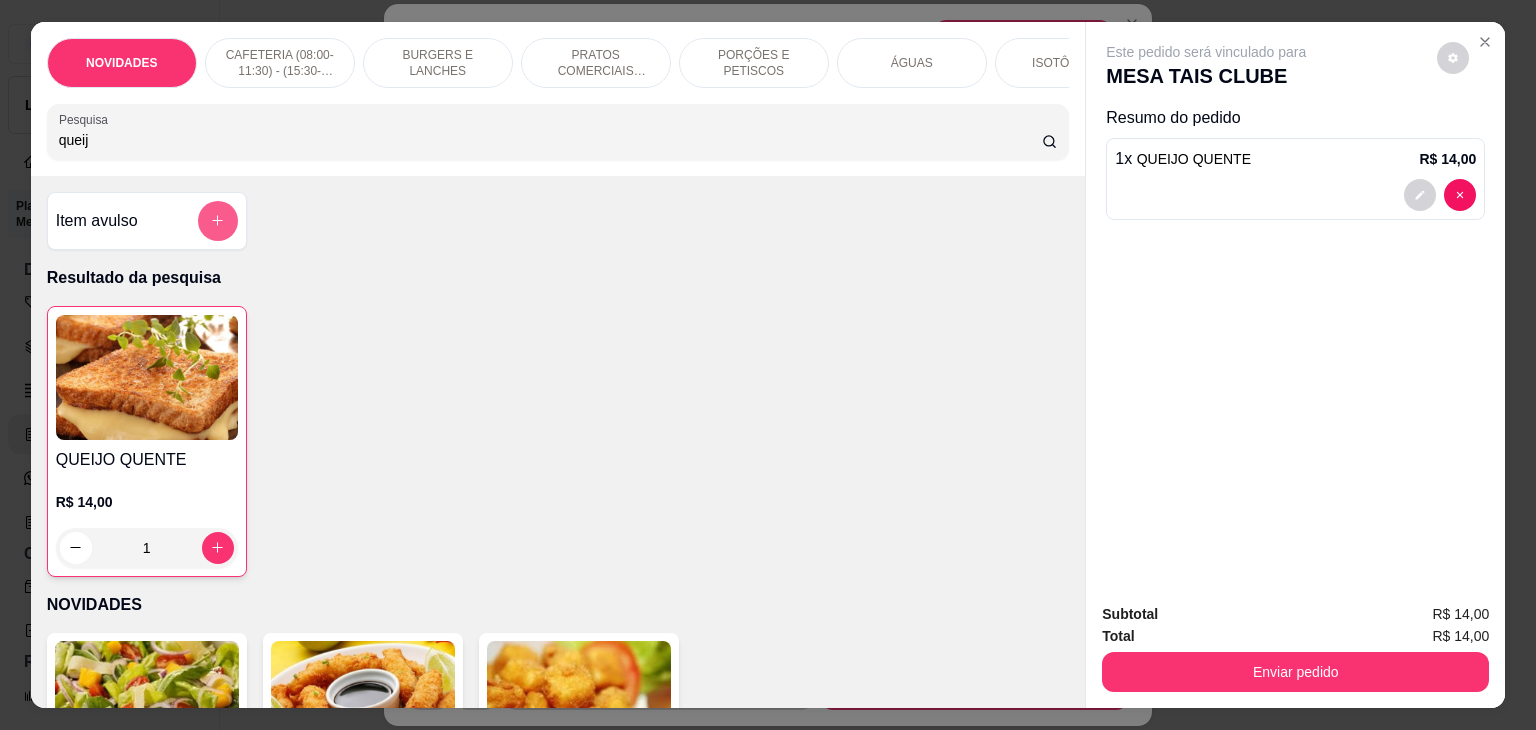 click at bounding box center [218, 221] 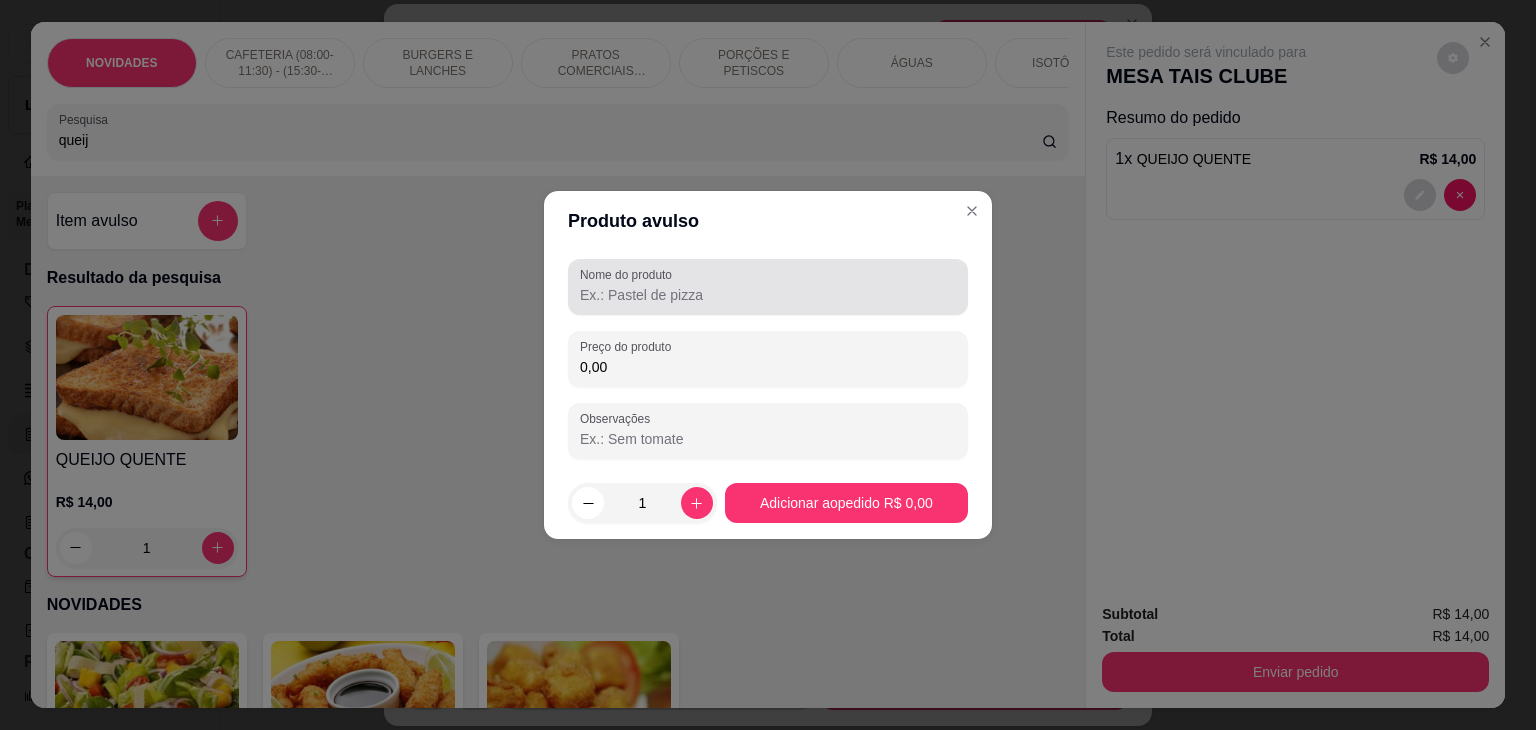 click at bounding box center (768, 287) 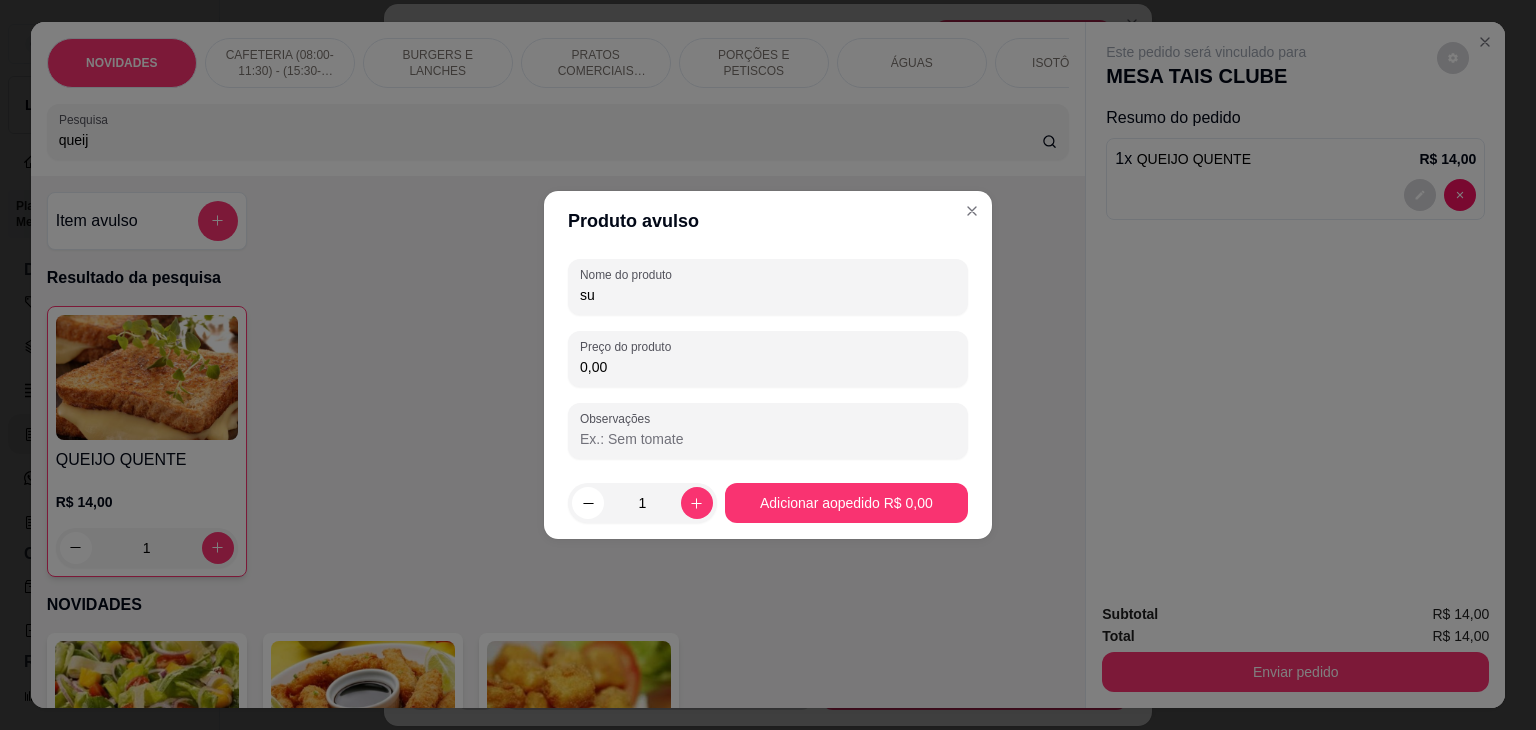 type on "s" 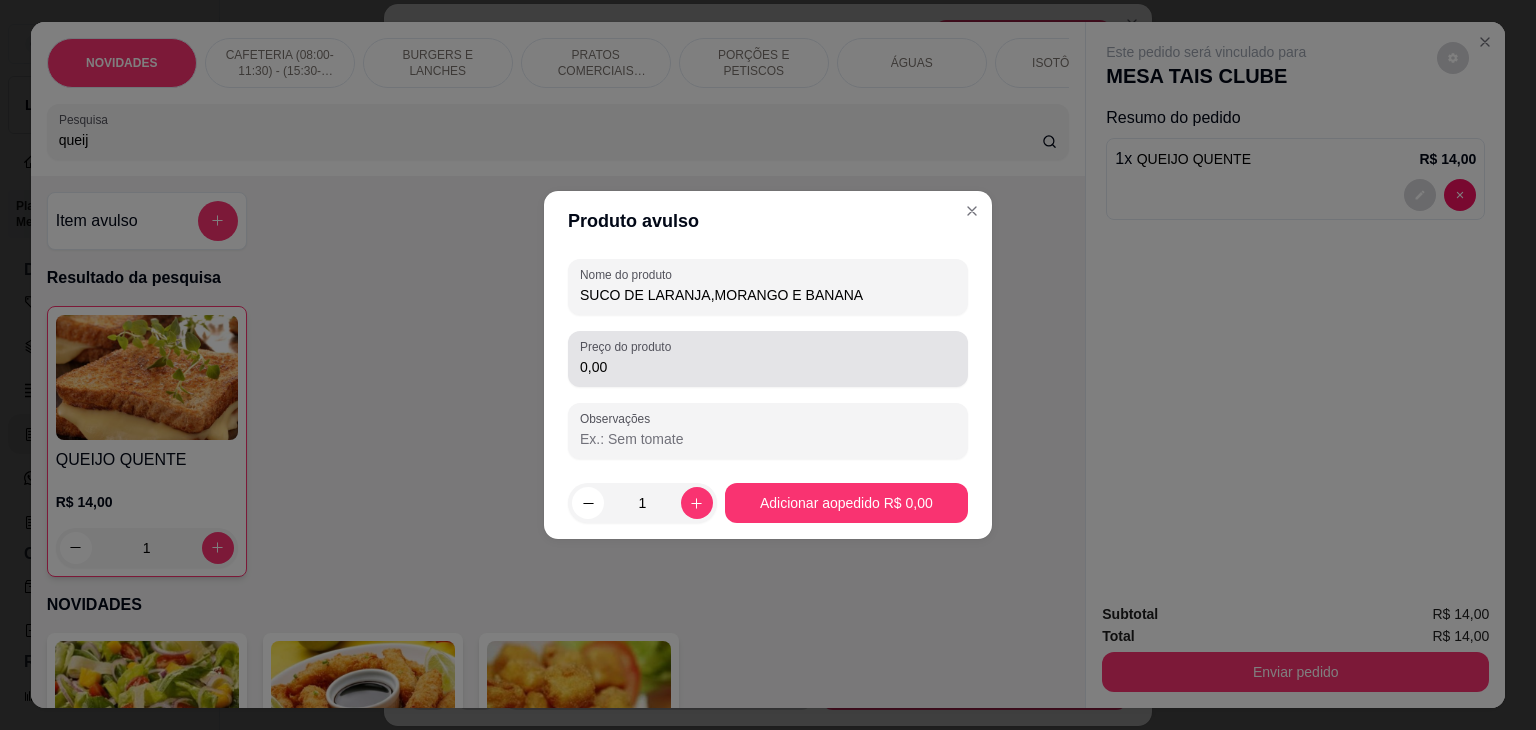 type on "SUCO DE LARANJA,MORANGO E BANANA" 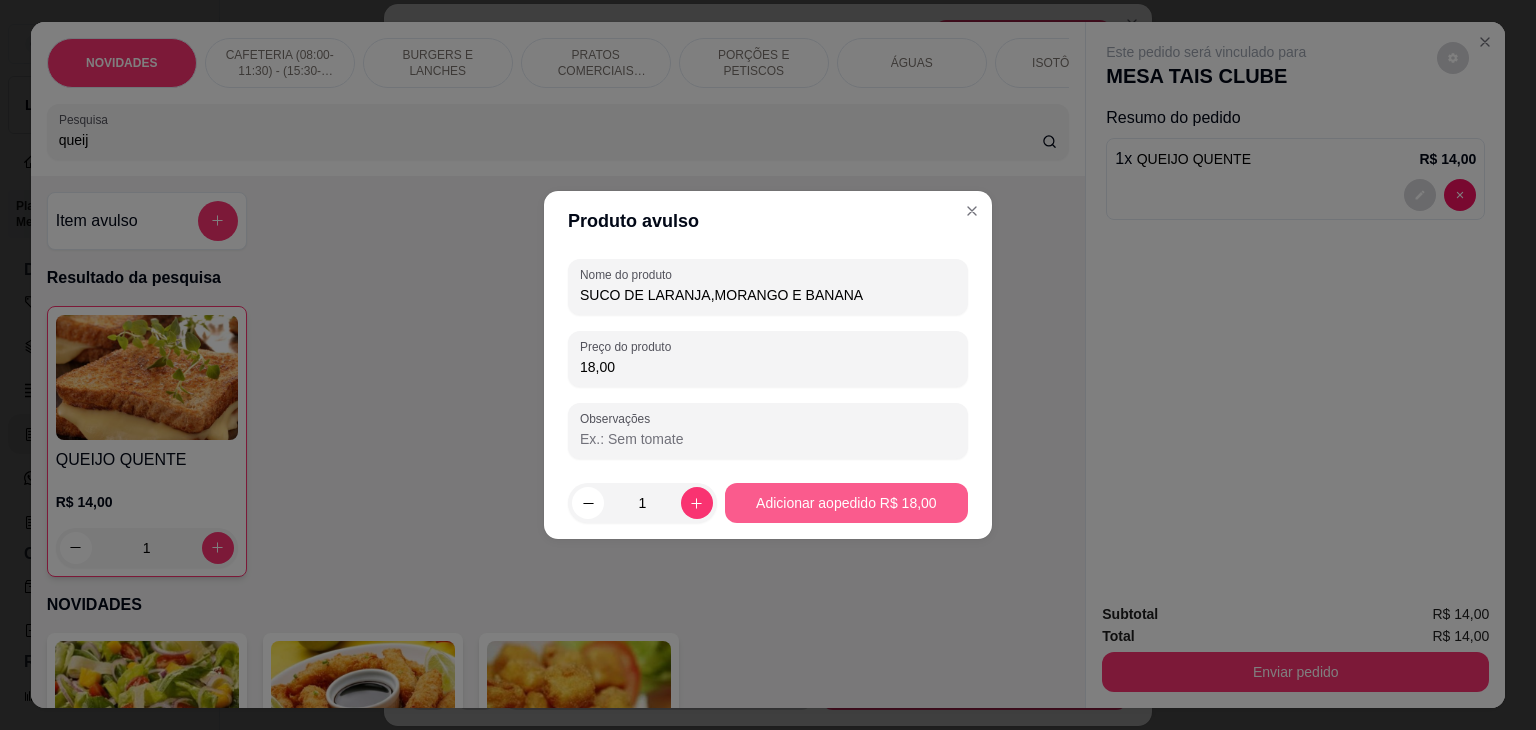 type on "18,00" 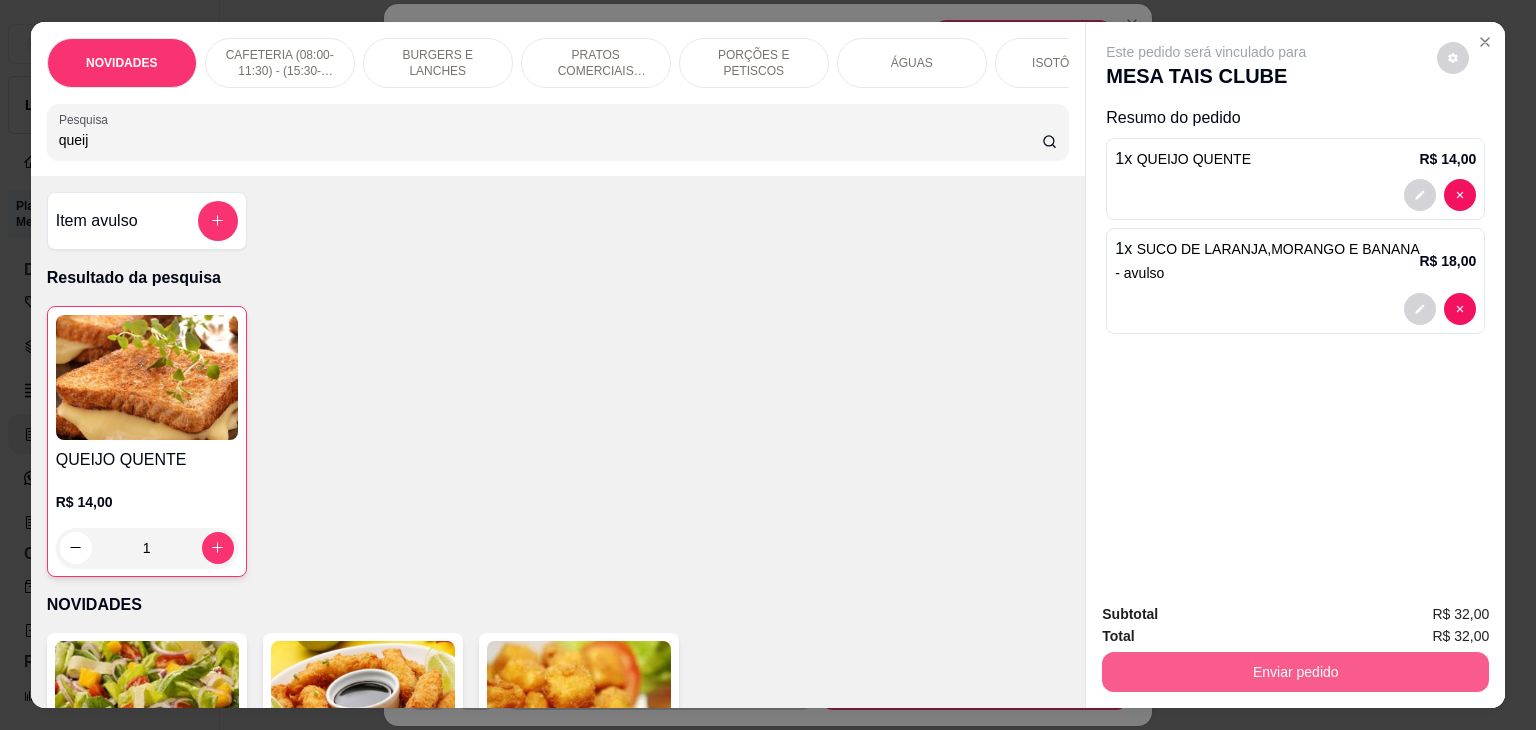 click on "Enviar pedido" at bounding box center (1295, 672) 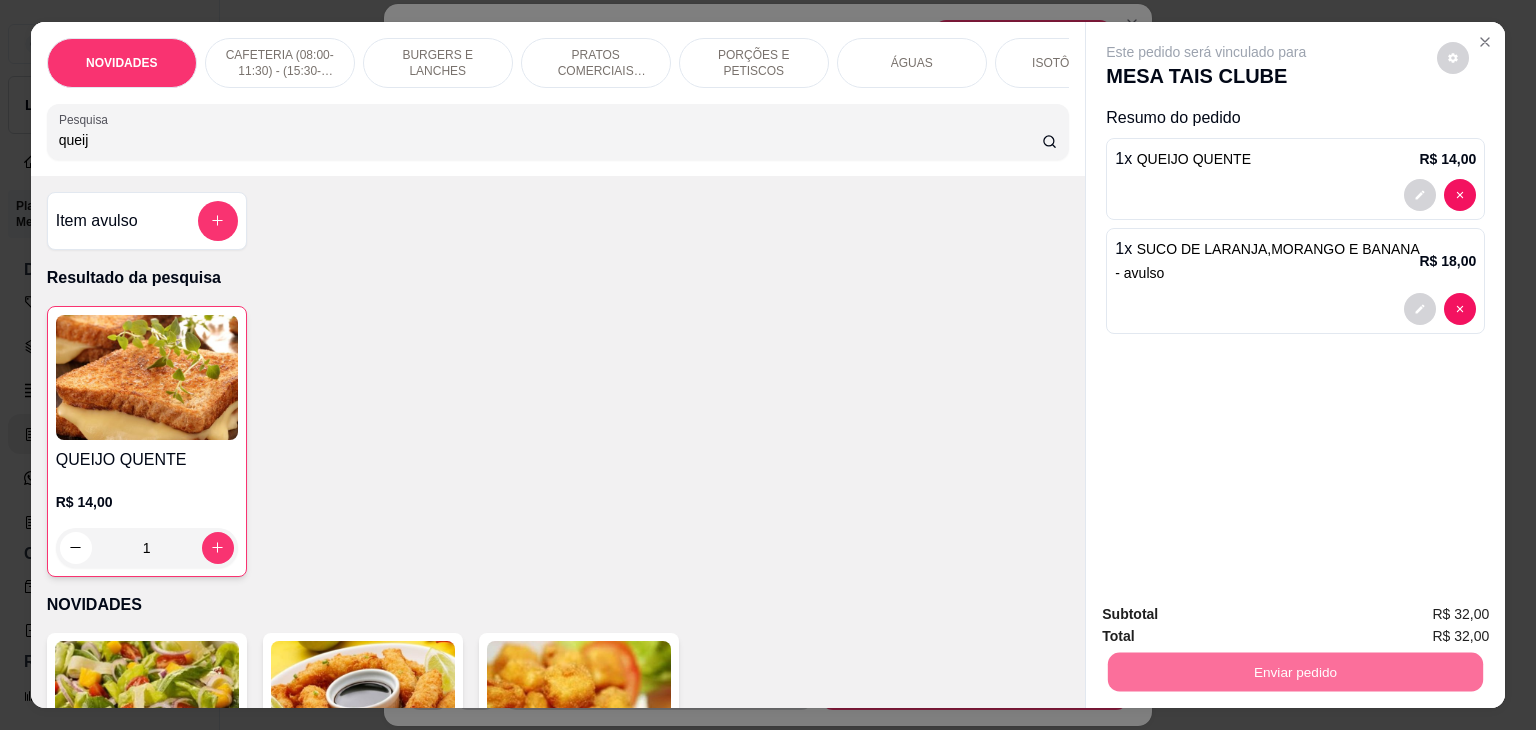 click on "Não registrar e enviar pedido" at bounding box center [1229, 614] 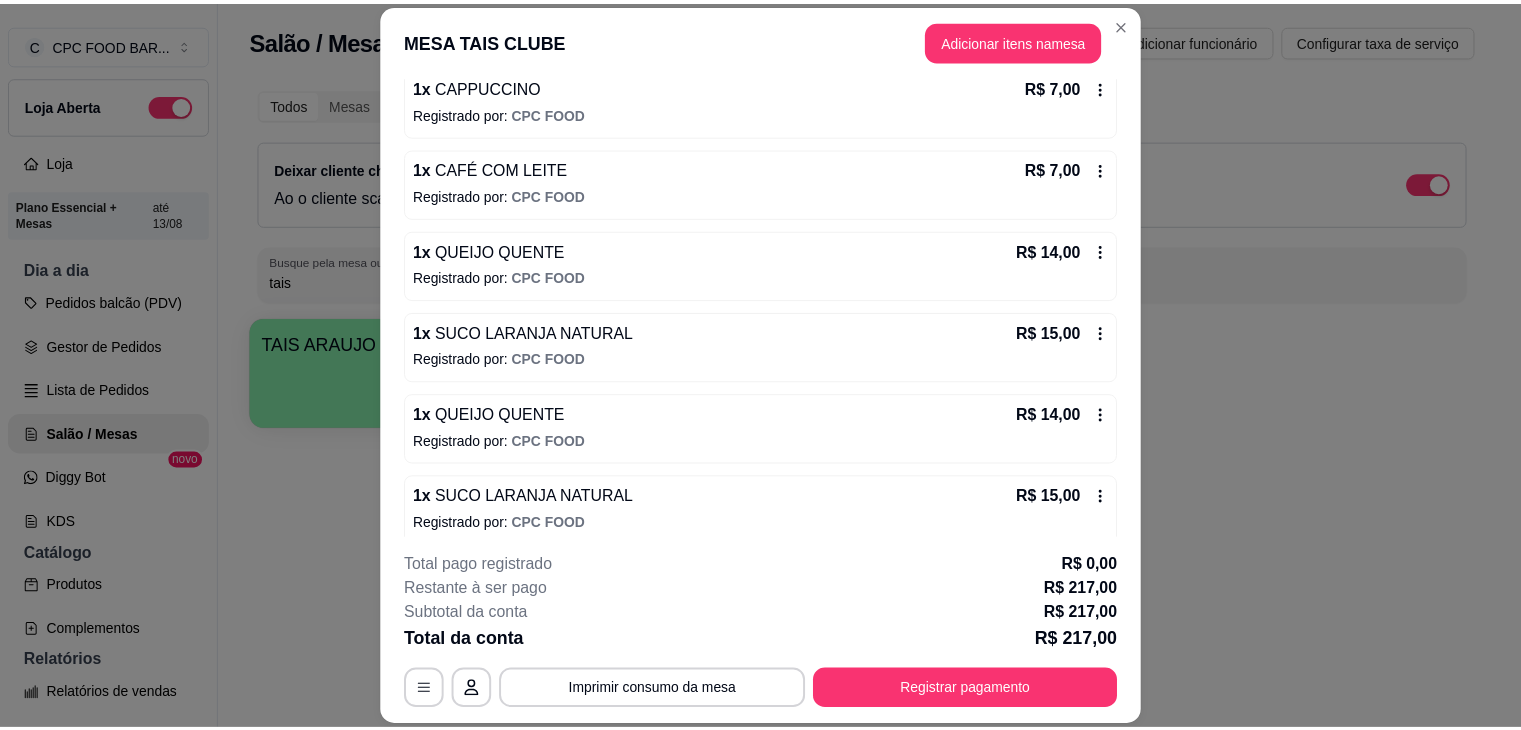 scroll, scrollTop: 674, scrollLeft: 0, axis: vertical 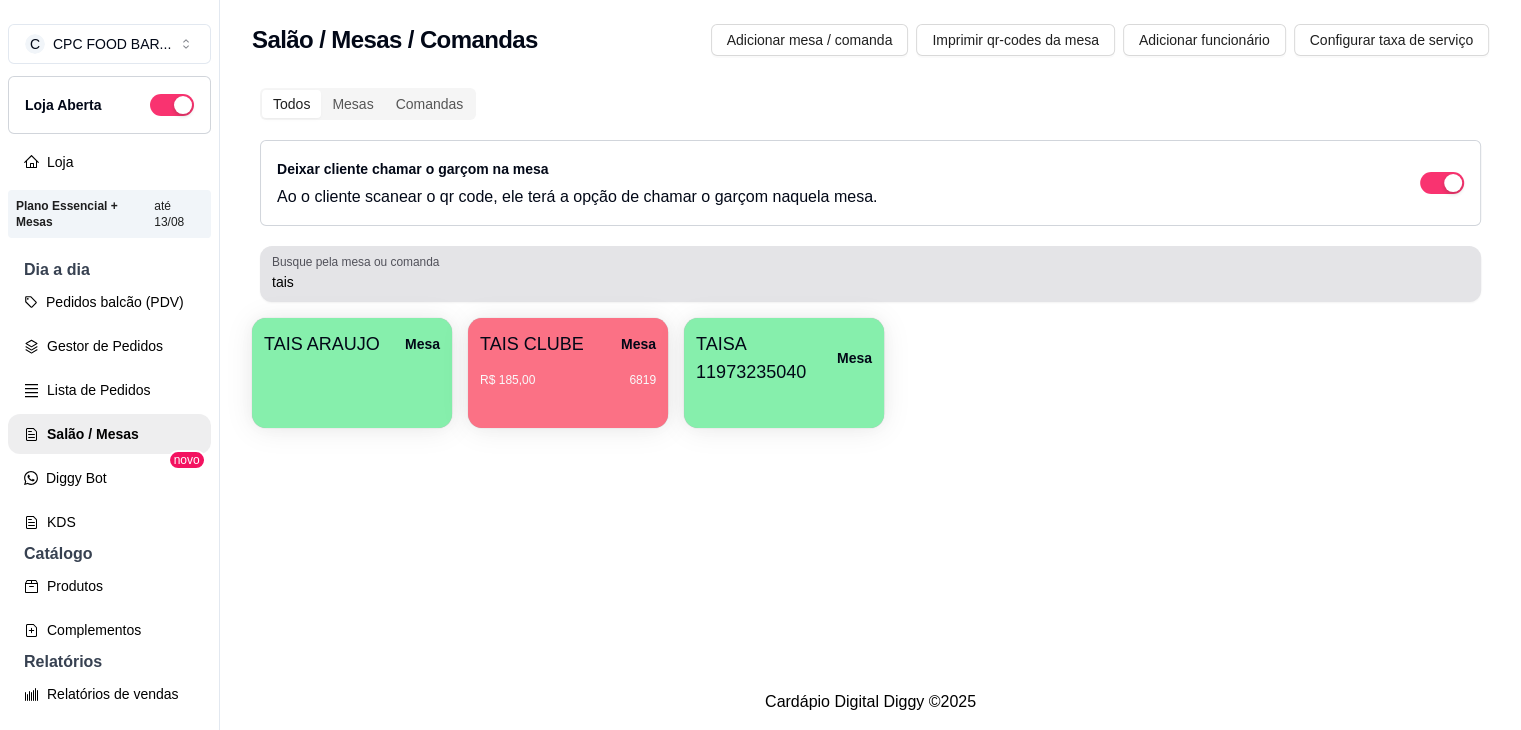 click on "Busque pela mesa ou comanda" at bounding box center (359, 261) 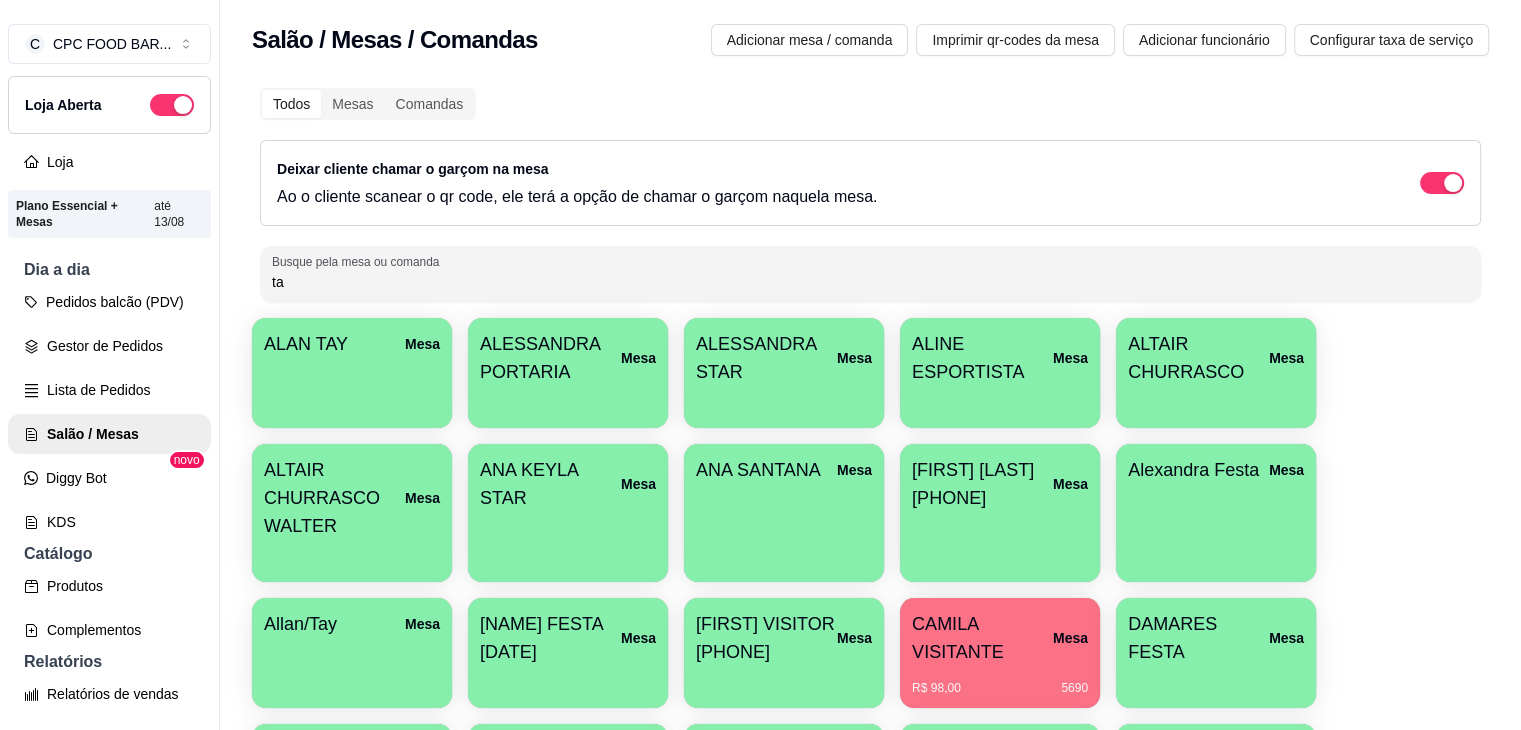 type on "t" 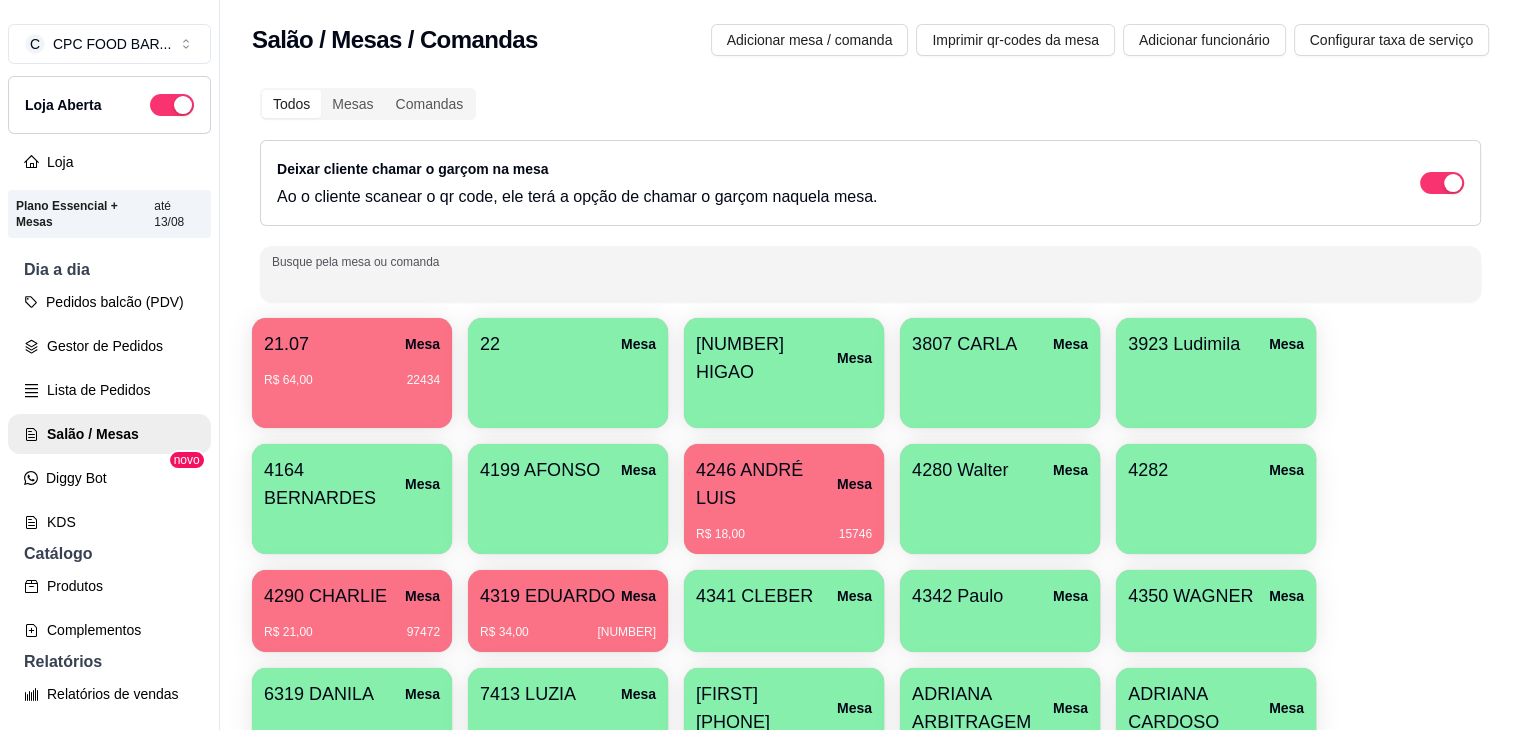 type 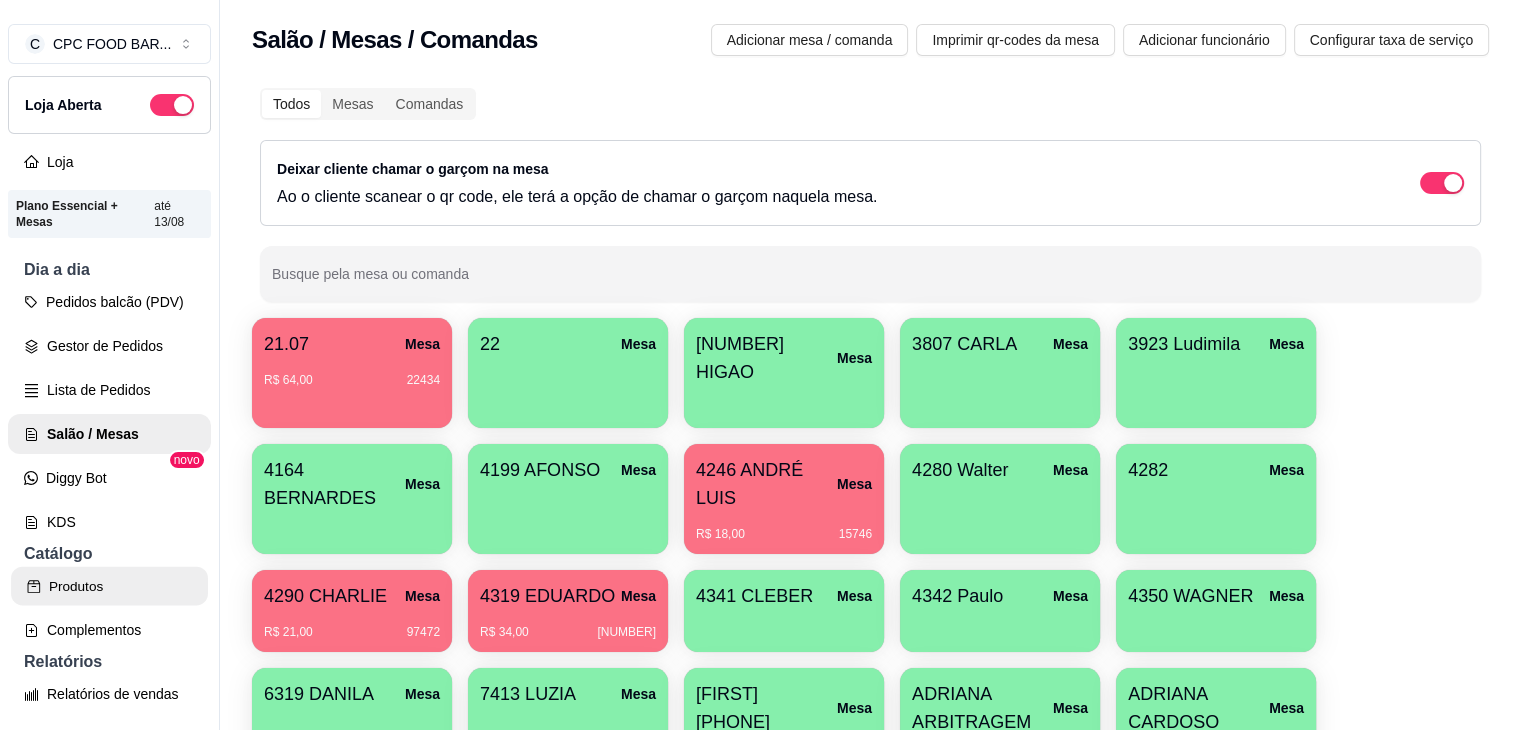 click on "Produtos" at bounding box center [109, 586] 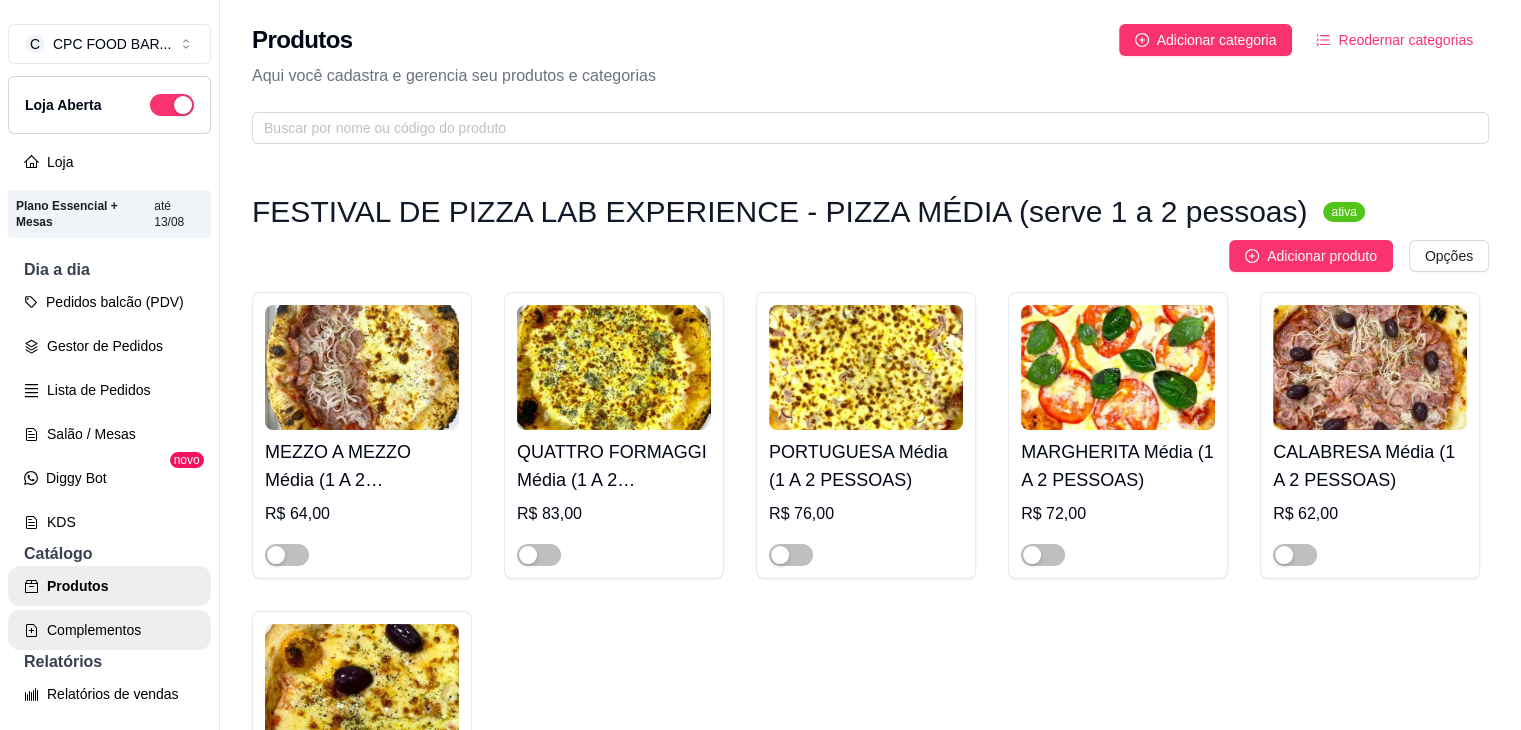 click on "Complementos" at bounding box center [109, 630] 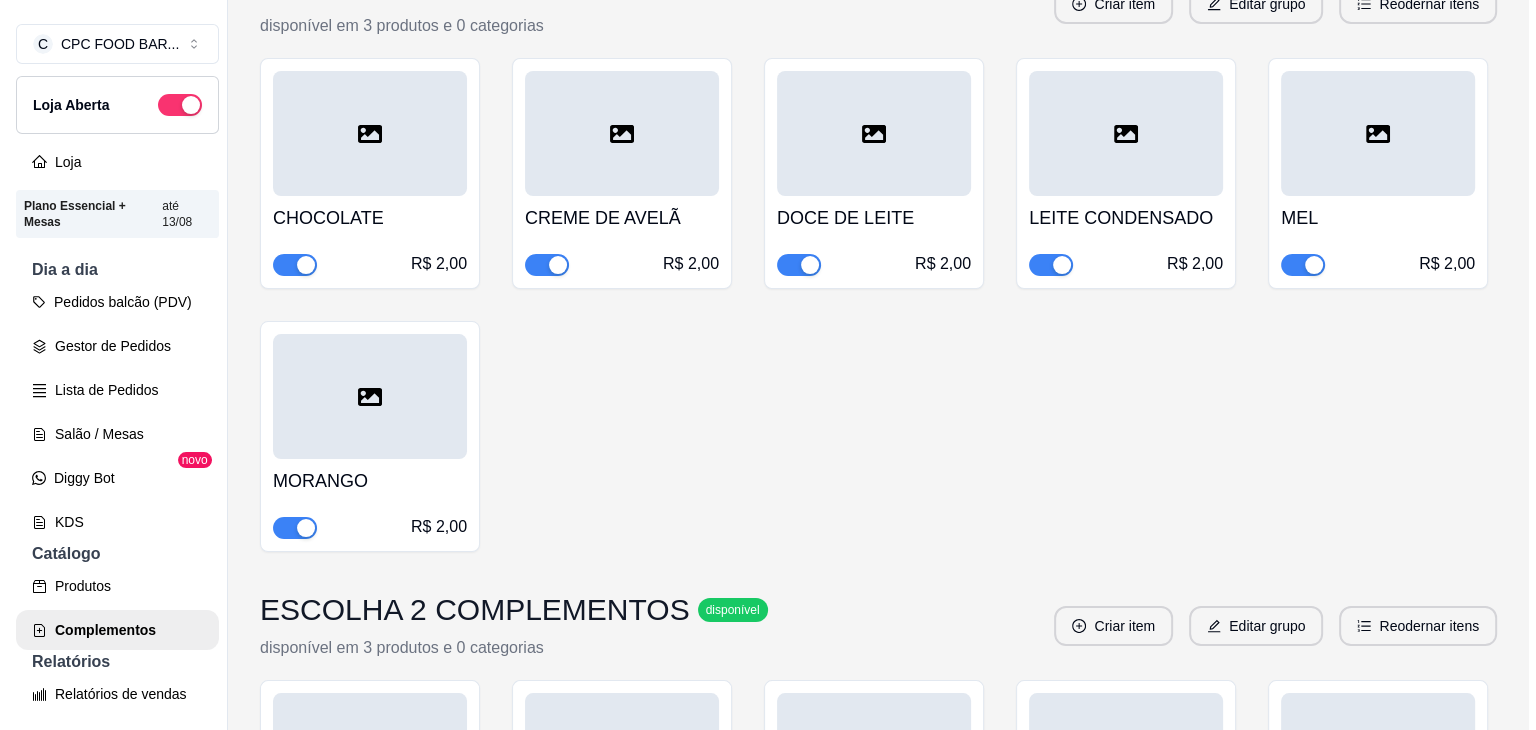 scroll, scrollTop: 0, scrollLeft: 0, axis: both 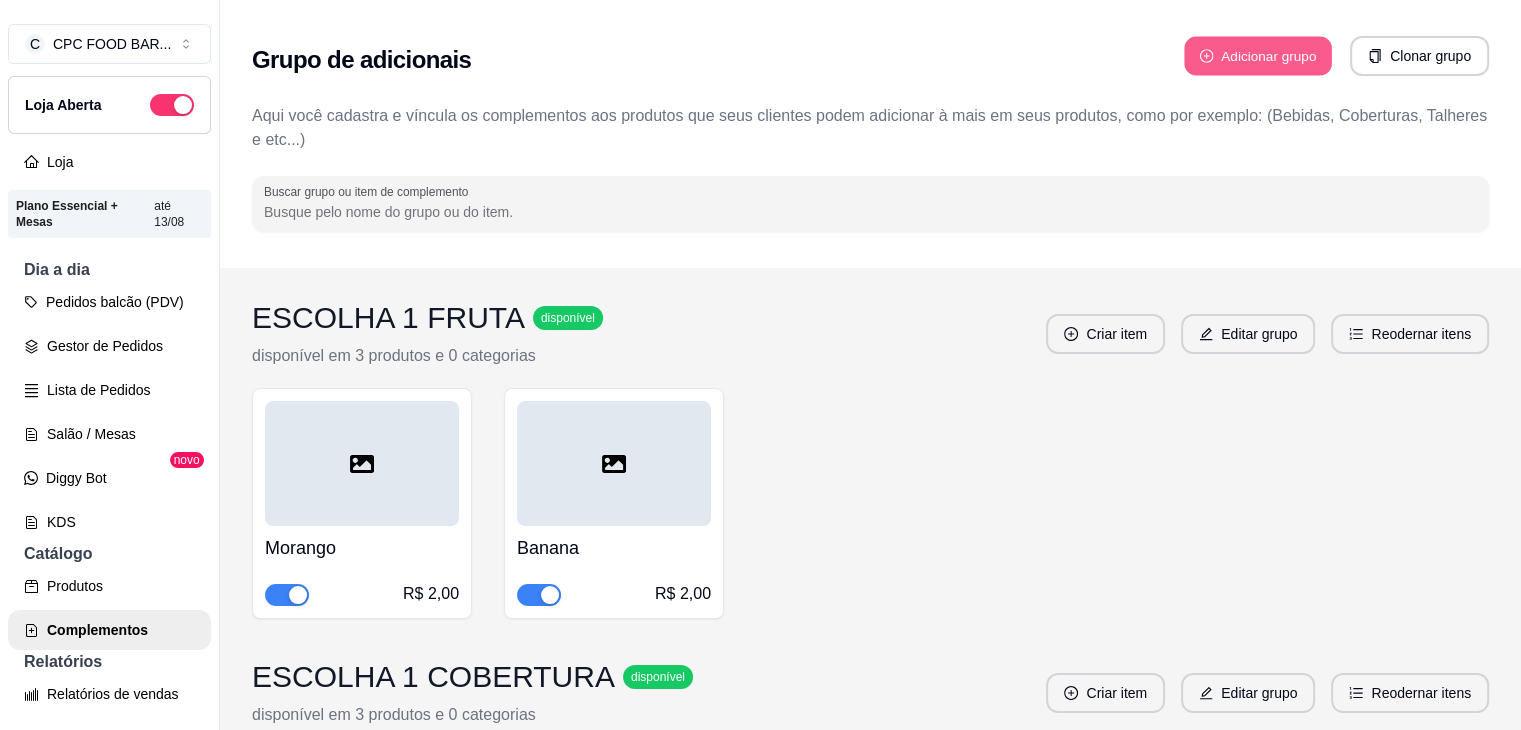 click on "Adicionar grupo" at bounding box center (1258, 56) 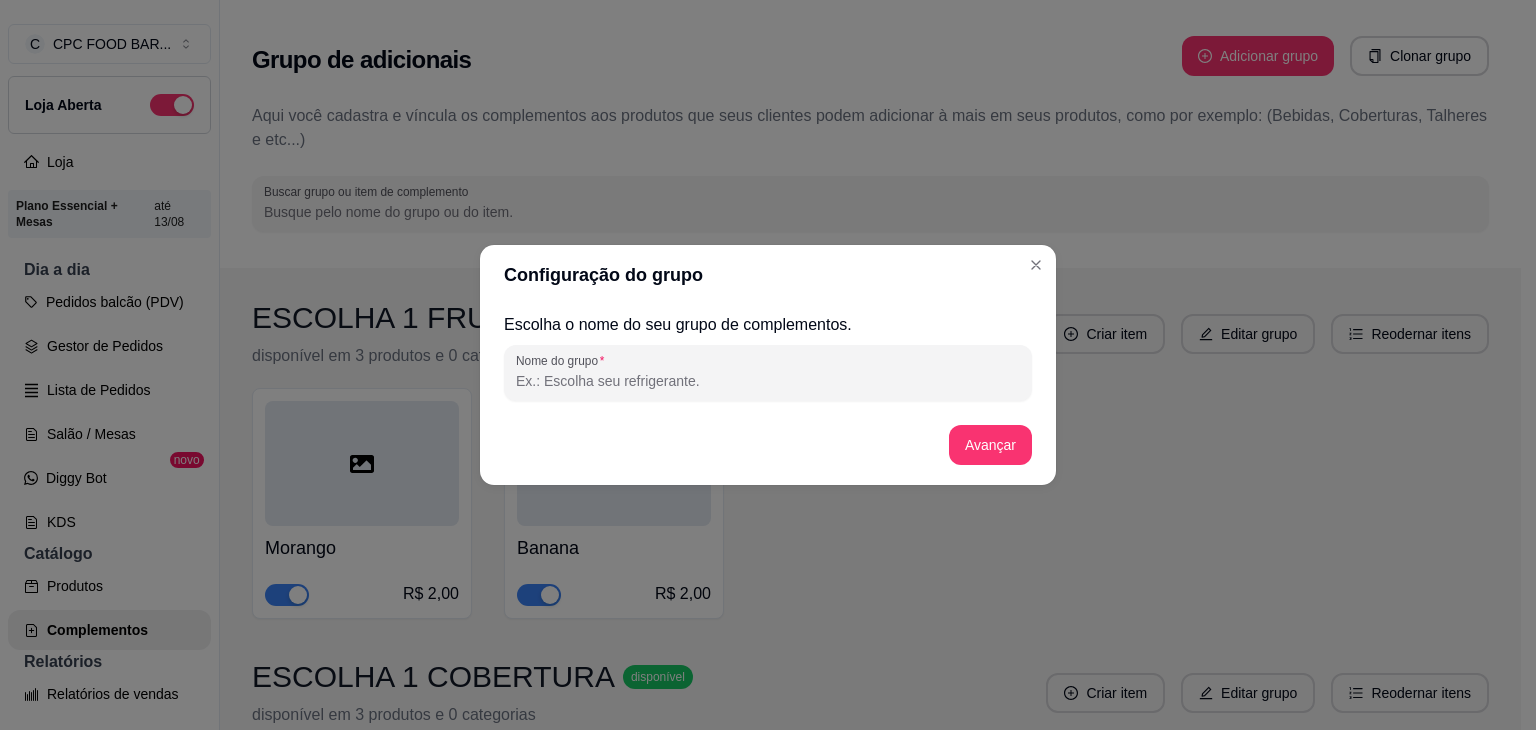click on "Nome do grupo" at bounding box center [768, 381] 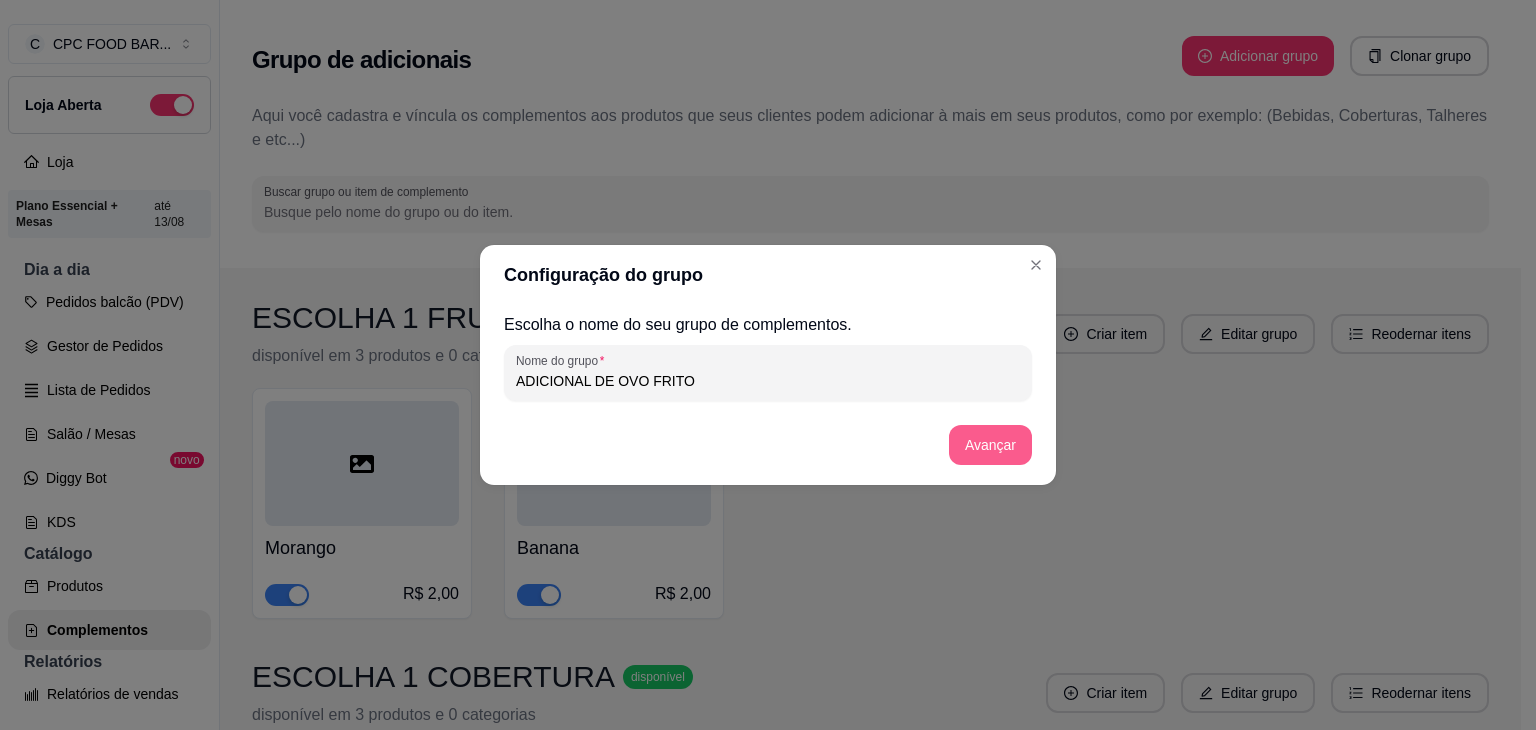 type on "ADICIONAL DE OVO FRITO" 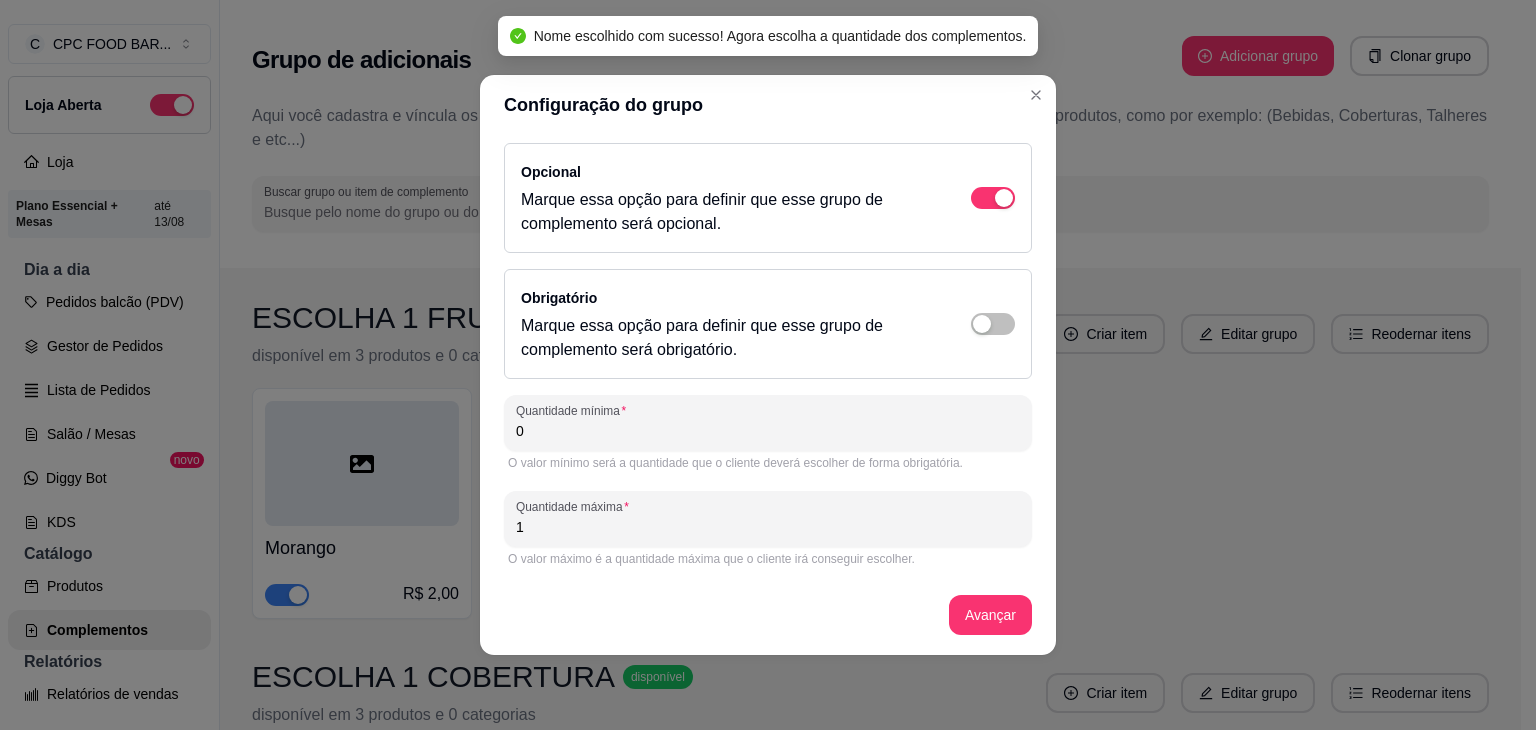 click on "0" at bounding box center (768, 431) 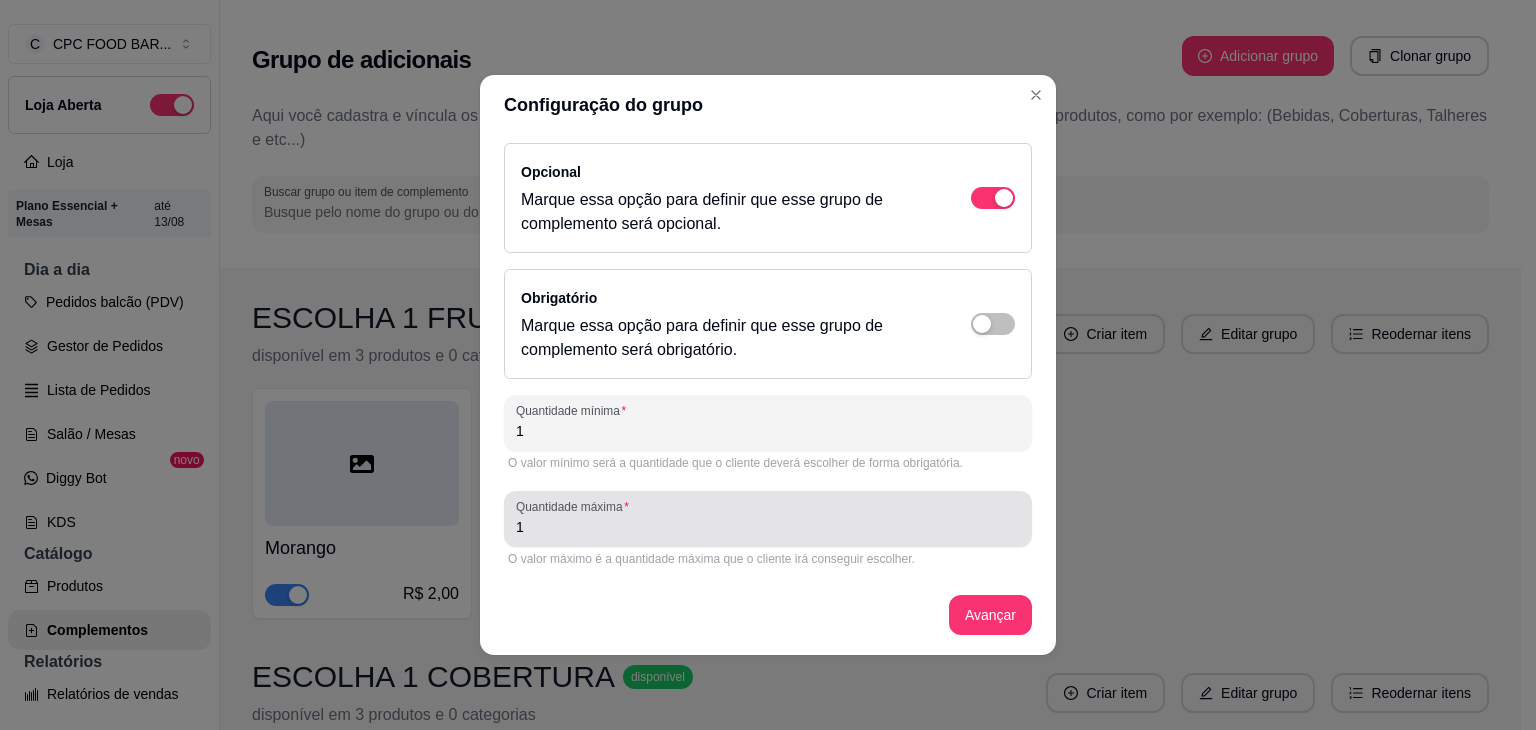 type on "1" 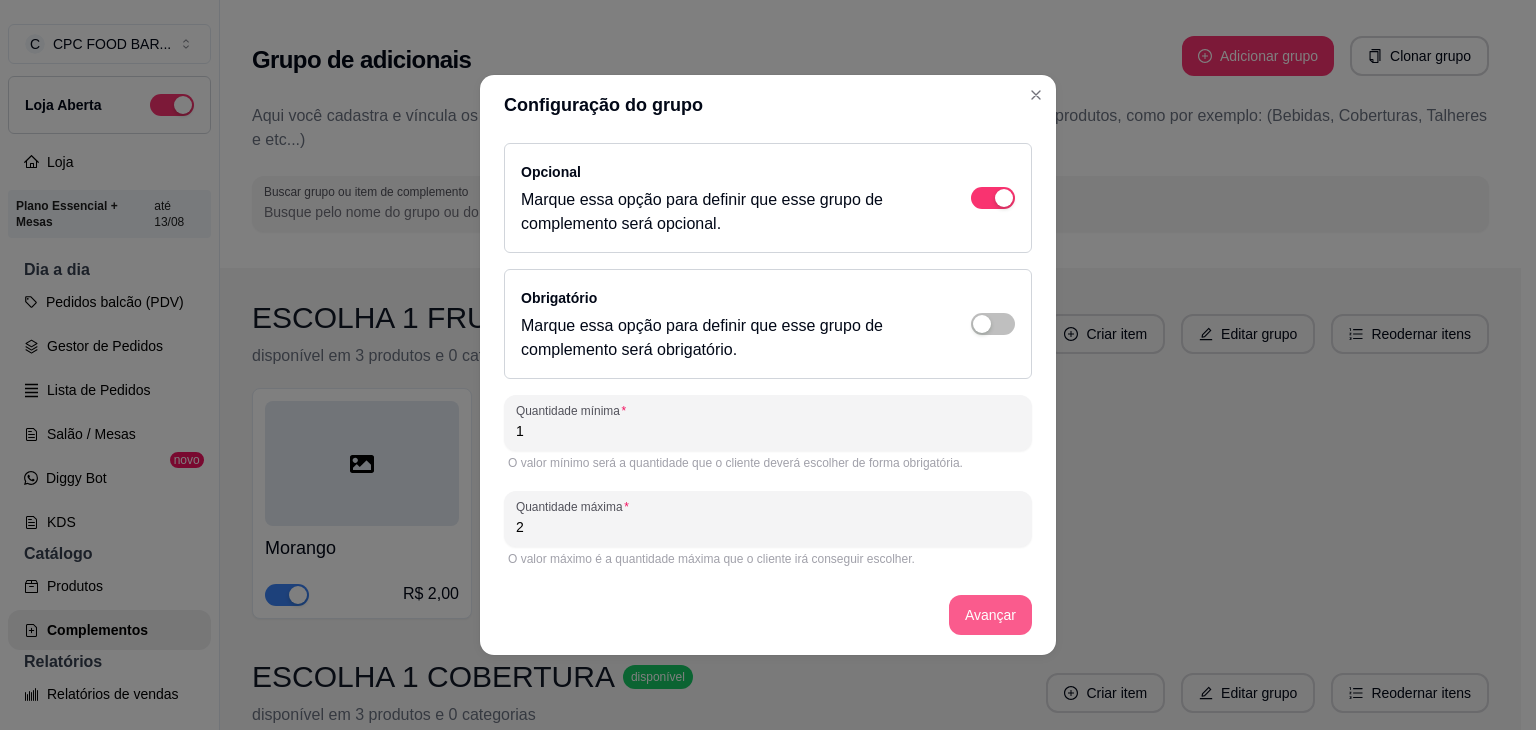 type on "2" 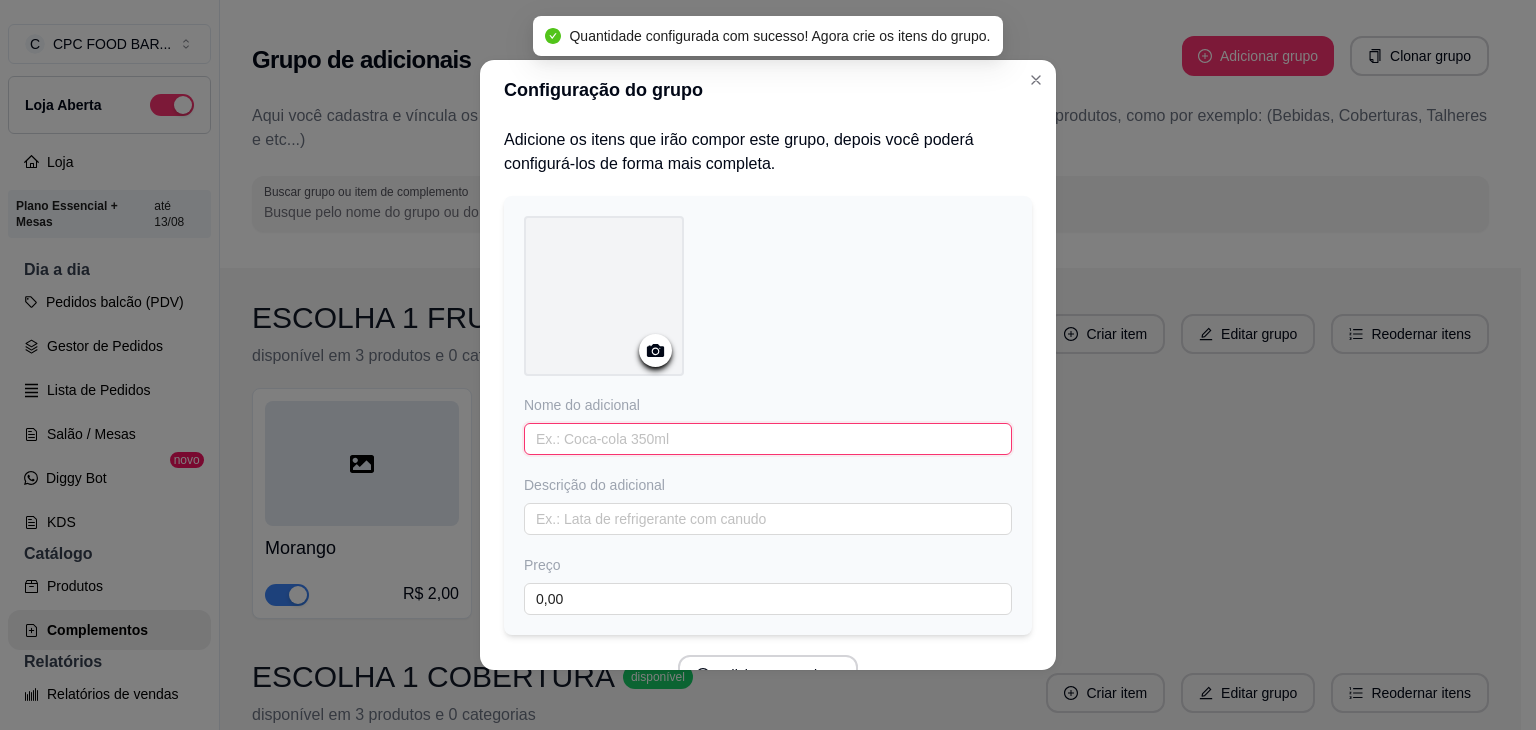click at bounding box center [768, 439] 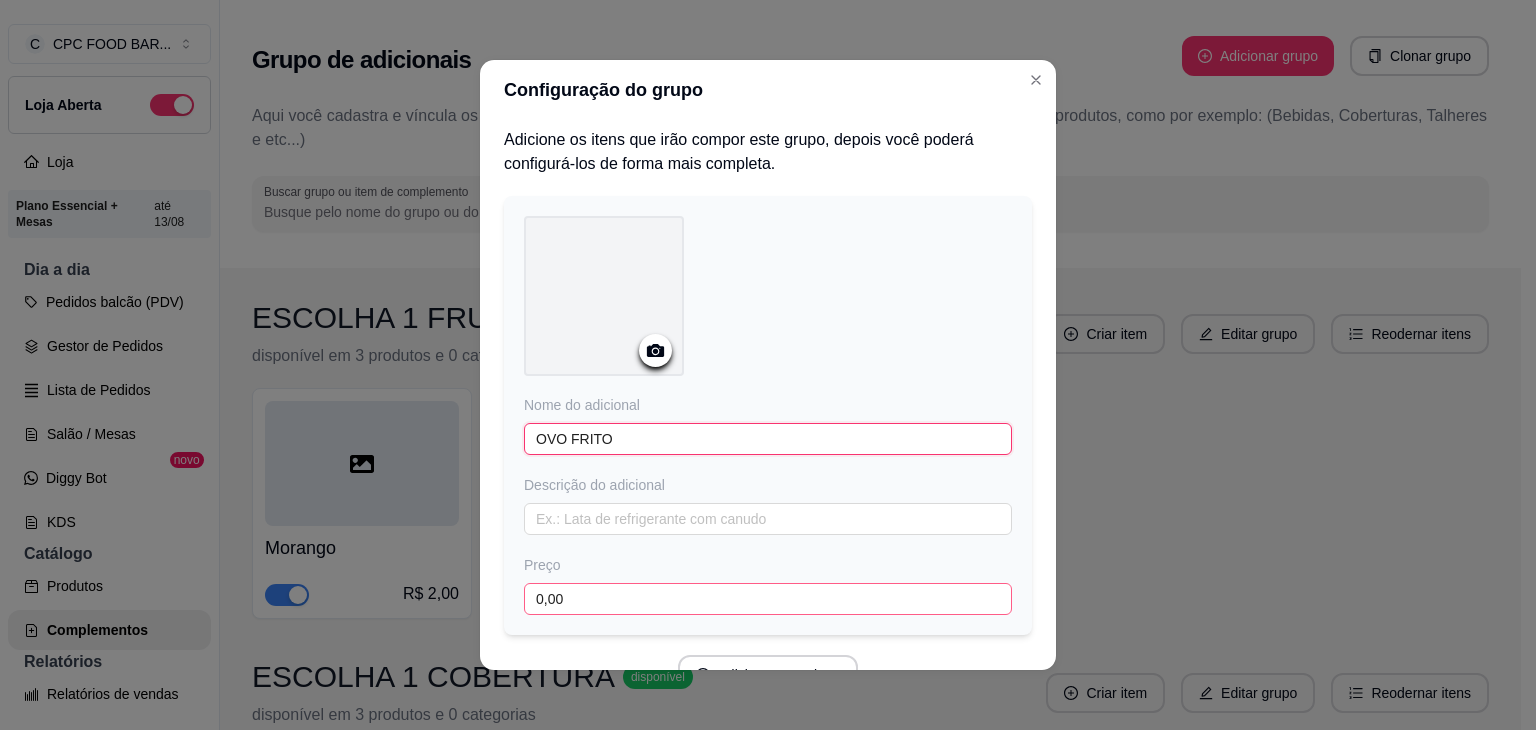 type on "OVO FRITO" 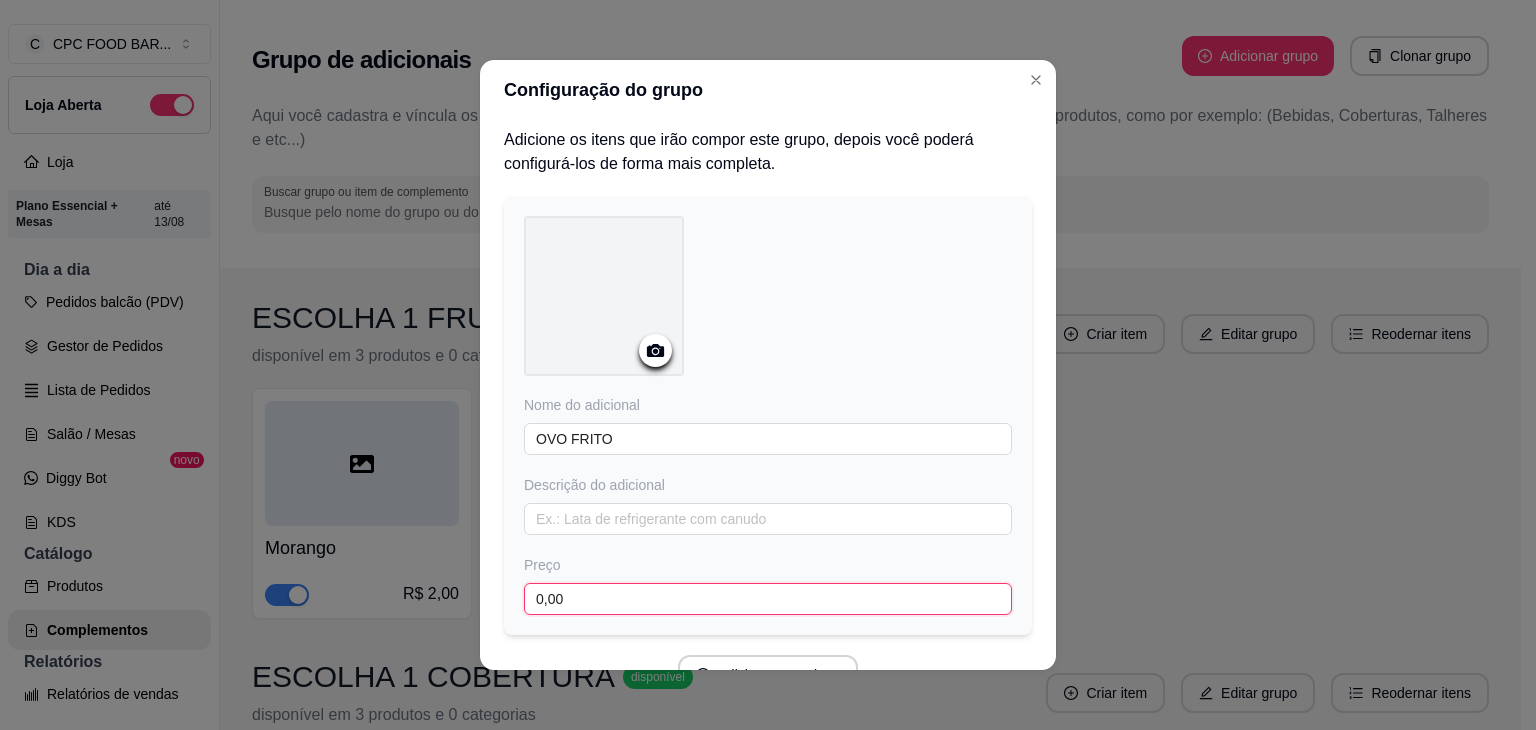 click on "0,00" at bounding box center [768, 599] 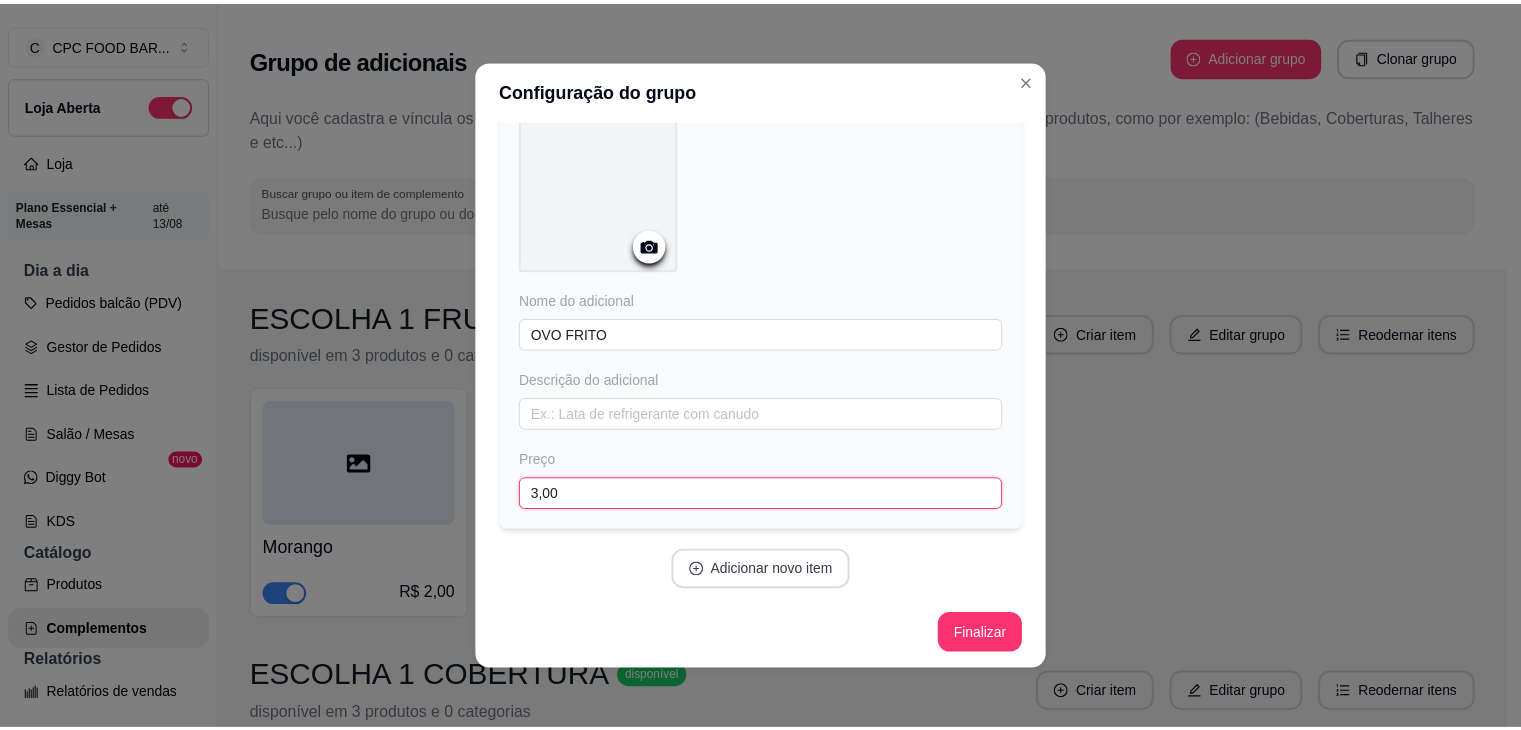 scroll, scrollTop: 107, scrollLeft: 0, axis: vertical 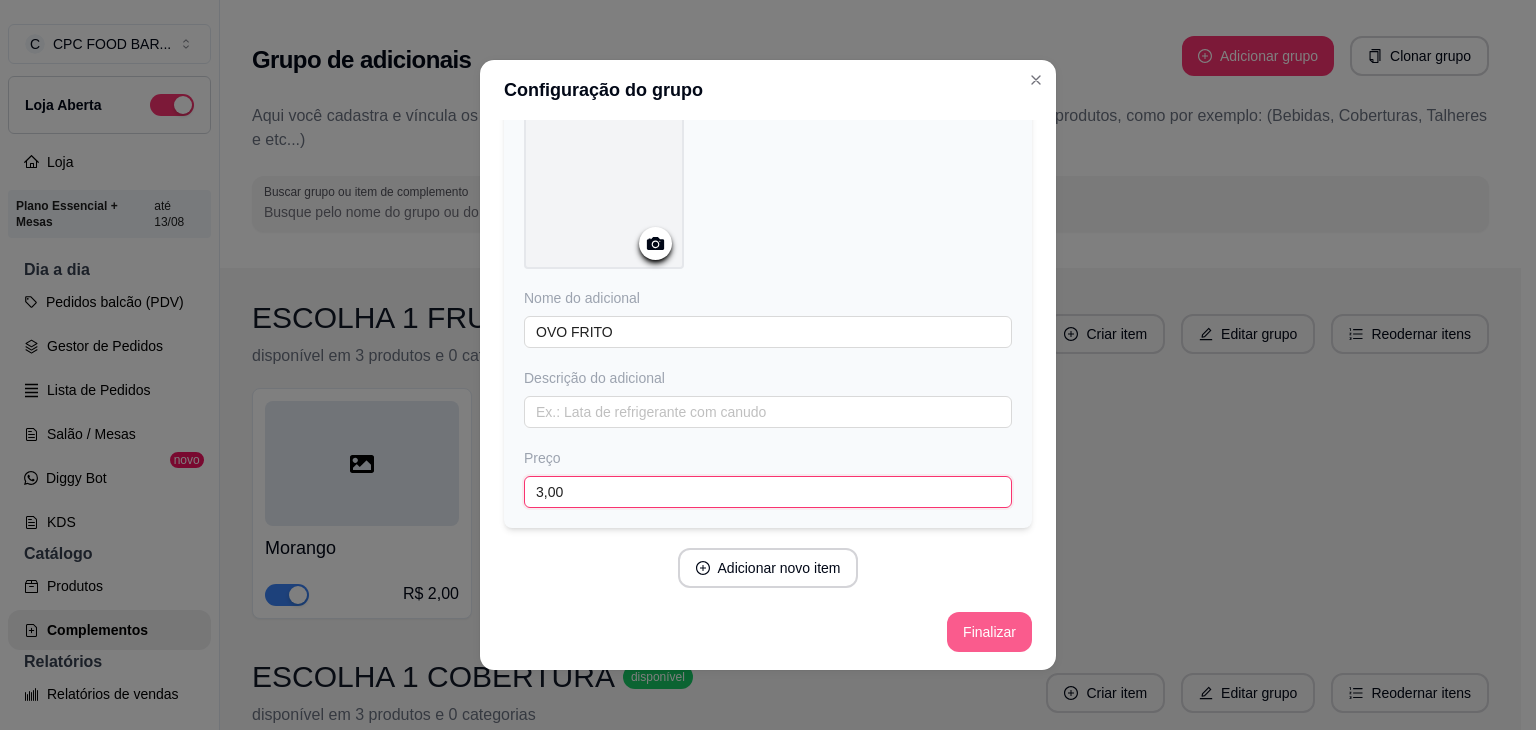type on "3,00" 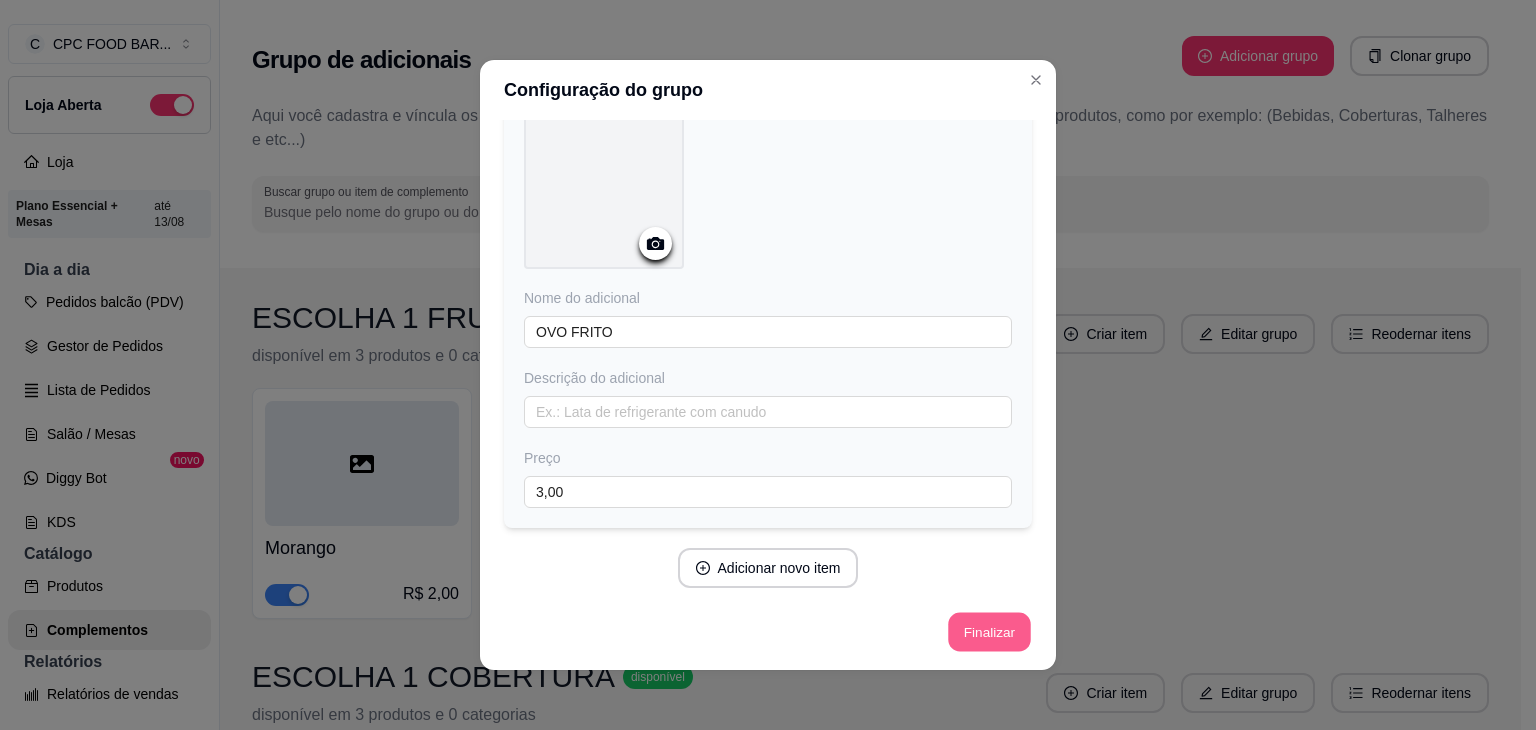 click on "Finalizar" at bounding box center [989, 632] 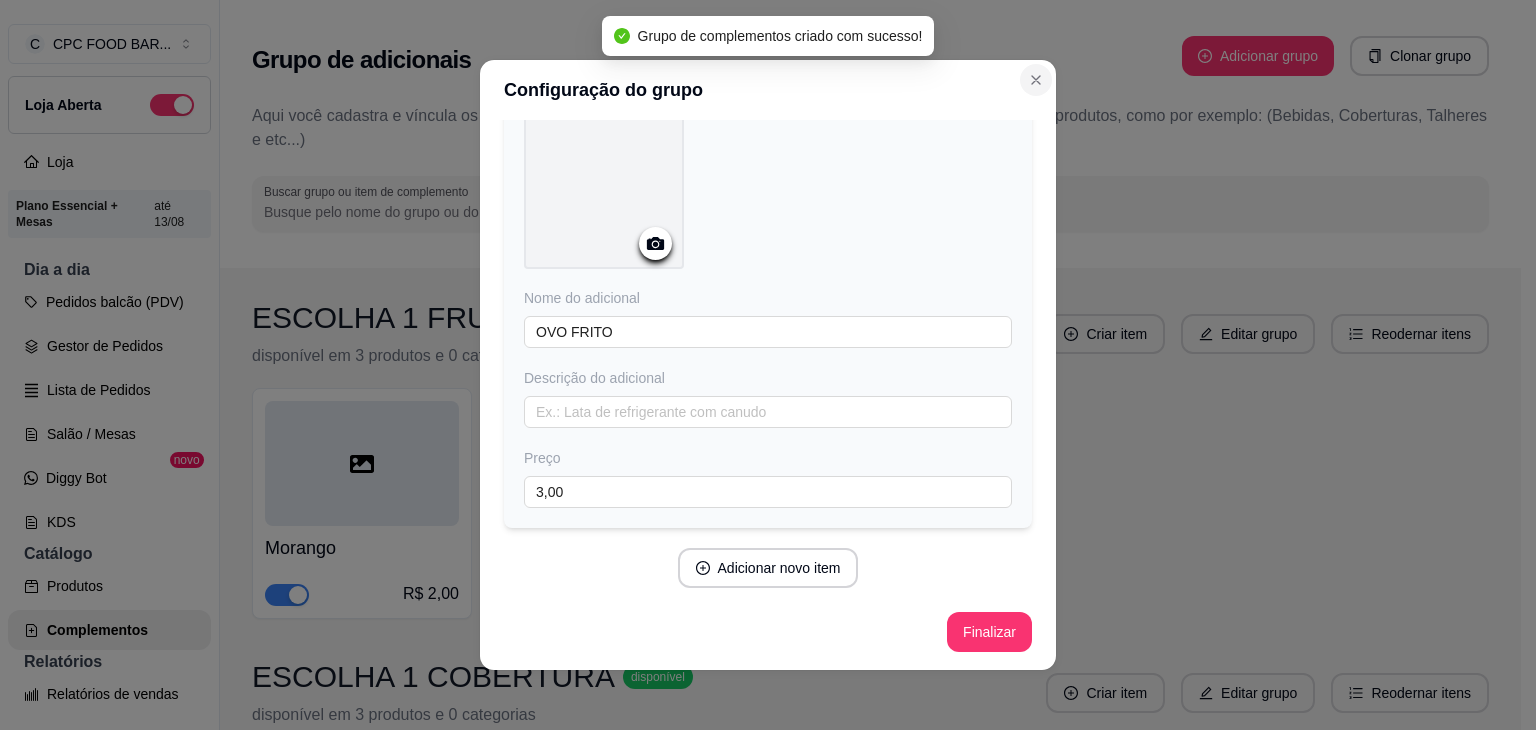 click 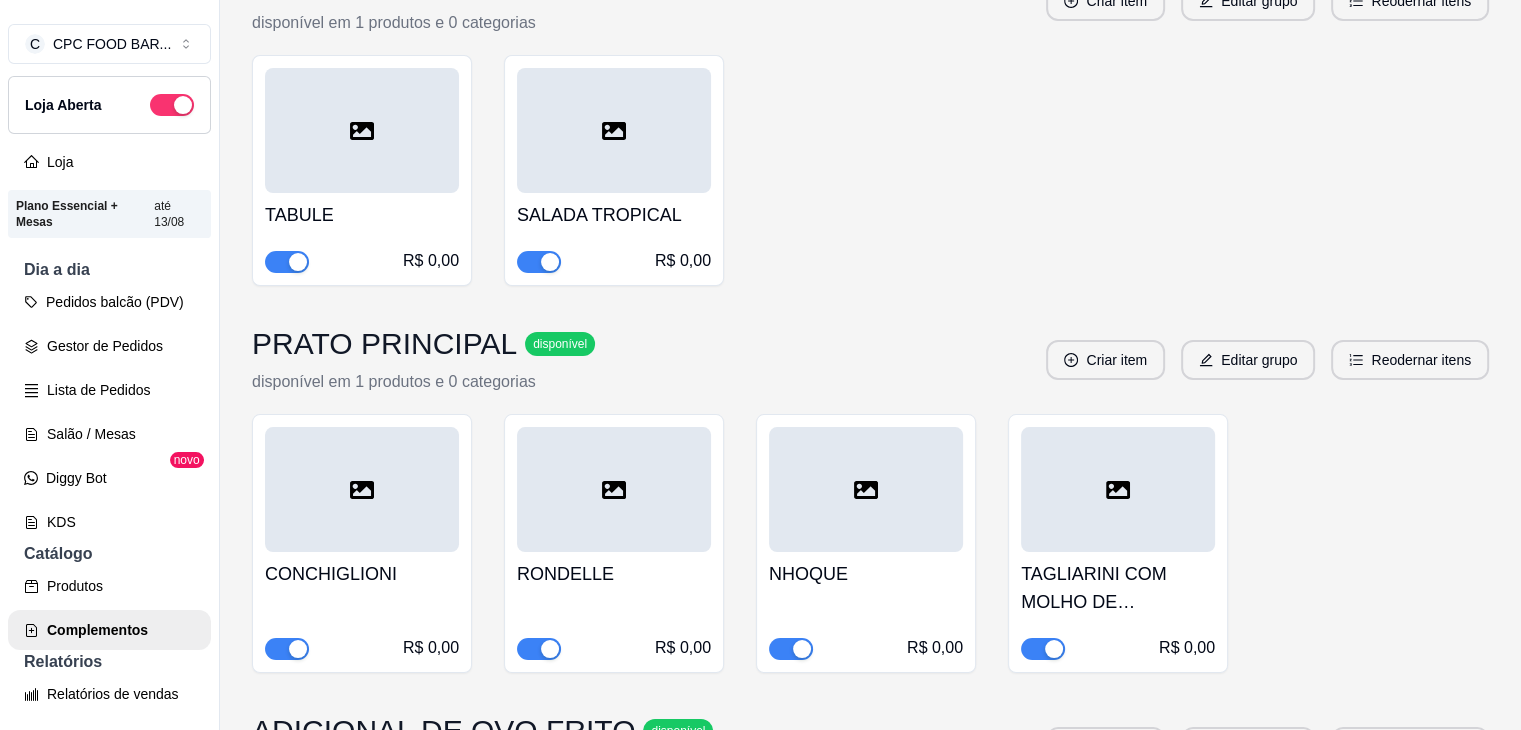 scroll, scrollTop: 3849, scrollLeft: 0, axis: vertical 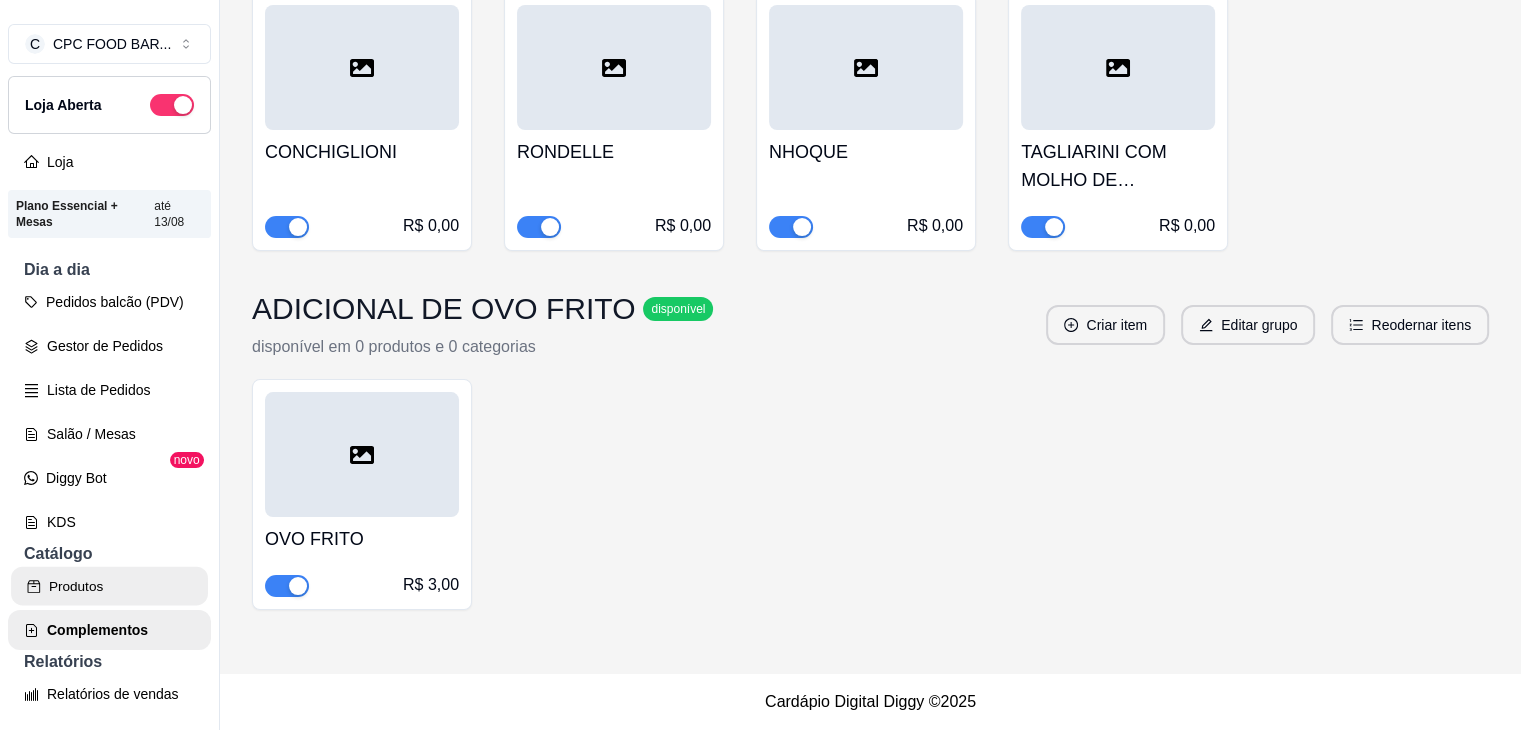click on "Produtos" at bounding box center [109, 586] 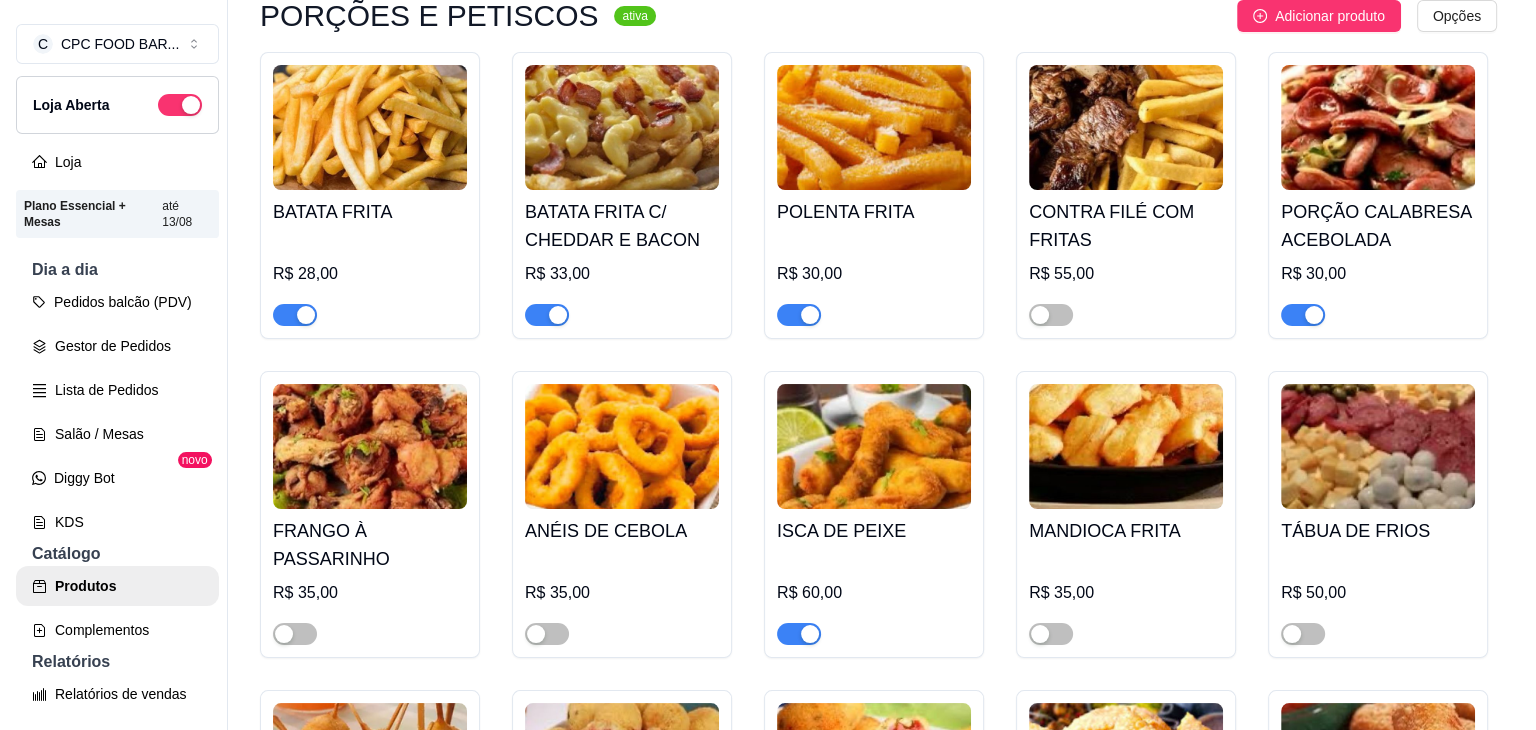 scroll, scrollTop: 10800, scrollLeft: 0, axis: vertical 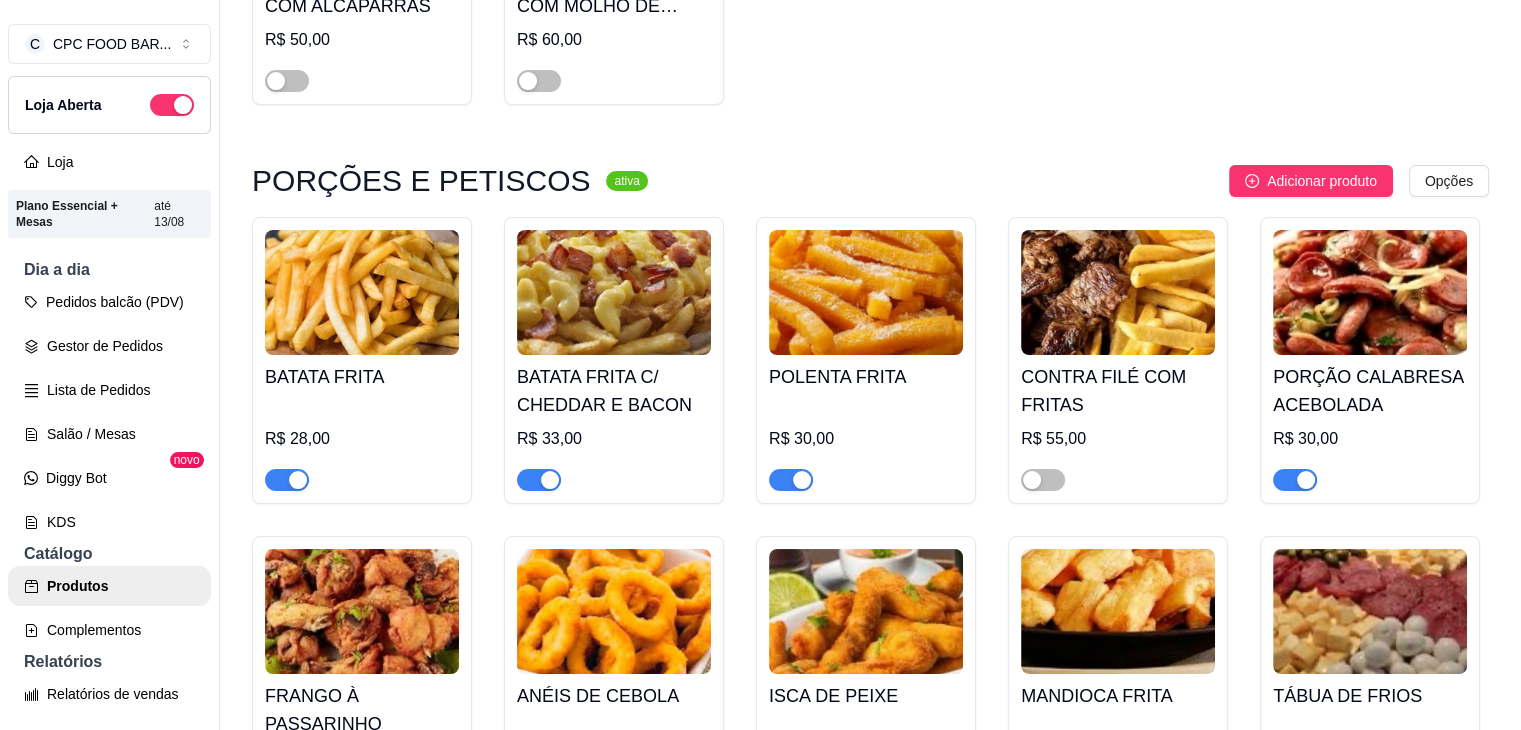 click at bounding box center (362, -1782) 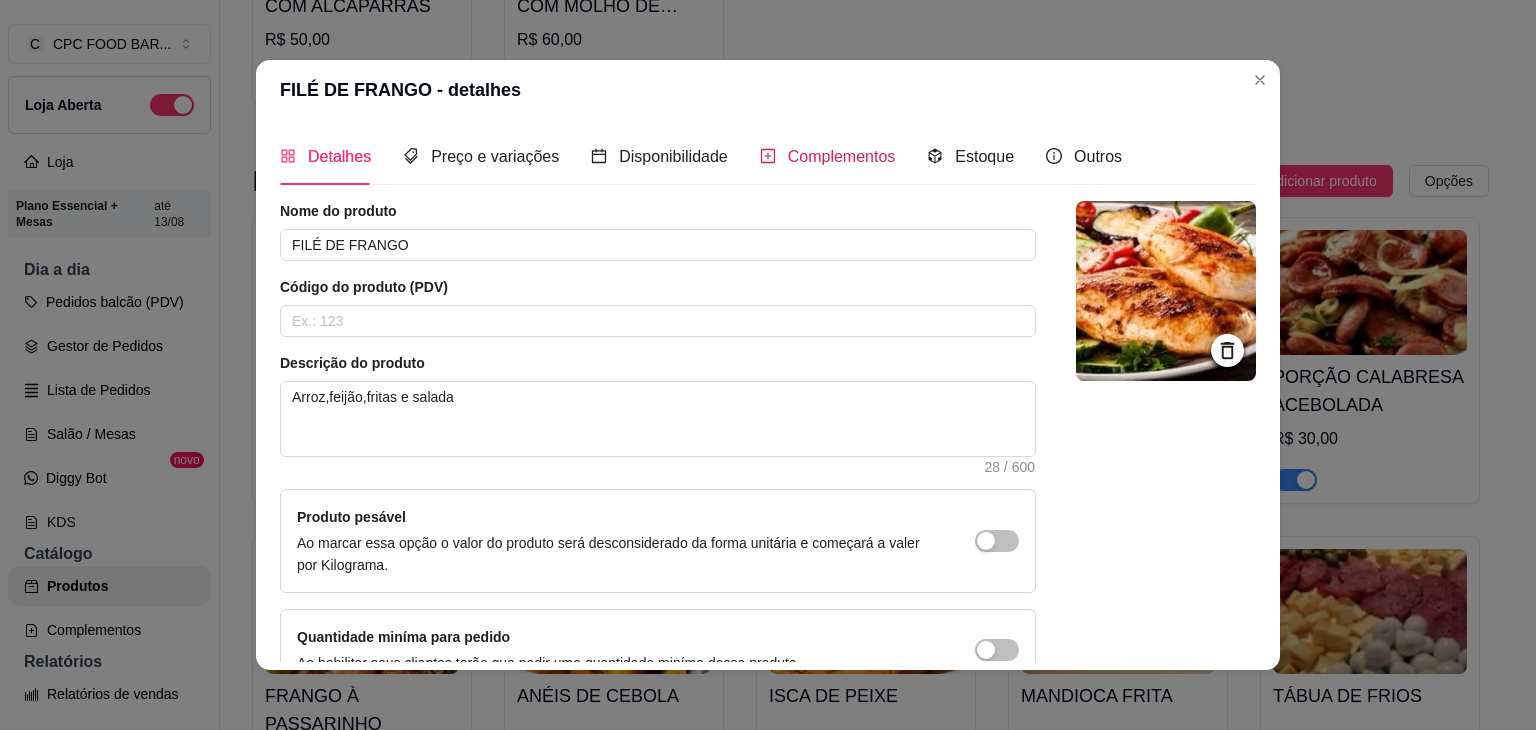 click on "Complementos" at bounding box center (842, 156) 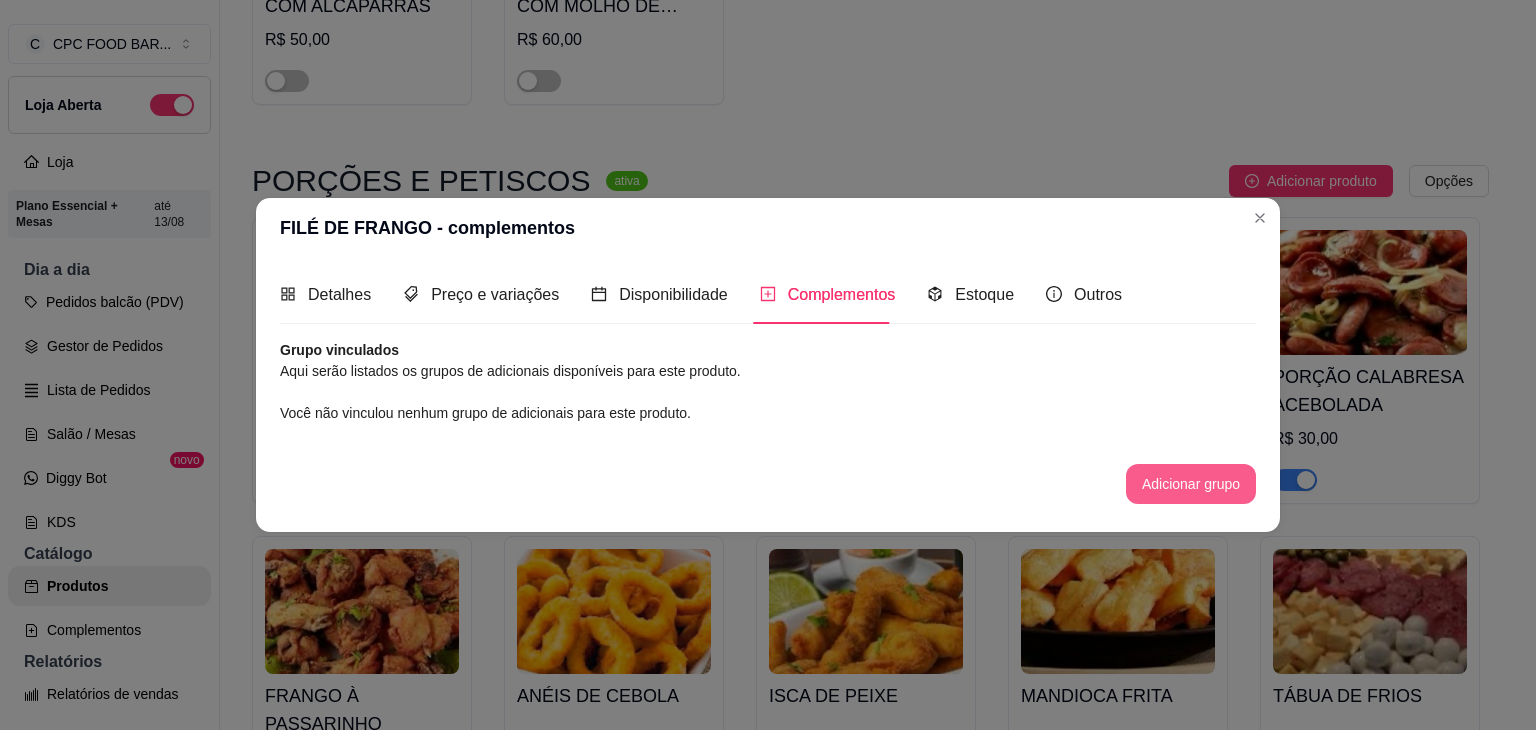 click on "Adicionar grupo" at bounding box center (1191, 484) 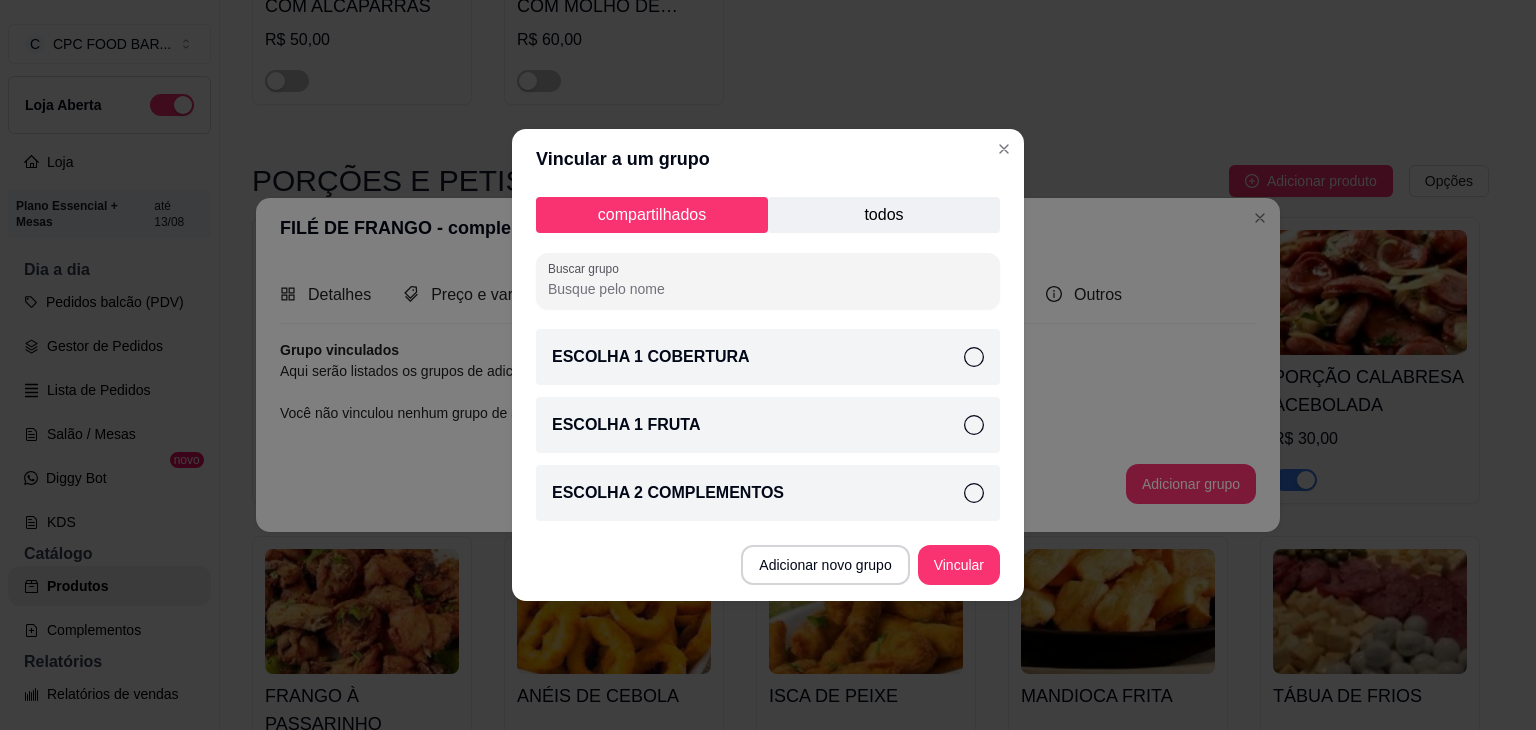 click on "todos" at bounding box center (884, 215) 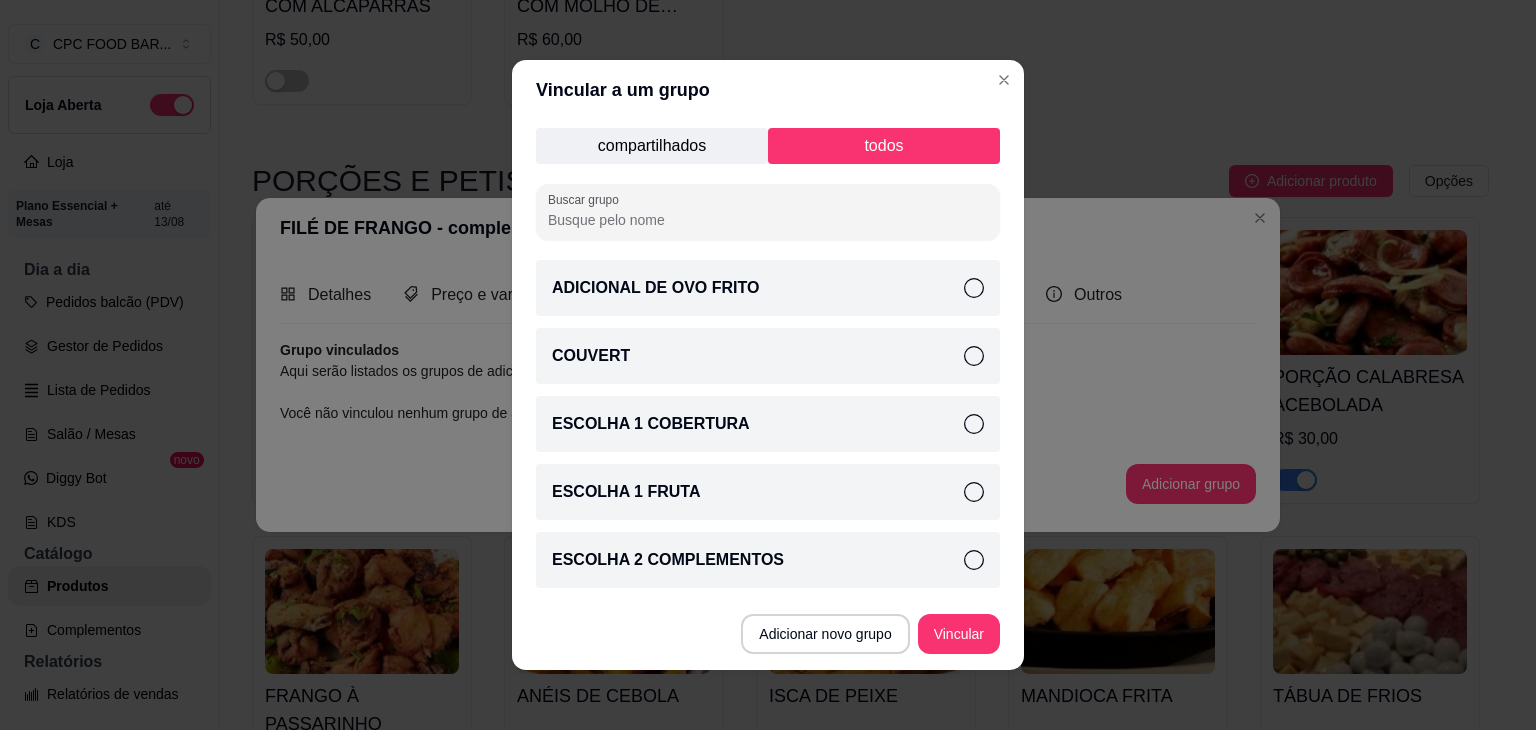 click on "ADICIONAL DE OVO FRITO" at bounding box center [768, 288] 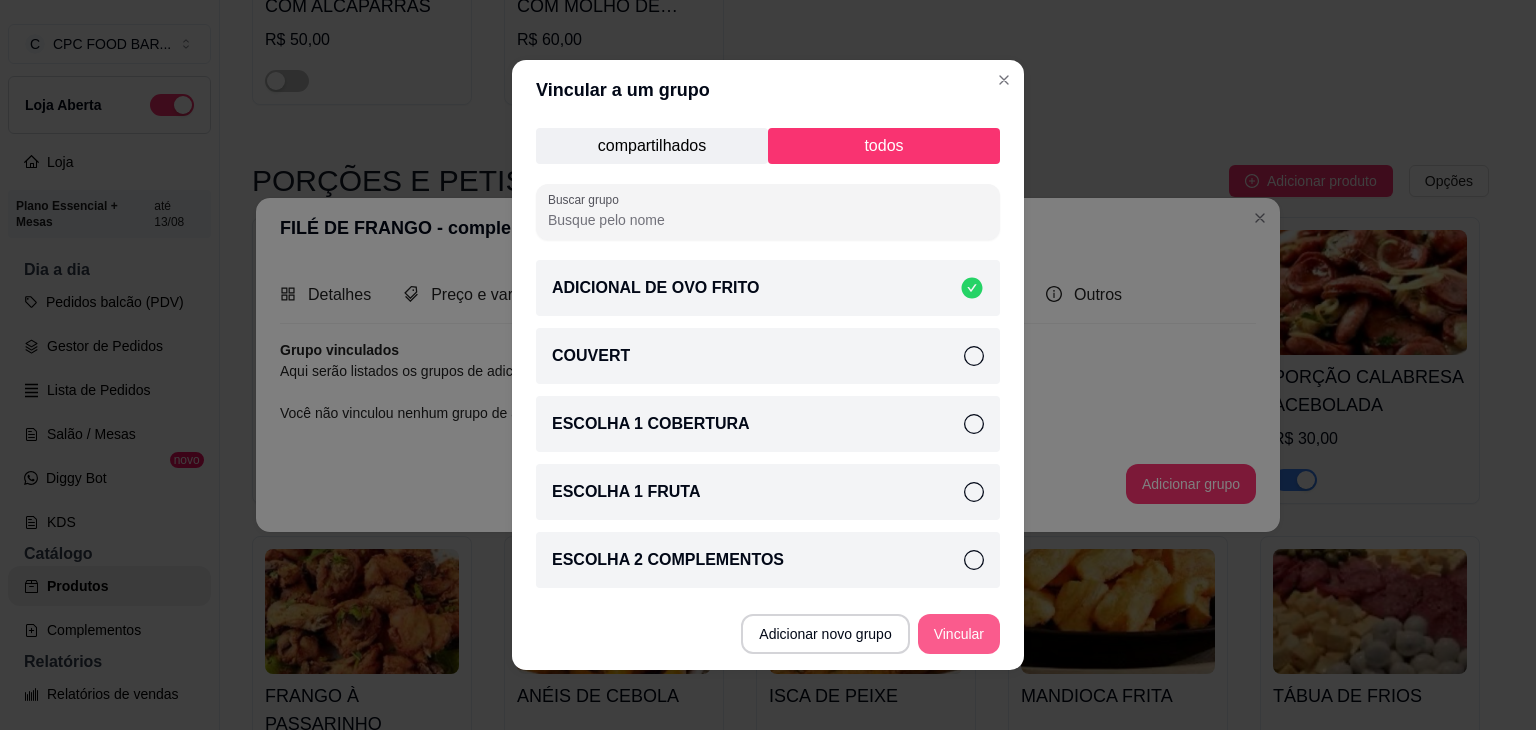 click on "Vincular" at bounding box center [959, 634] 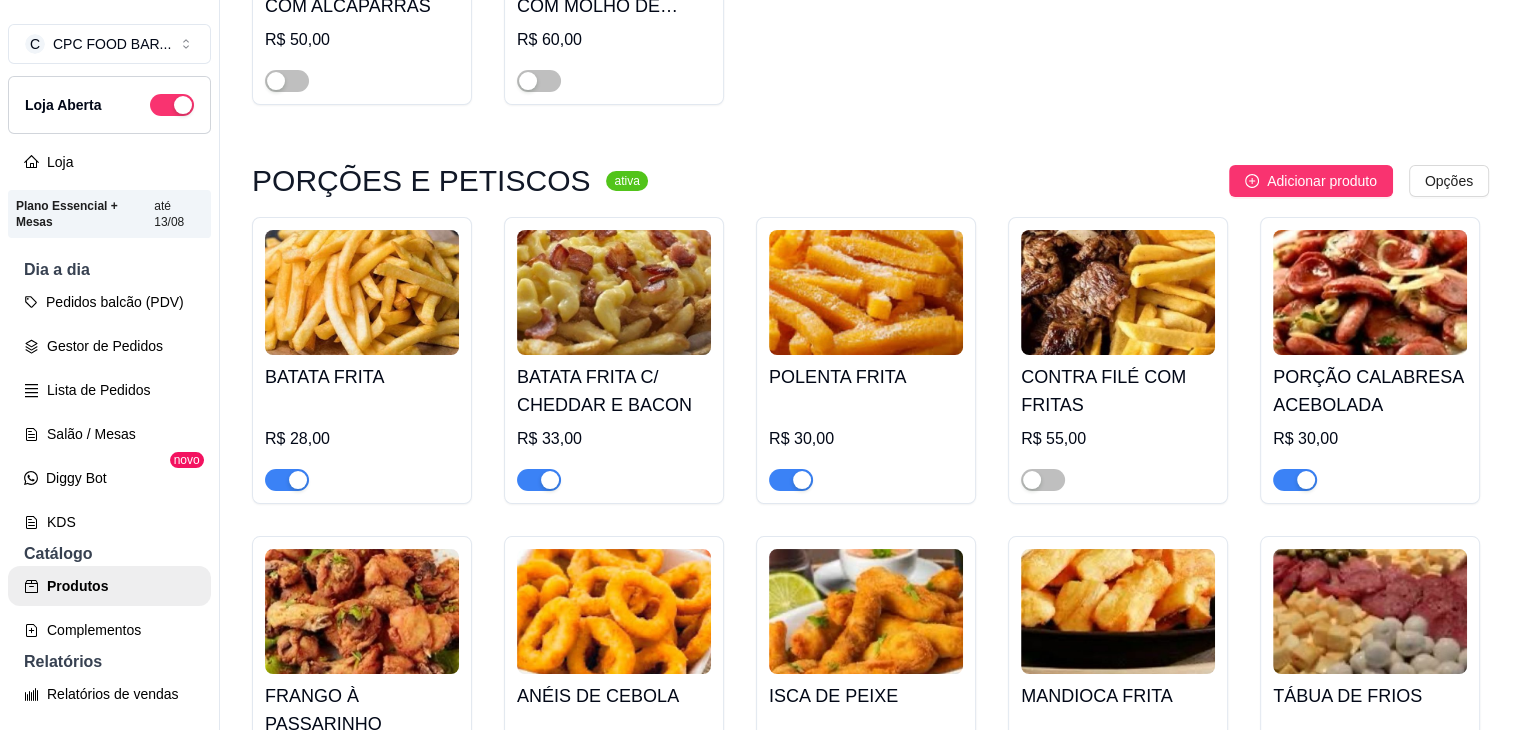 click on "FILÉ DE FRANGO R$ 30,00" at bounding box center [362, -1651] 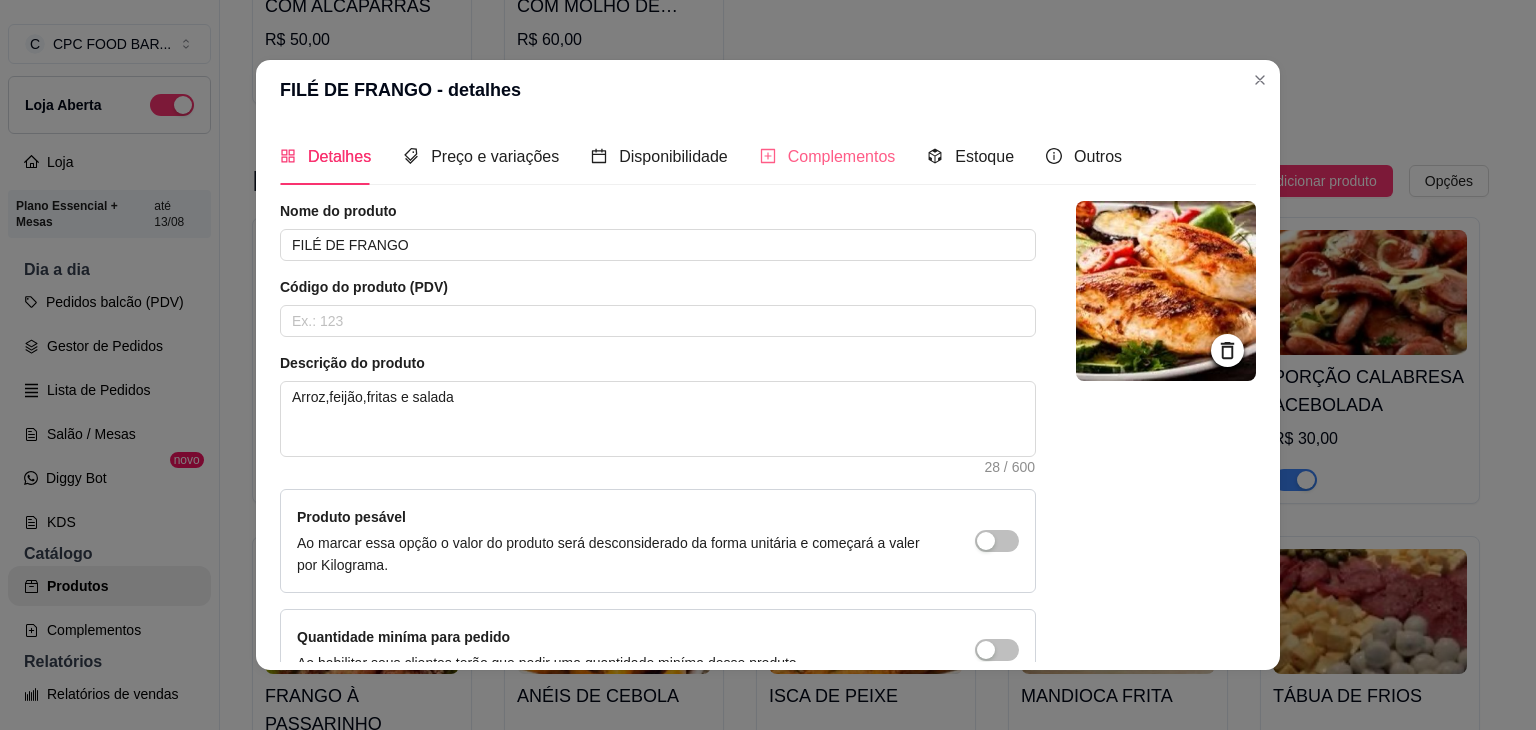 click on "Complementos" at bounding box center [828, 156] 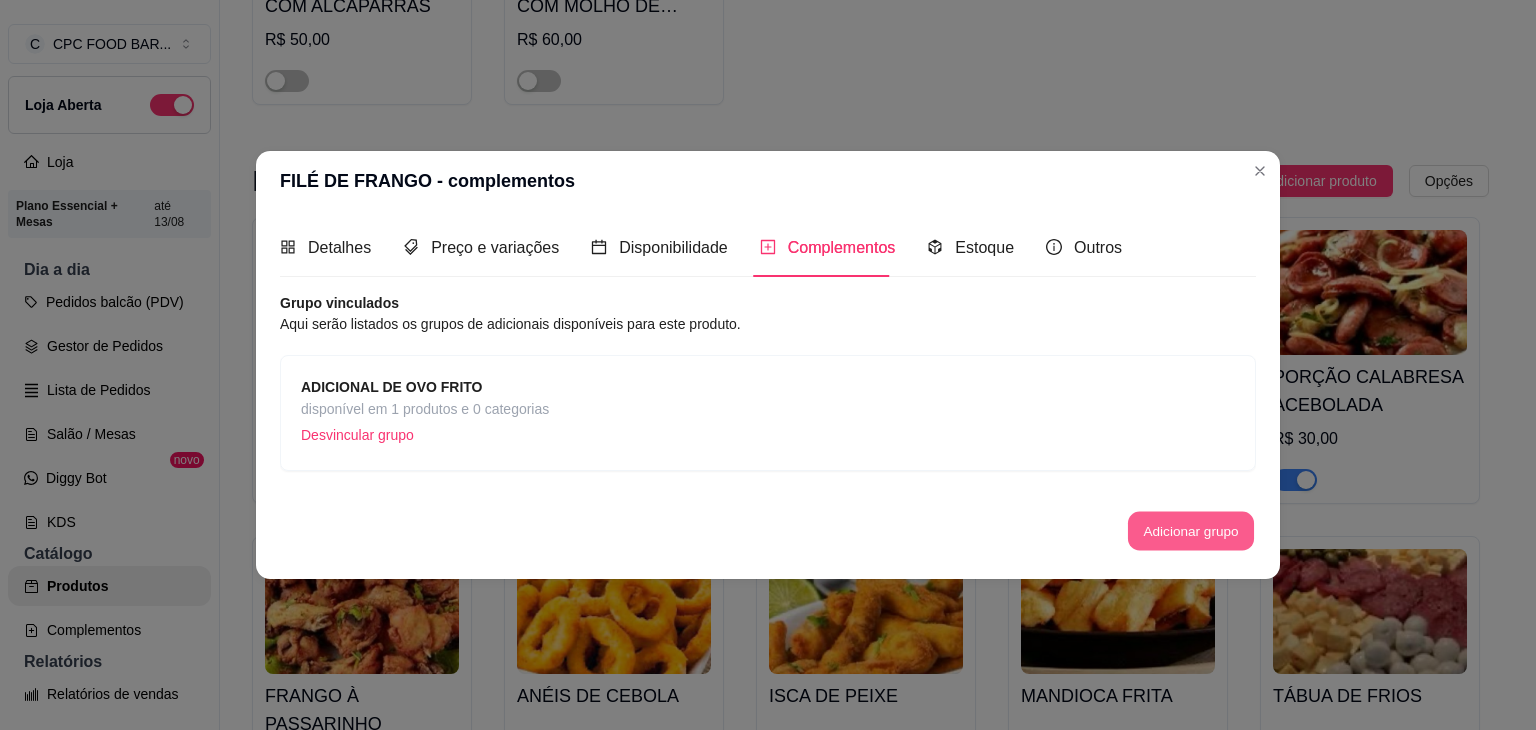 click on "Adicionar grupo" at bounding box center [1191, 530] 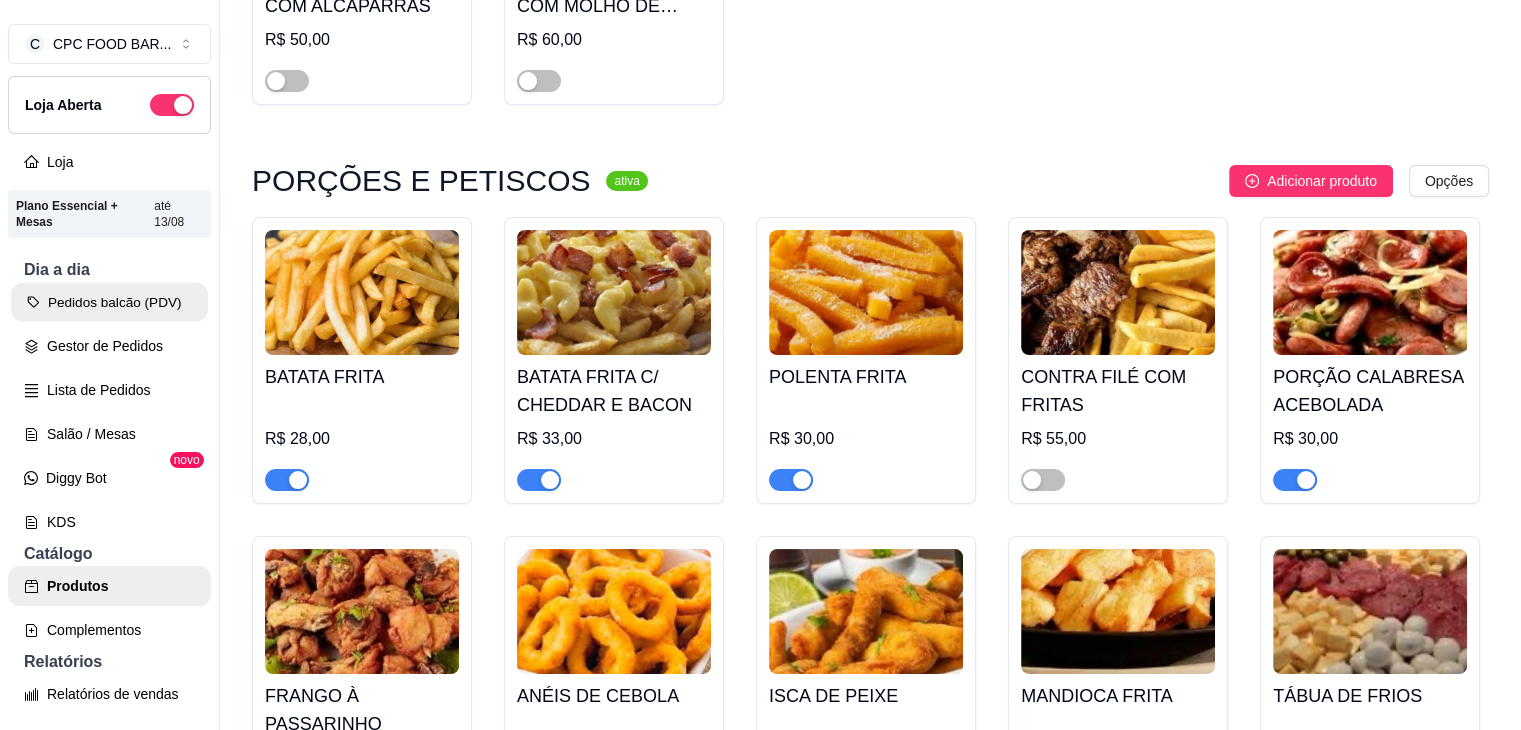 click on "Pedidos balcão (PDV)" at bounding box center (109, 302) 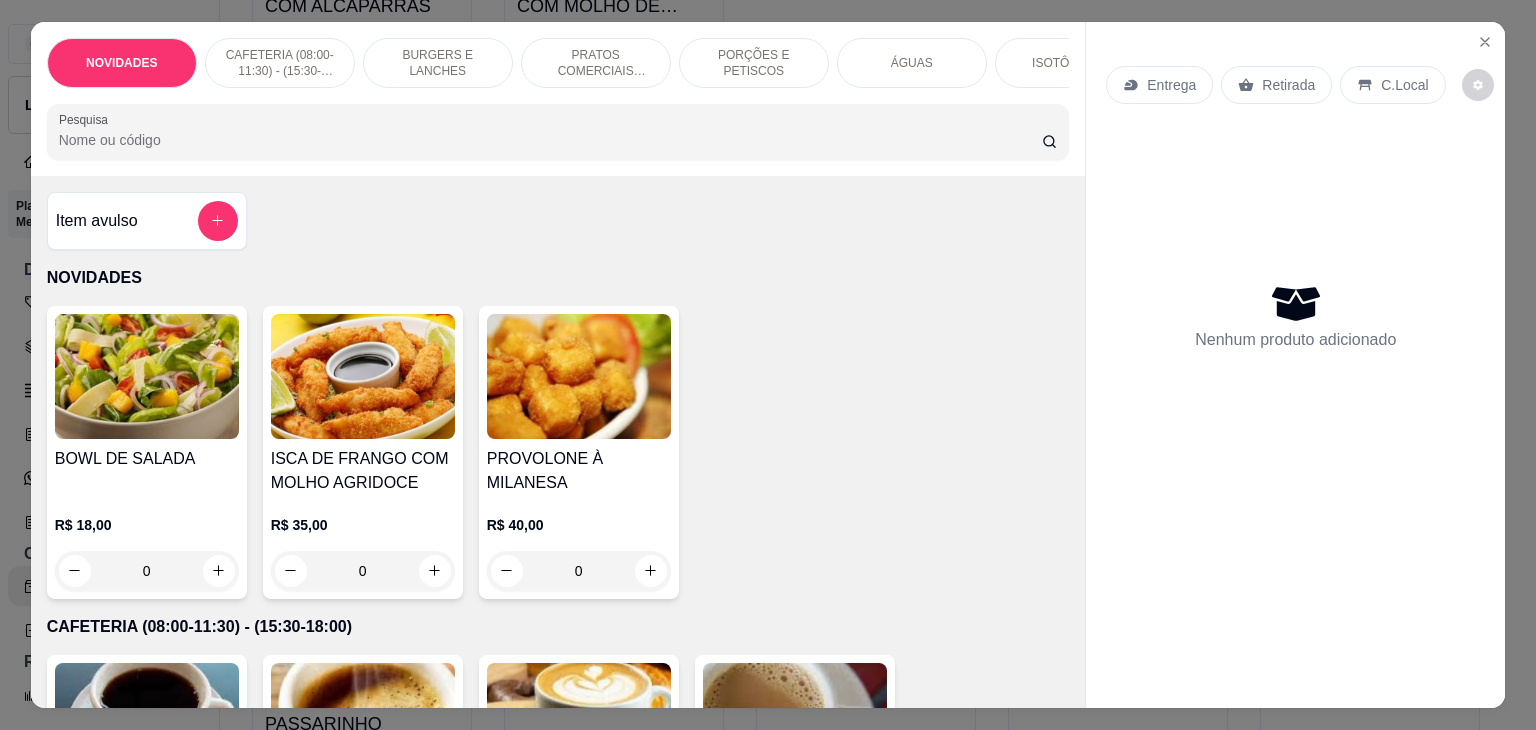click on "PRATOS COMERCIAIS (11:30-15:30)" at bounding box center (596, 63) 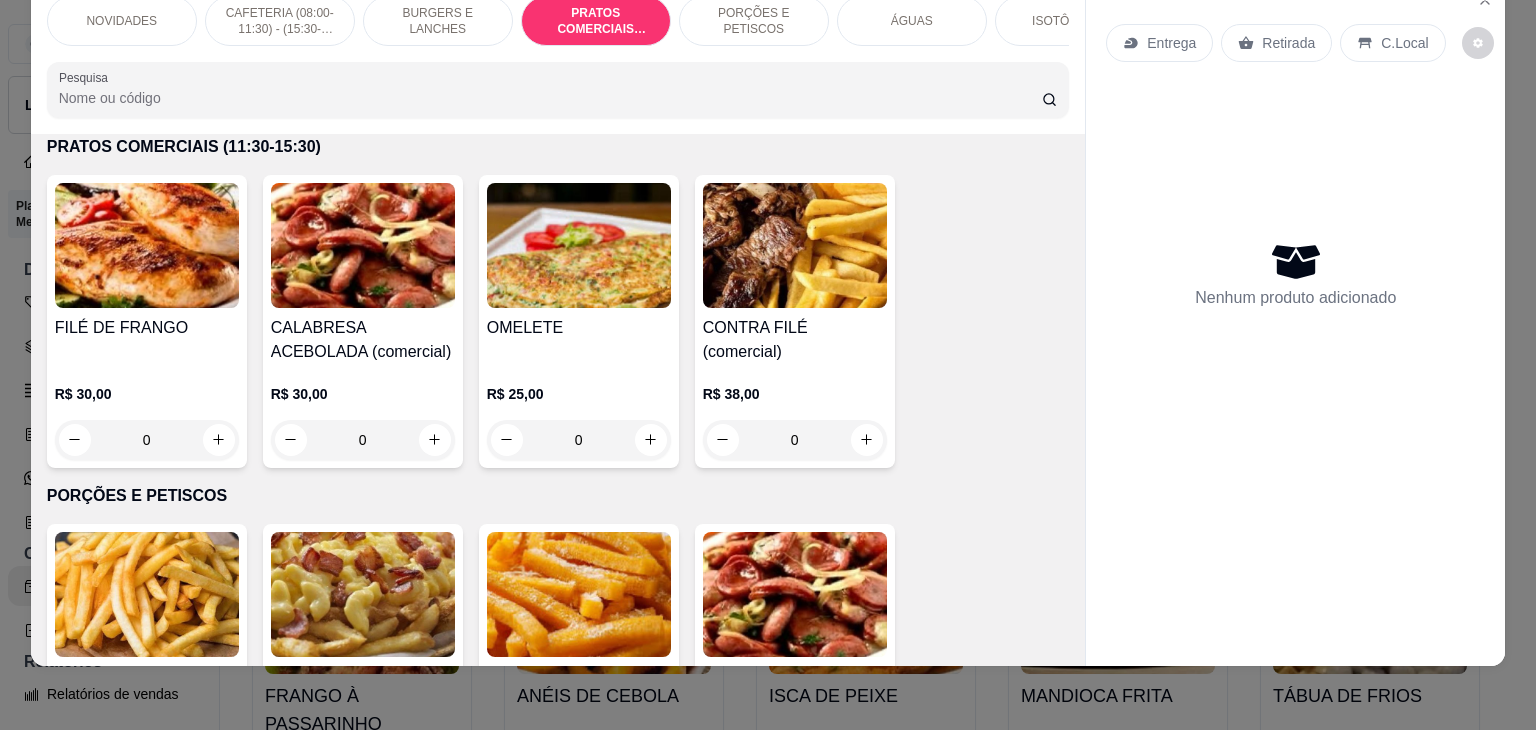 click on "FILÉ DE FRANGO" at bounding box center (147, 328) 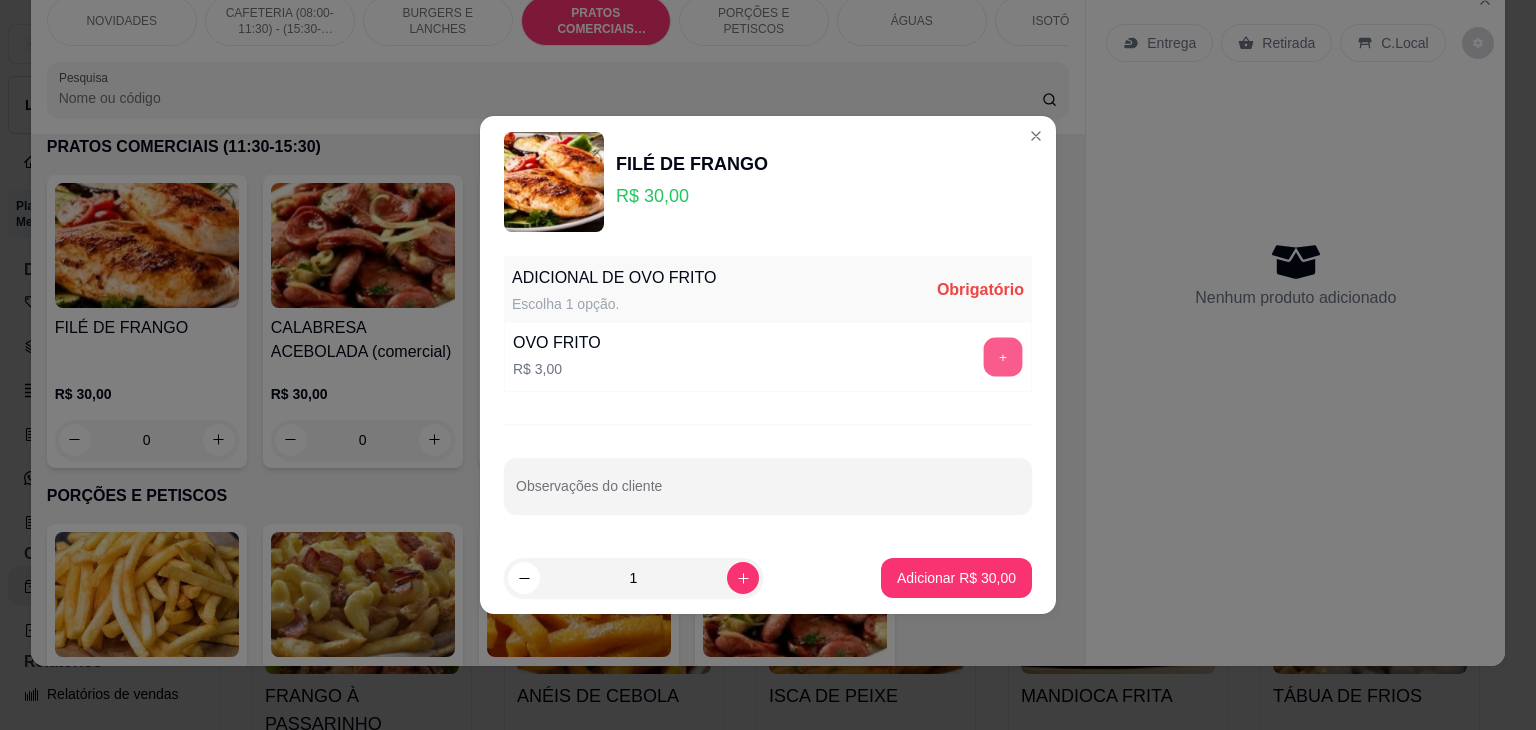 click on "+" at bounding box center (1003, 357) 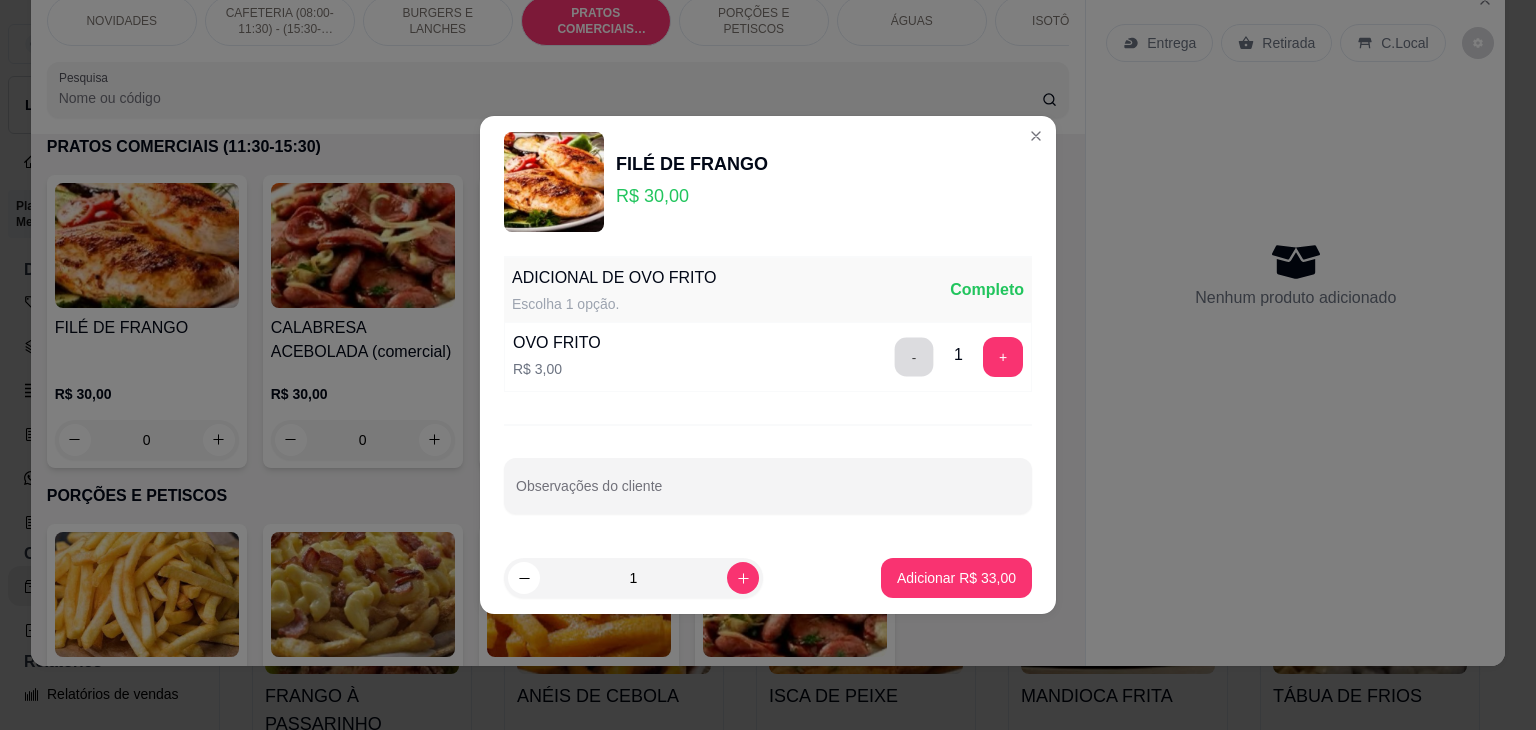 click on "-" at bounding box center (914, 357) 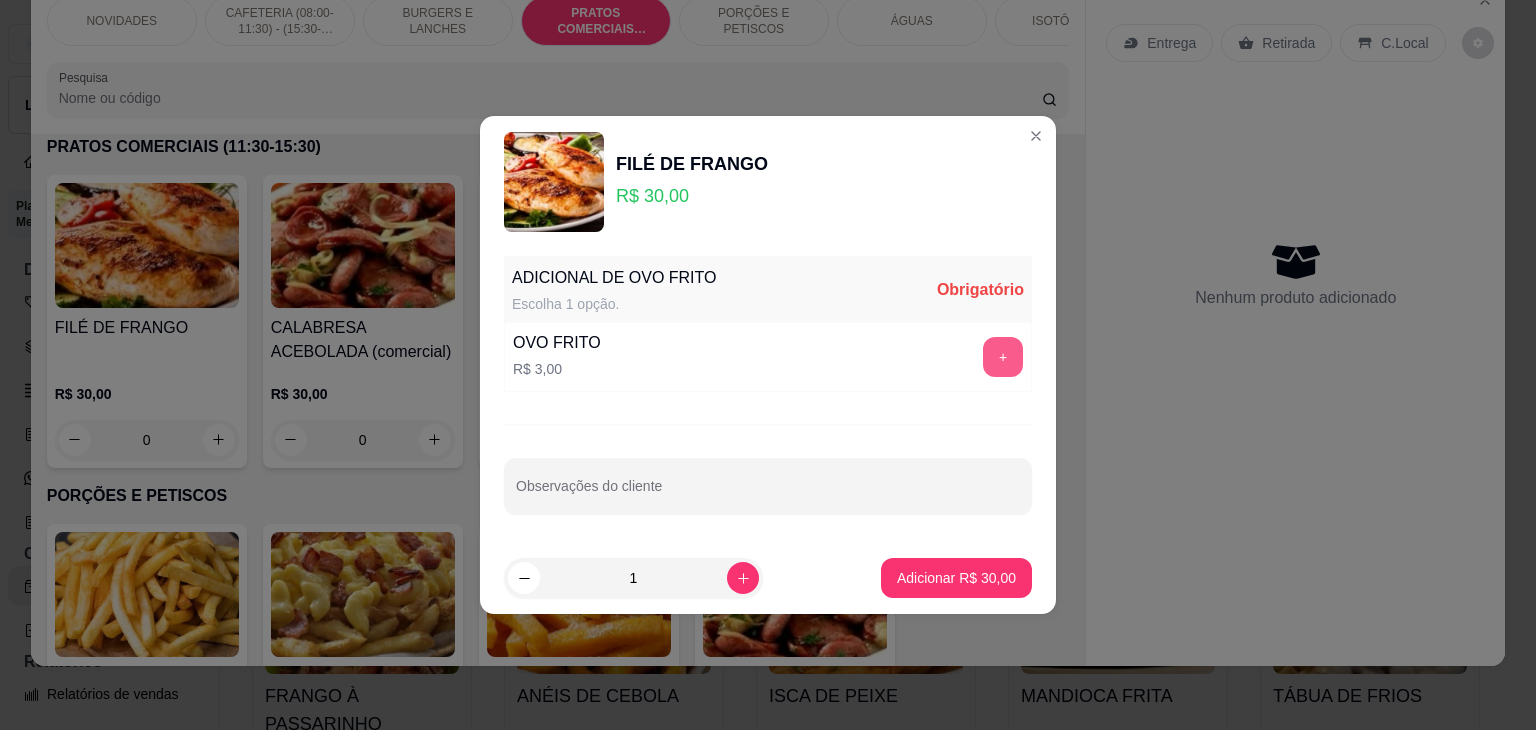 click on "+" at bounding box center [1003, 357] 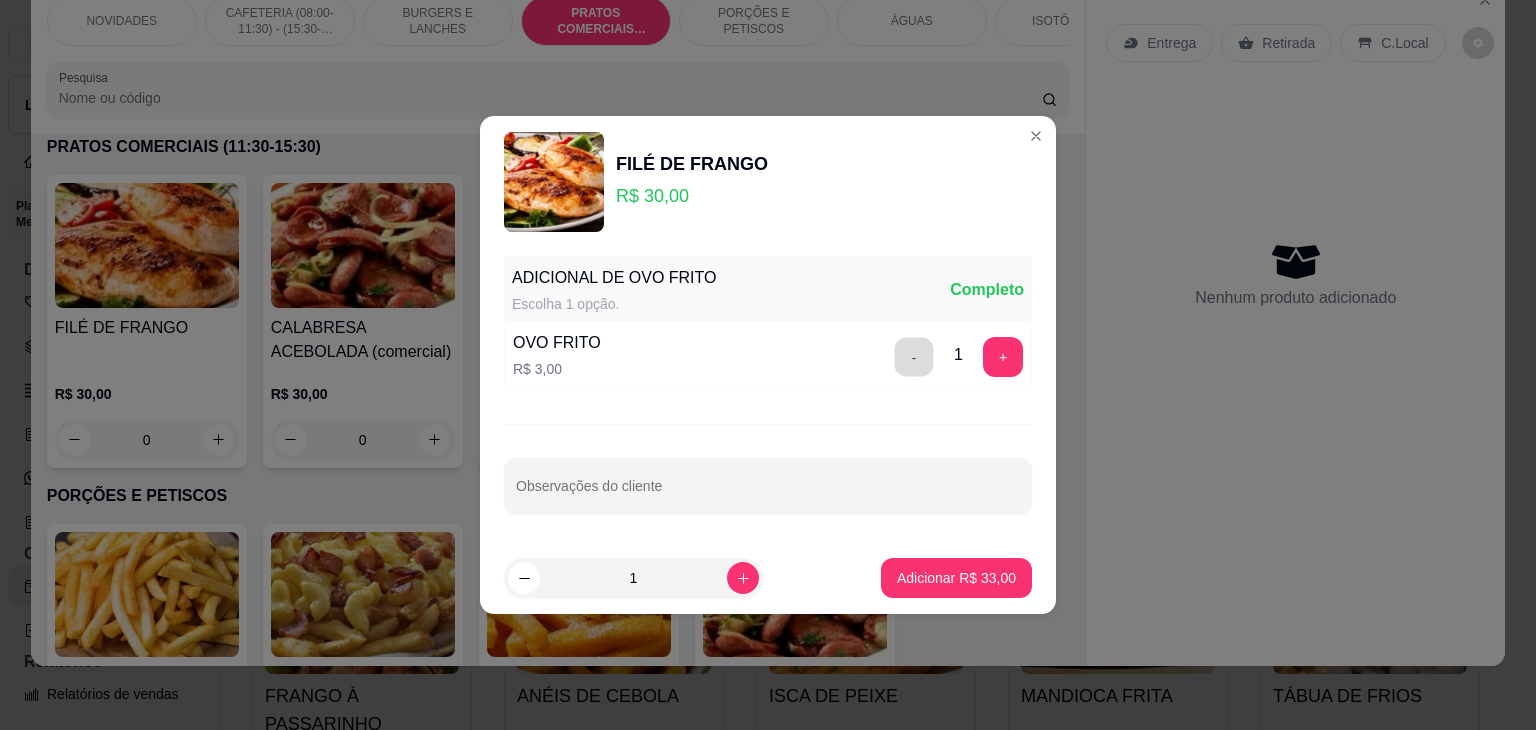 click on "-" at bounding box center [914, 357] 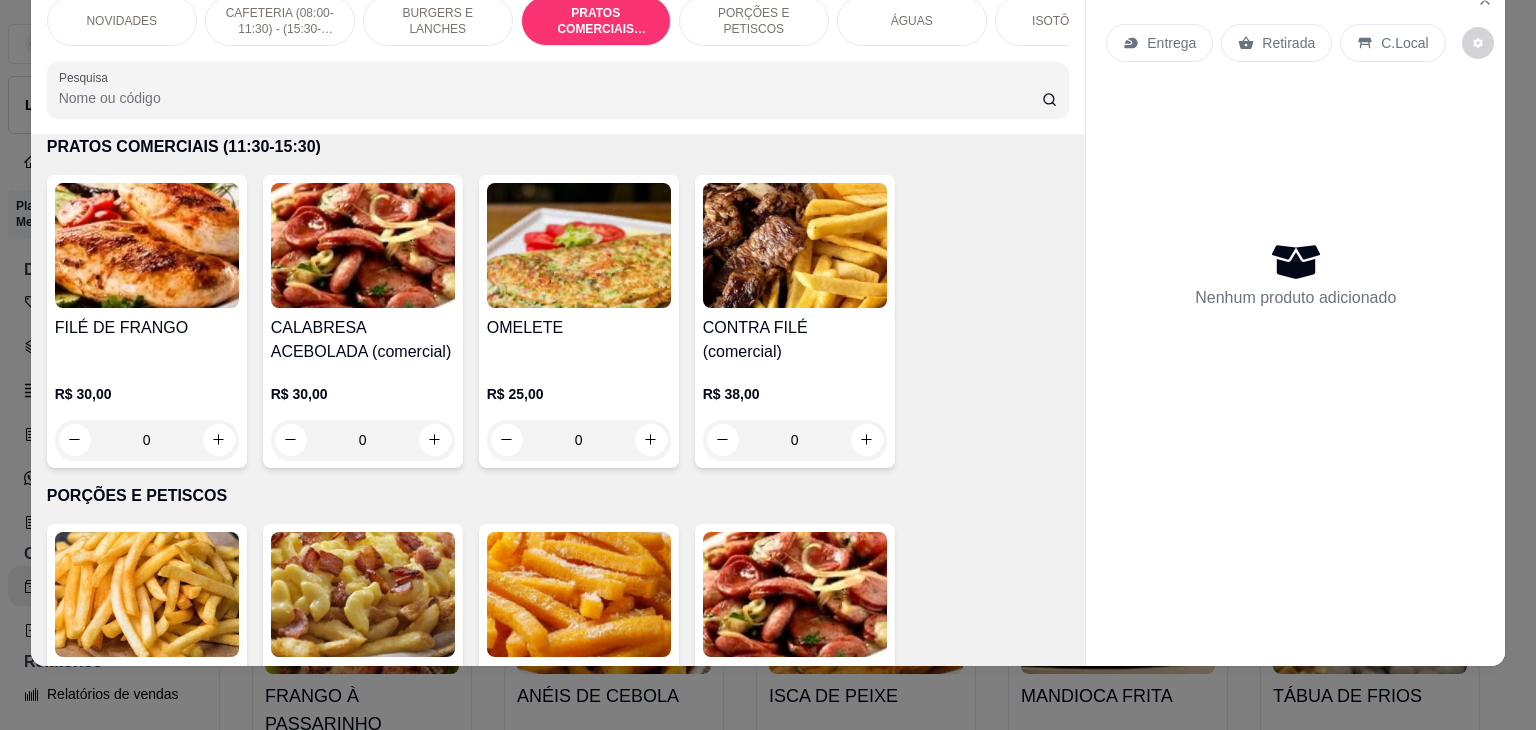 click on "0" at bounding box center [147, 440] 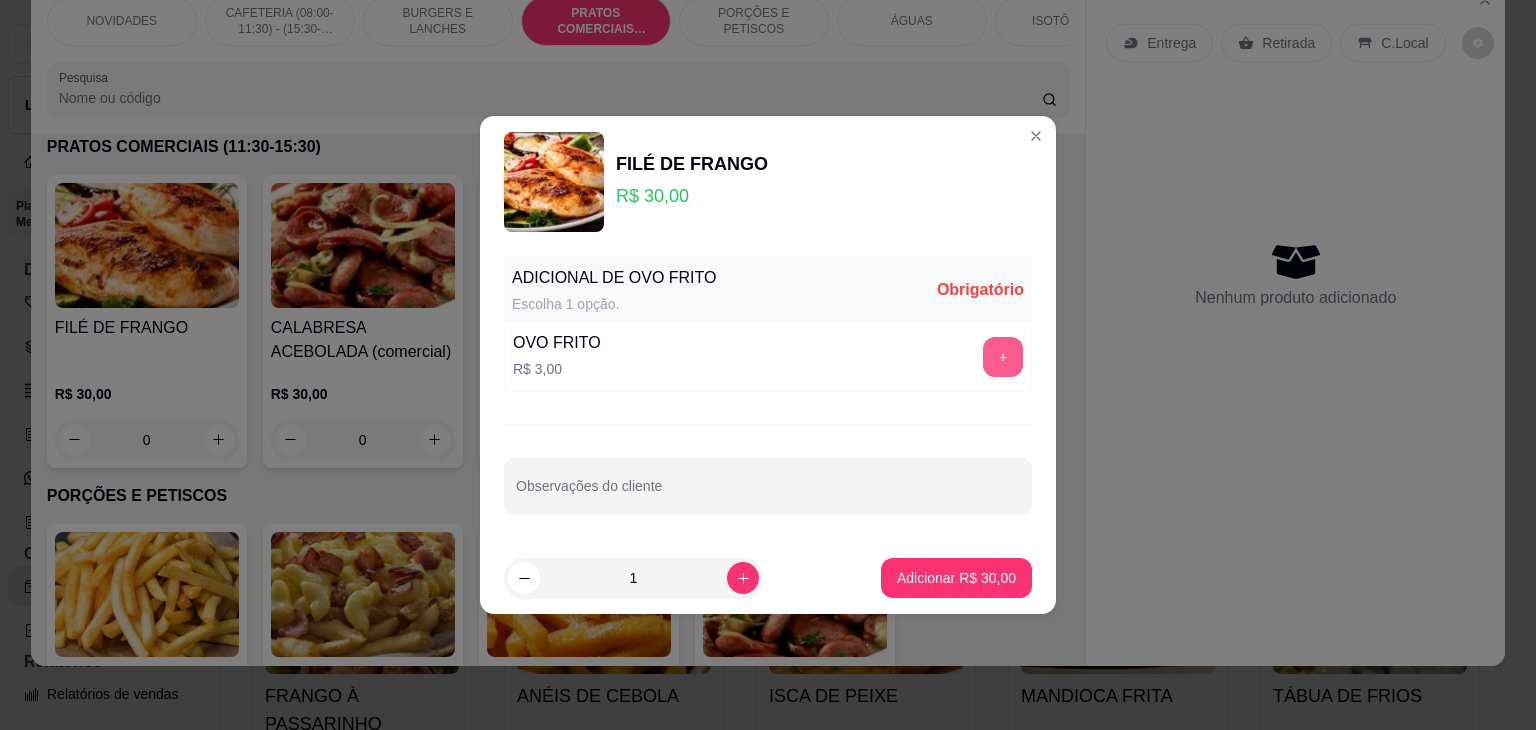 click on "+" at bounding box center [1003, 357] 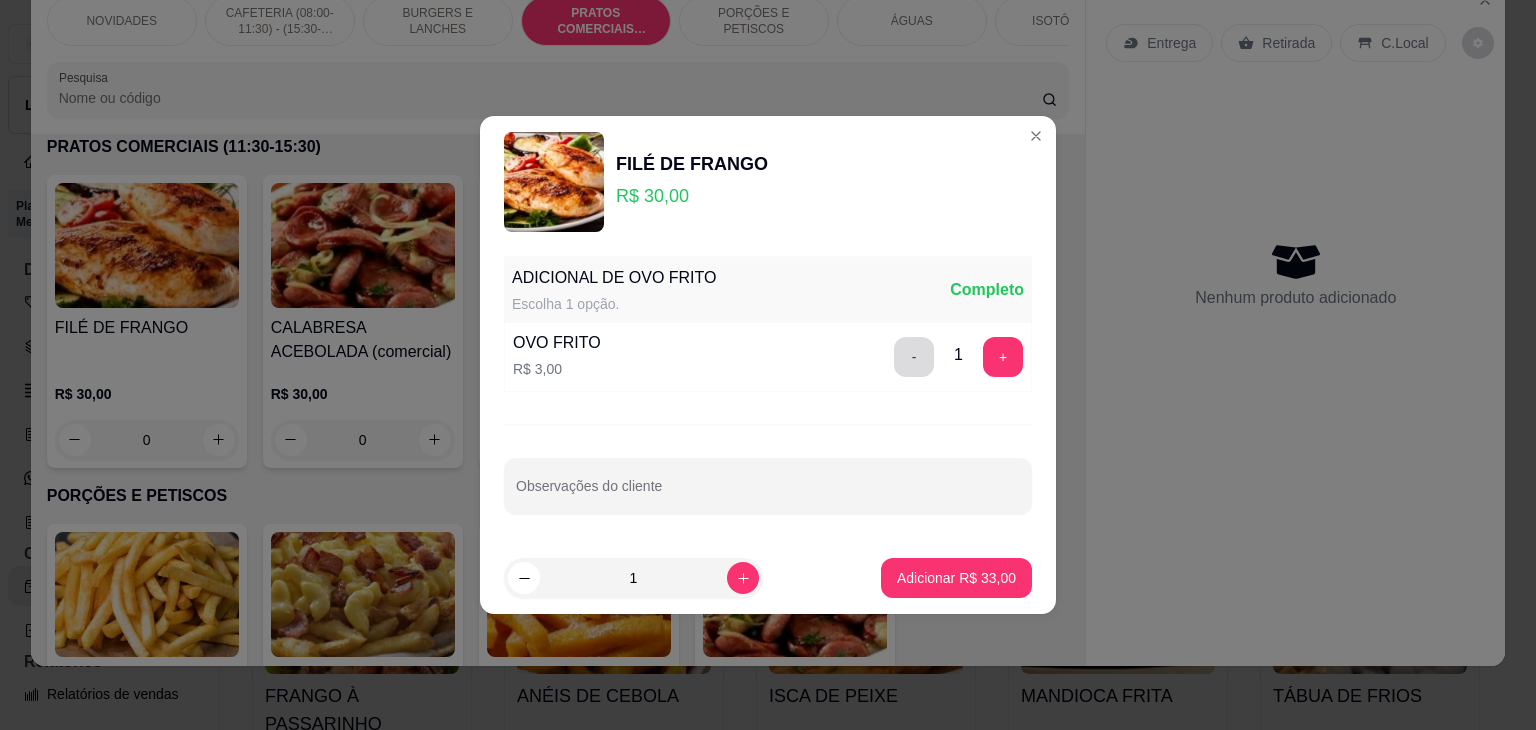 click on "-" at bounding box center [914, 357] 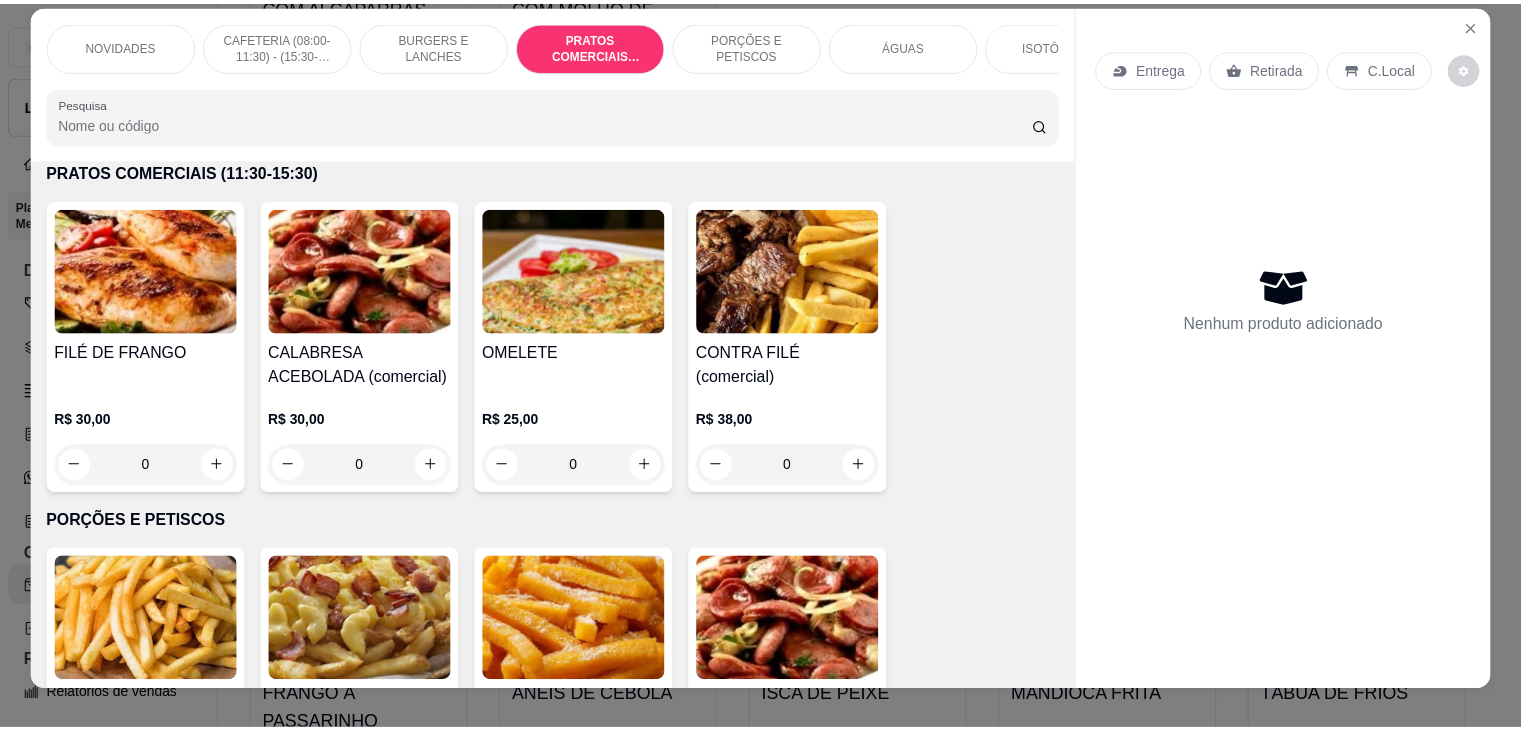 scroll, scrollTop: 0, scrollLeft: 0, axis: both 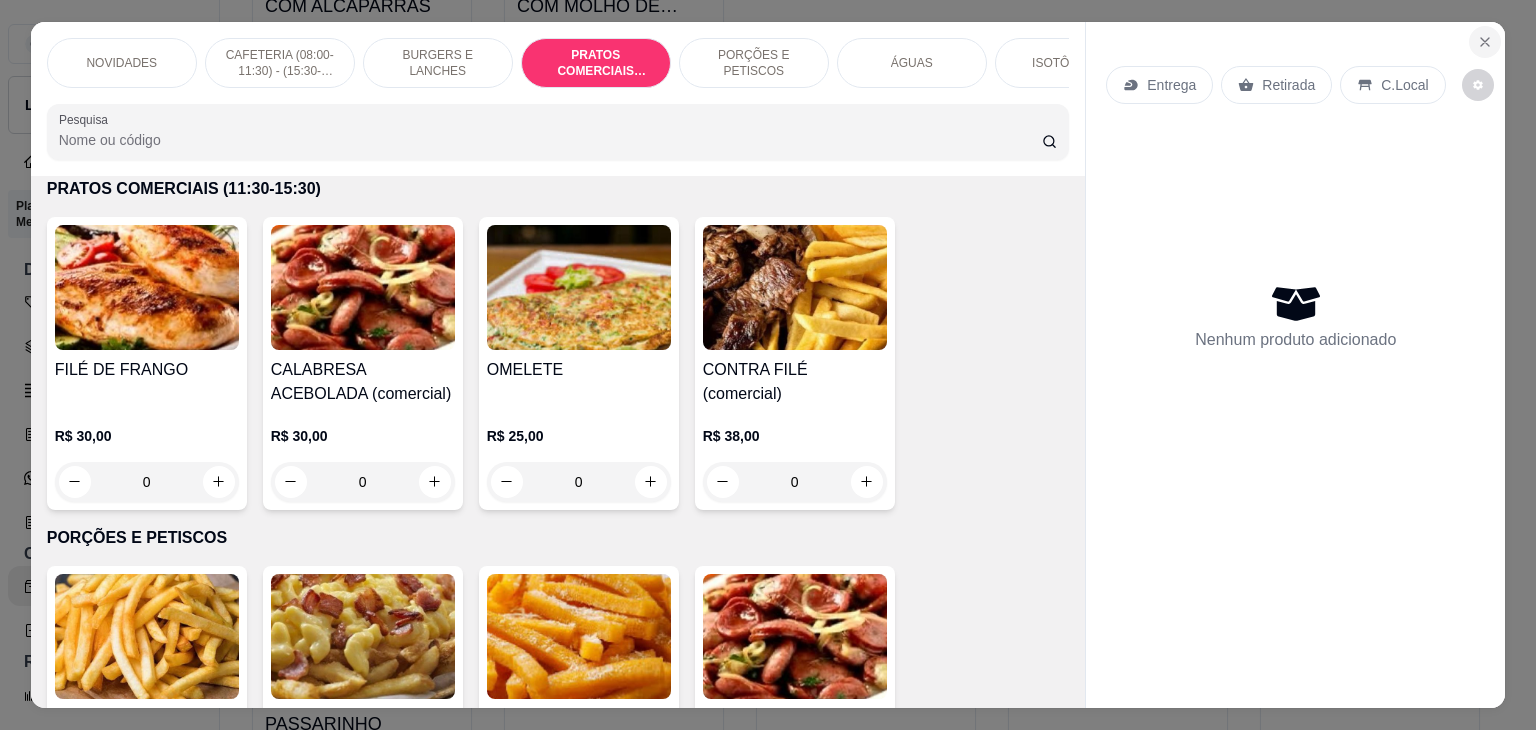 click at bounding box center [1485, 42] 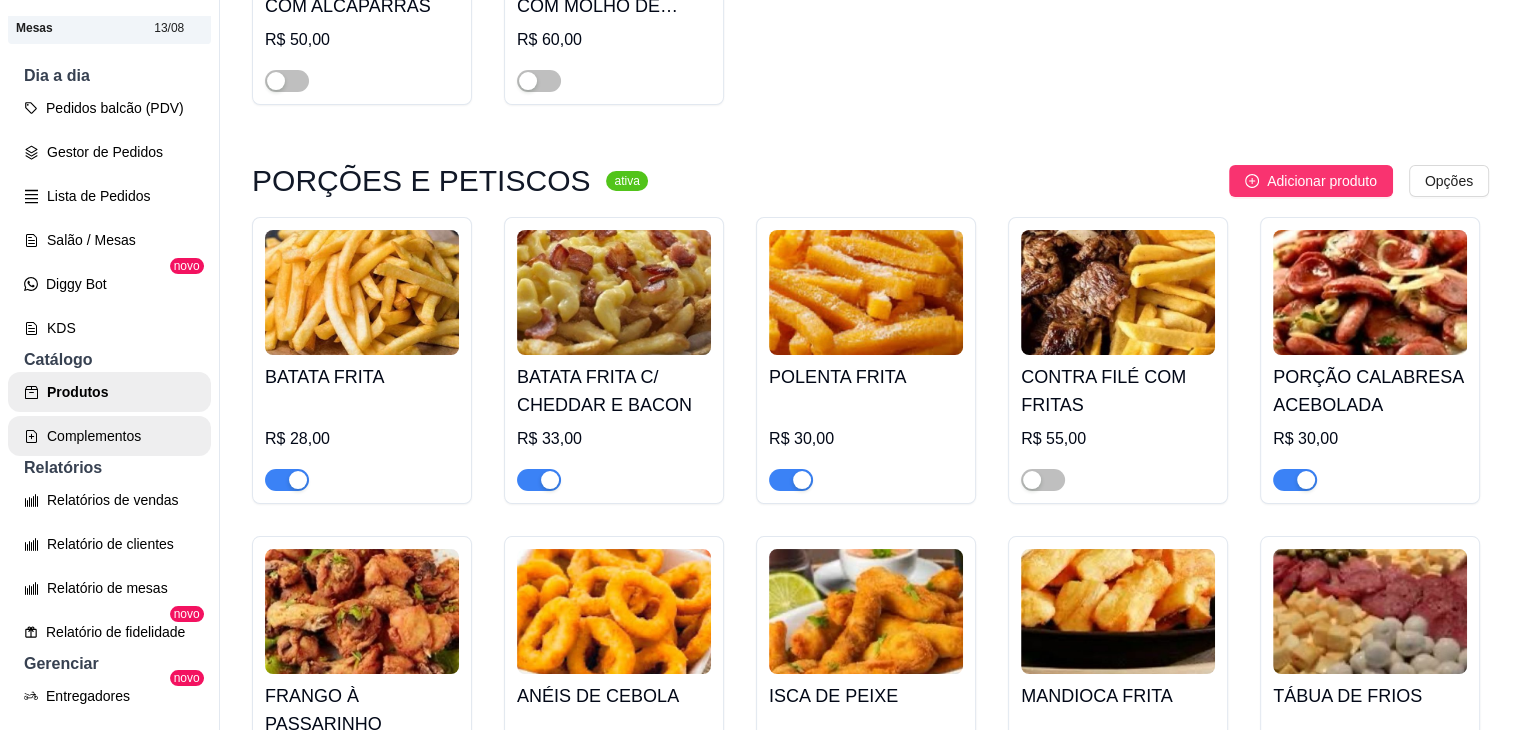 scroll, scrollTop: 200, scrollLeft: 0, axis: vertical 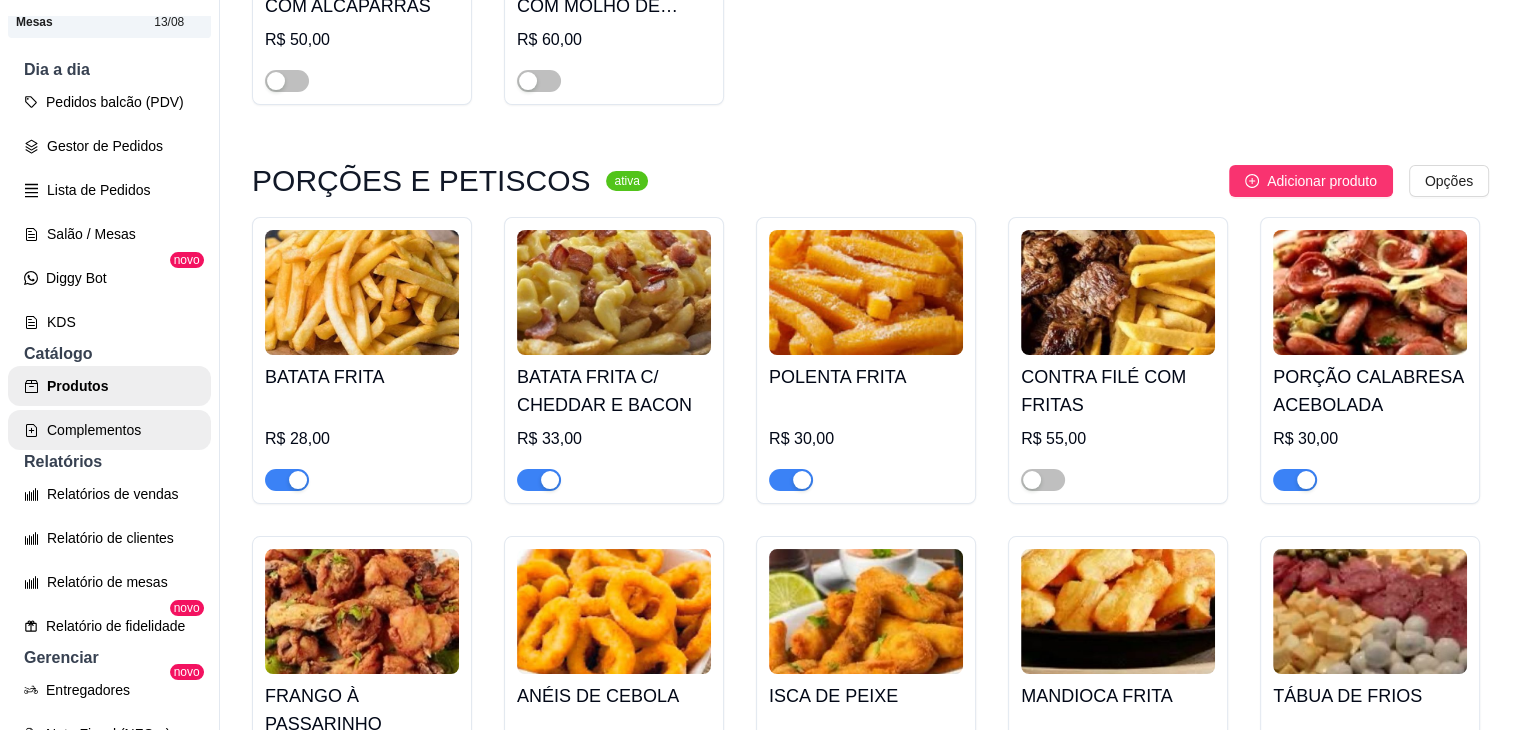 click on "Complementos" at bounding box center [109, 430] 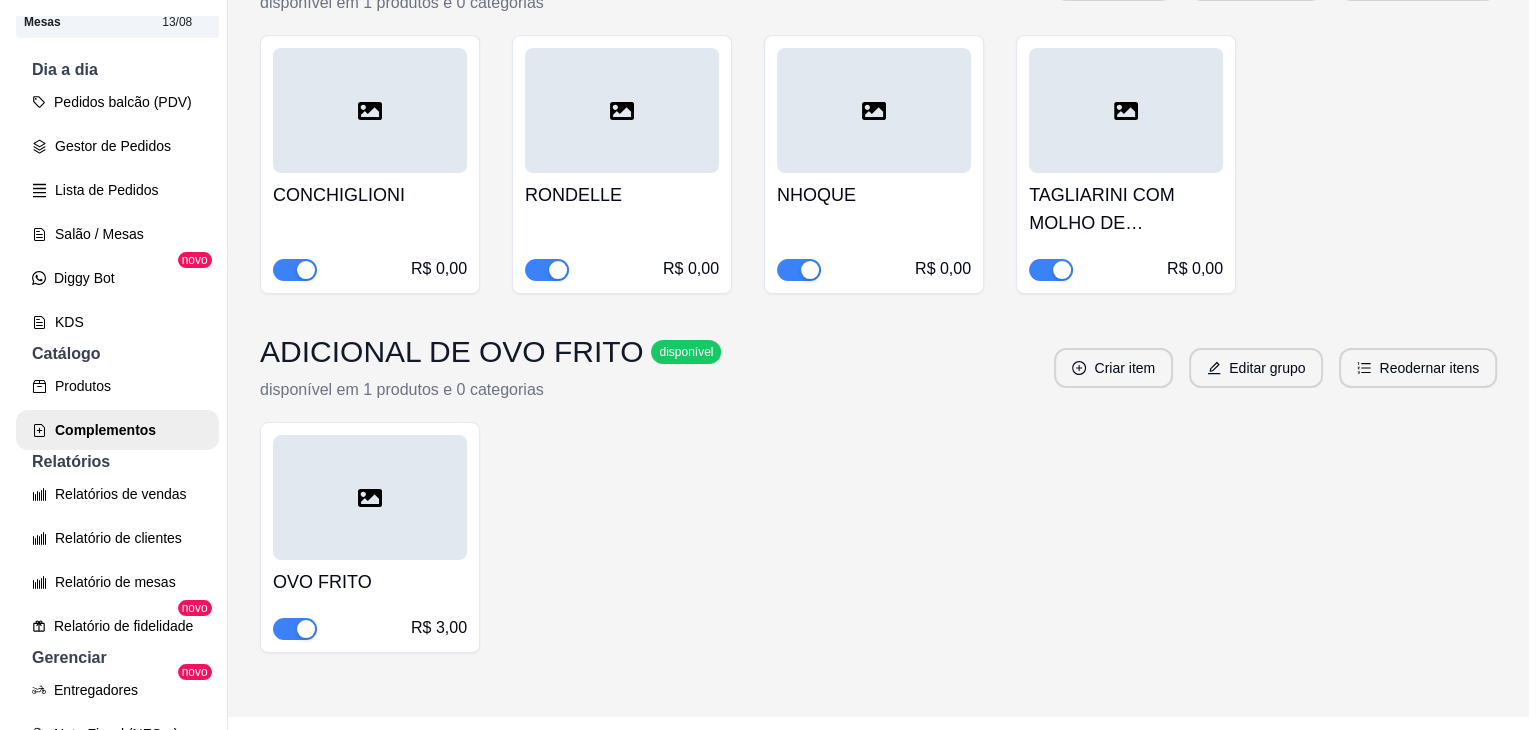 scroll, scrollTop: 3849, scrollLeft: 0, axis: vertical 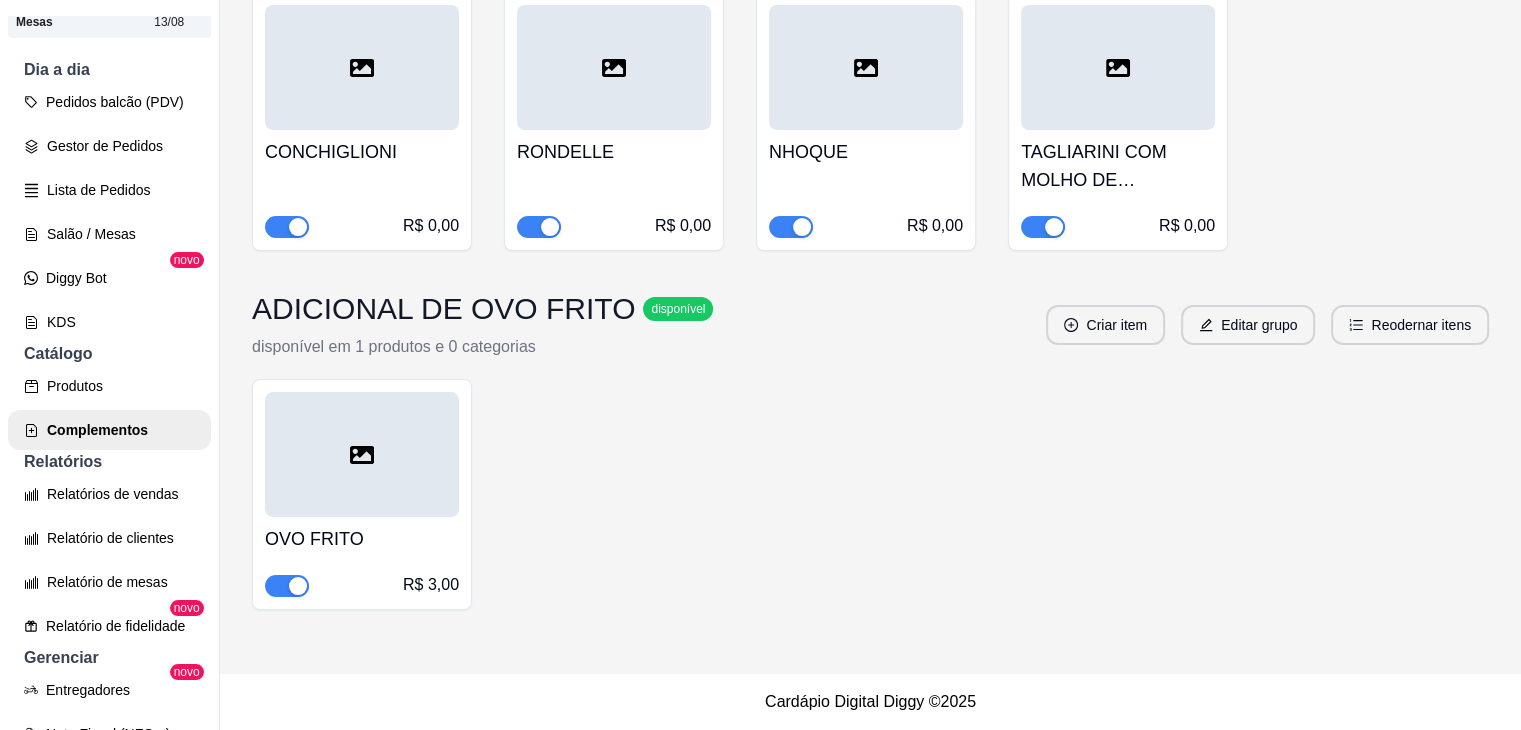 click at bounding box center [362, 454] 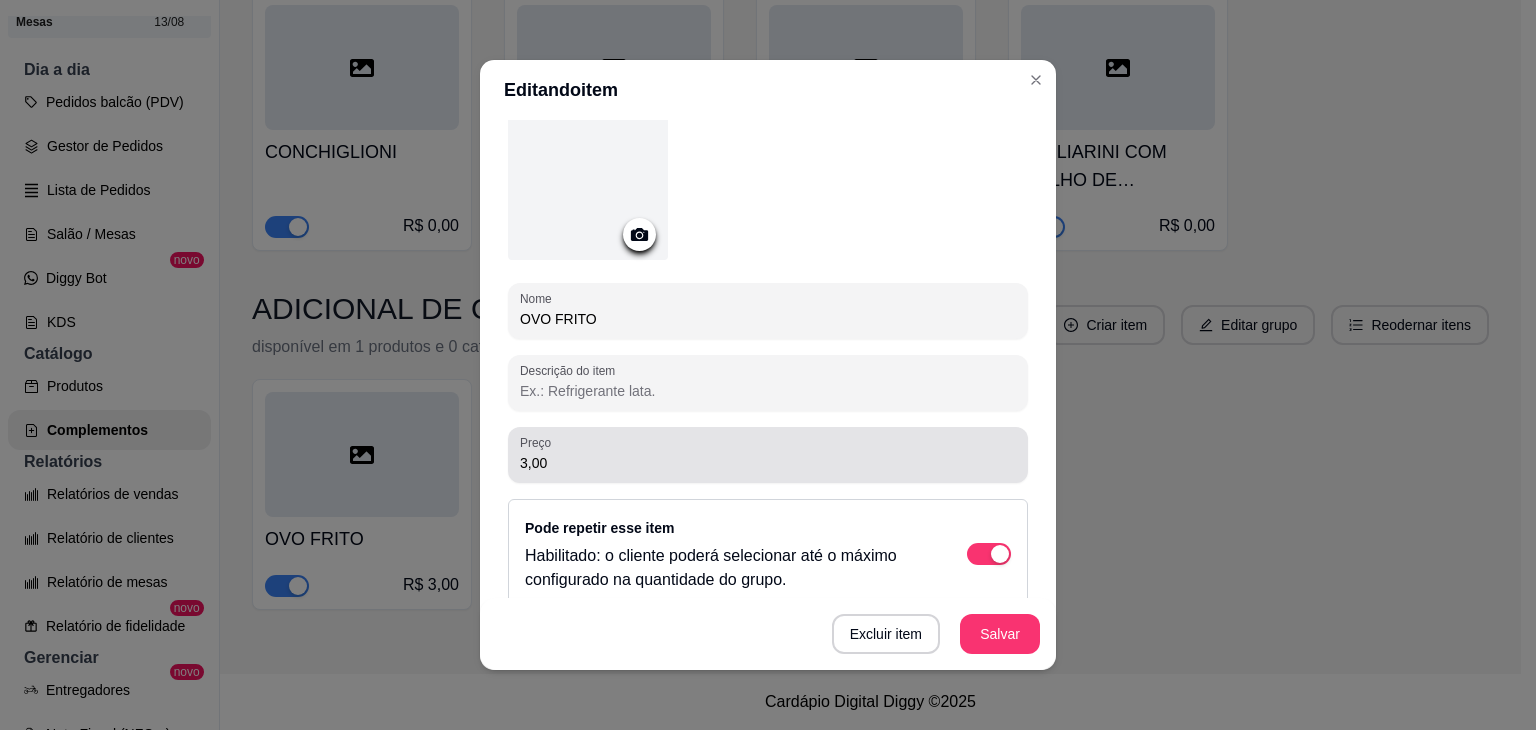 scroll, scrollTop: 239, scrollLeft: 0, axis: vertical 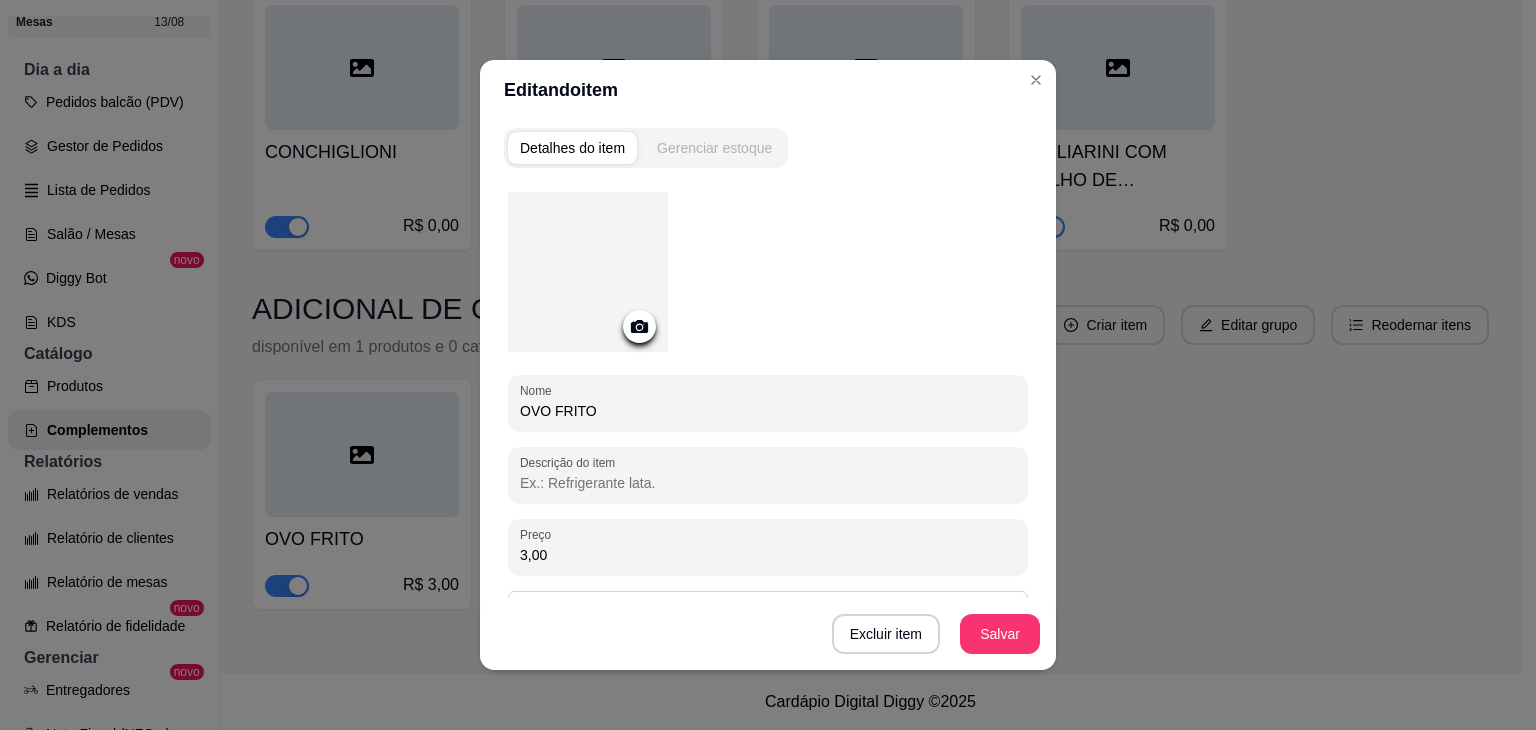 click on "Gerenciar estoque" at bounding box center [714, 148] 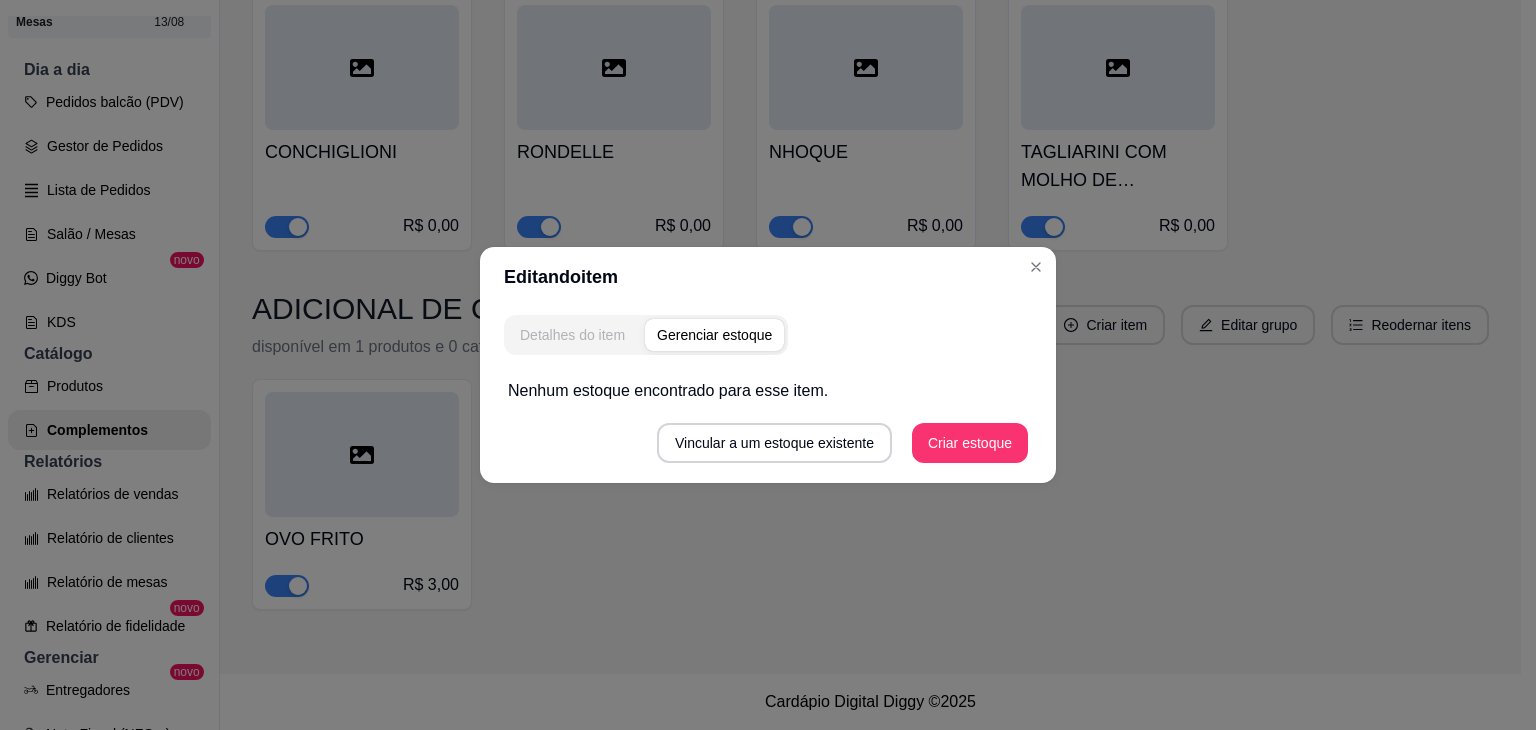 click on "Detalhes do item" at bounding box center (572, 335) 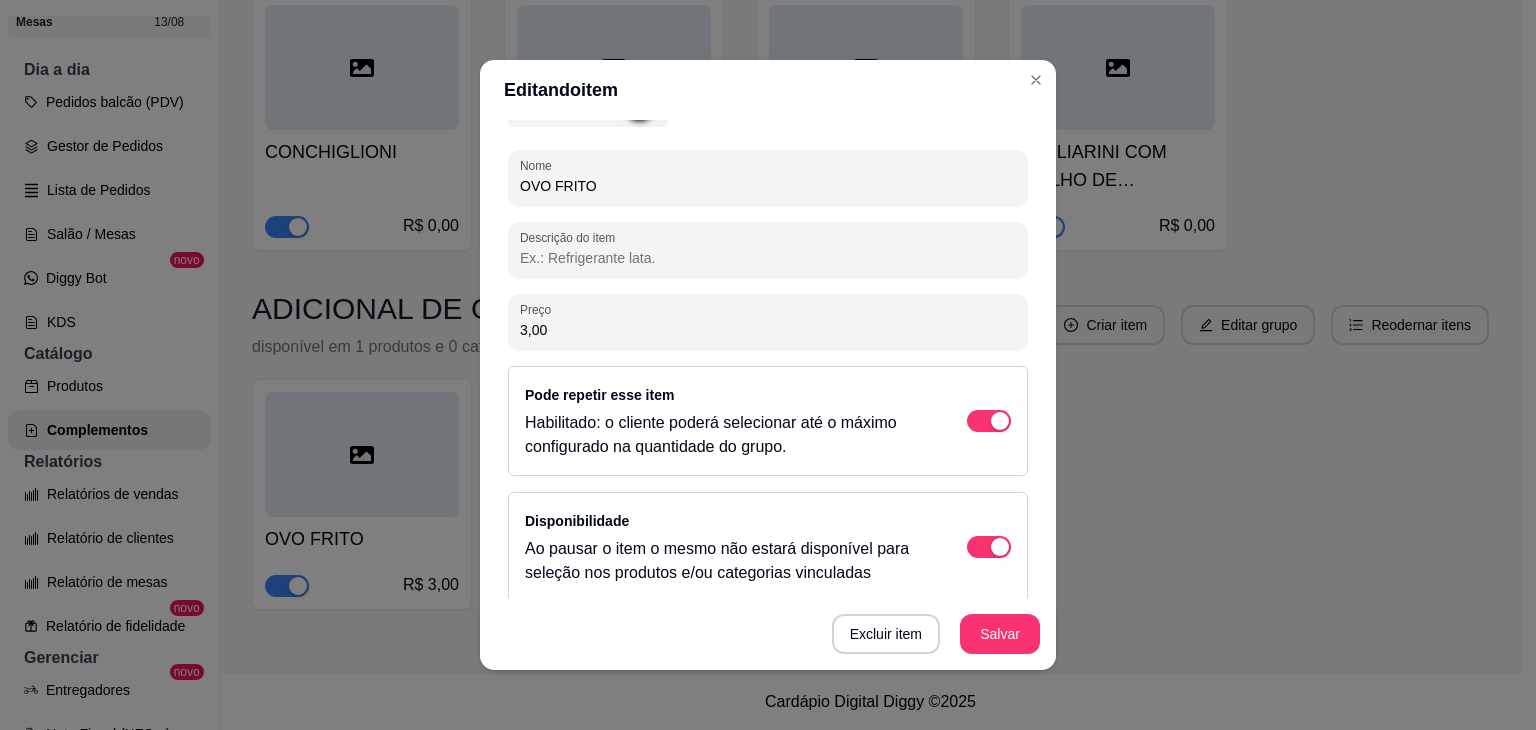 scroll, scrollTop: 239, scrollLeft: 0, axis: vertical 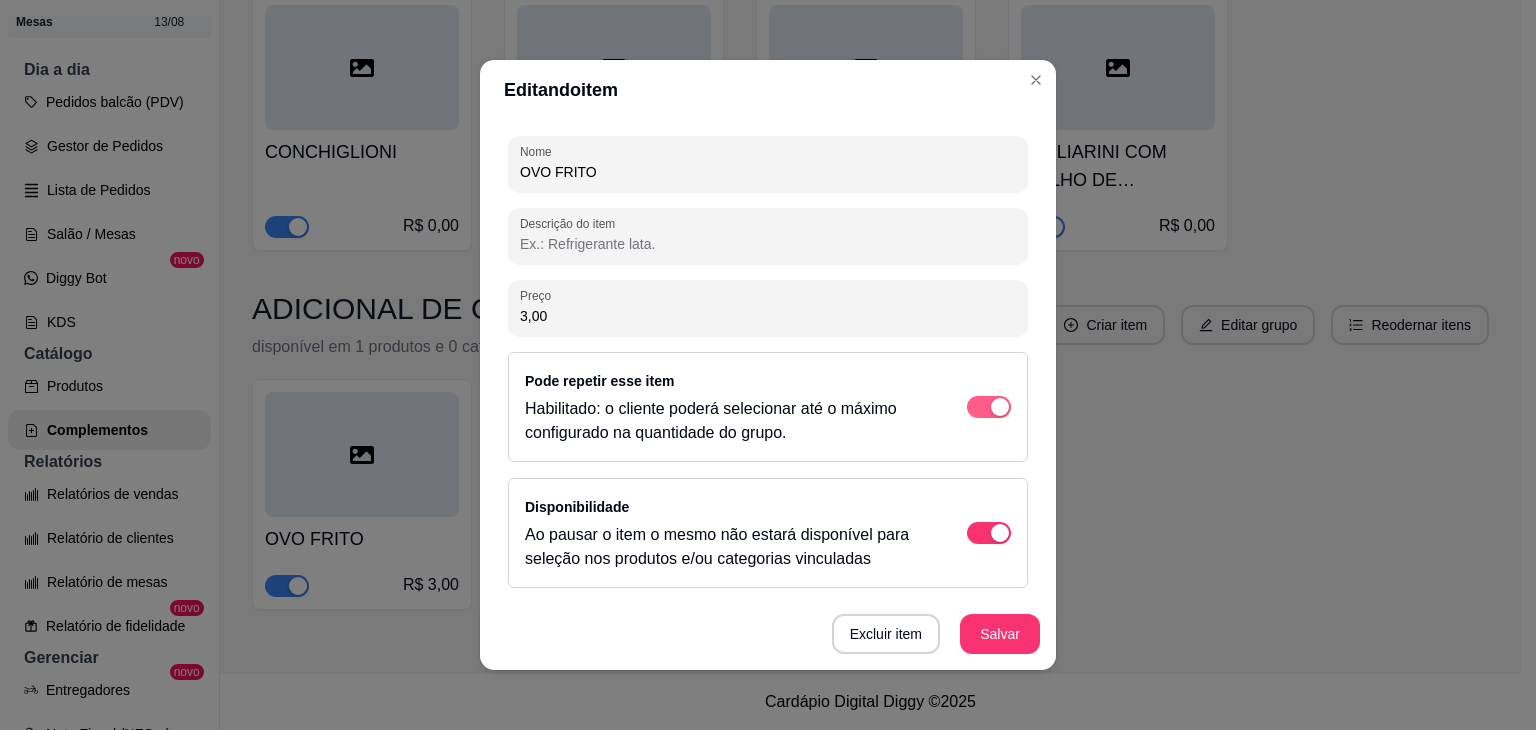 click at bounding box center [989, 407] 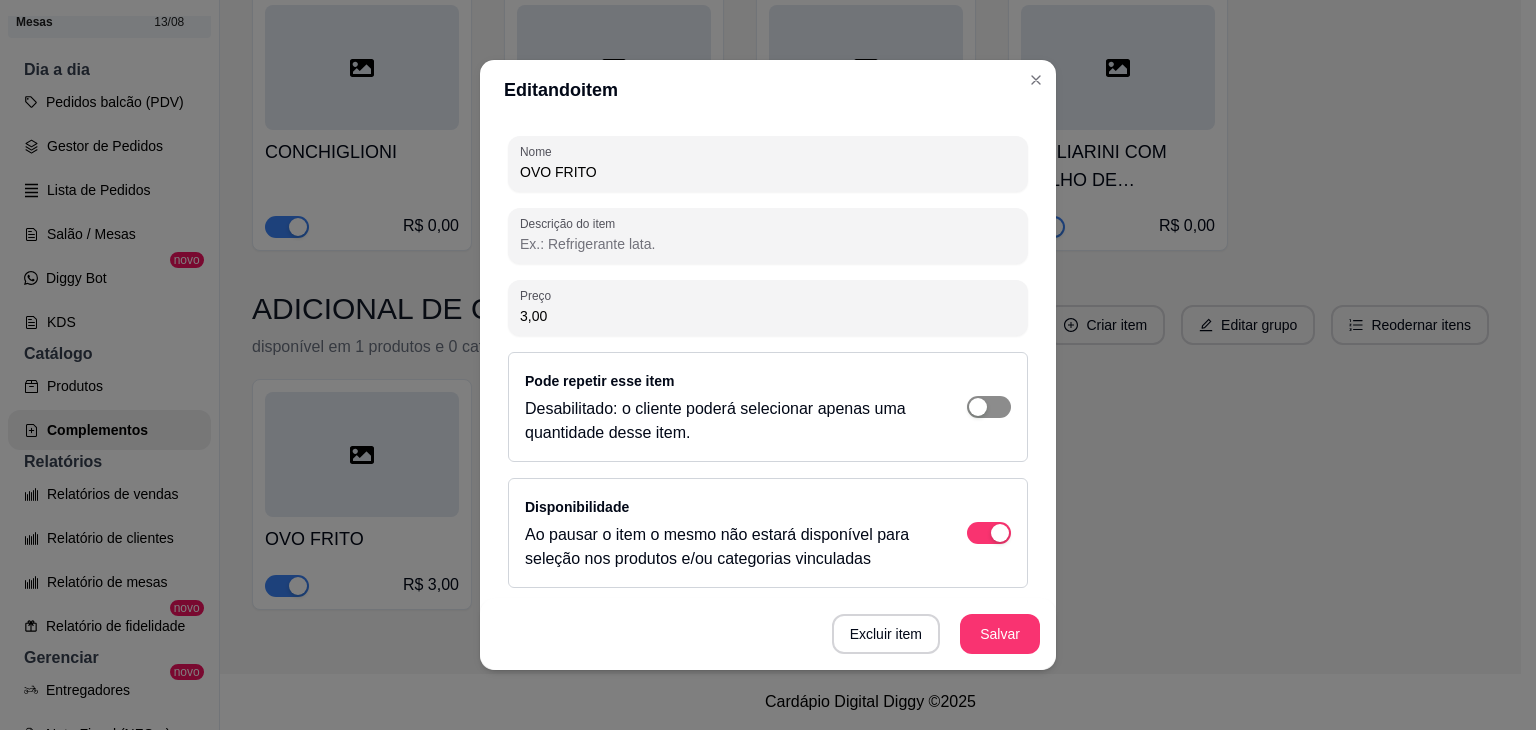 click at bounding box center (989, 407) 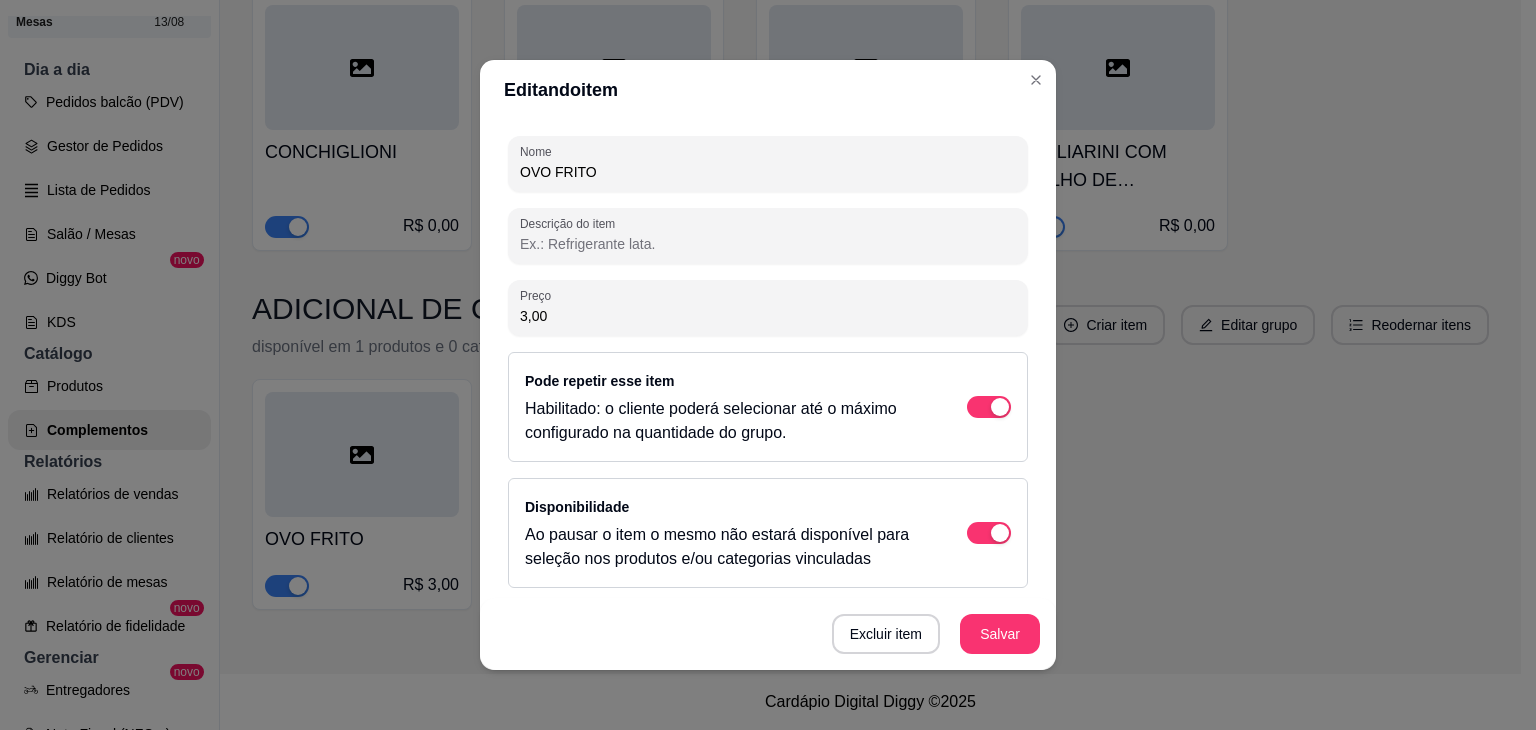 scroll, scrollTop: 4, scrollLeft: 0, axis: vertical 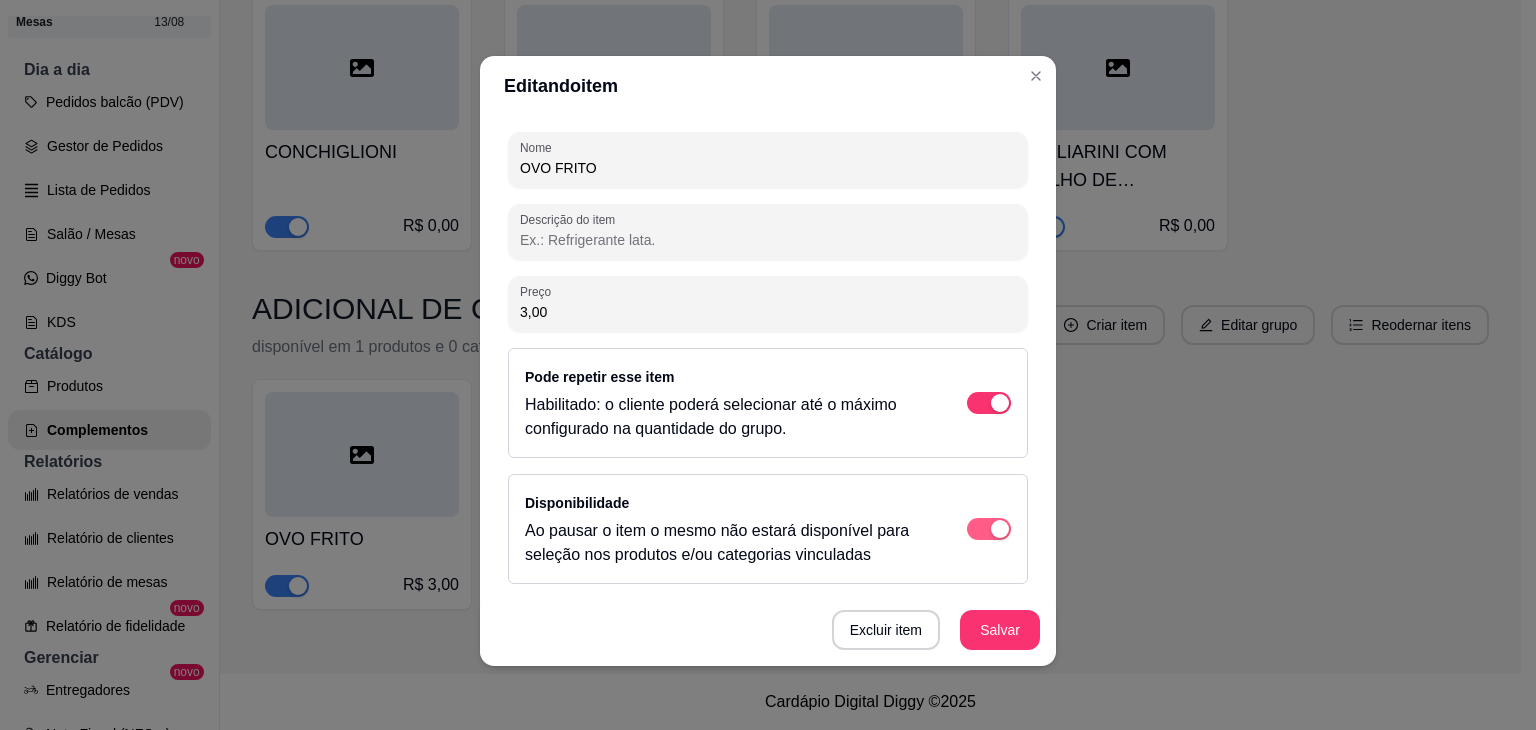 click at bounding box center [989, 403] 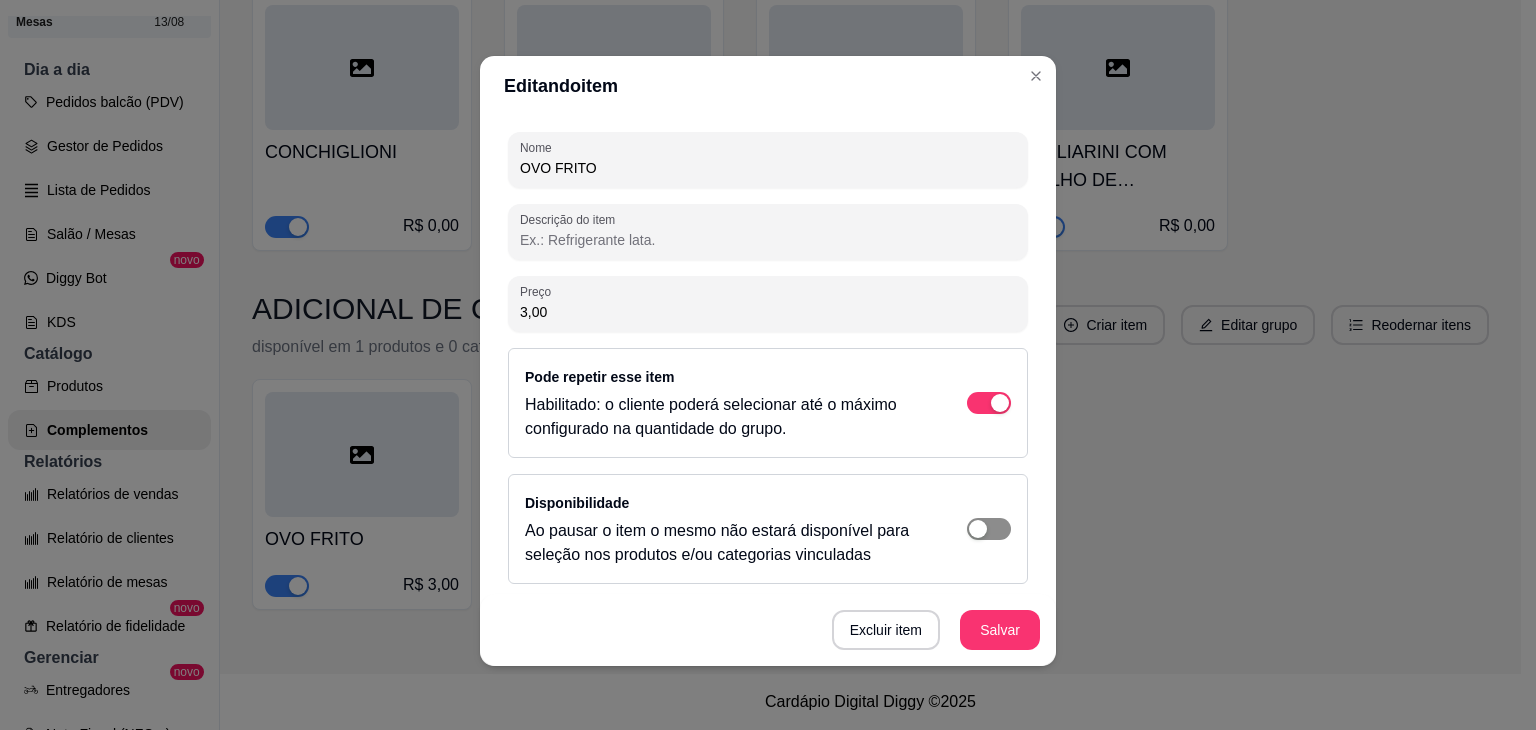 click at bounding box center [978, 529] 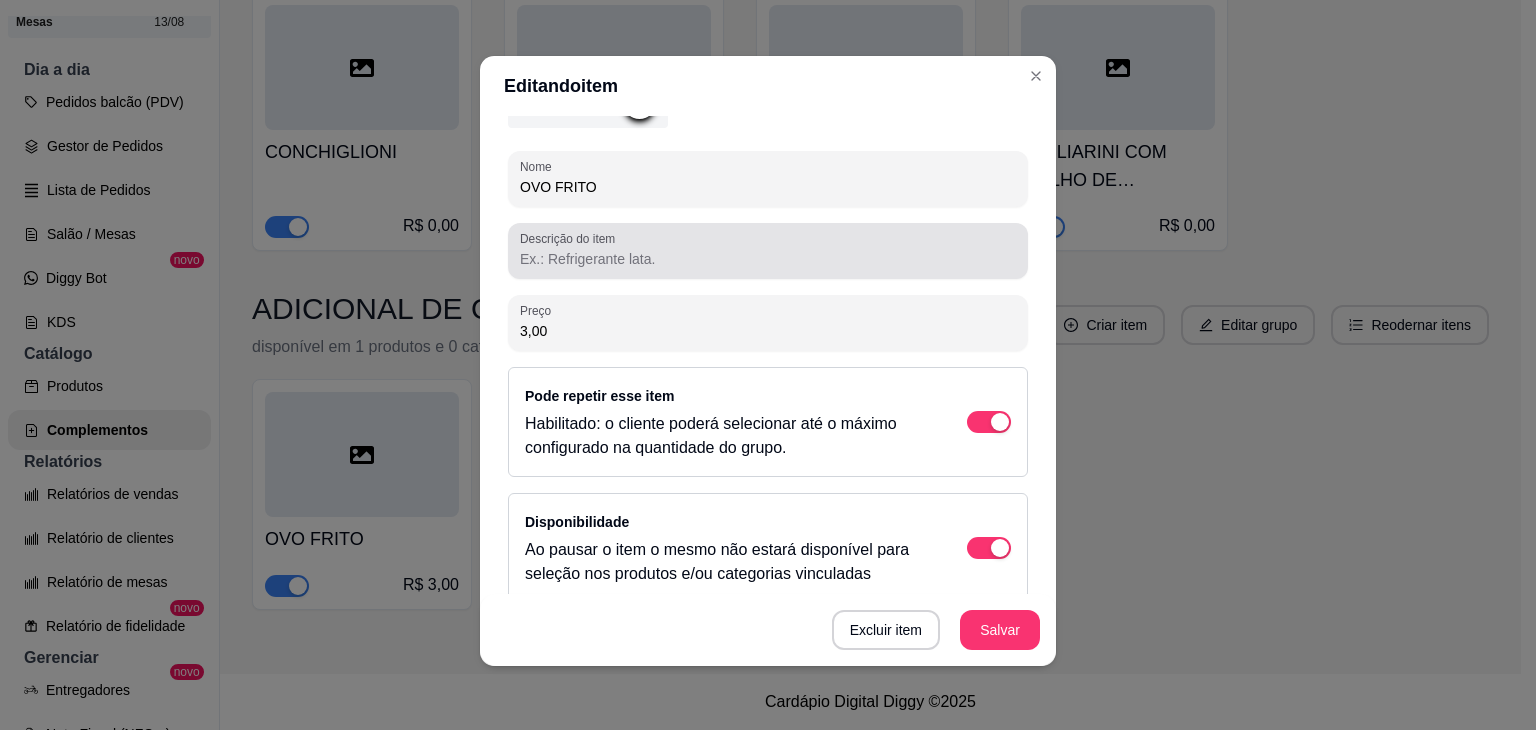scroll, scrollTop: 239, scrollLeft: 0, axis: vertical 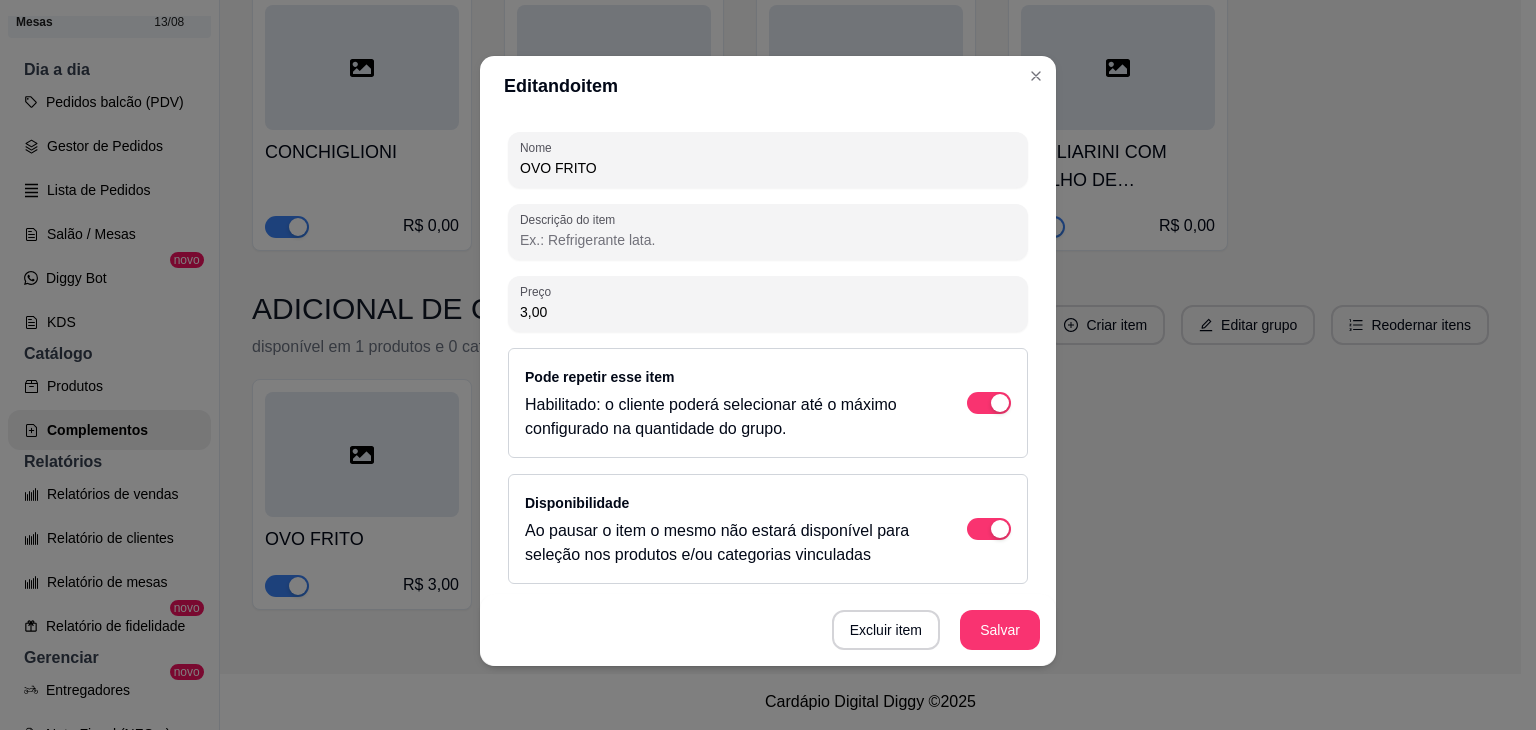 click on "3,00" at bounding box center [768, 312] 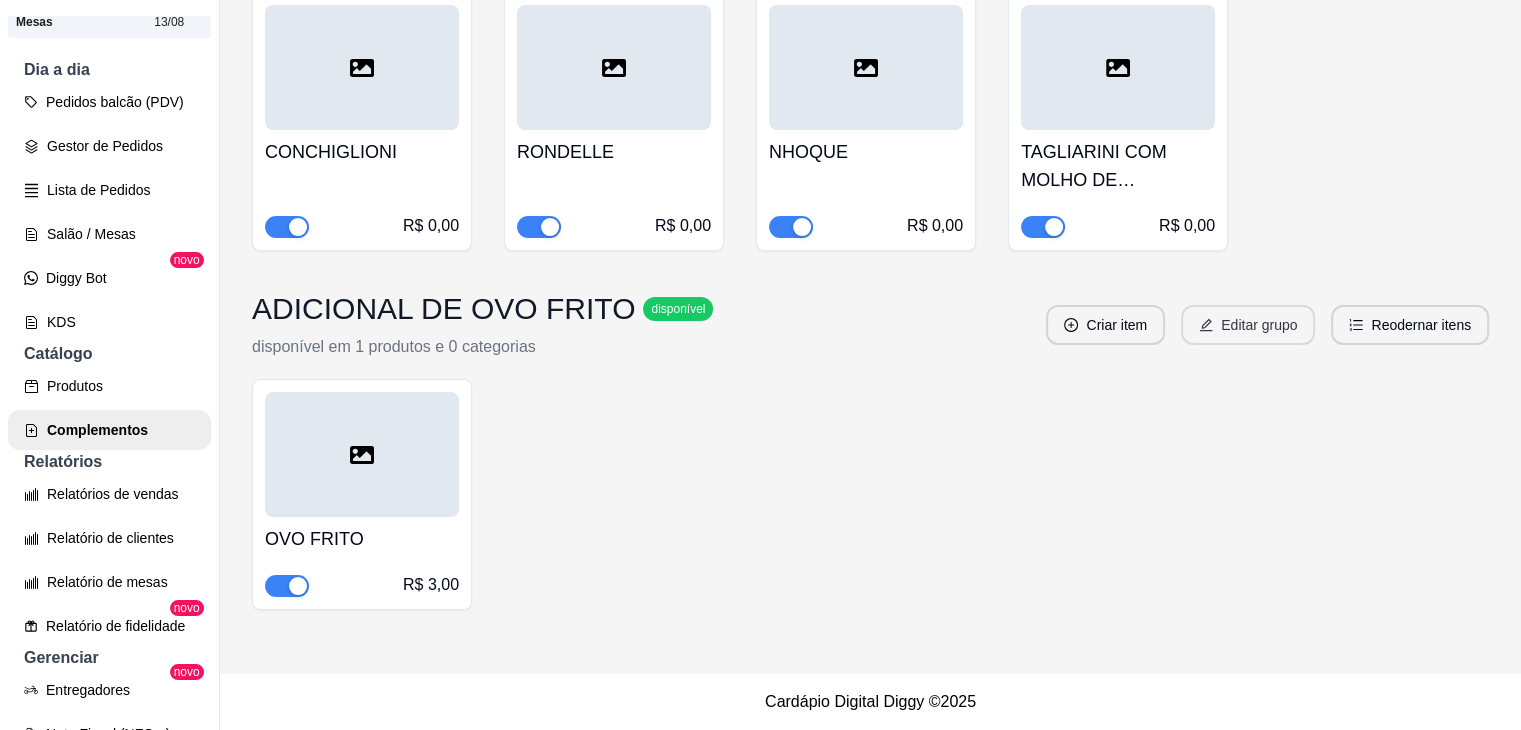 click on "Editar grupo" at bounding box center (1248, 325) 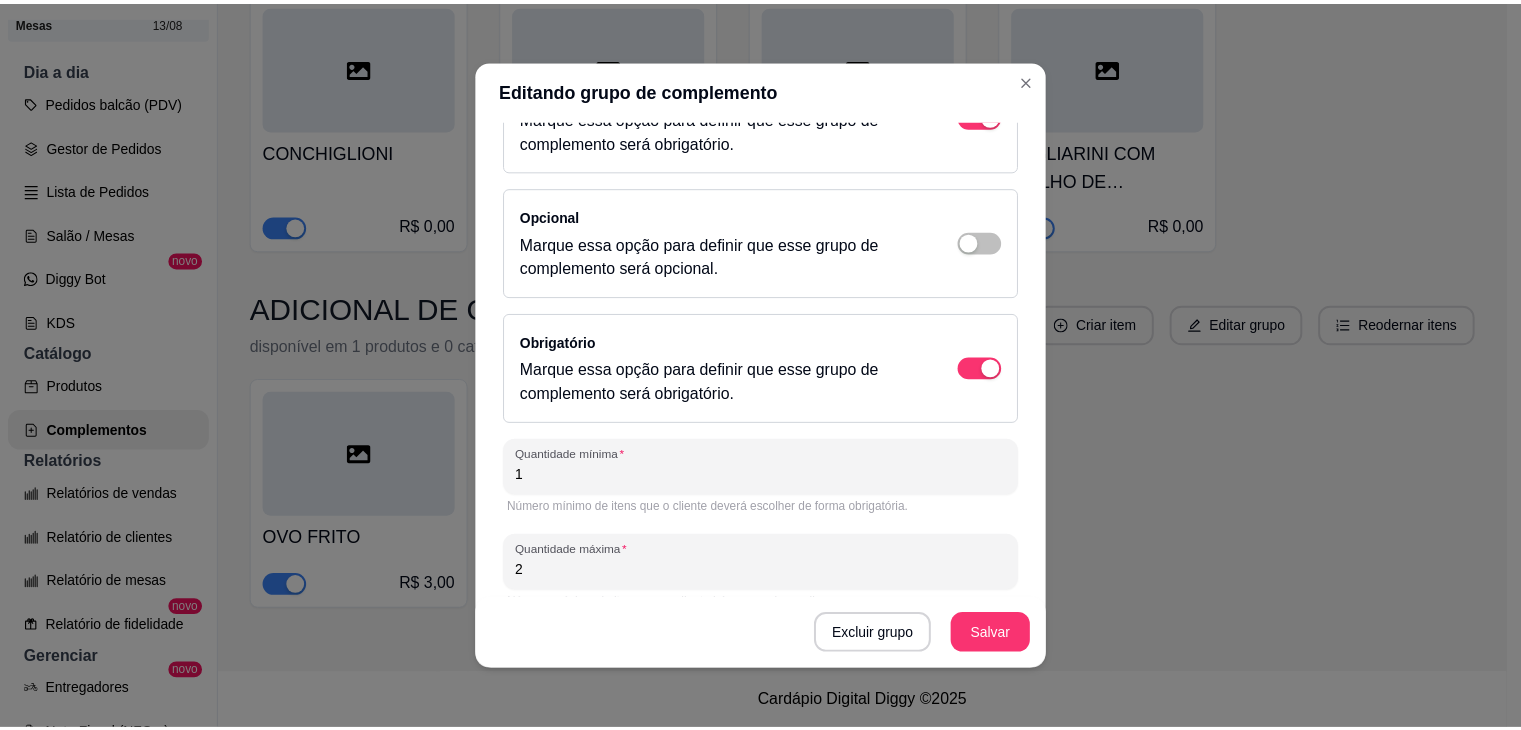 scroll, scrollTop: 231, scrollLeft: 0, axis: vertical 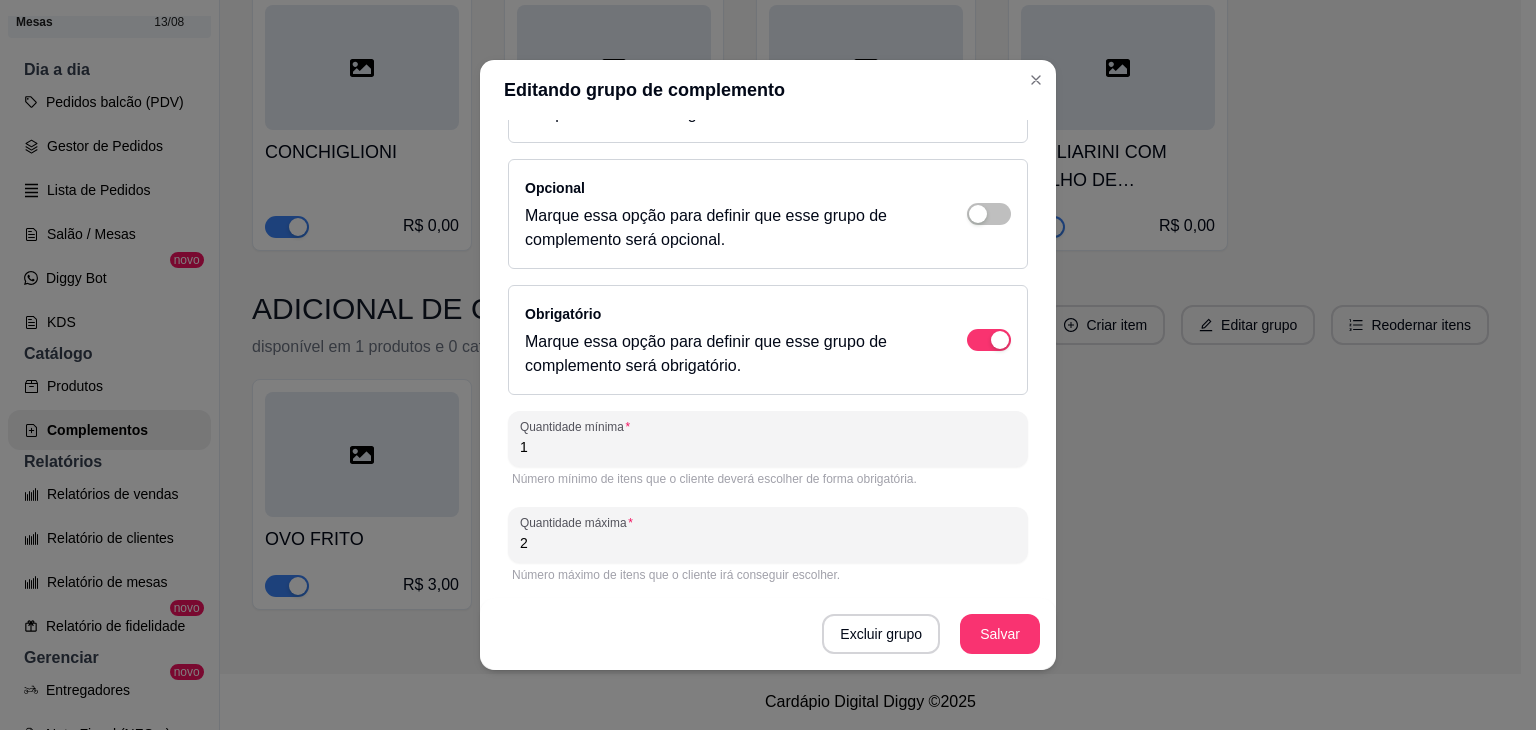 click on "1" at bounding box center (768, 447) 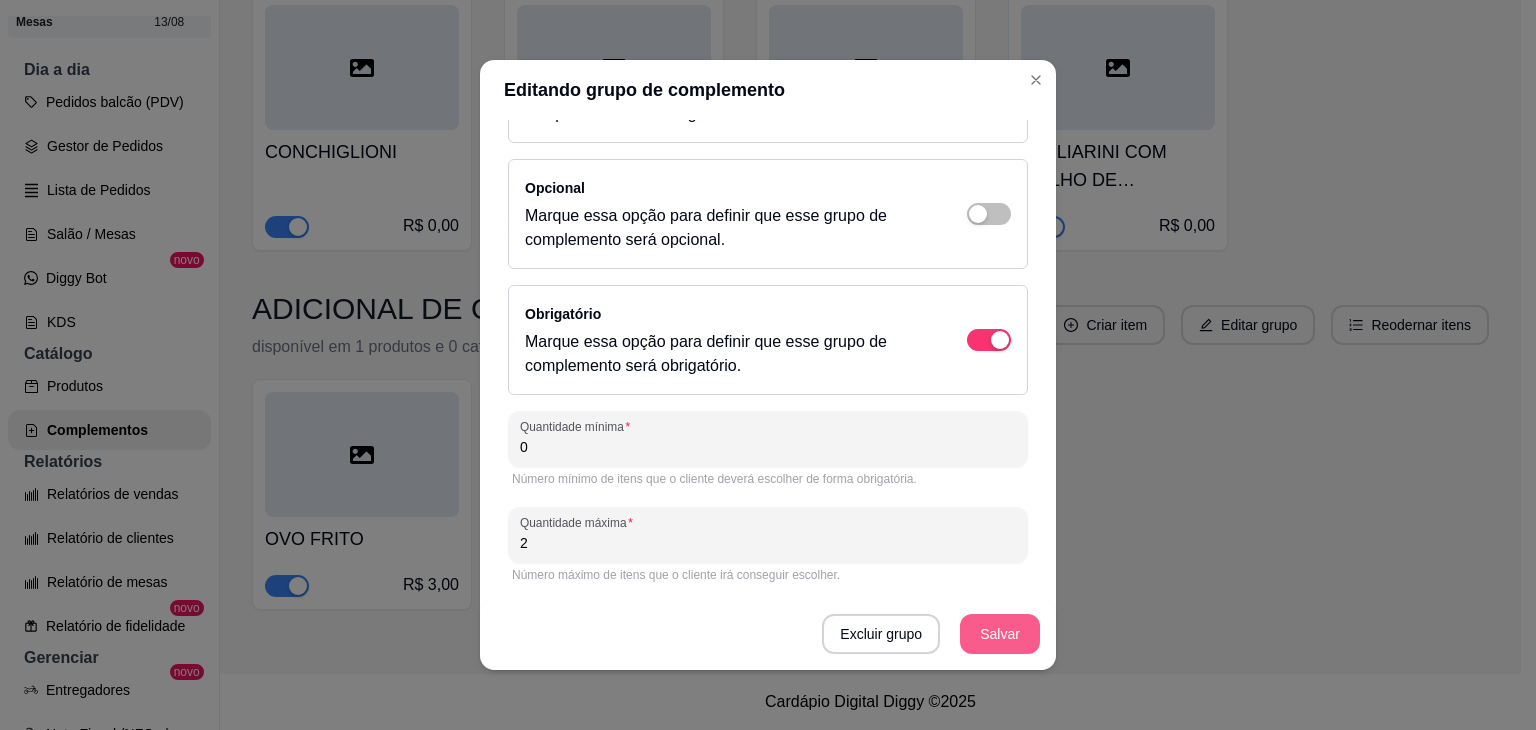 type on "0" 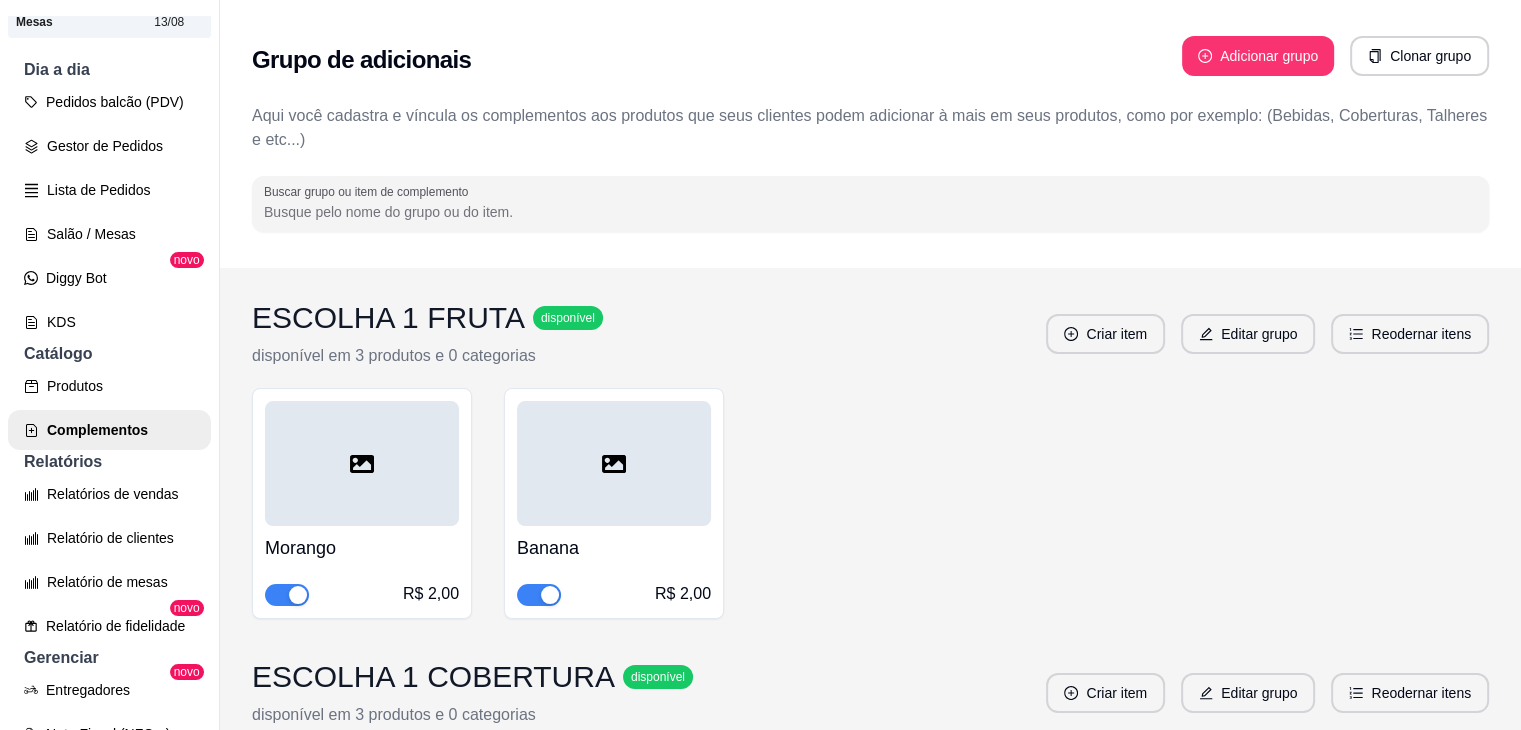 scroll, scrollTop: 600, scrollLeft: 0, axis: vertical 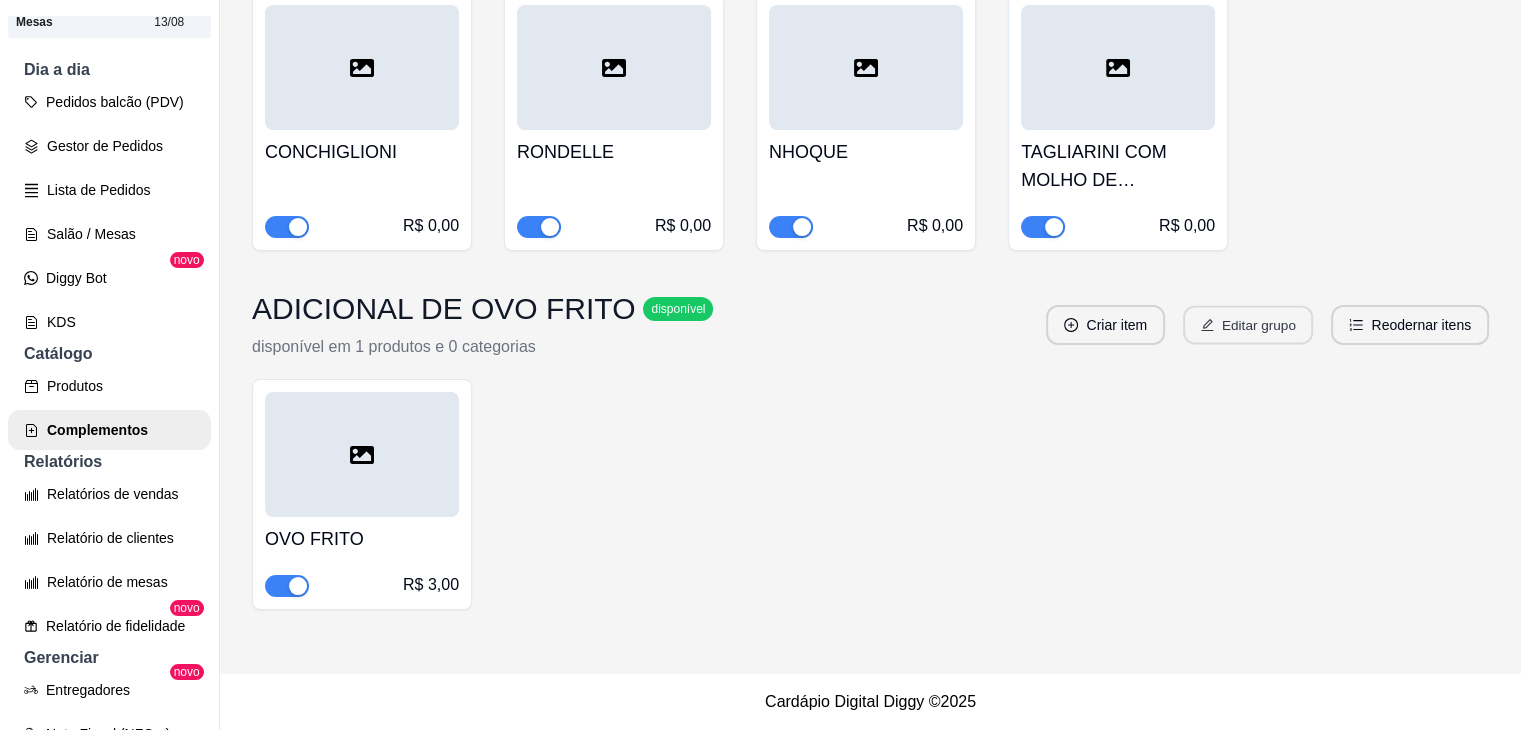click on "Editar grupo" at bounding box center (1248, 325) 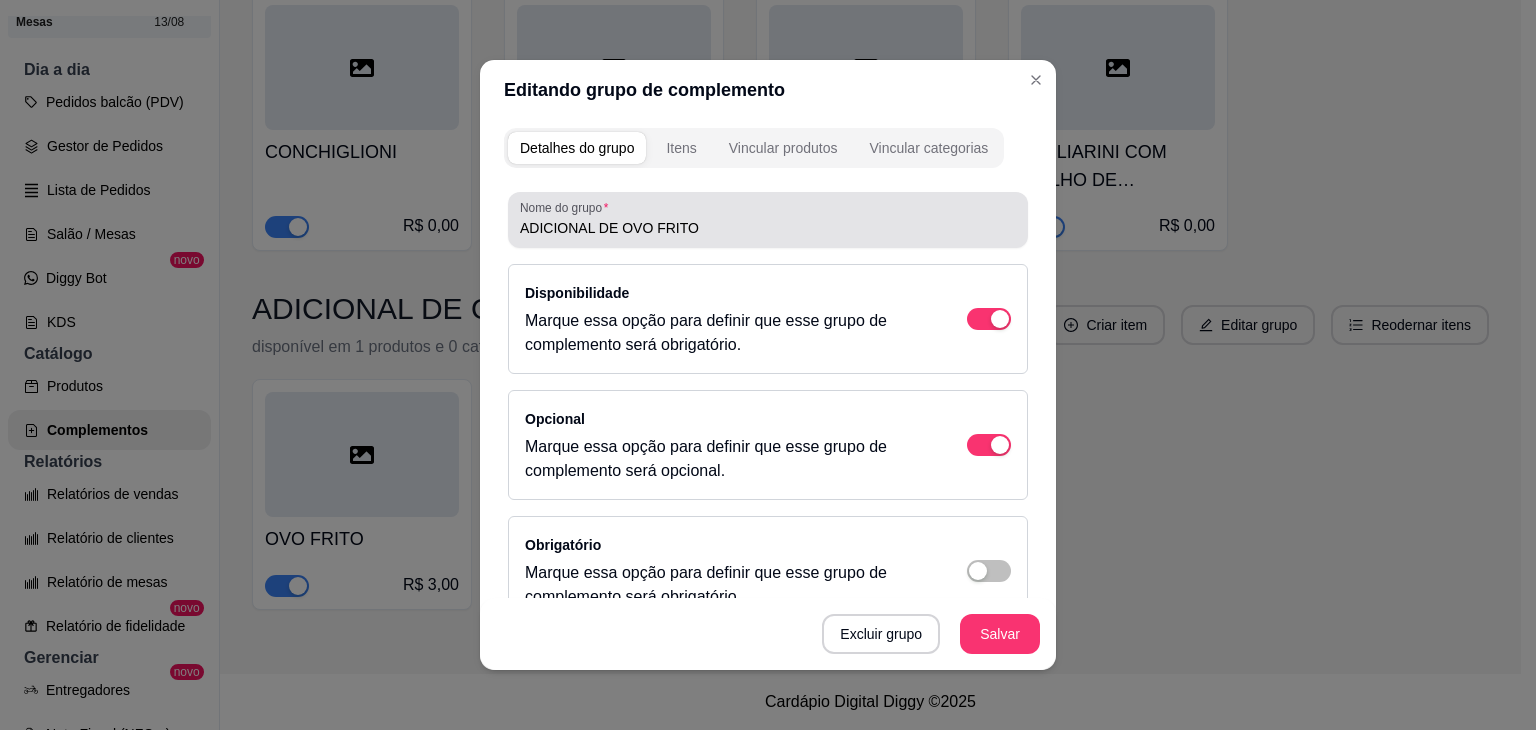 click on "ADICIONAL DE OVO FRITO" at bounding box center (768, 228) 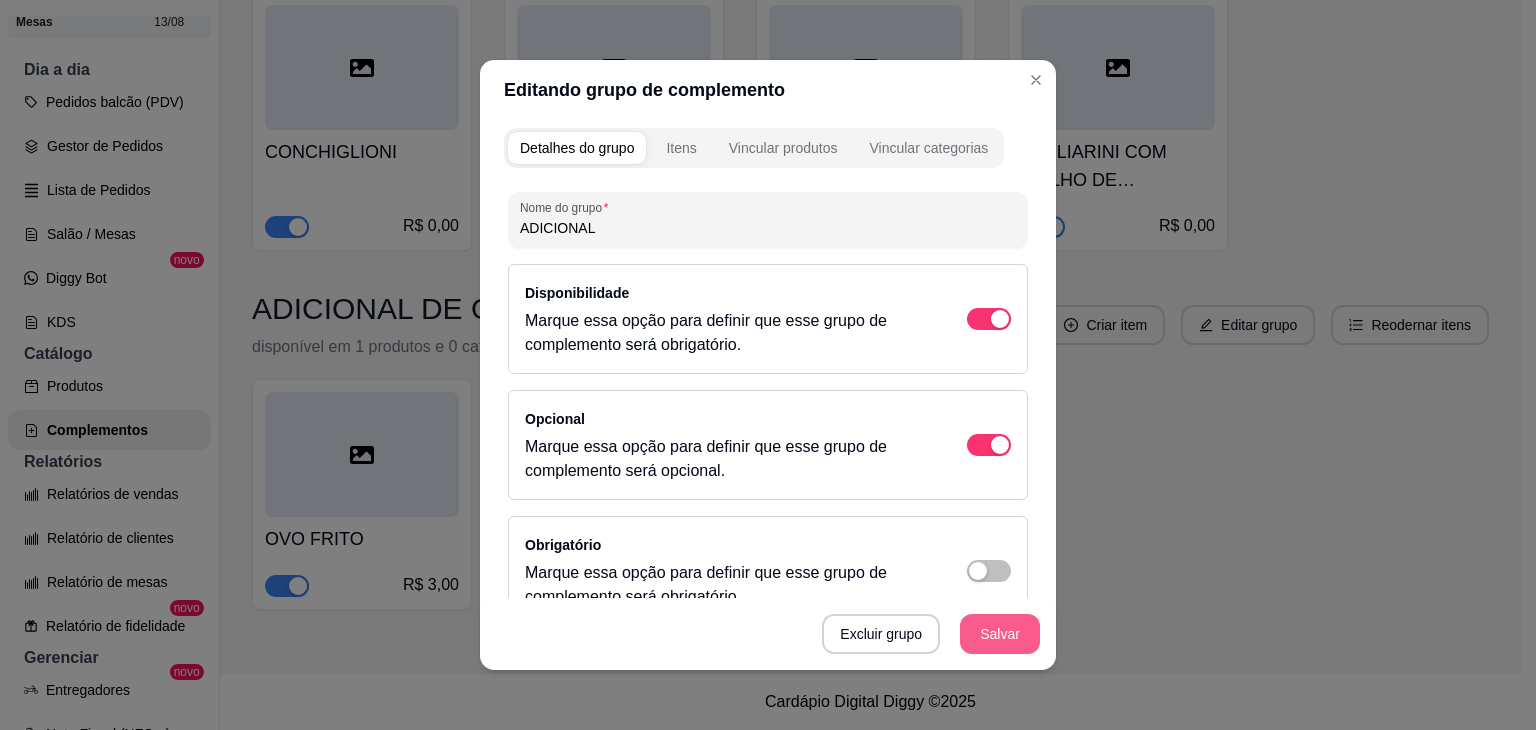 type on "ADICIONAL" 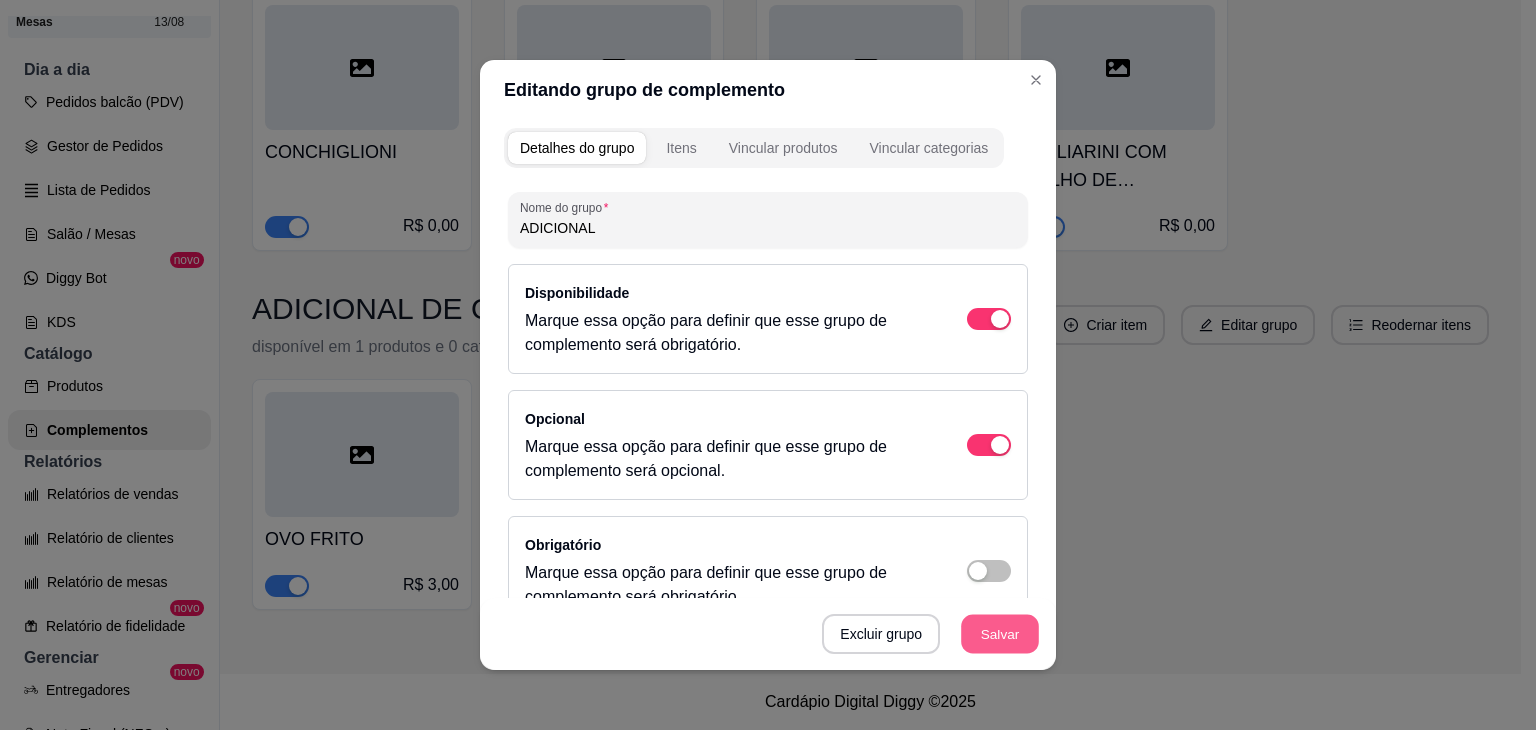 click on "Salvar" at bounding box center (1000, 634) 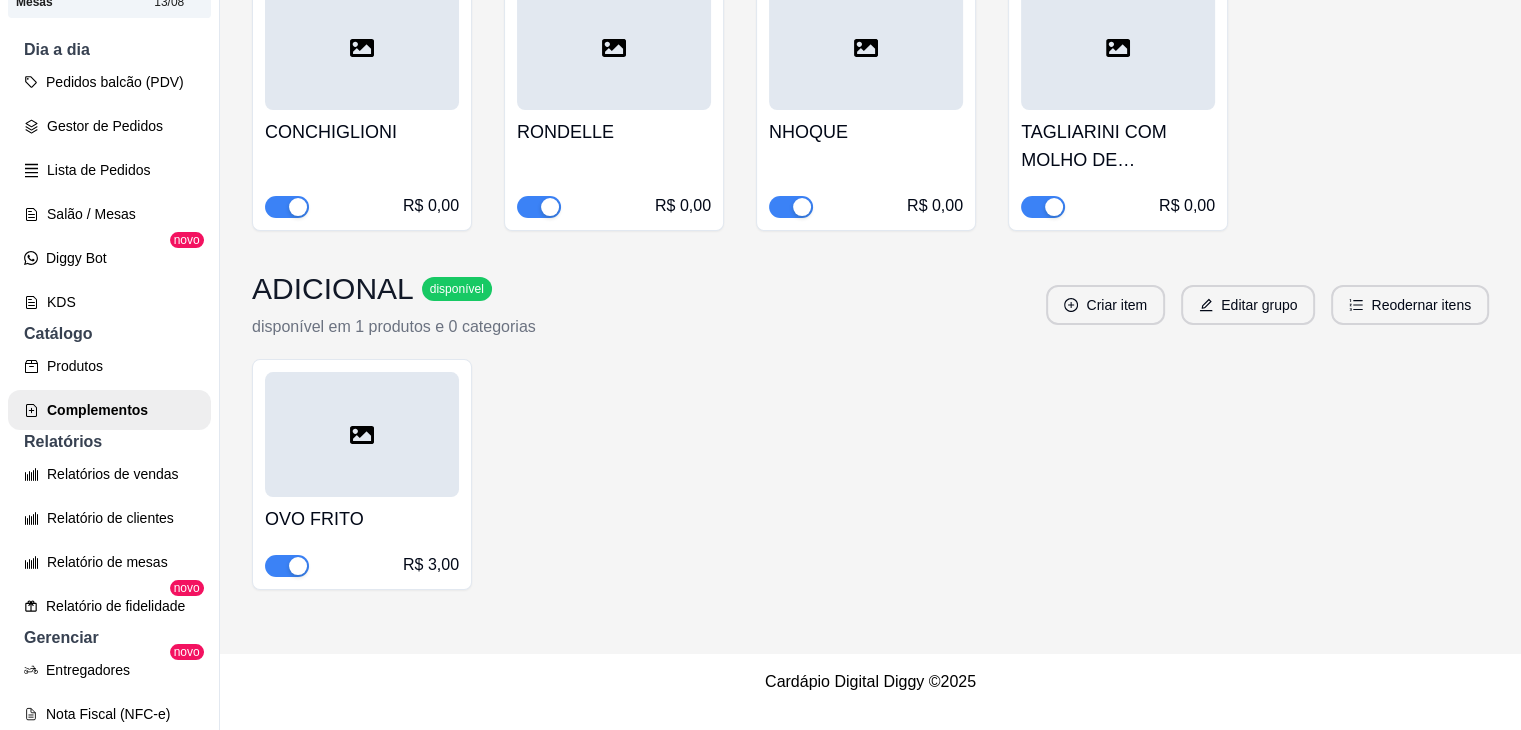 scroll, scrollTop: 32, scrollLeft: 0, axis: vertical 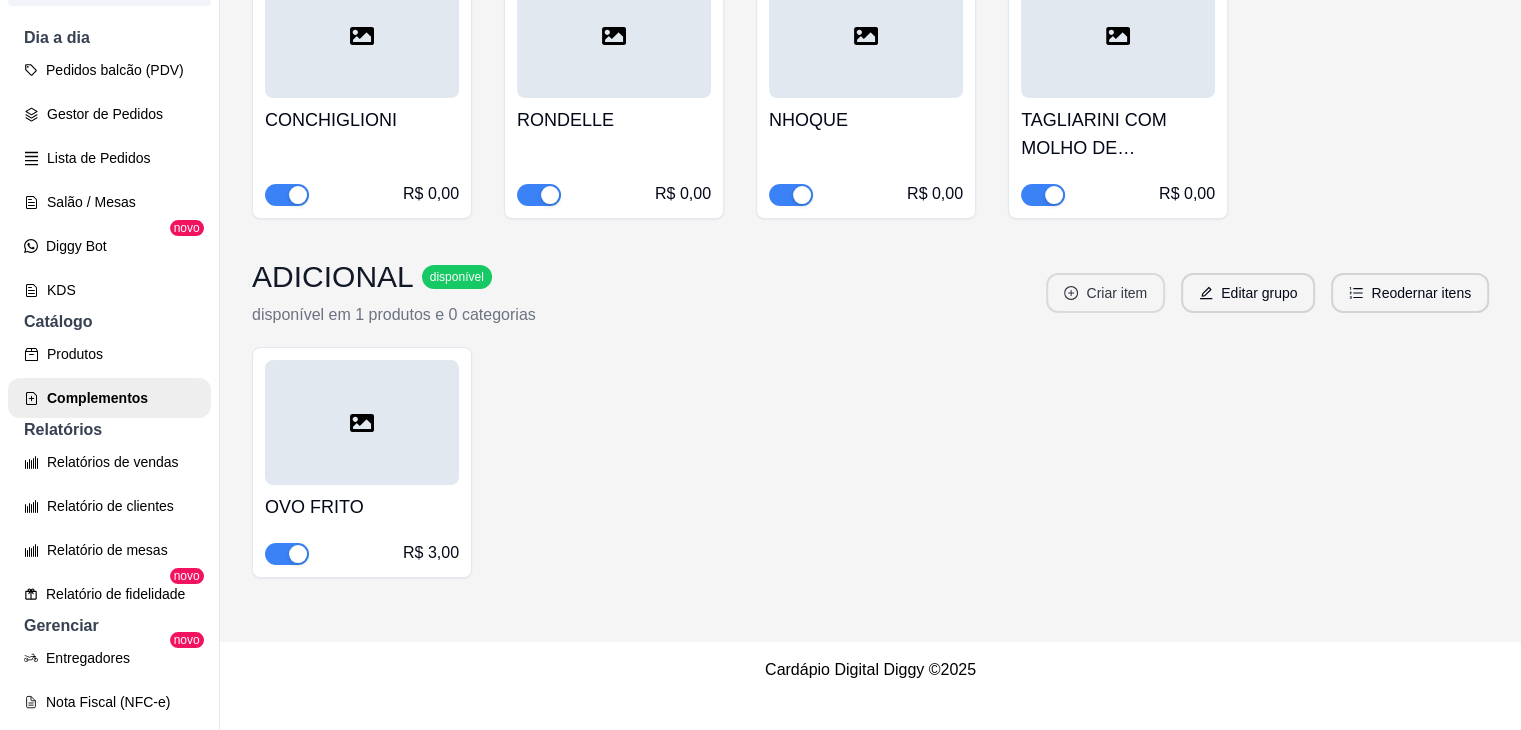 click on "Criar item" at bounding box center (1105, 293) 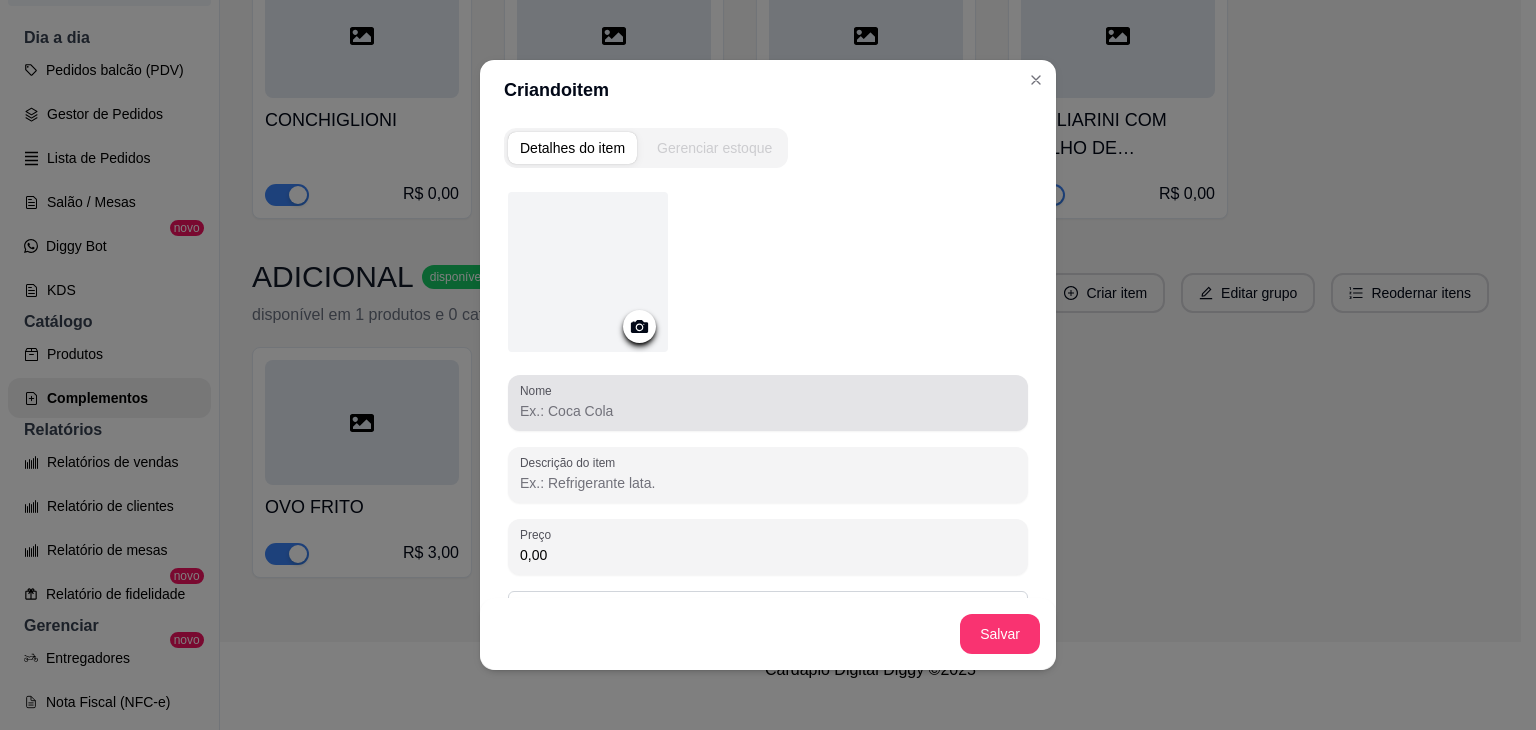 click on "Nome" at bounding box center (539, 390) 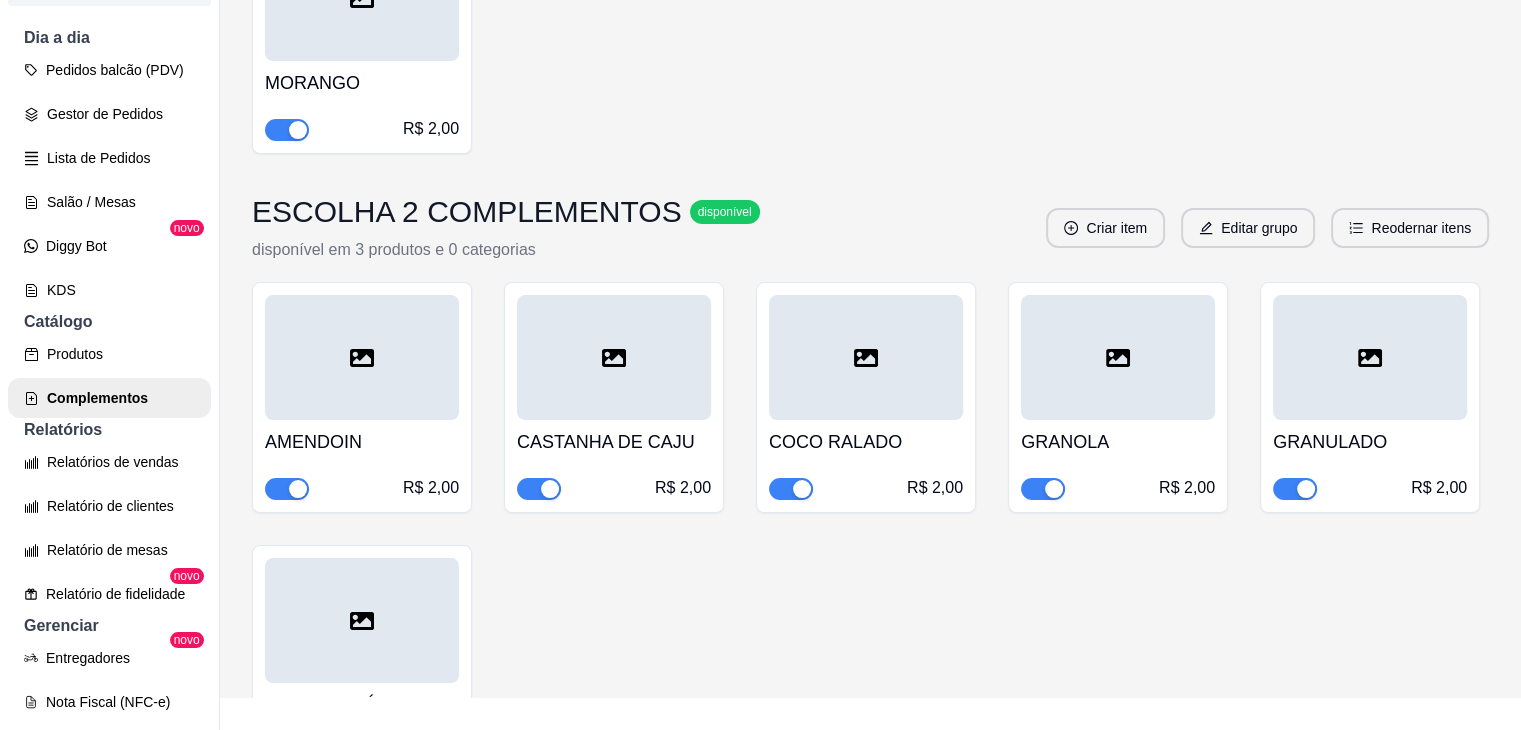 scroll, scrollTop: 0, scrollLeft: 0, axis: both 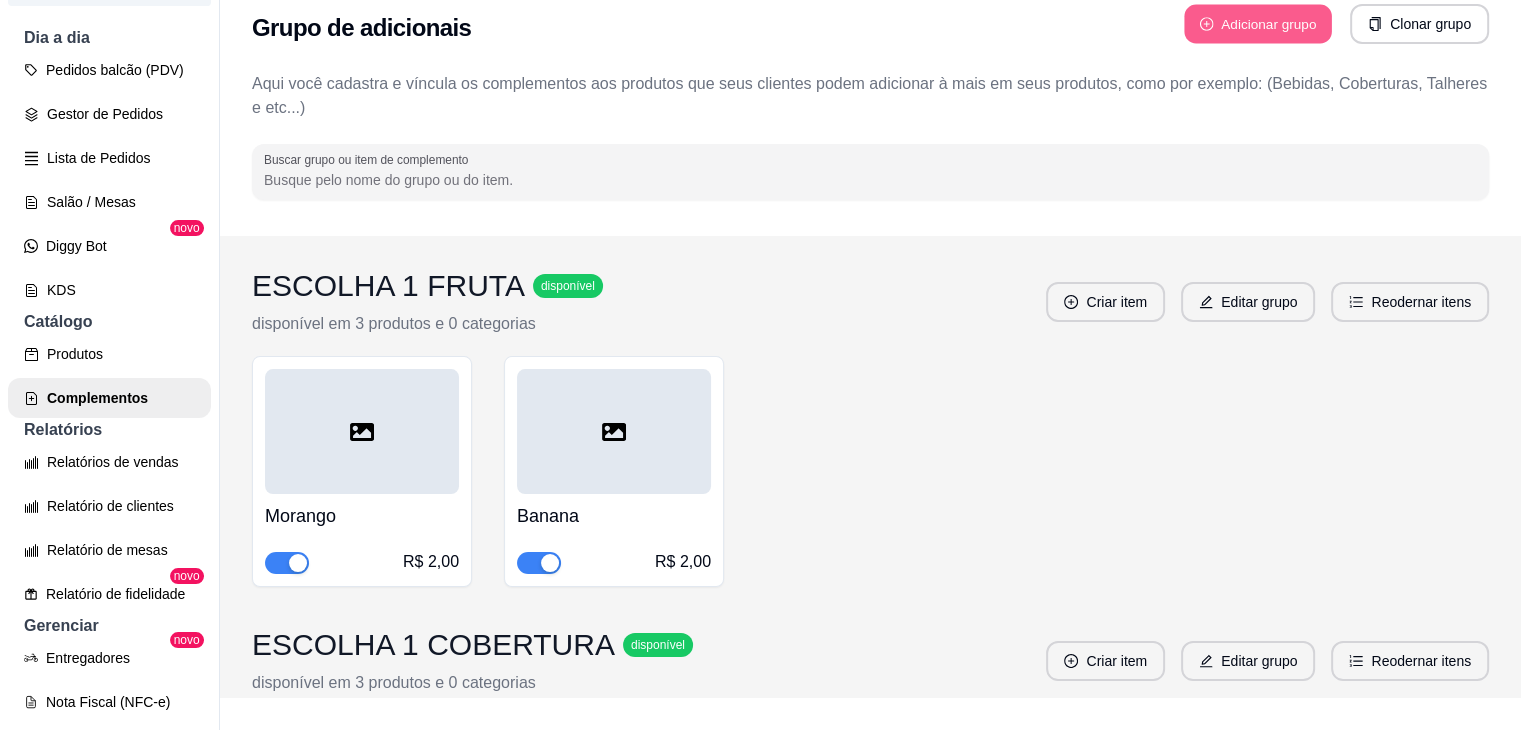 click on "Adicionar grupo" at bounding box center (1258, 24) 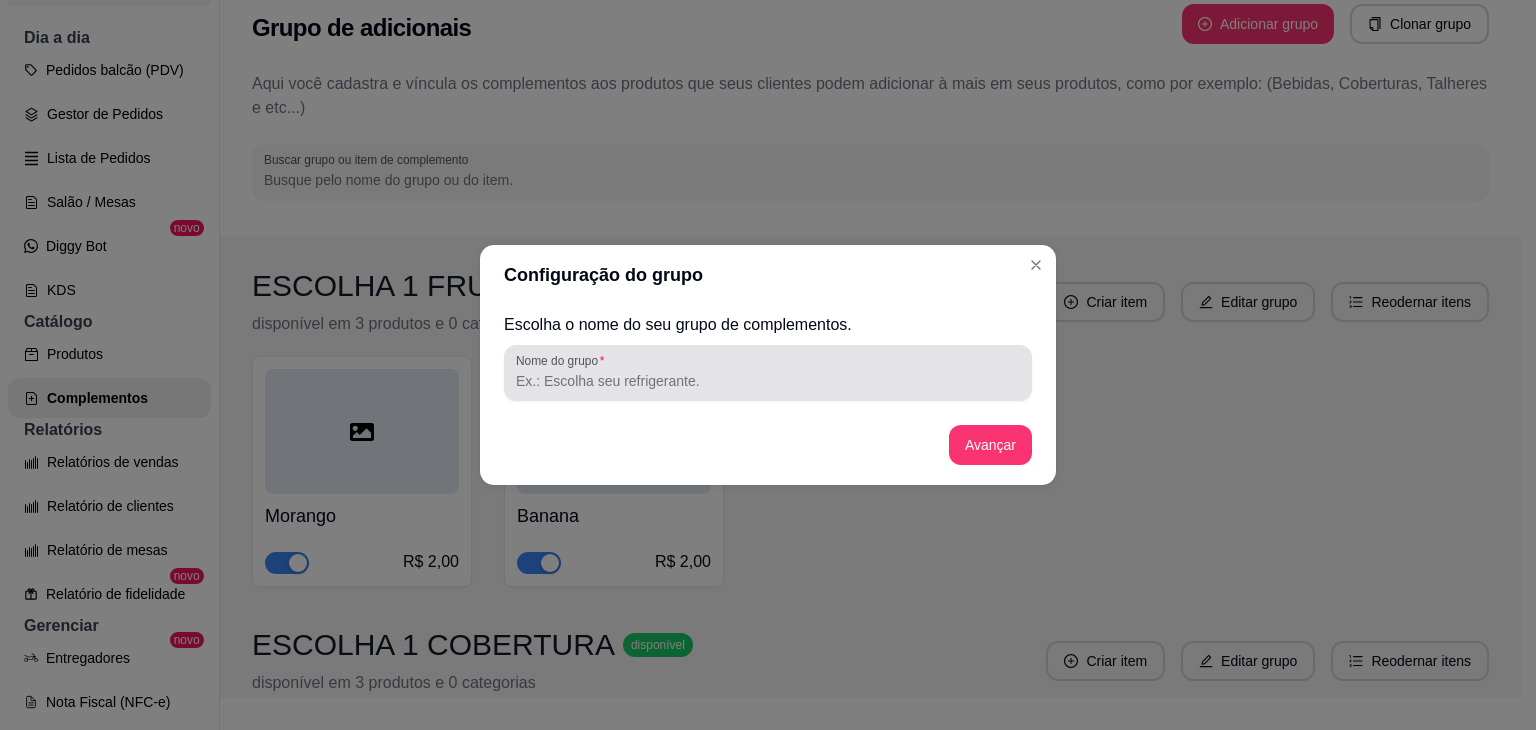 click at bounding box center [768, 373] 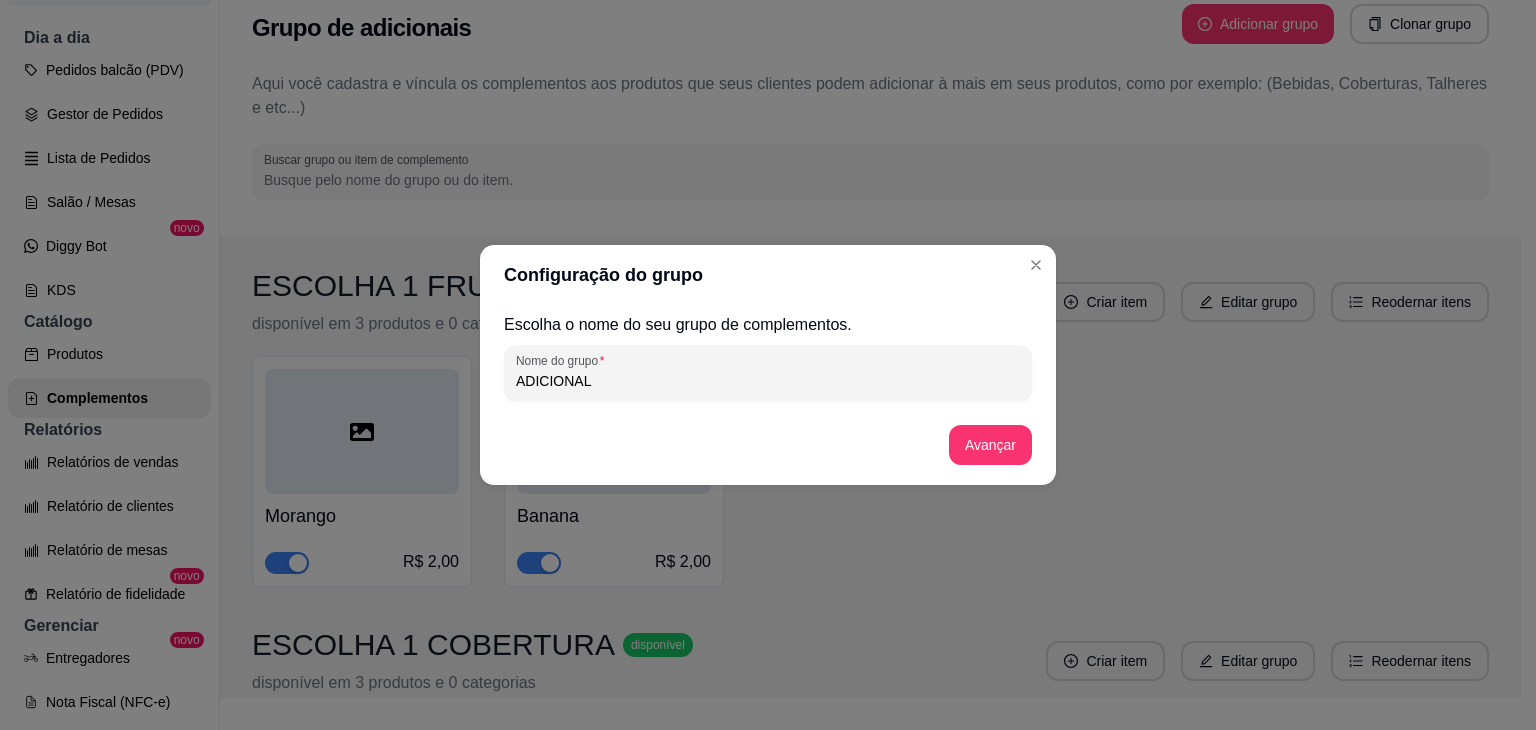 type on "ADICIONAL" 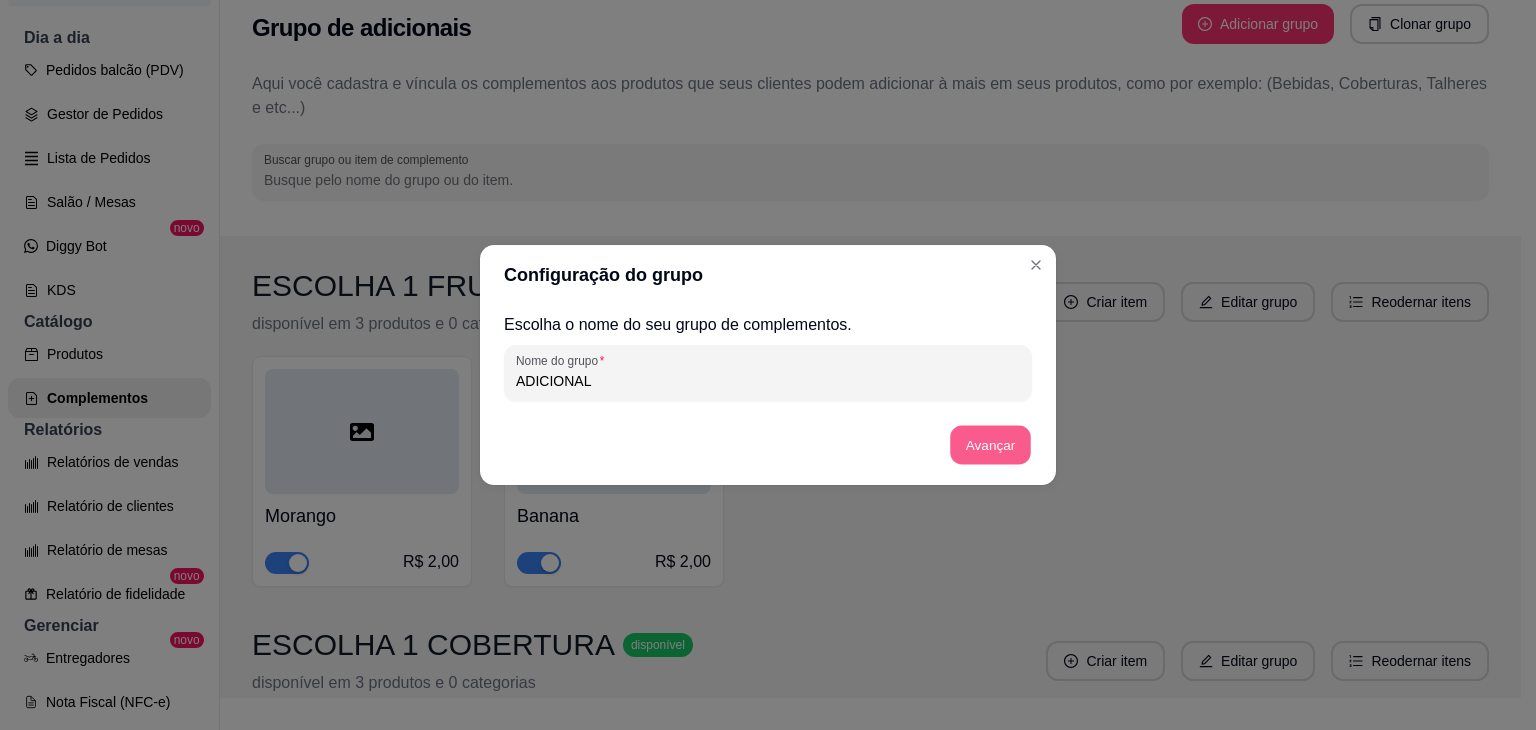 click on "Avançar" at bounding box center (990, 445) 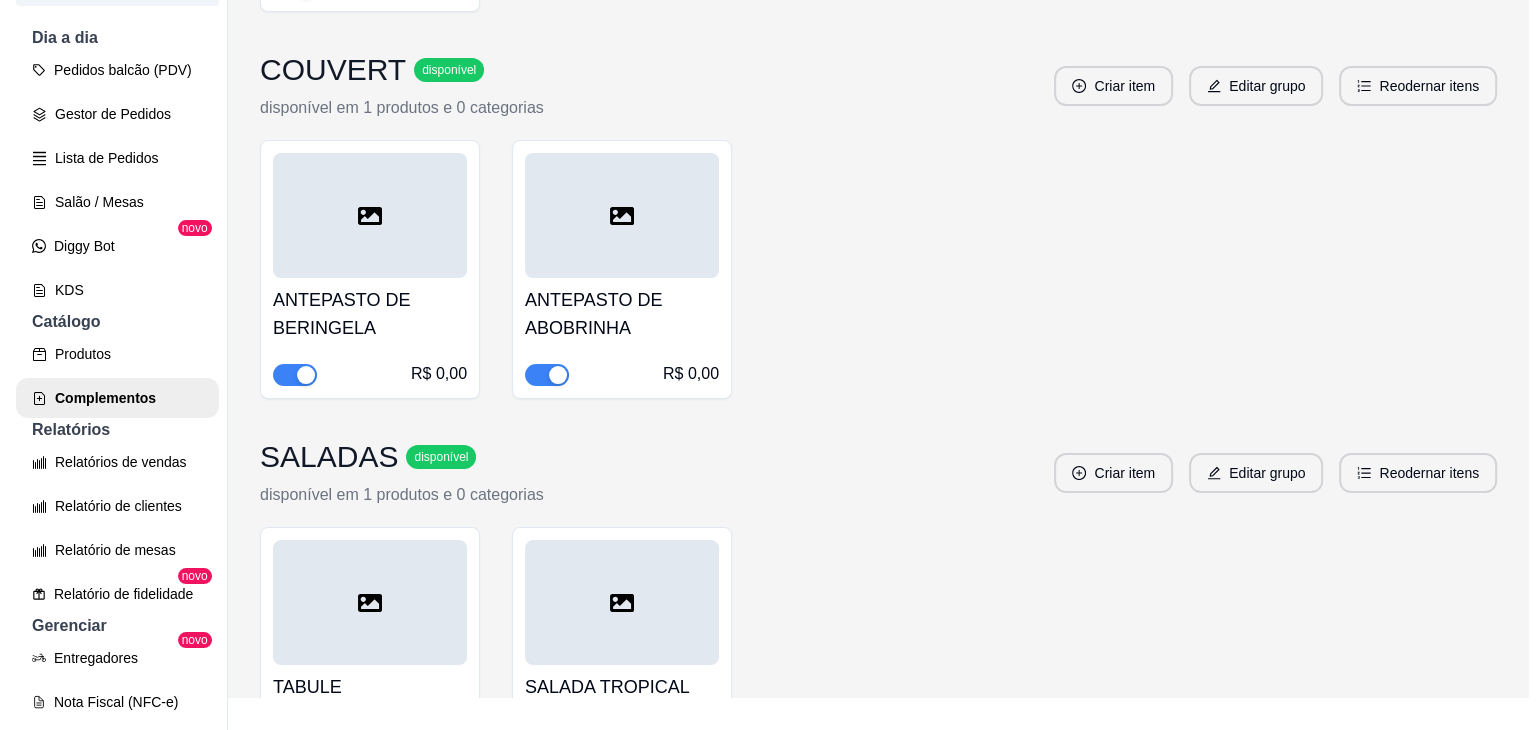scroll, scrollTop: 3957, scrollLeft: 0, axis: vertical 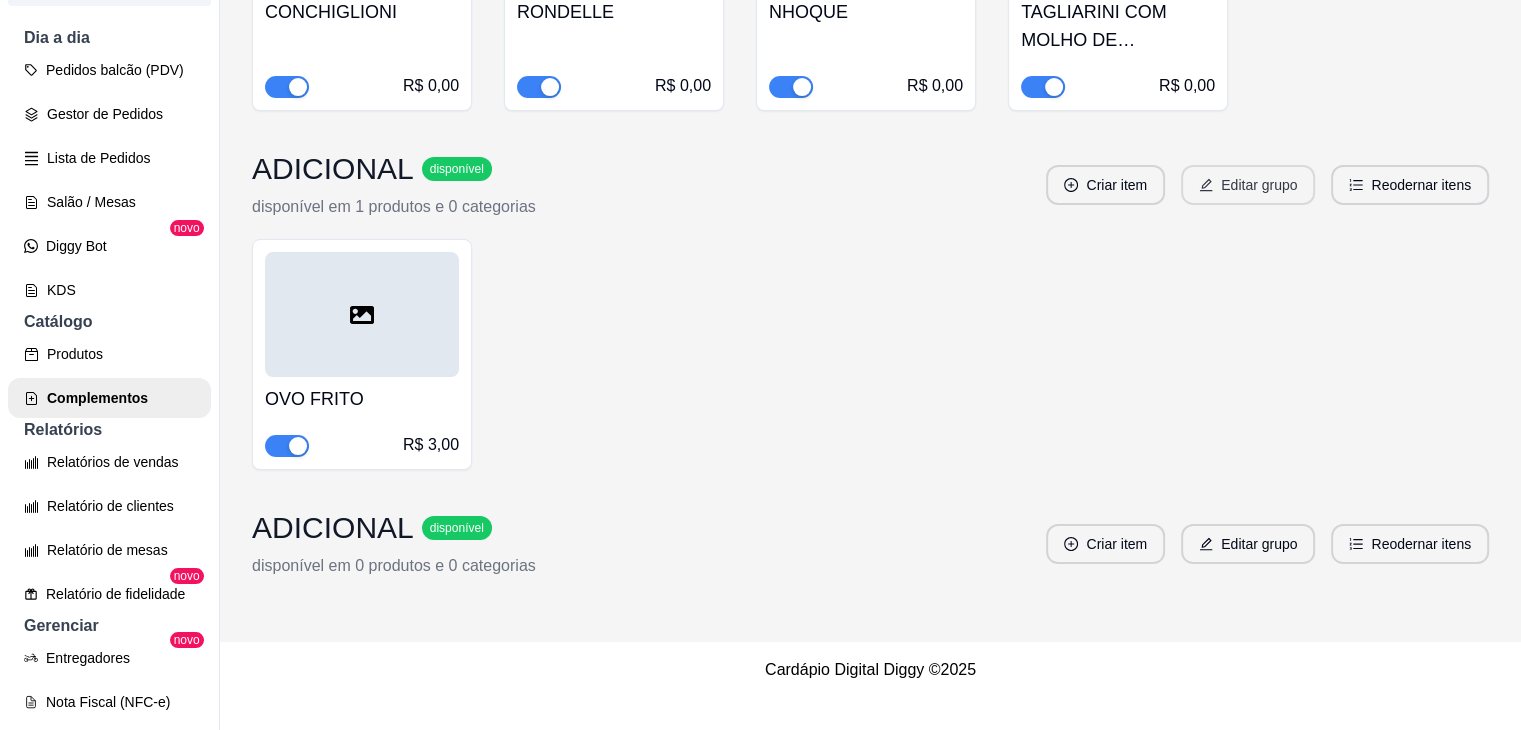 click on "Editar grupo" at bounding box center (1248, 185) 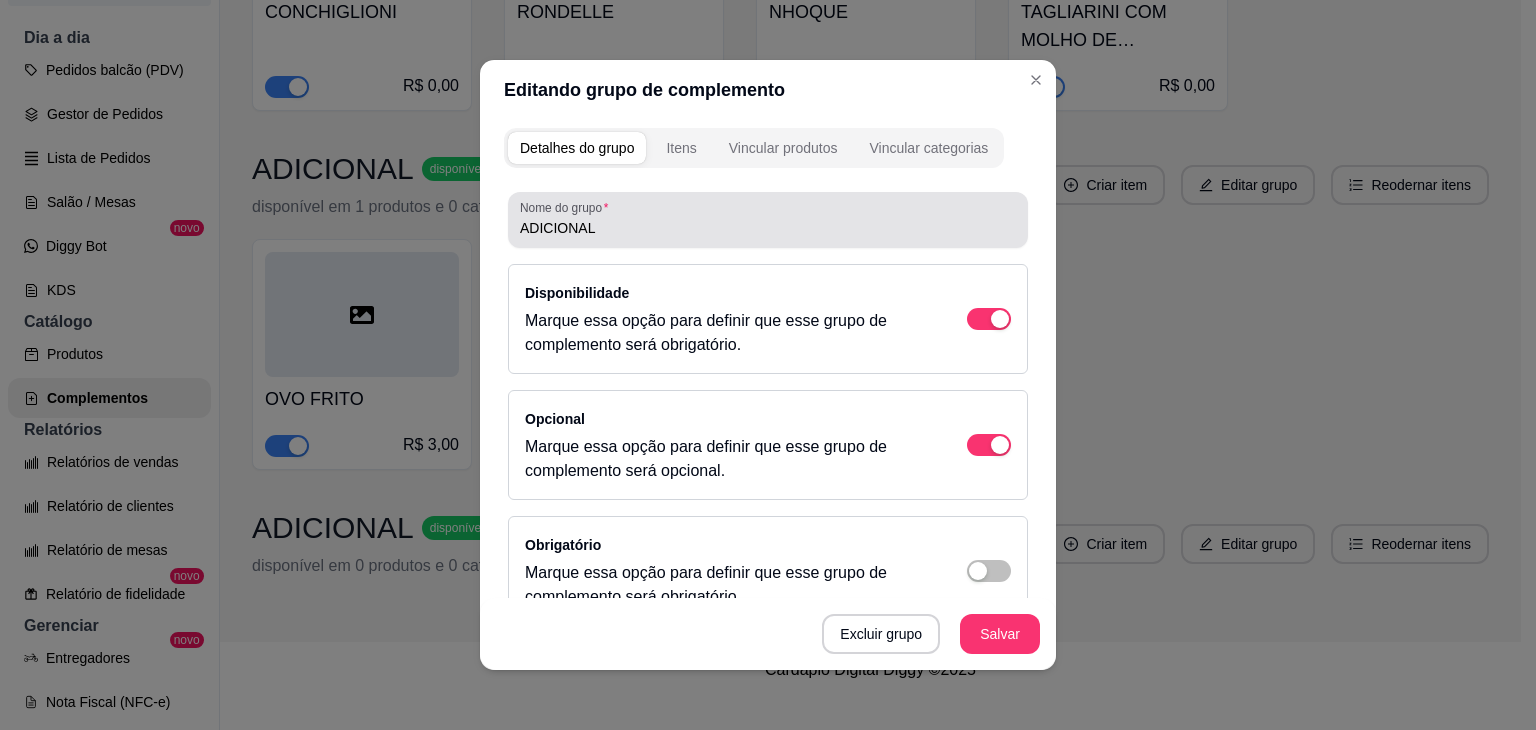click on "ADICIONAL" at bounding box center (768, 220) 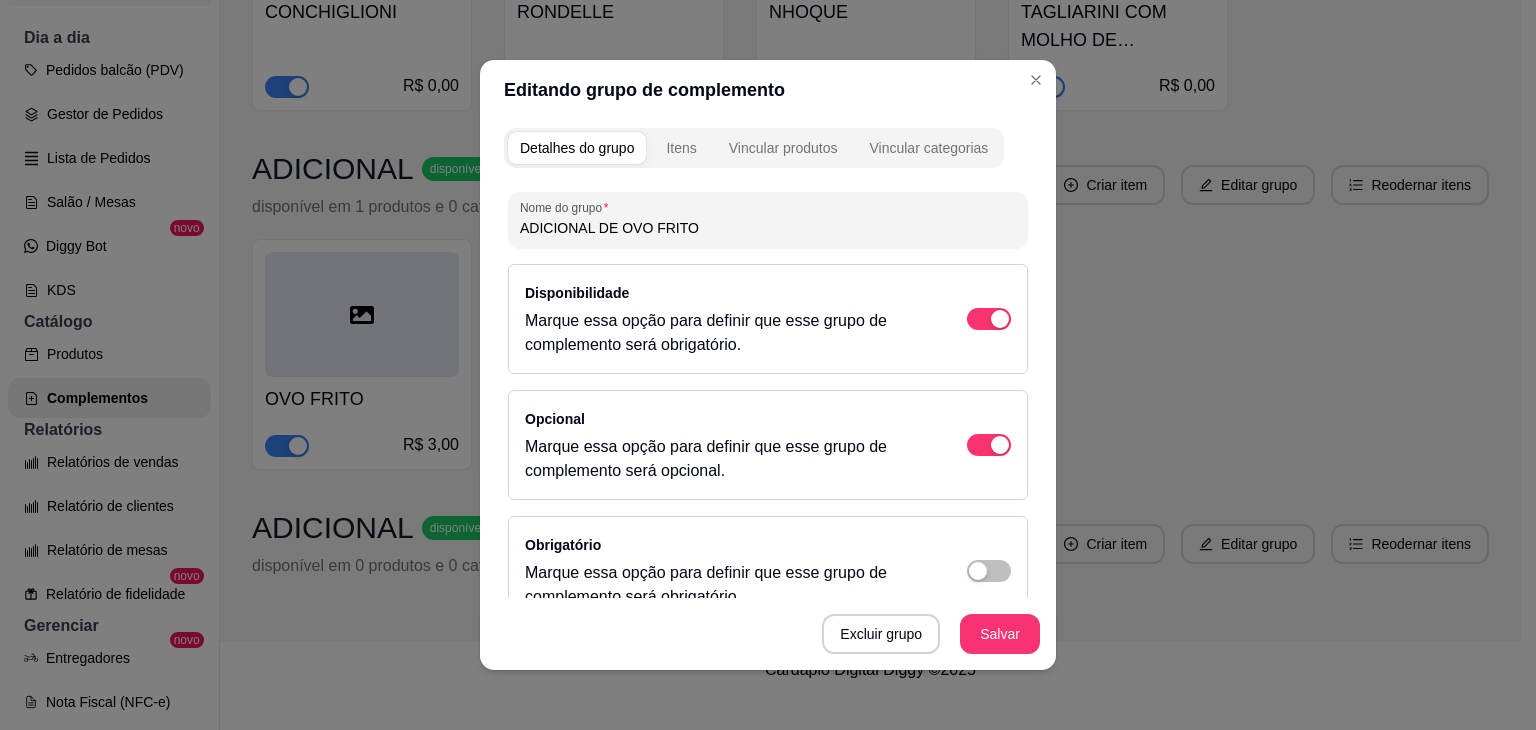 type on "ADICIONAL DE OVO FRITO" 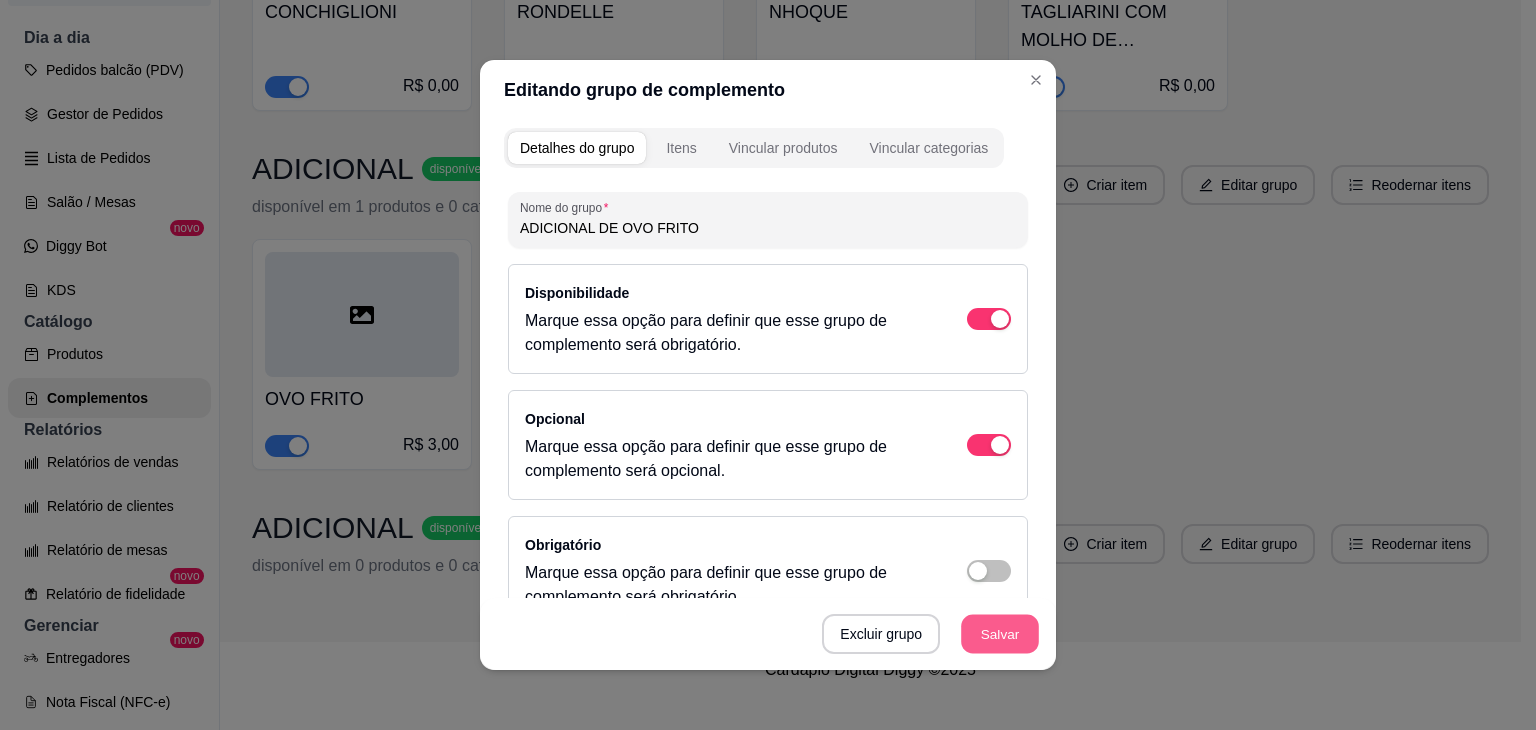 click on "Salvar" at bounding box center [1000, 634] 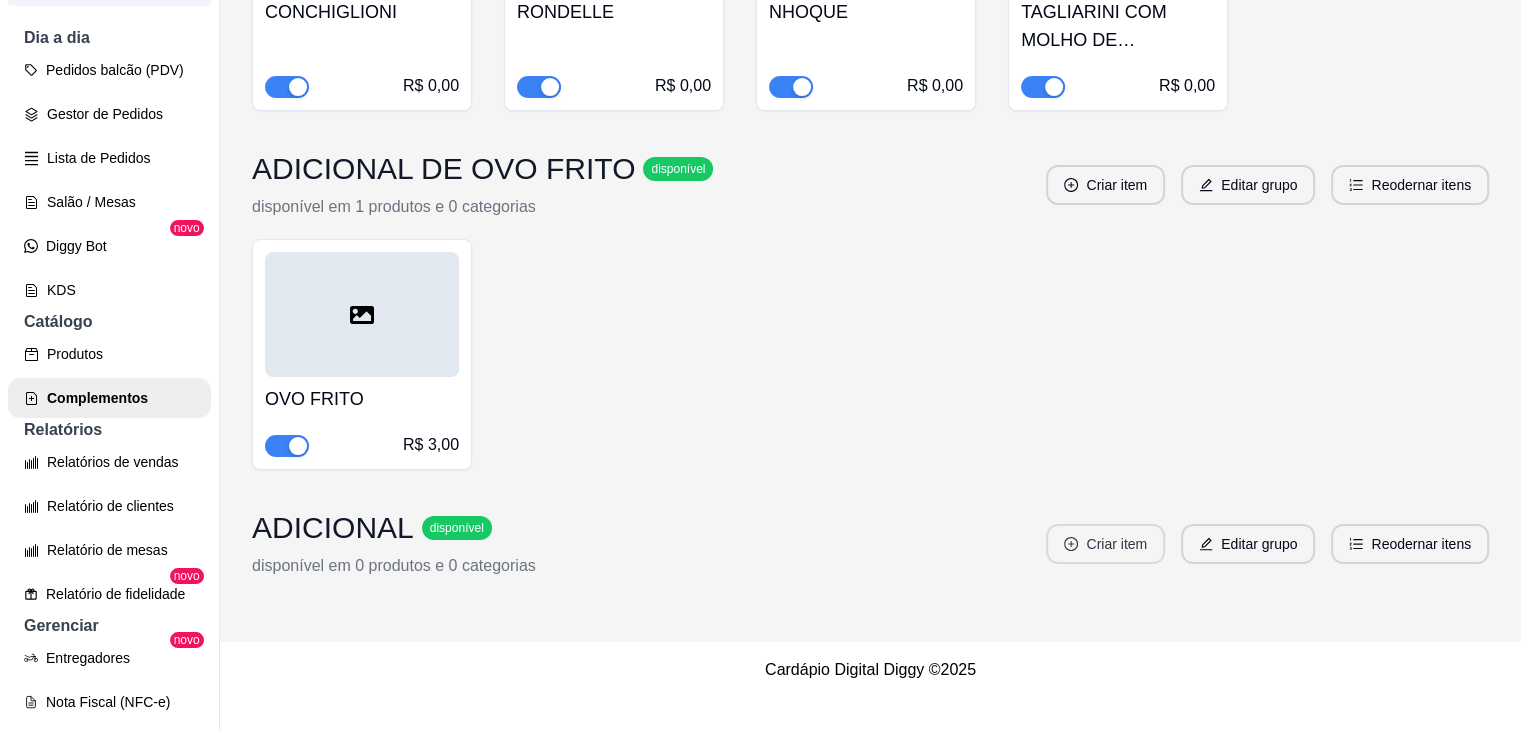 click on "Criar item" at bounding box center [1105, 544] 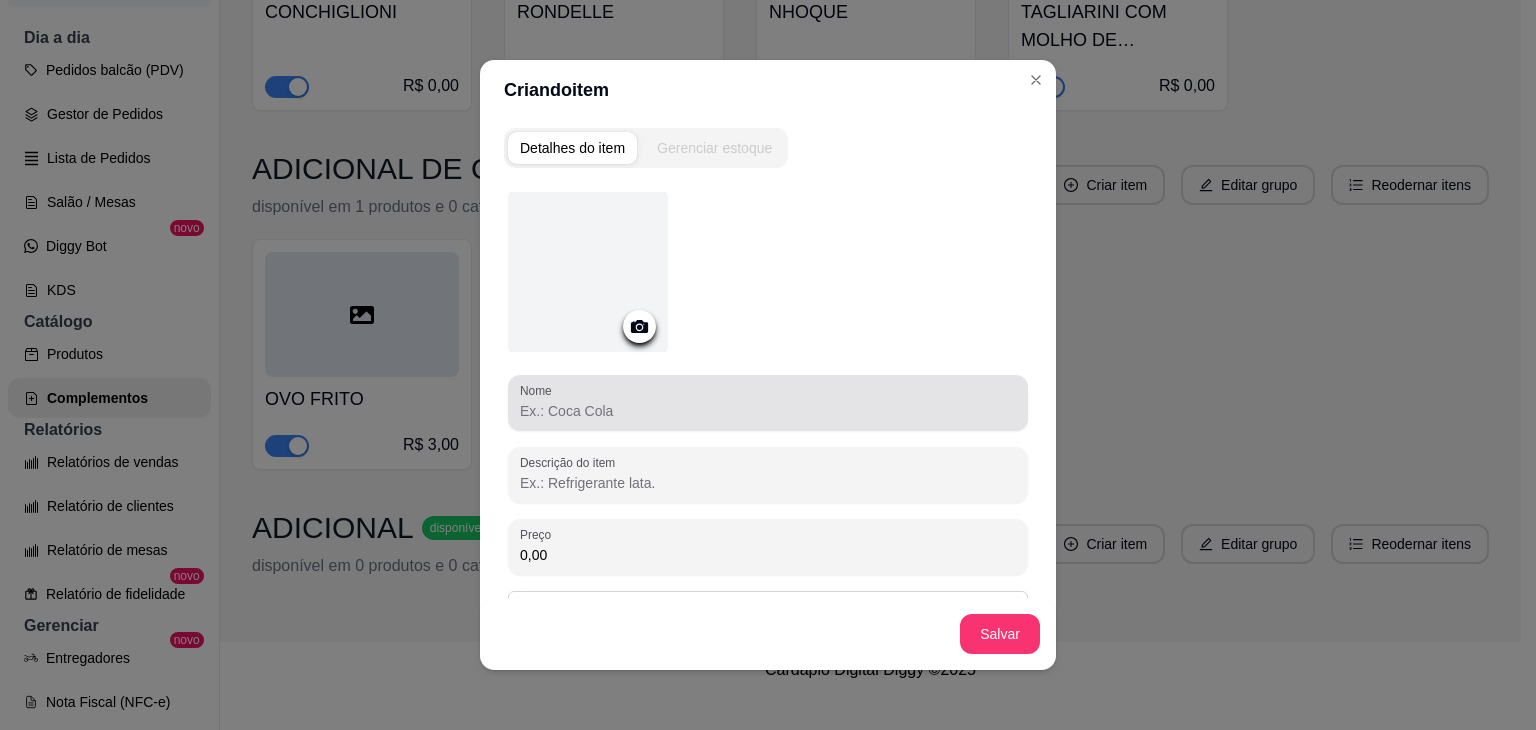 click at bounding box center (768, 403) 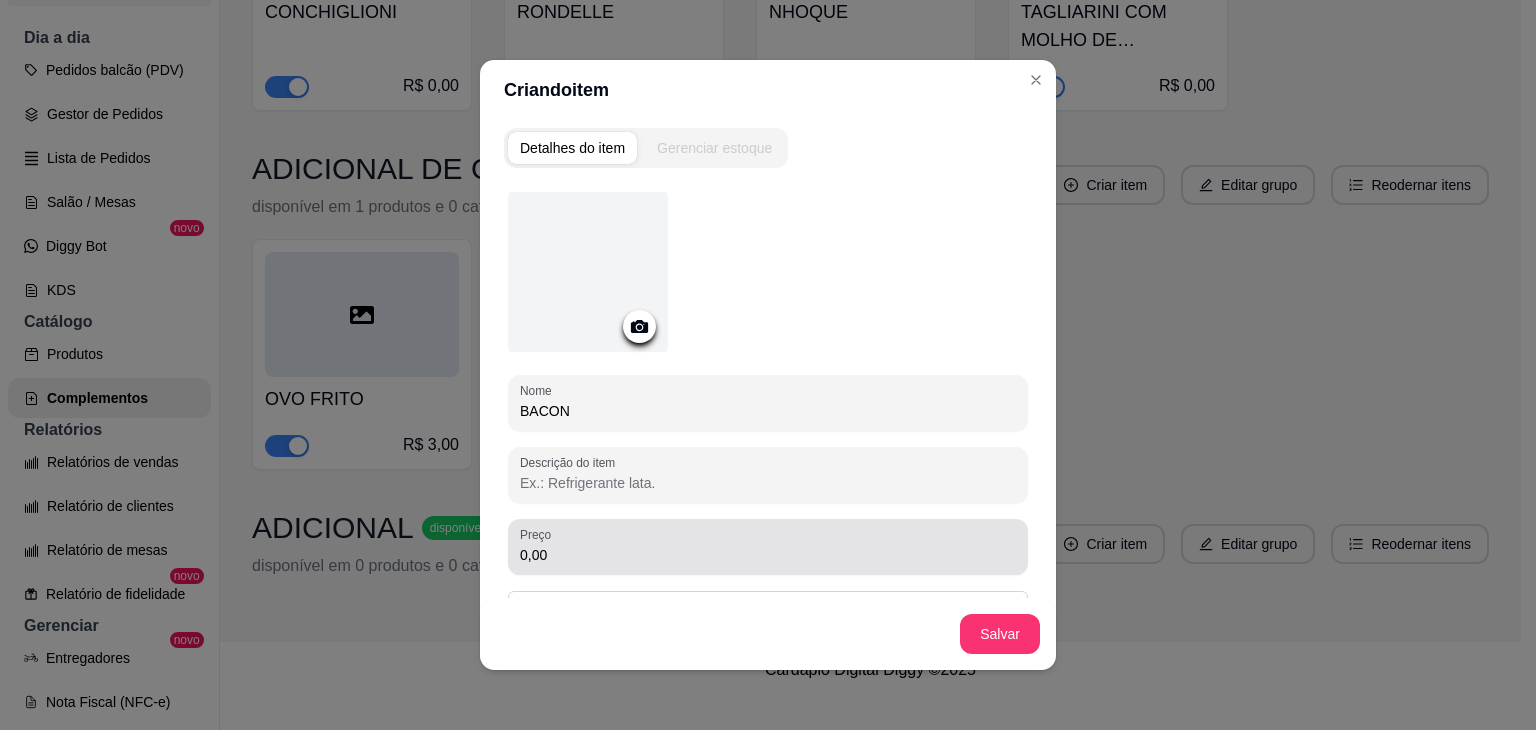 type on "BACON" 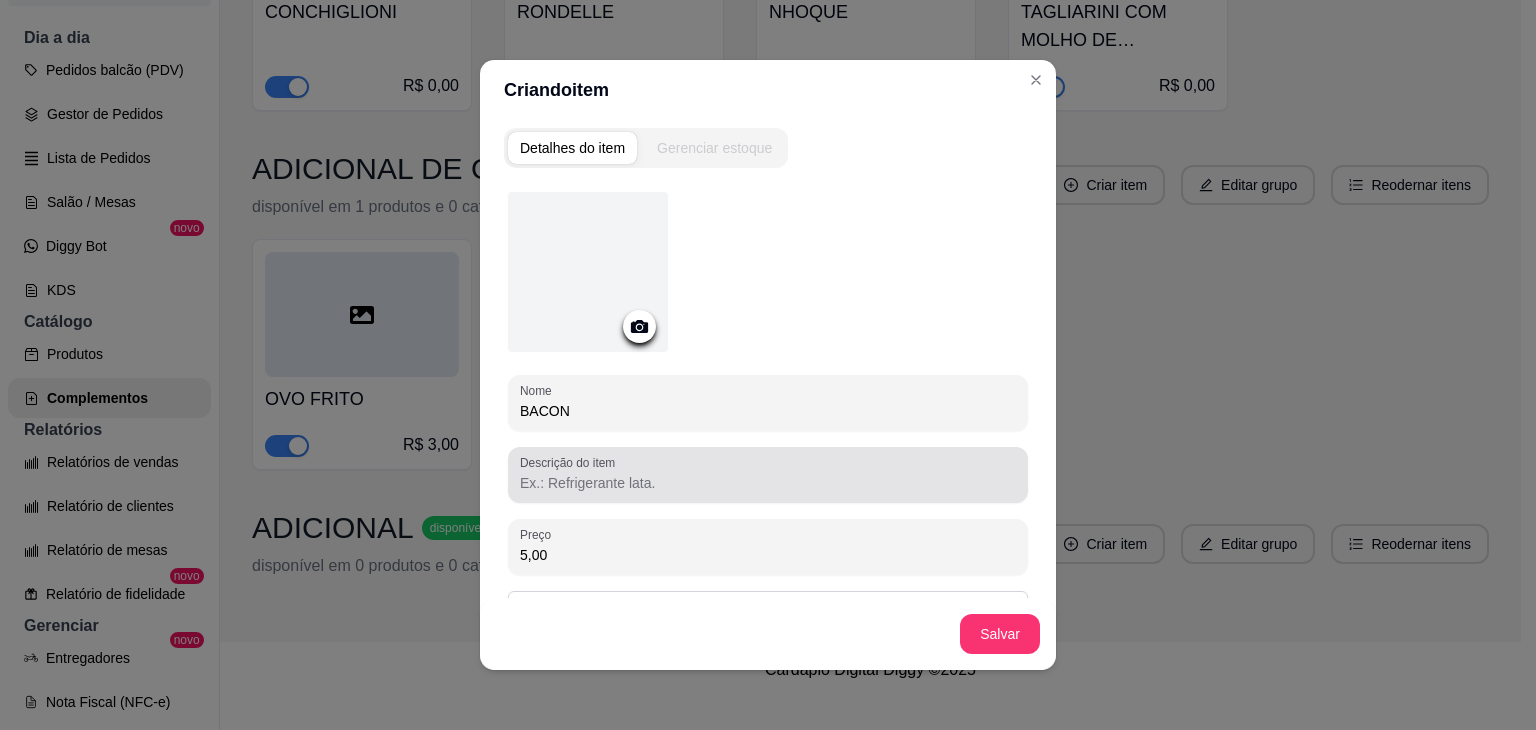 scroll, scrollTop: 113, scrollLeft: 0, axis: vertical 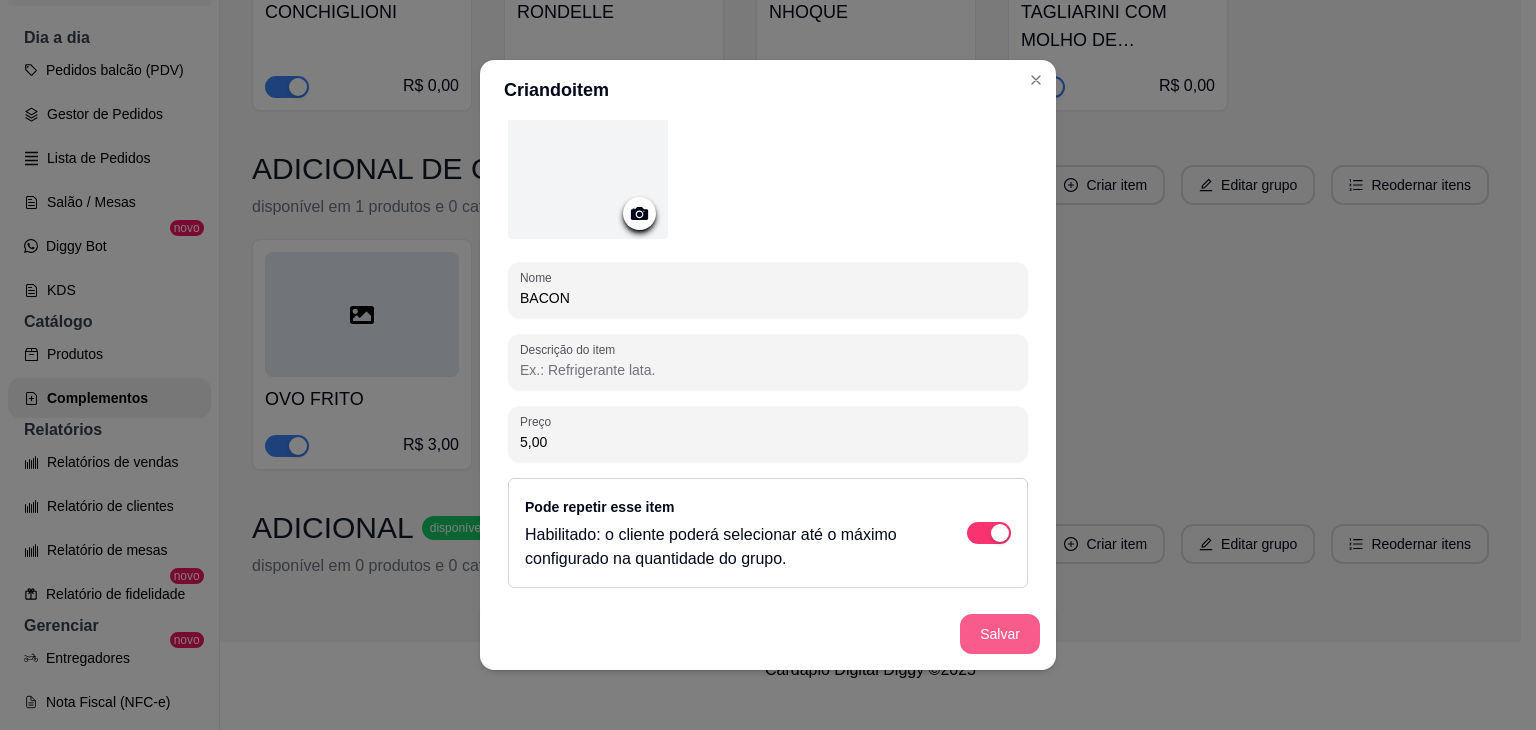 type on "5,00" 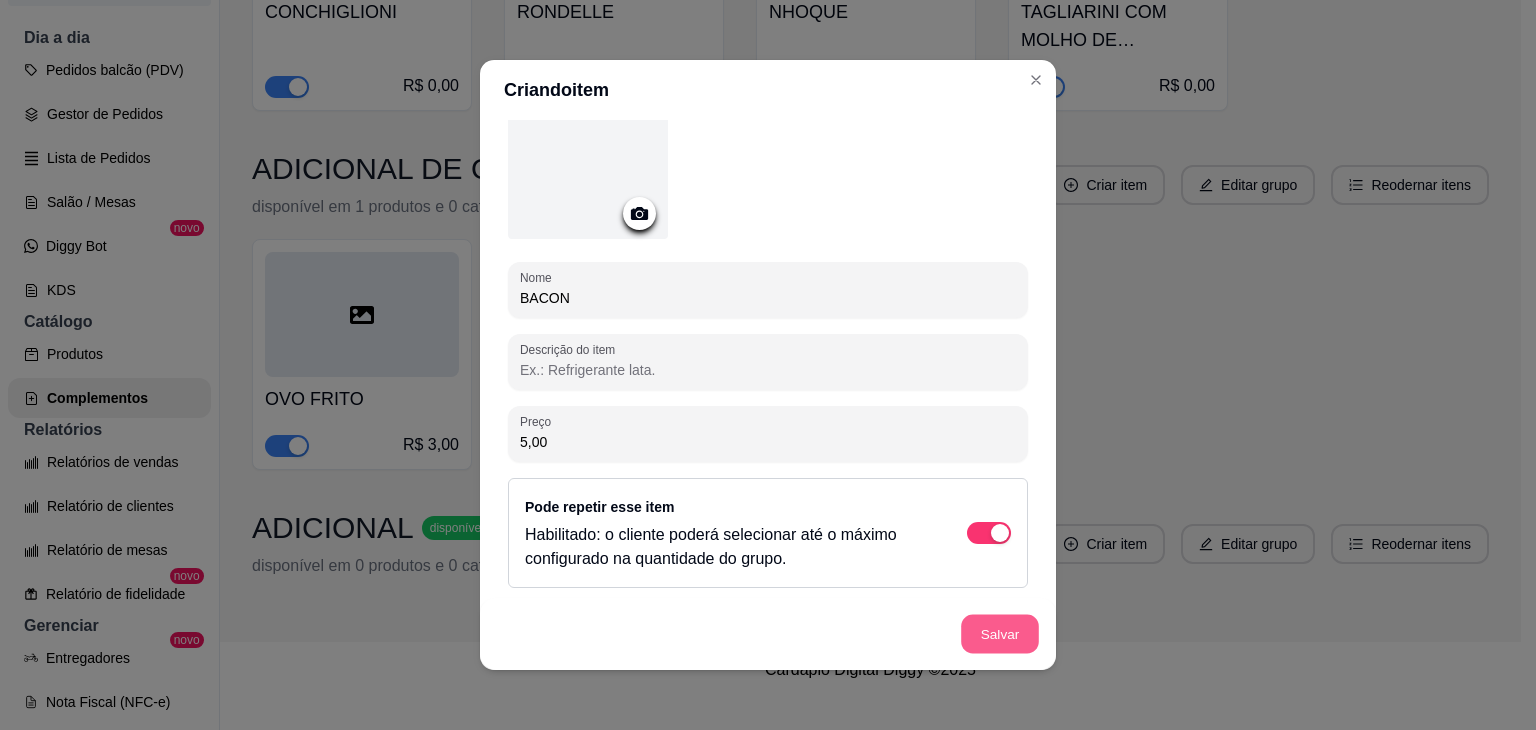 click on "Salvar" at bounding box center [1000, 634] 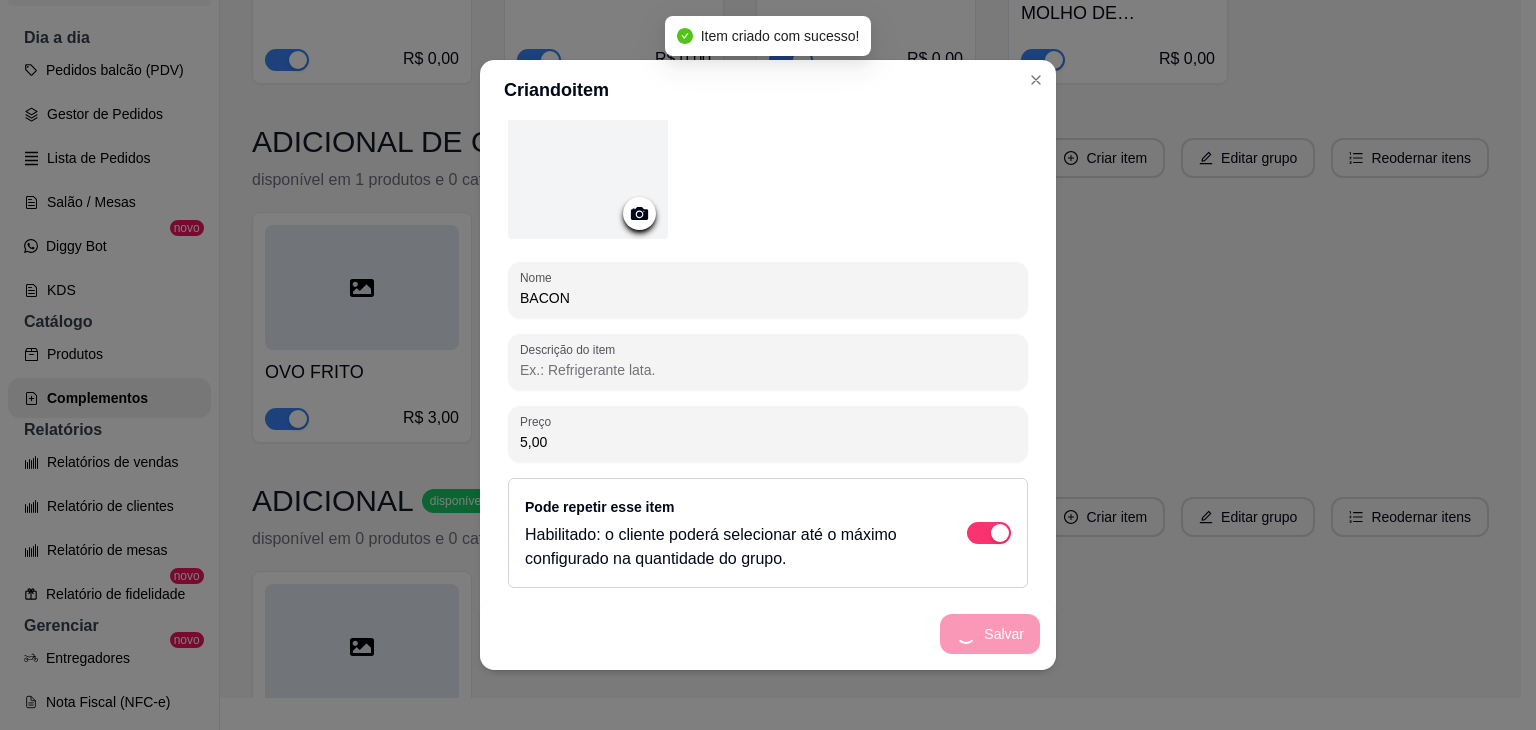 scroll, scrollTop: 0, scrollLeft: 0, axis: both 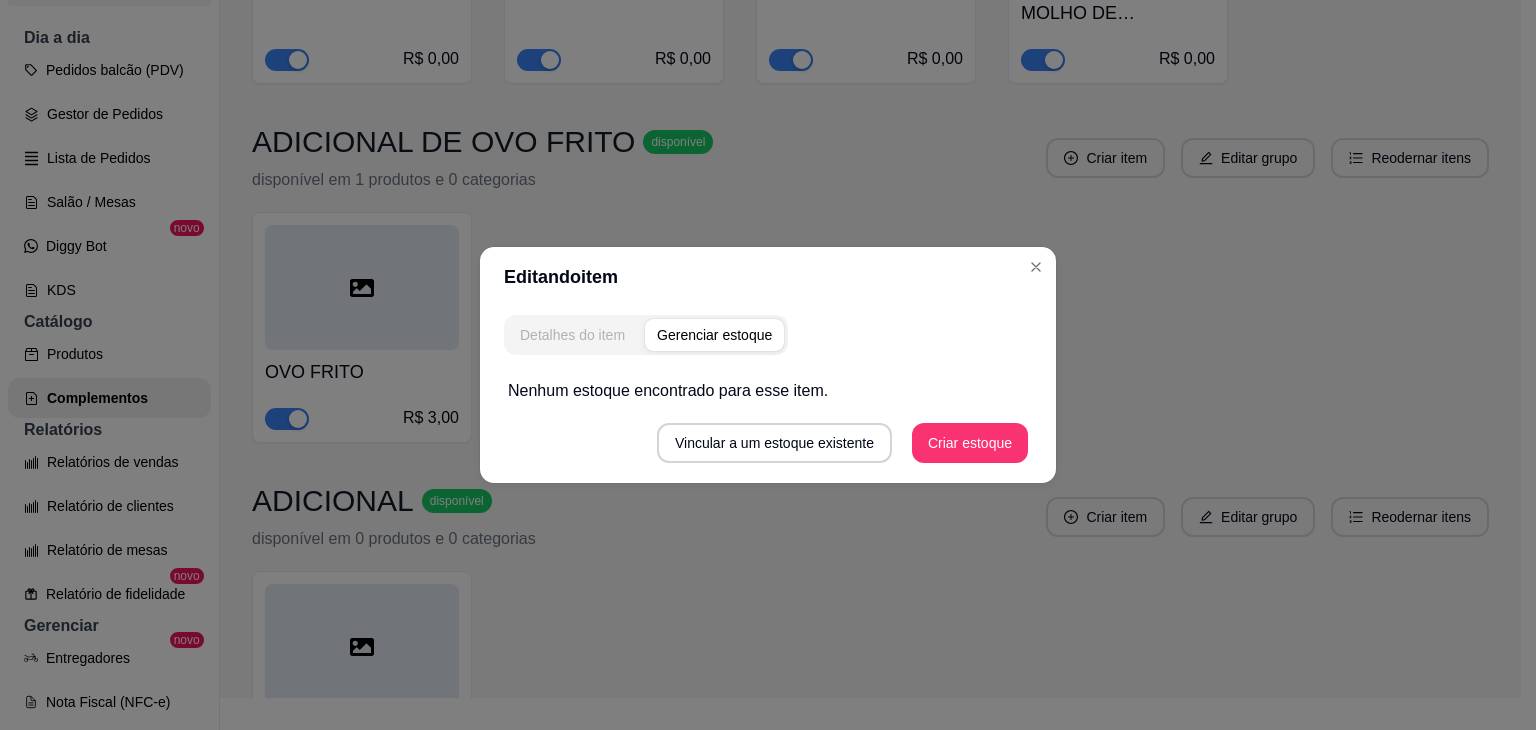 click on "Detalhes do item" at bounding box center (572, 335) 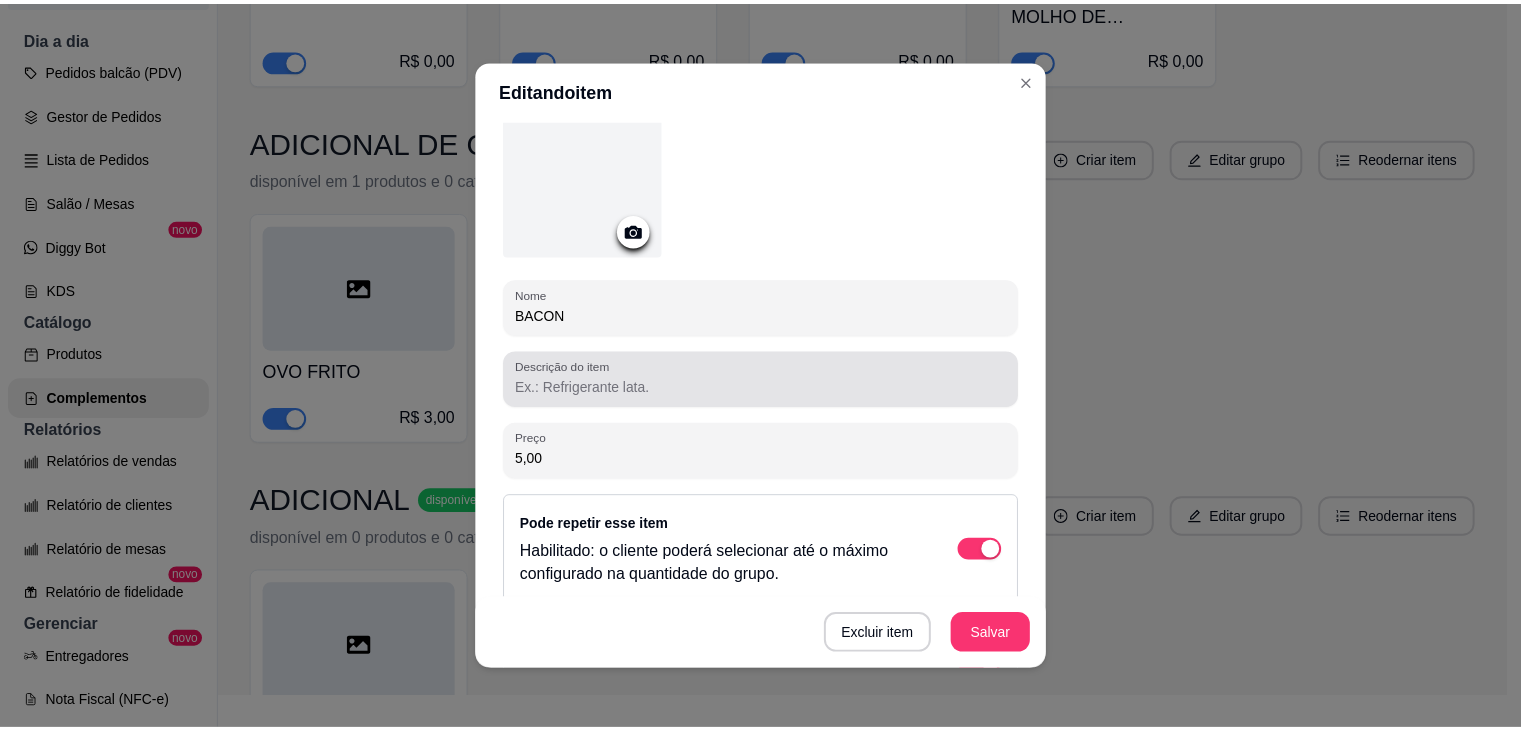 scroll, scrollTop: 239, scrollLeft: 0, axis: vertical 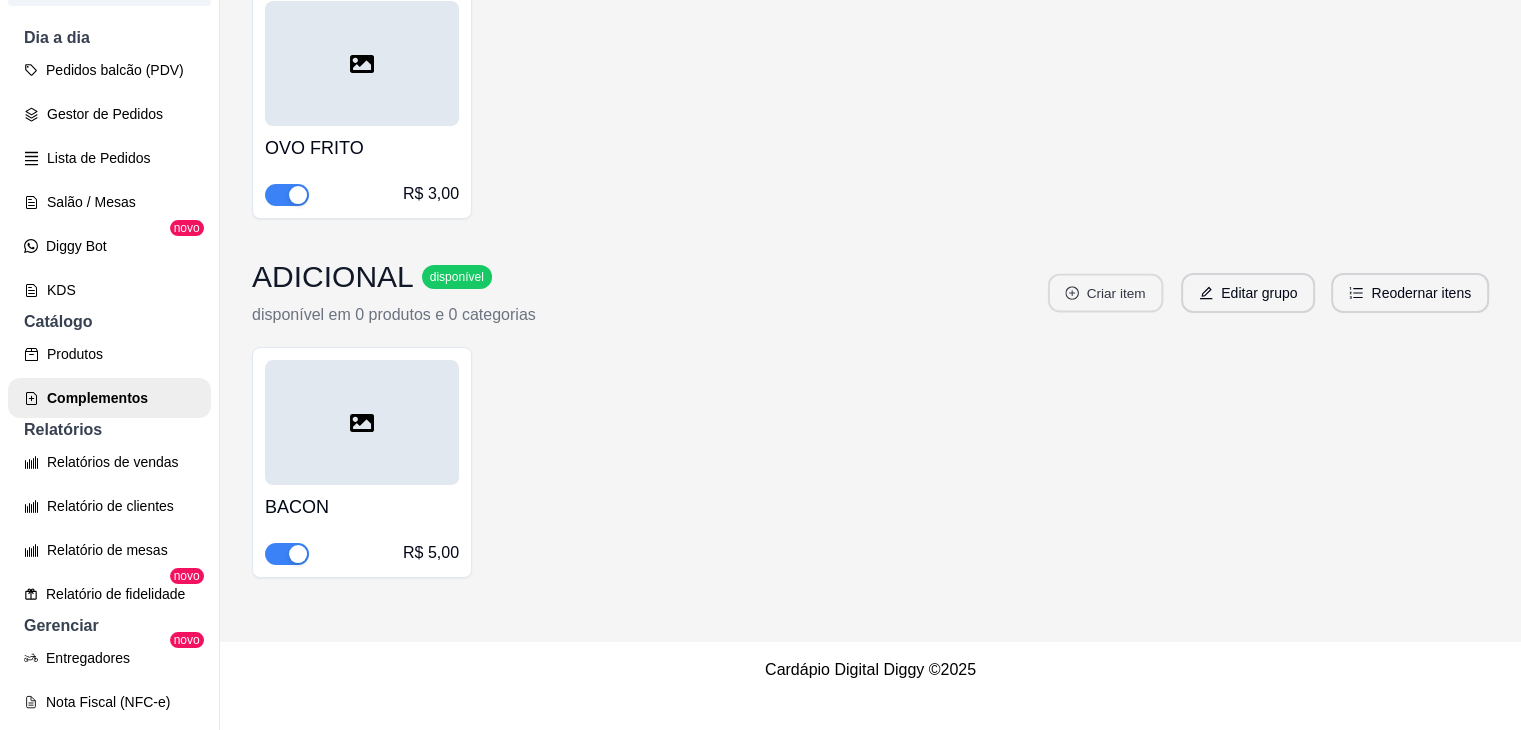click on "Criar item" at bounding box center [1105, 293] 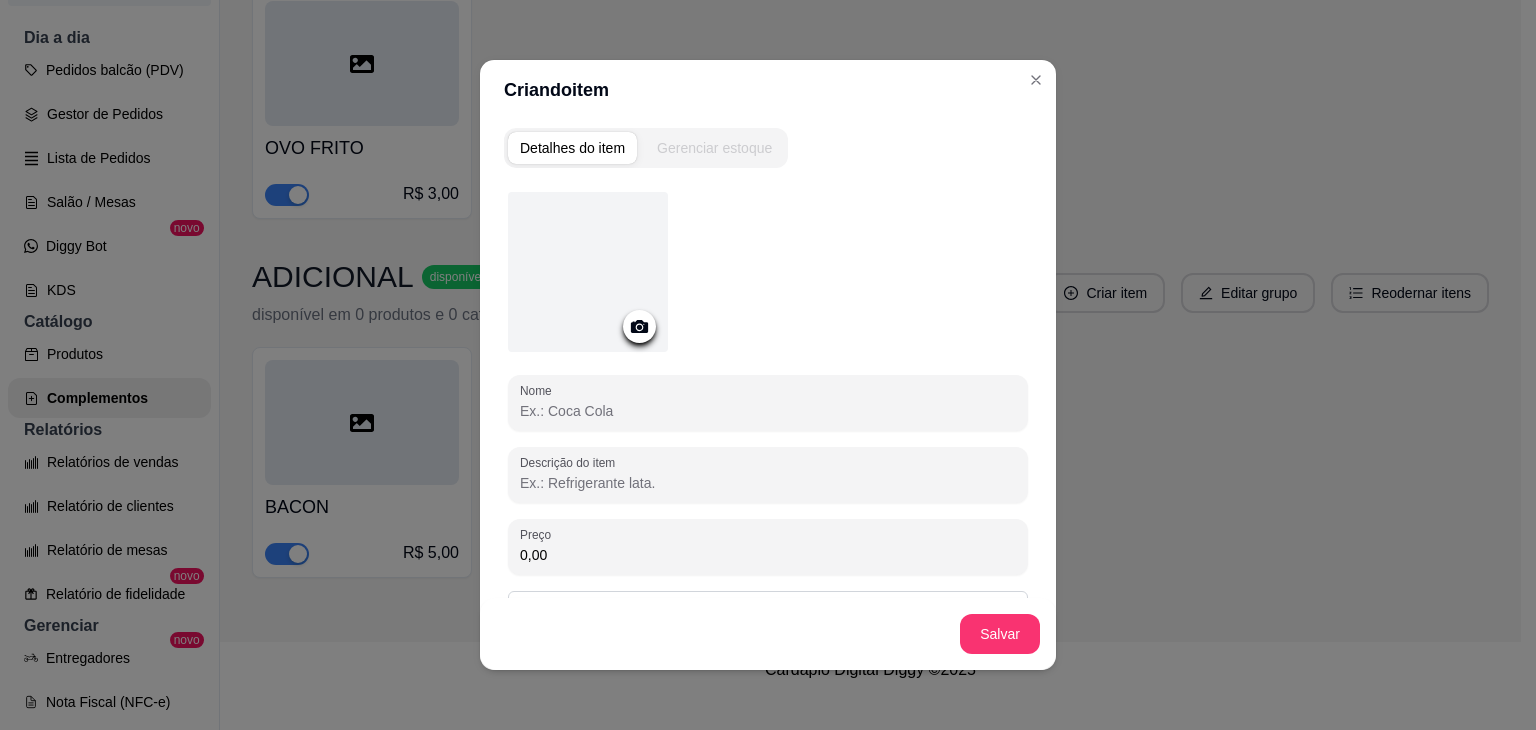 click on "Nome" at bounding box center (768, 411) 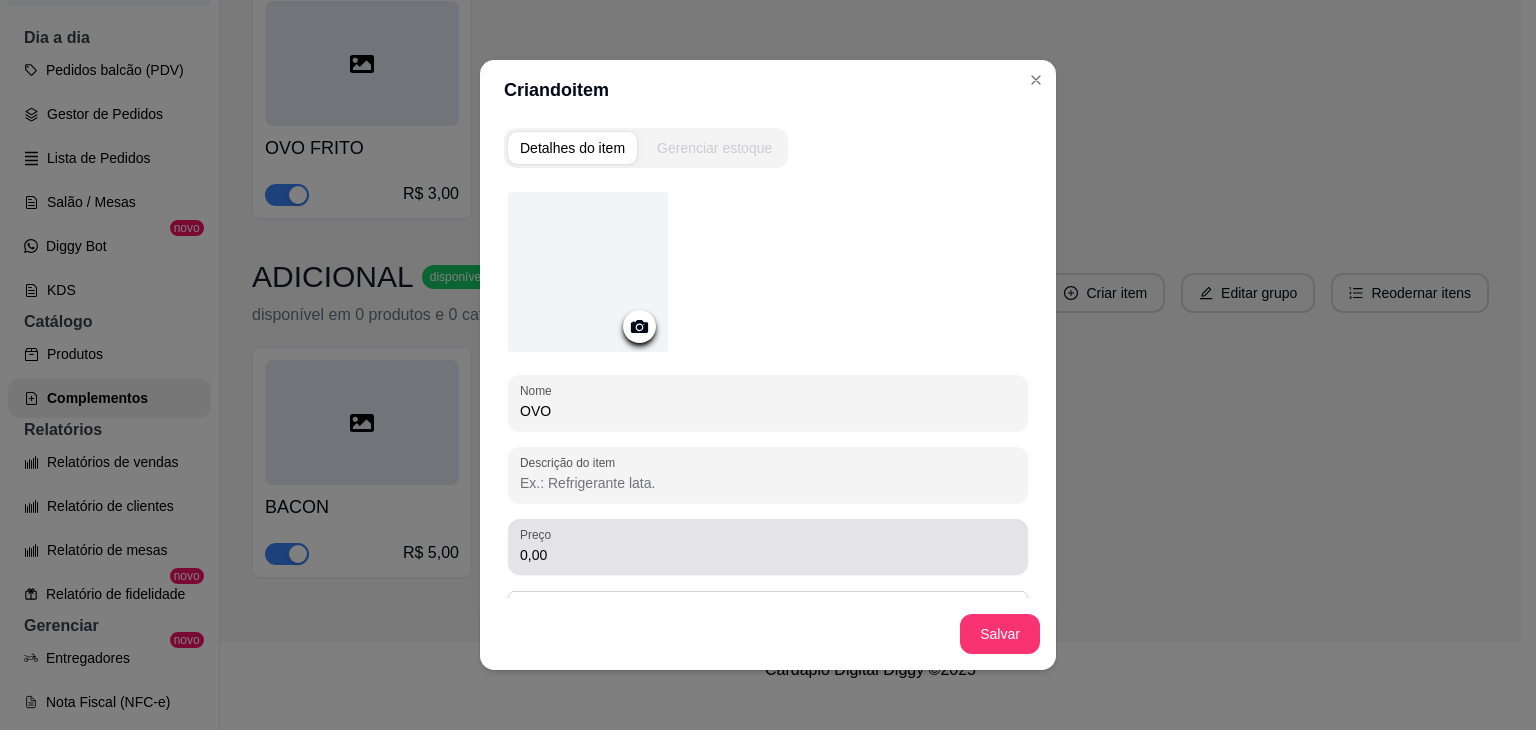 type on "OVO" 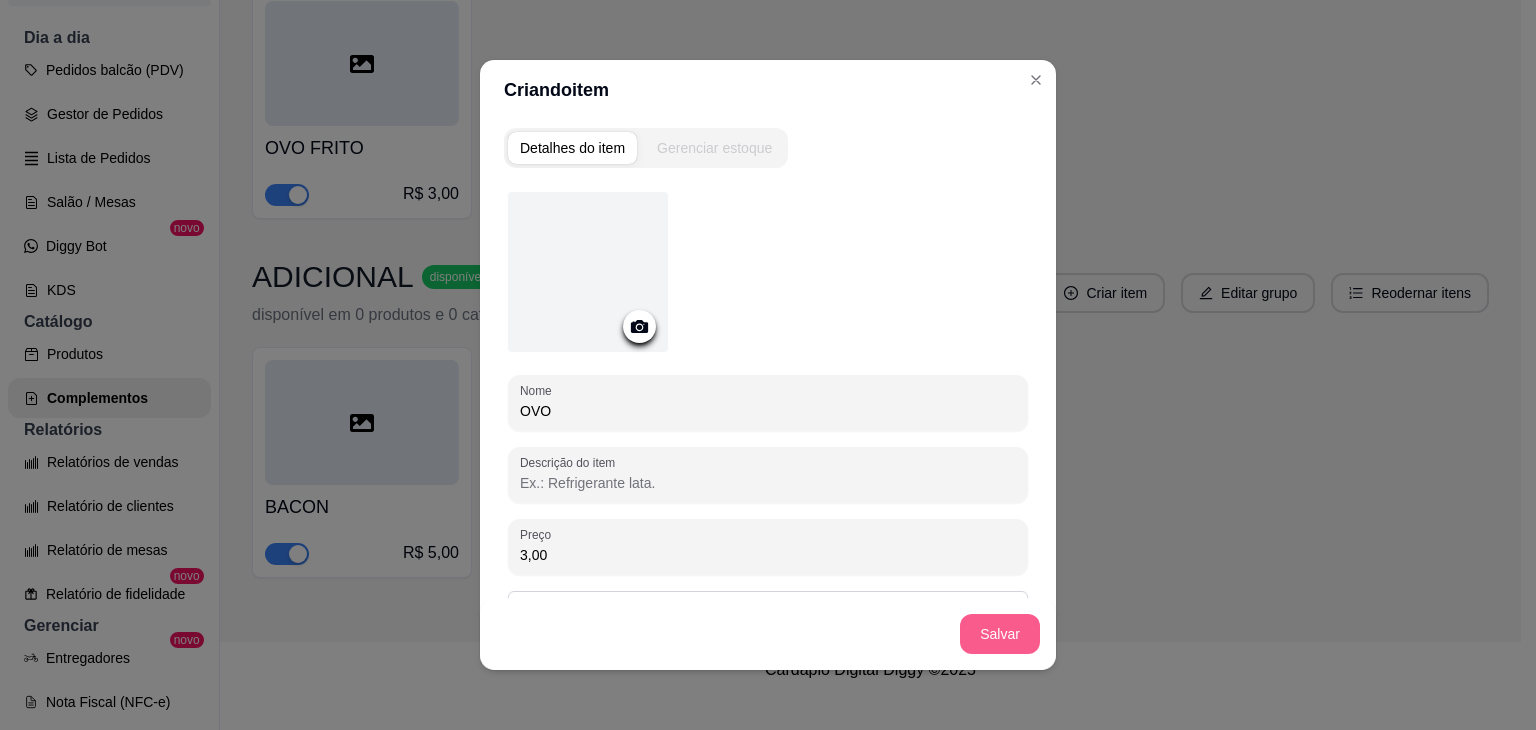 type on "3,00" 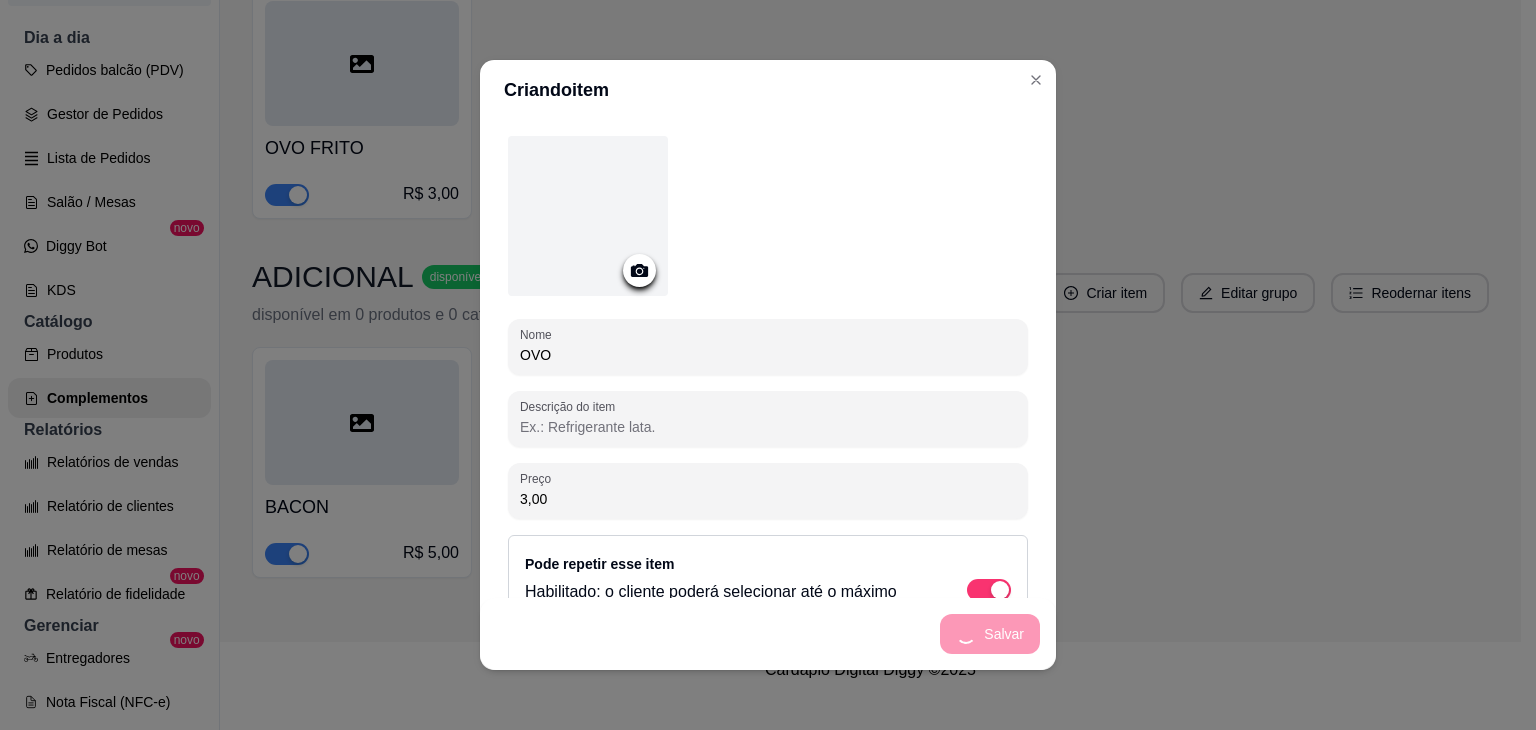 scroll, scrollTop: 113, scrollLeft: 0, axis: vertical 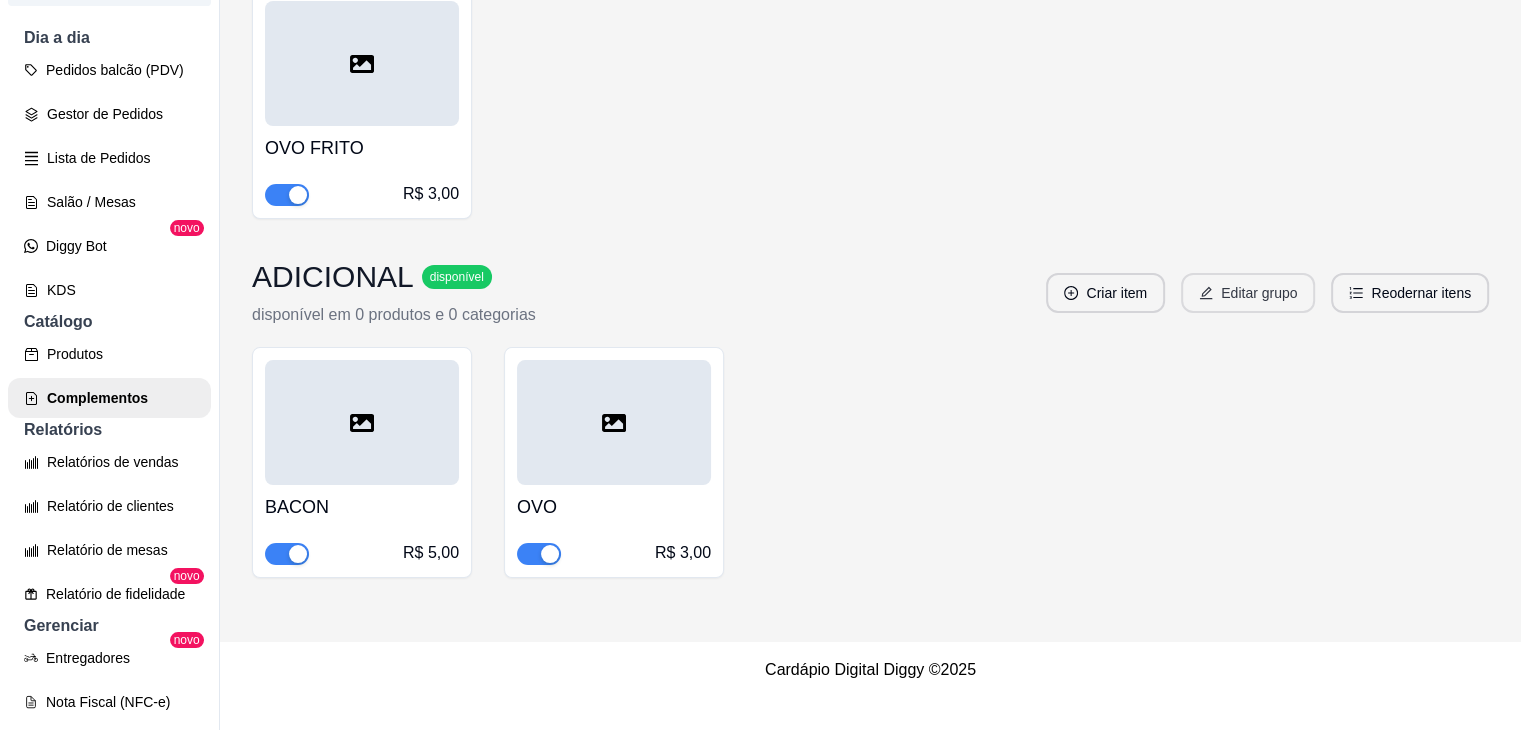 click on "Editar grupo" at bounding box center (1248, 293) 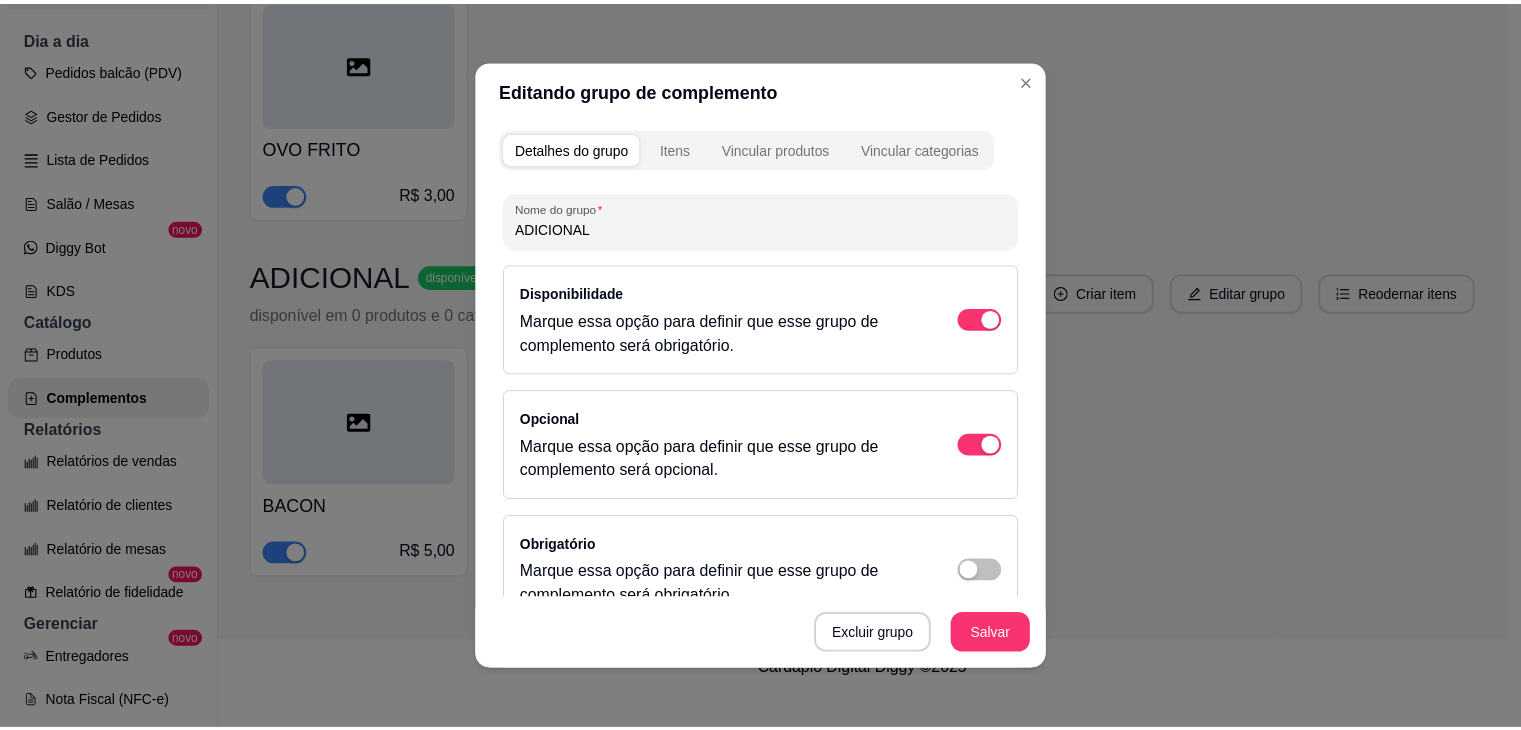 scroll, scrollTop: 231, scrollLeft: 0, axis: vertical 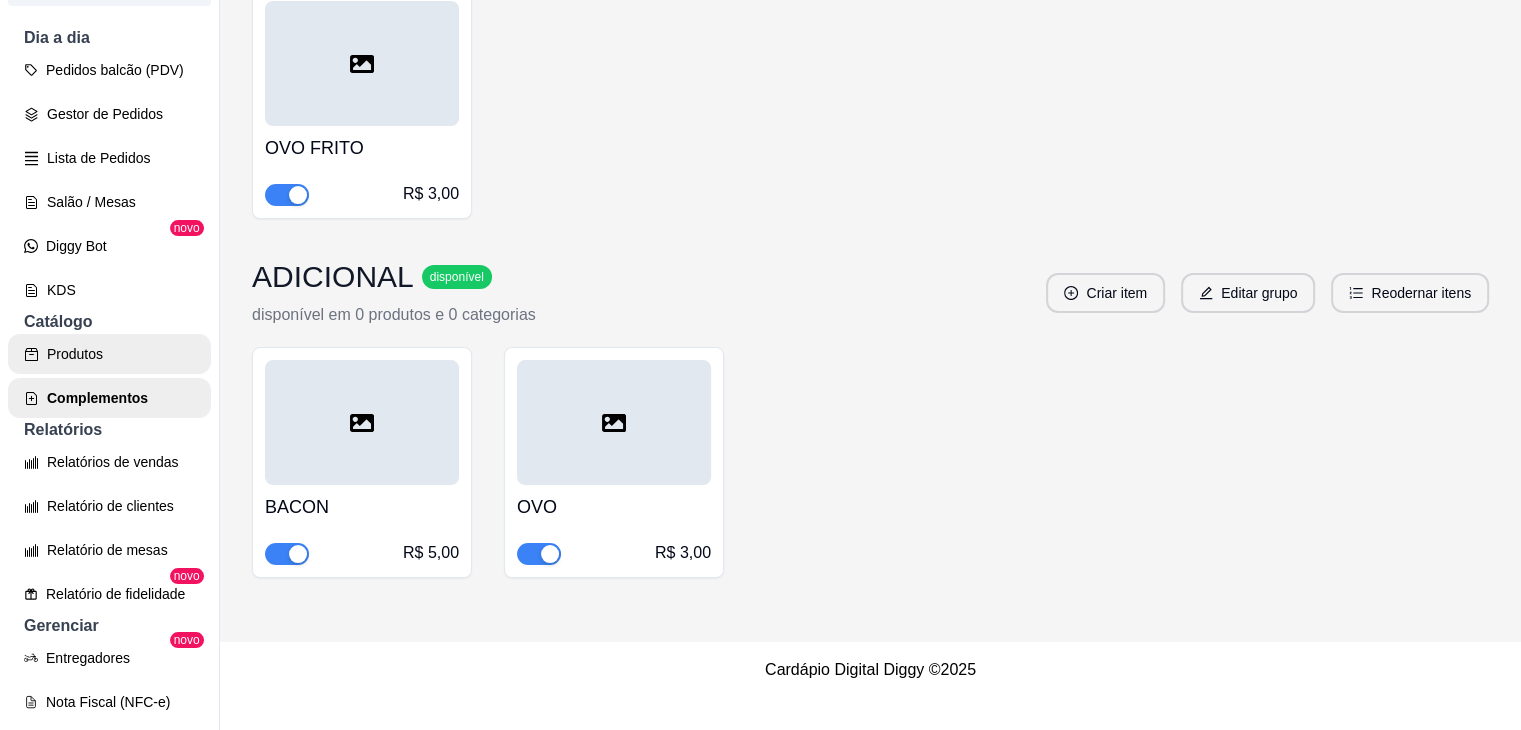 click on "Produtos" at bounding box center [109, 354] 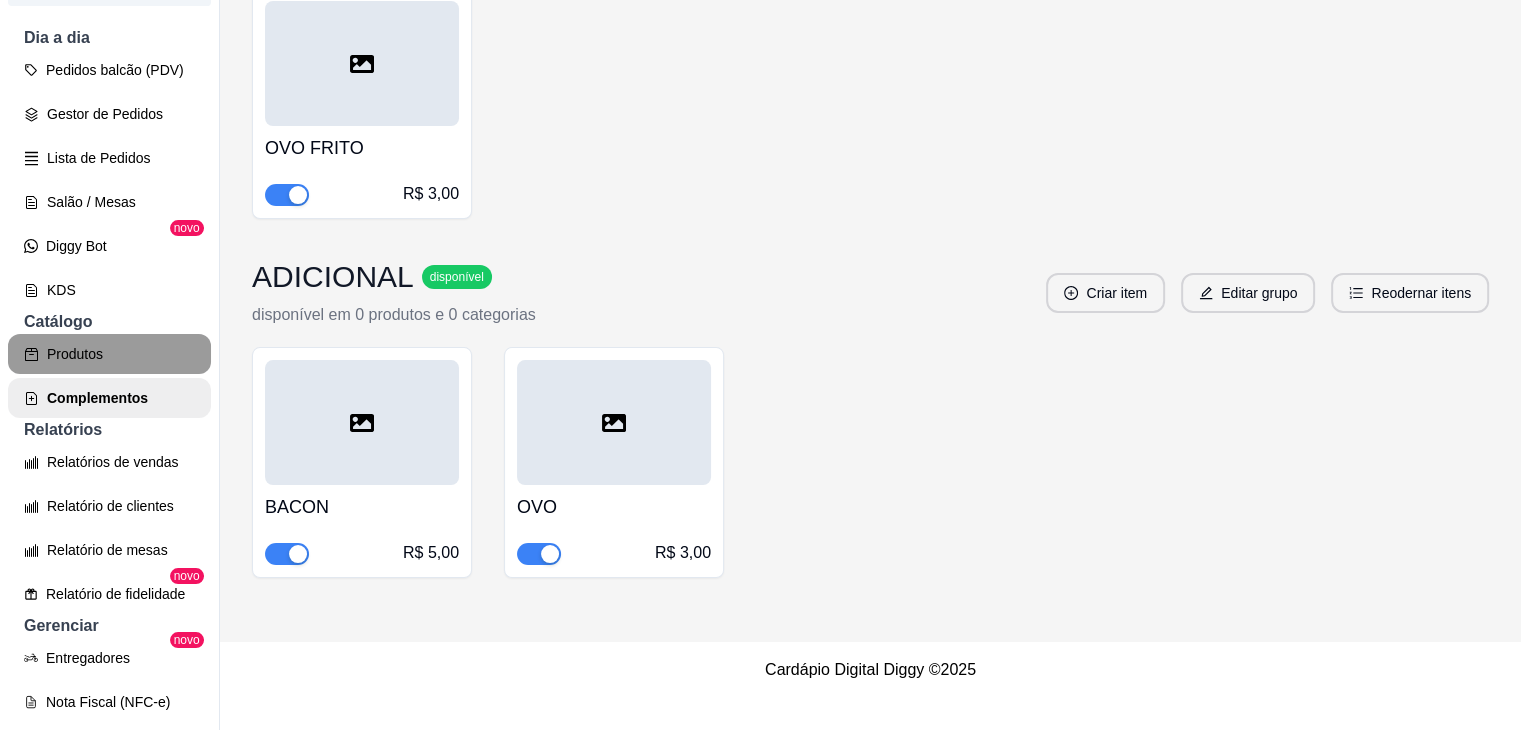 scroll, scrollTop: 0, scrollLeft: 0, axis: both 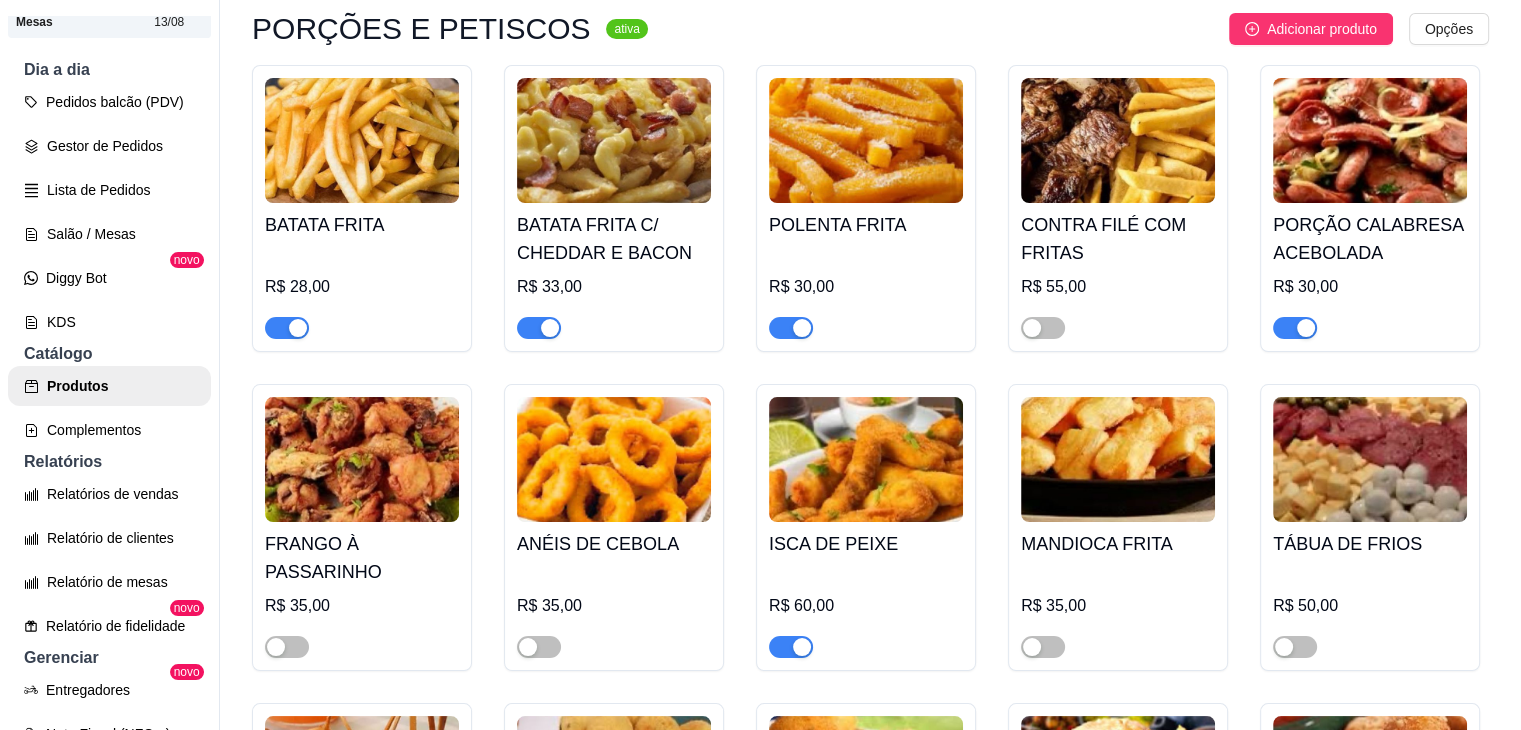 click on "CALABRESA ACEBOLADA (comercial)" at bounding box center (866, -1835) 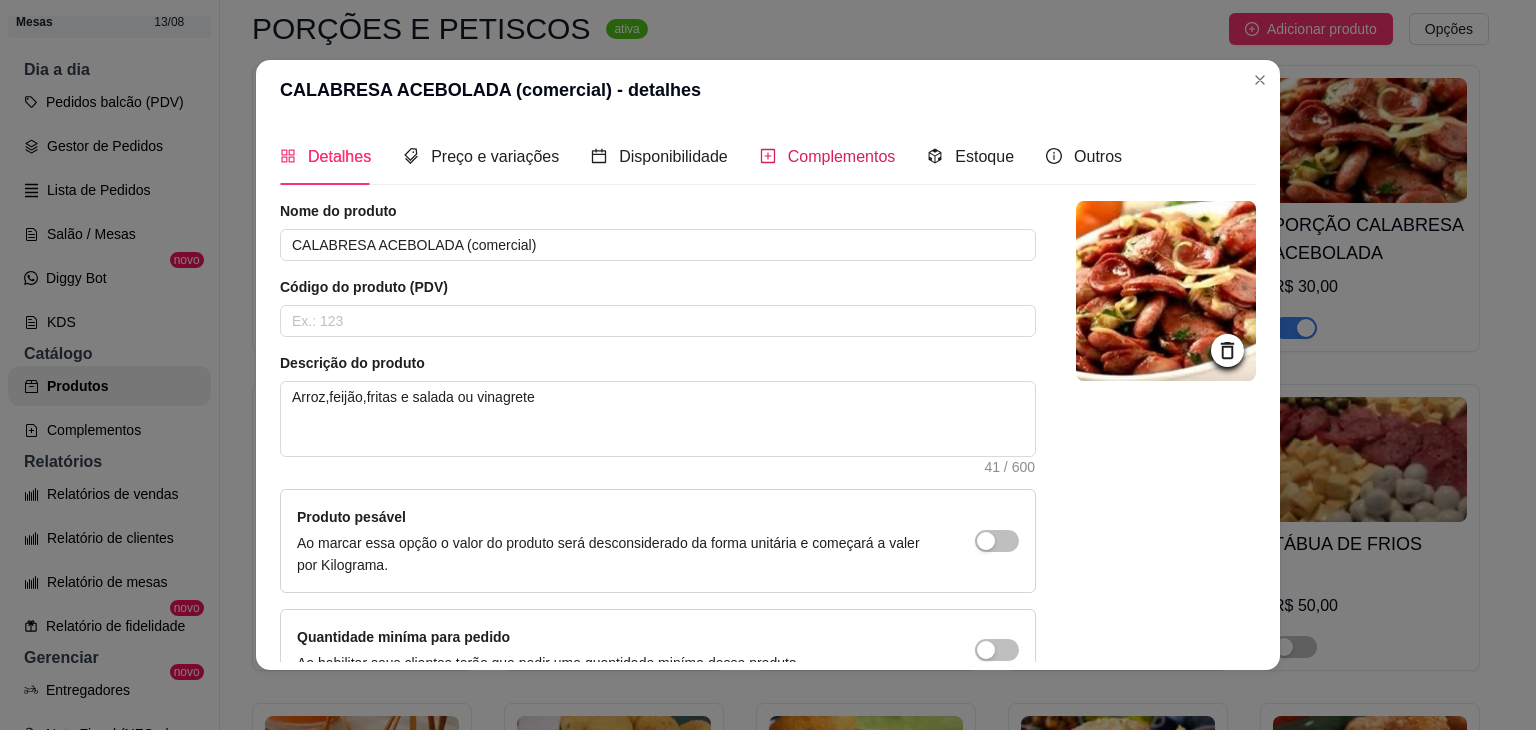 click 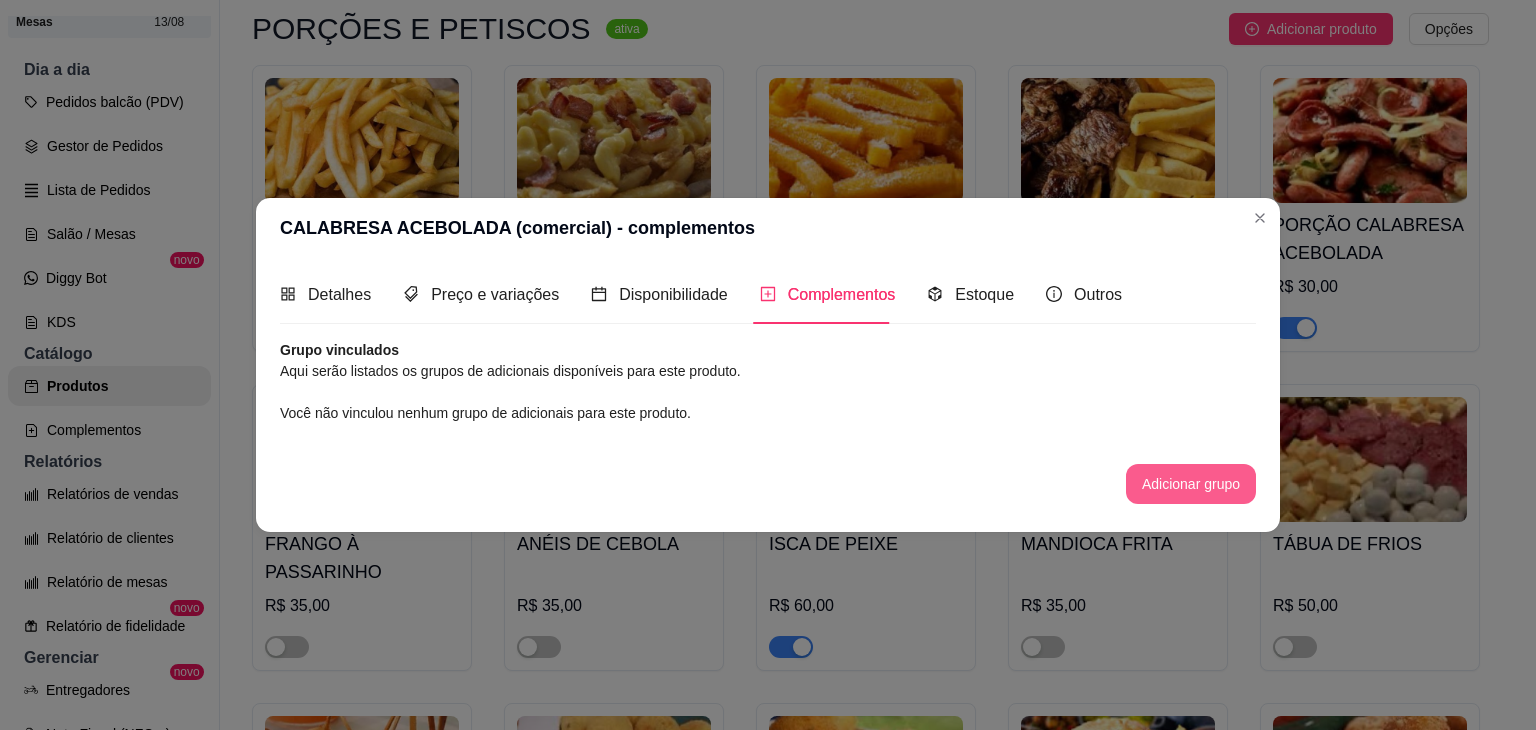 click on "Adicionar grupo" at bounding box center (1191, 484) 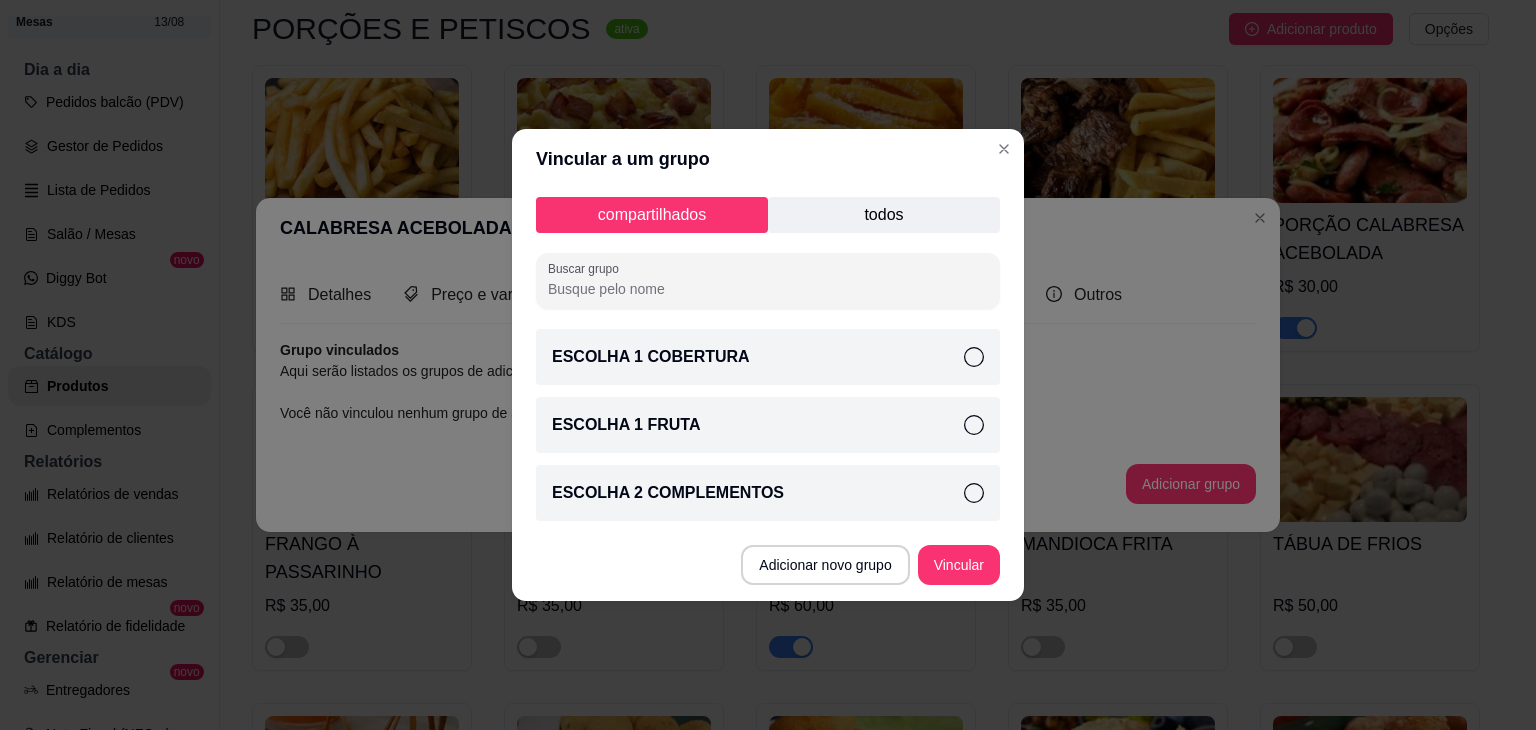 click on "todos" at bounding box center [884, 215] 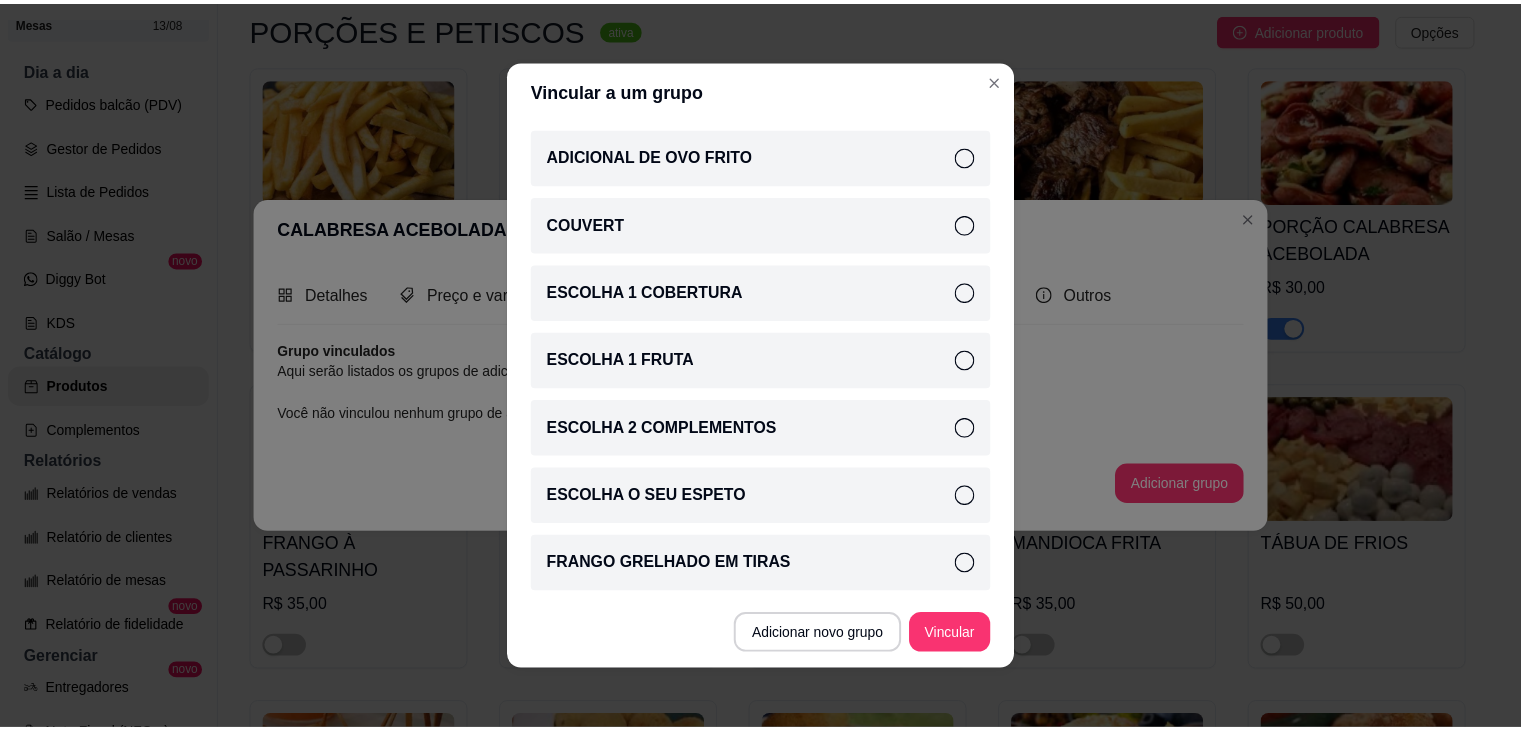 scroll, scrollTop: 0, scrollLeft: 0, axis: both 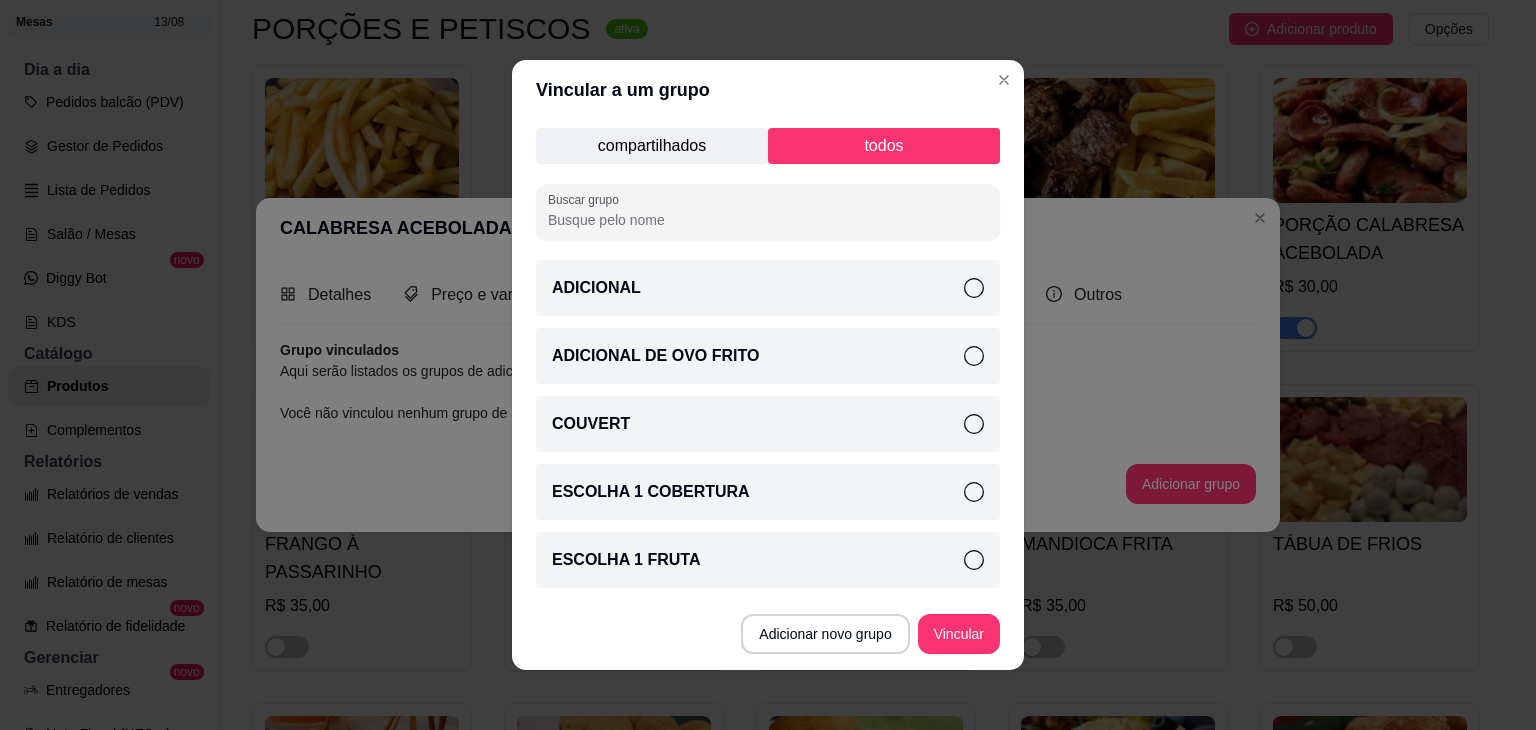 click on "ADICIONAL DE OVO FRITO" at bounding box center [768, 356] 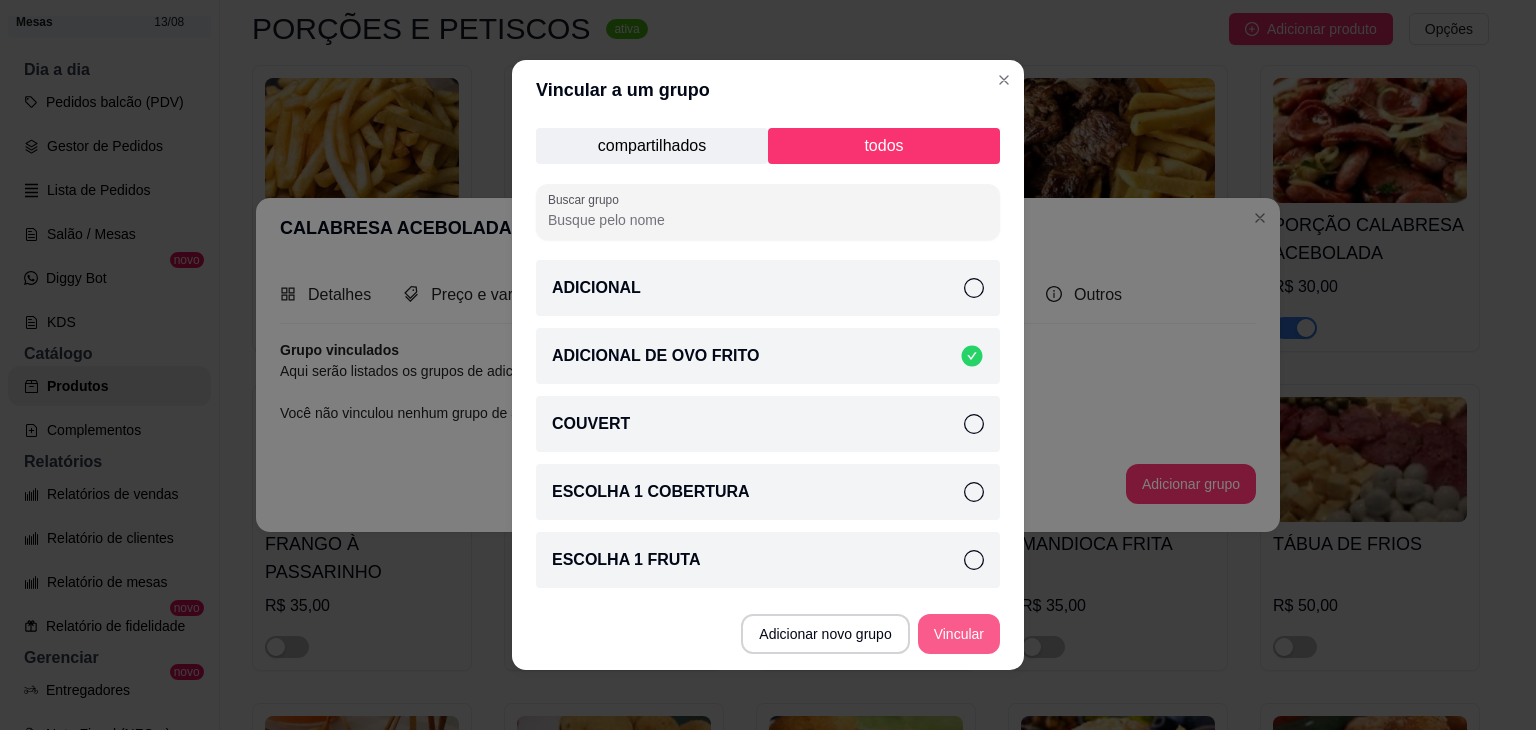 click on "Vincular" at bounding box center (959, 634) 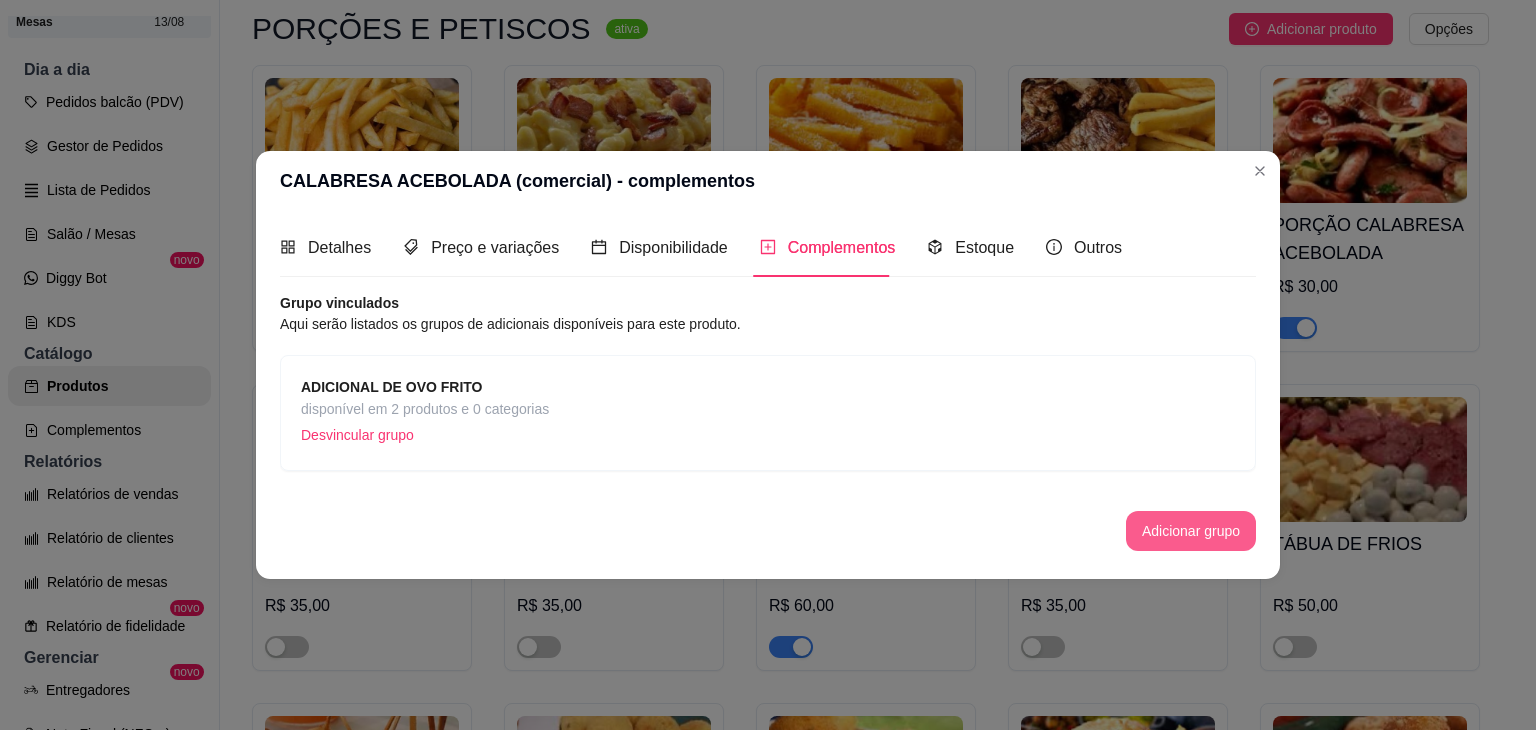 click on "Adicionar grupo" at bounding box center (1191, 531) 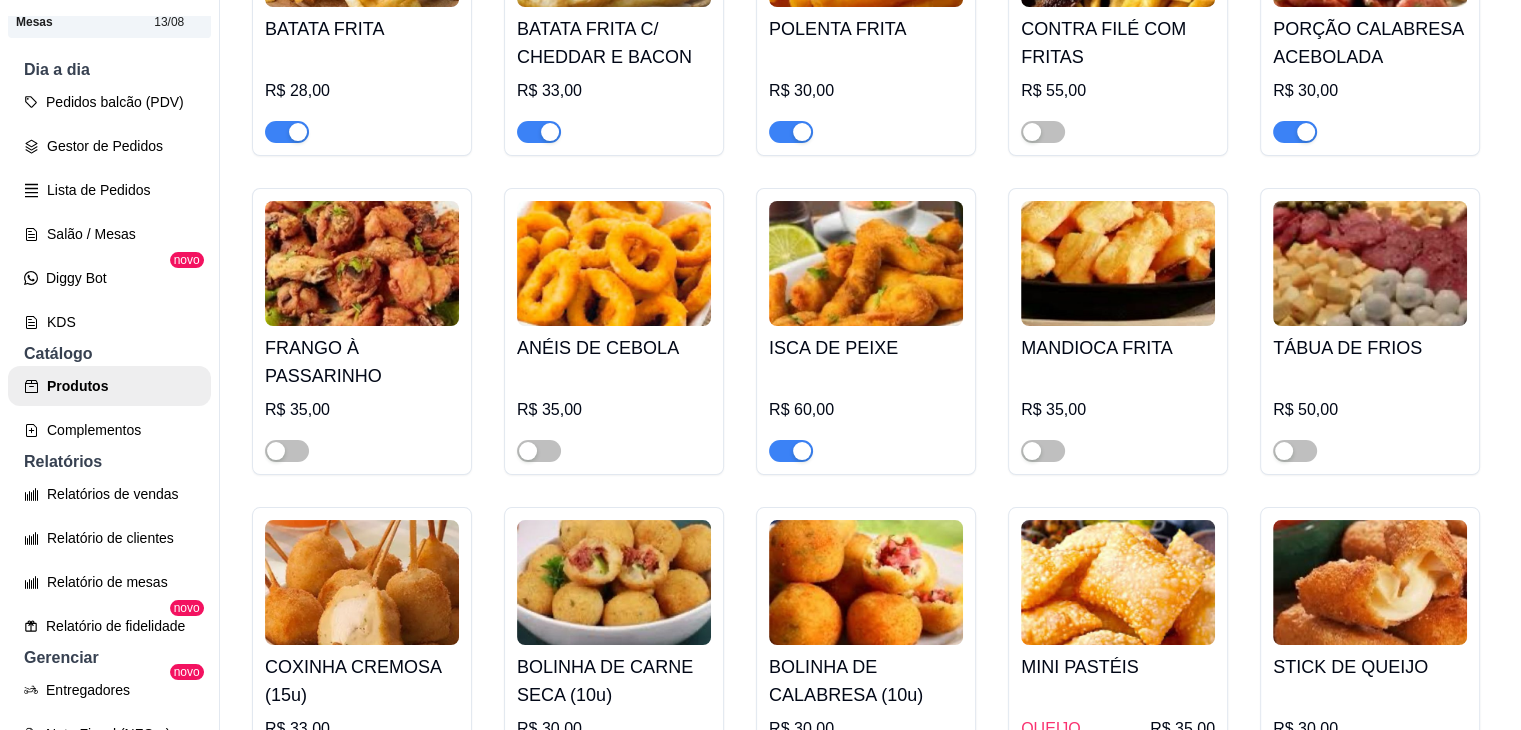 scroll, scrollTop: 11152, scrollLeft: 0, axis: vertical 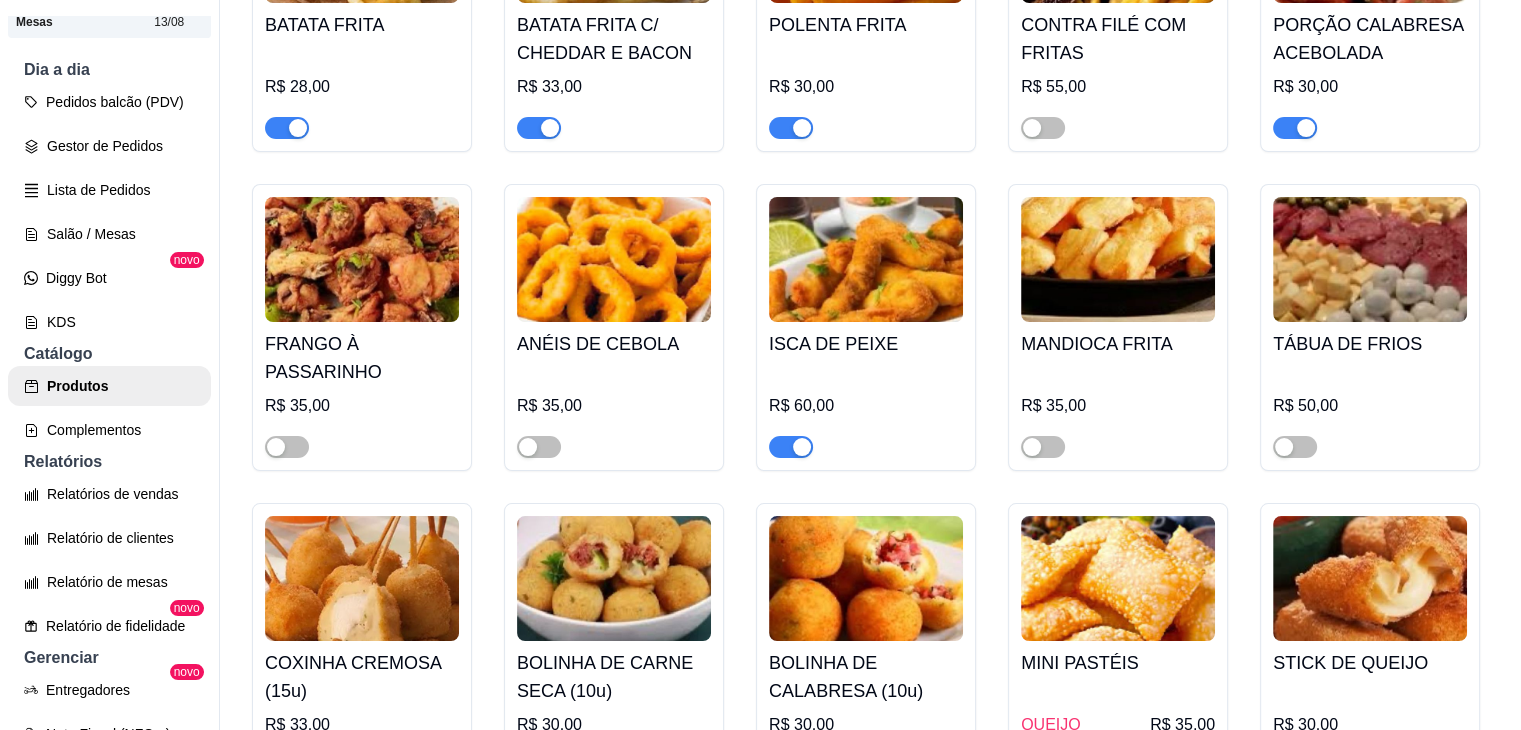 click on "CONTRA FILÉ (comercial)" at bounding box center [362, -1716] 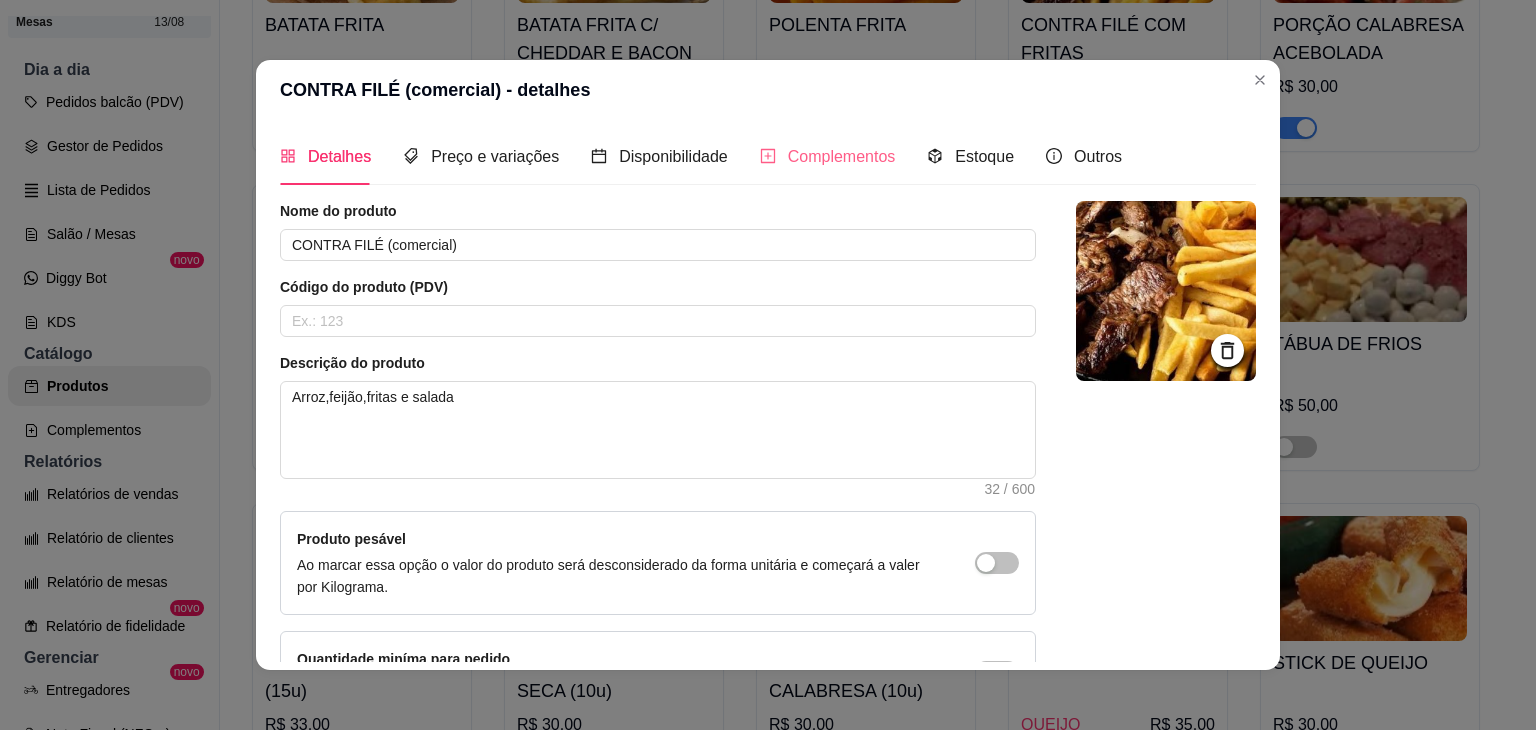 click on "Complementos" at bounding box center [828, 156] 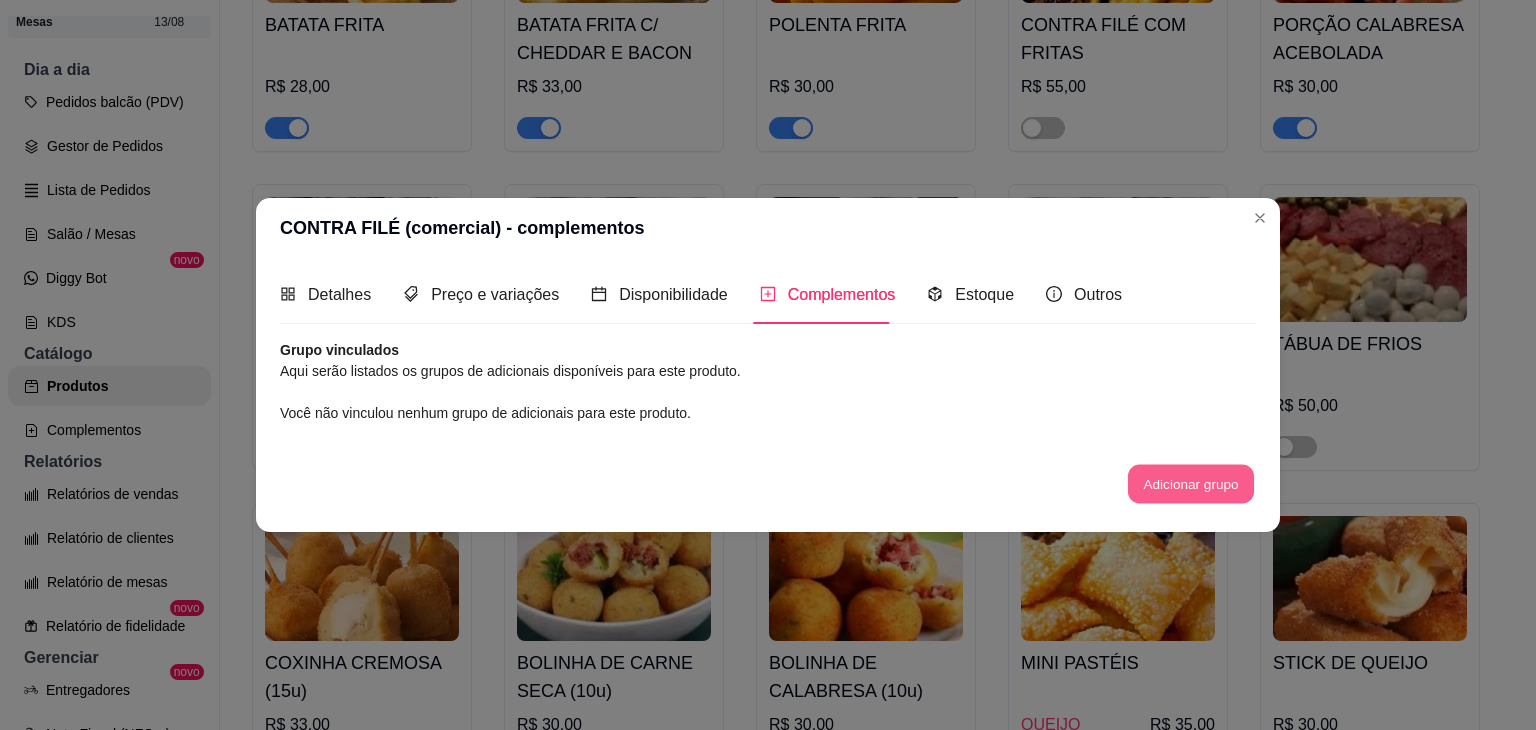 click on "Adicionar grupo" at bounding box center [1191, 483] 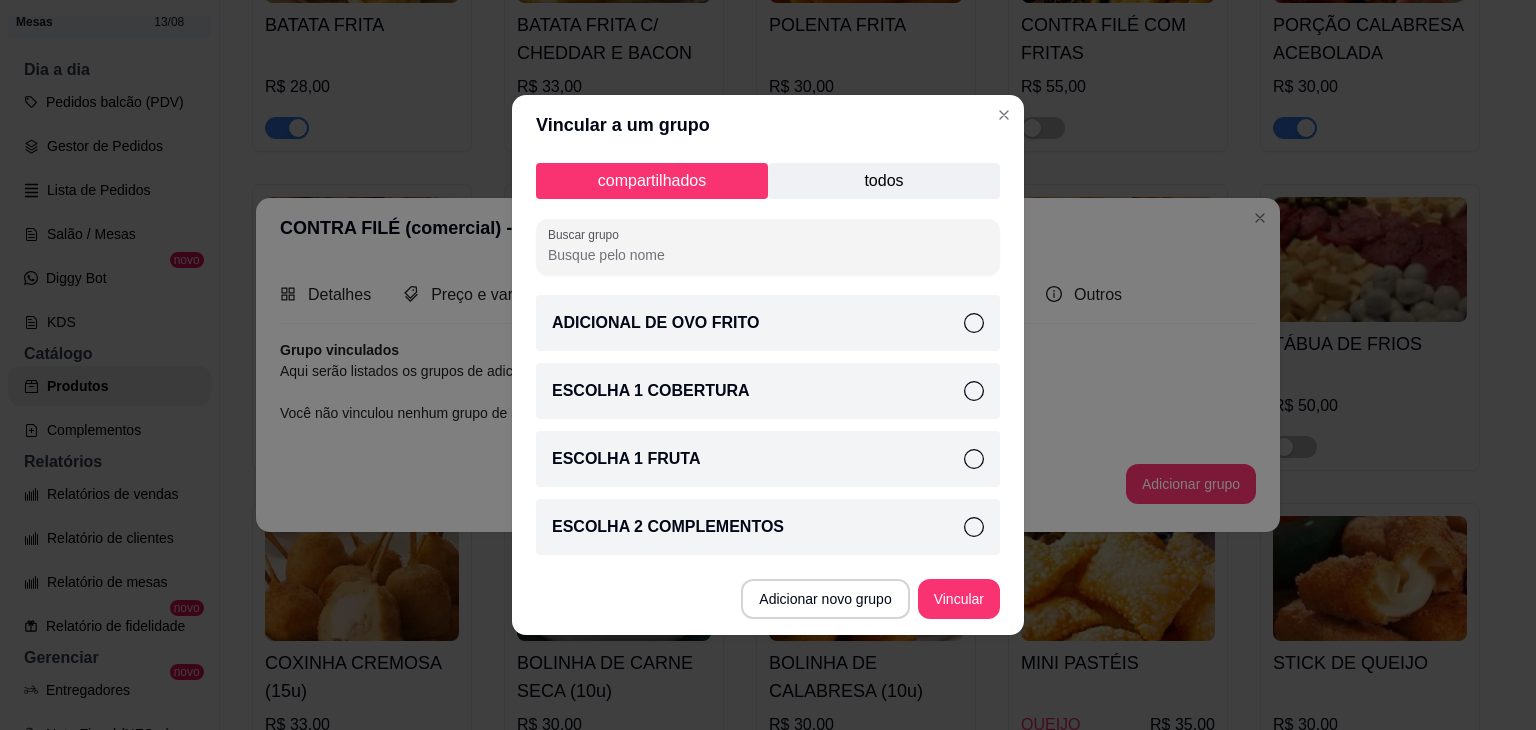click on "ADICIONAL DE OVO FRITO" at bounding box center (768, 323) 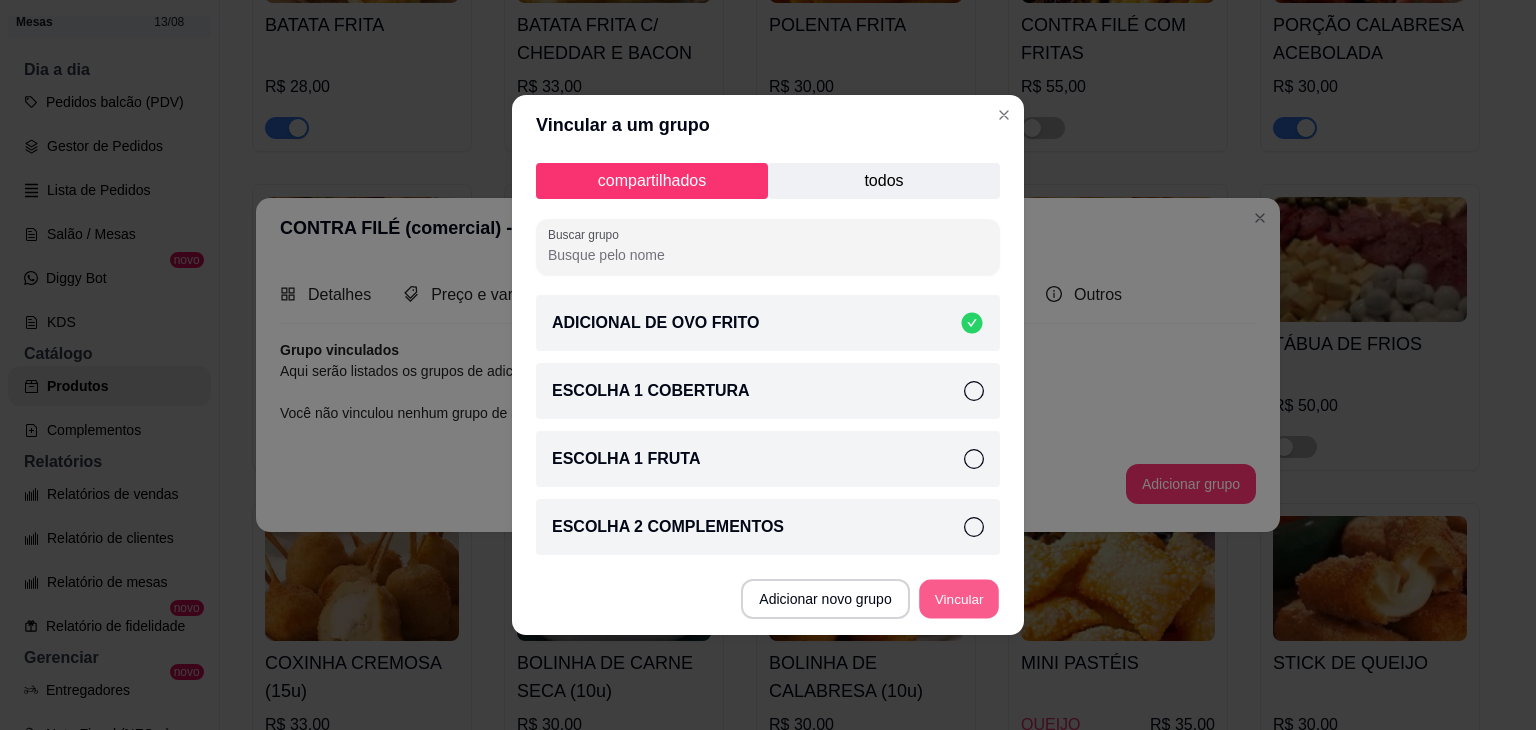click on "Vincular" at bounding box center [959, 599] 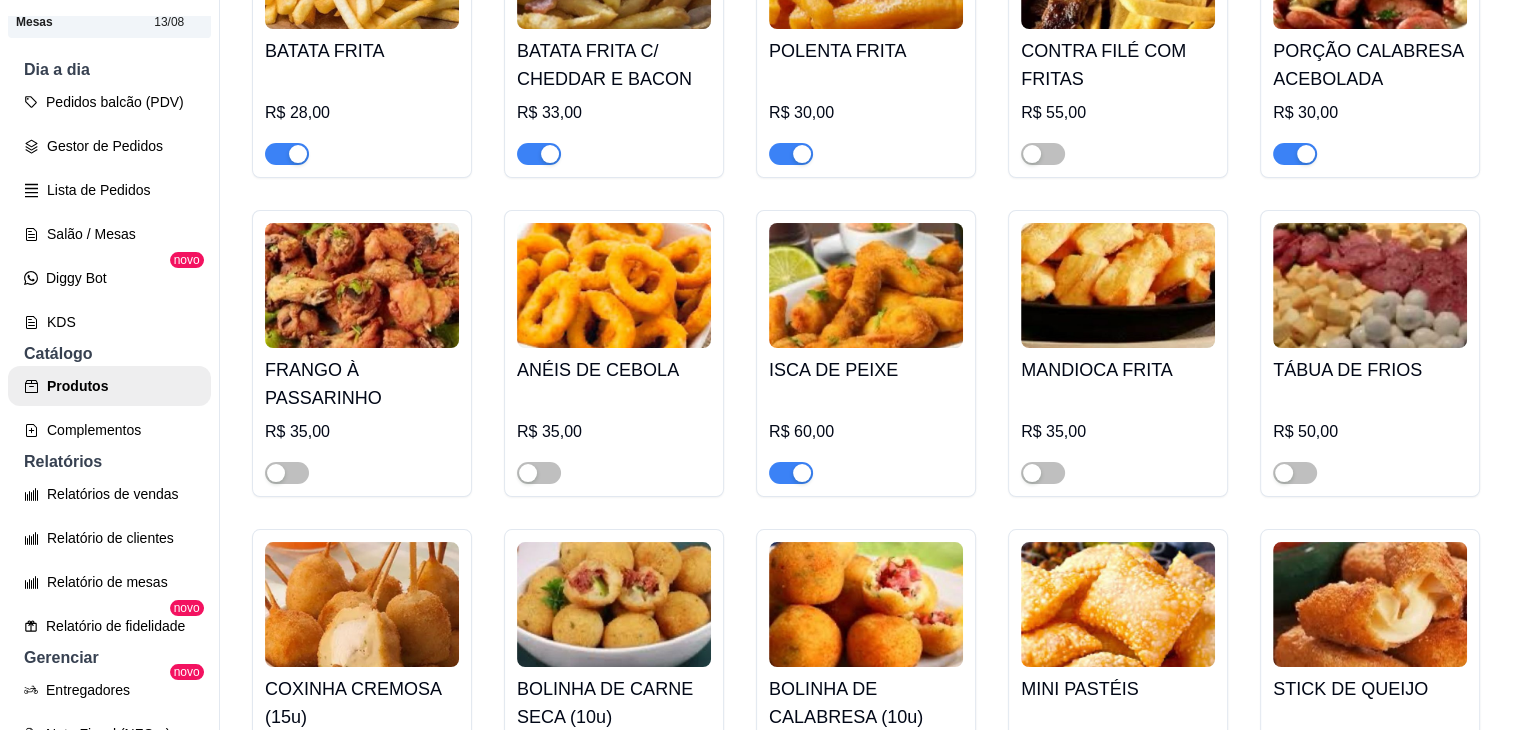scroll, scrollTop: 11152, scrollLeft: 0, axis: vertical 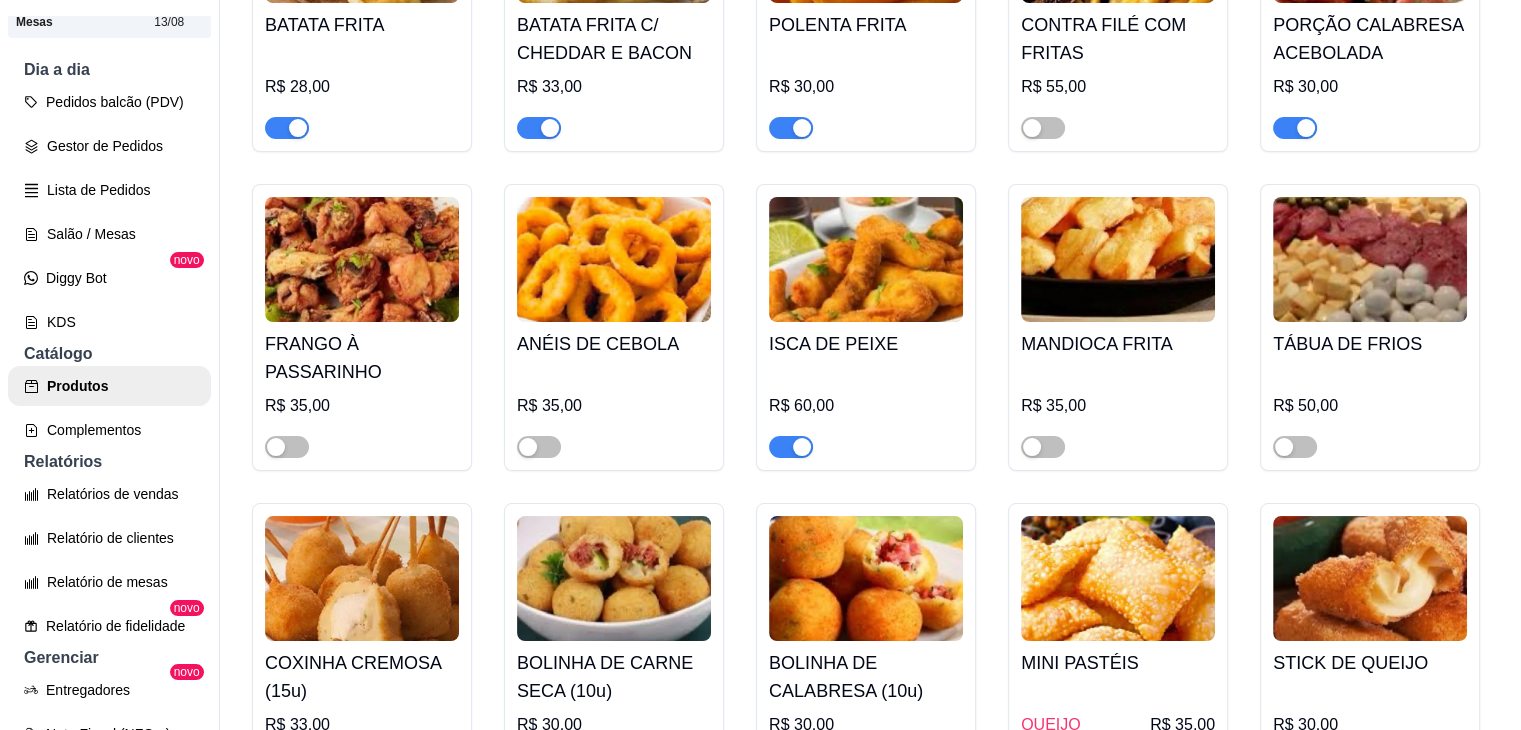 click at bounding box center (1118, -1815) 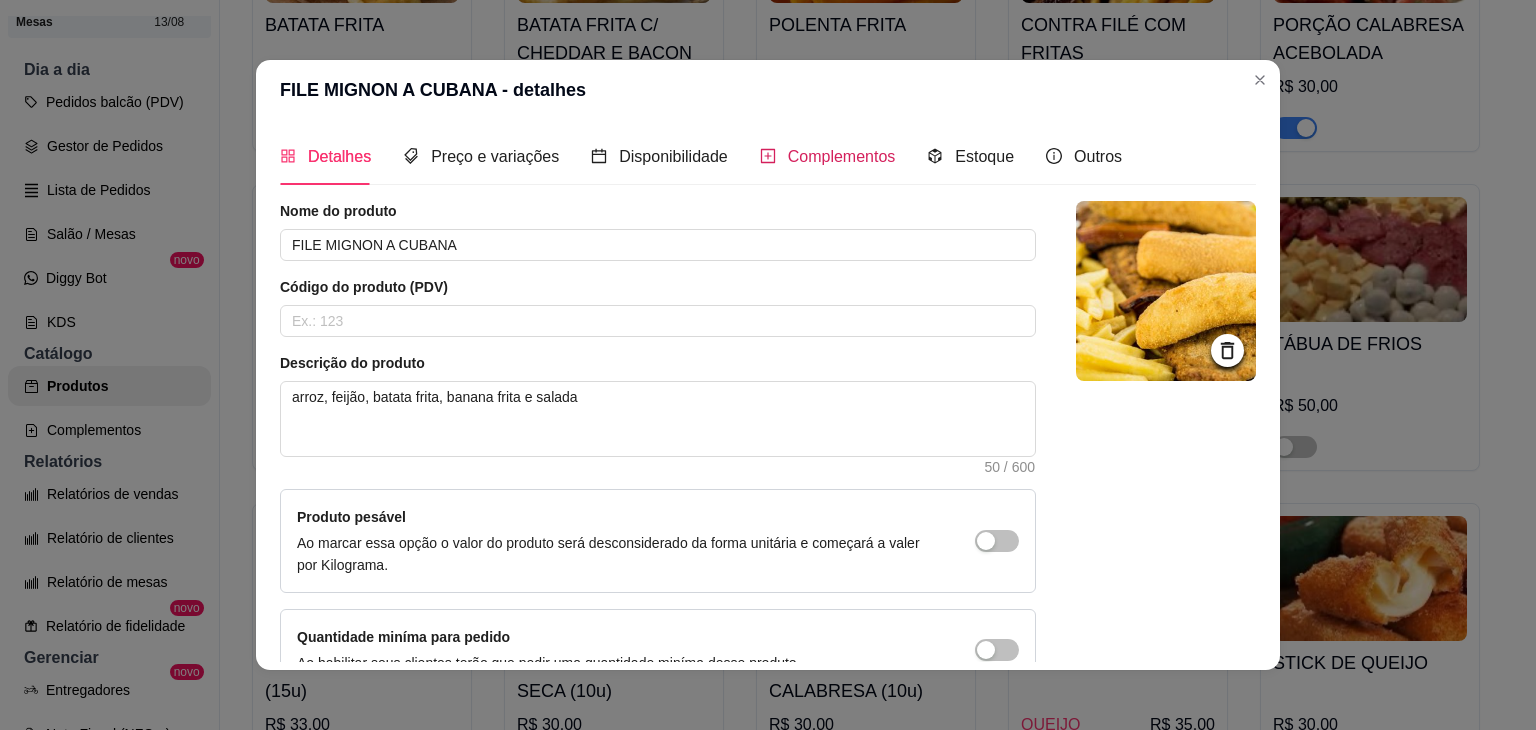 click on "Complementos" at bounding box center (828, 156) 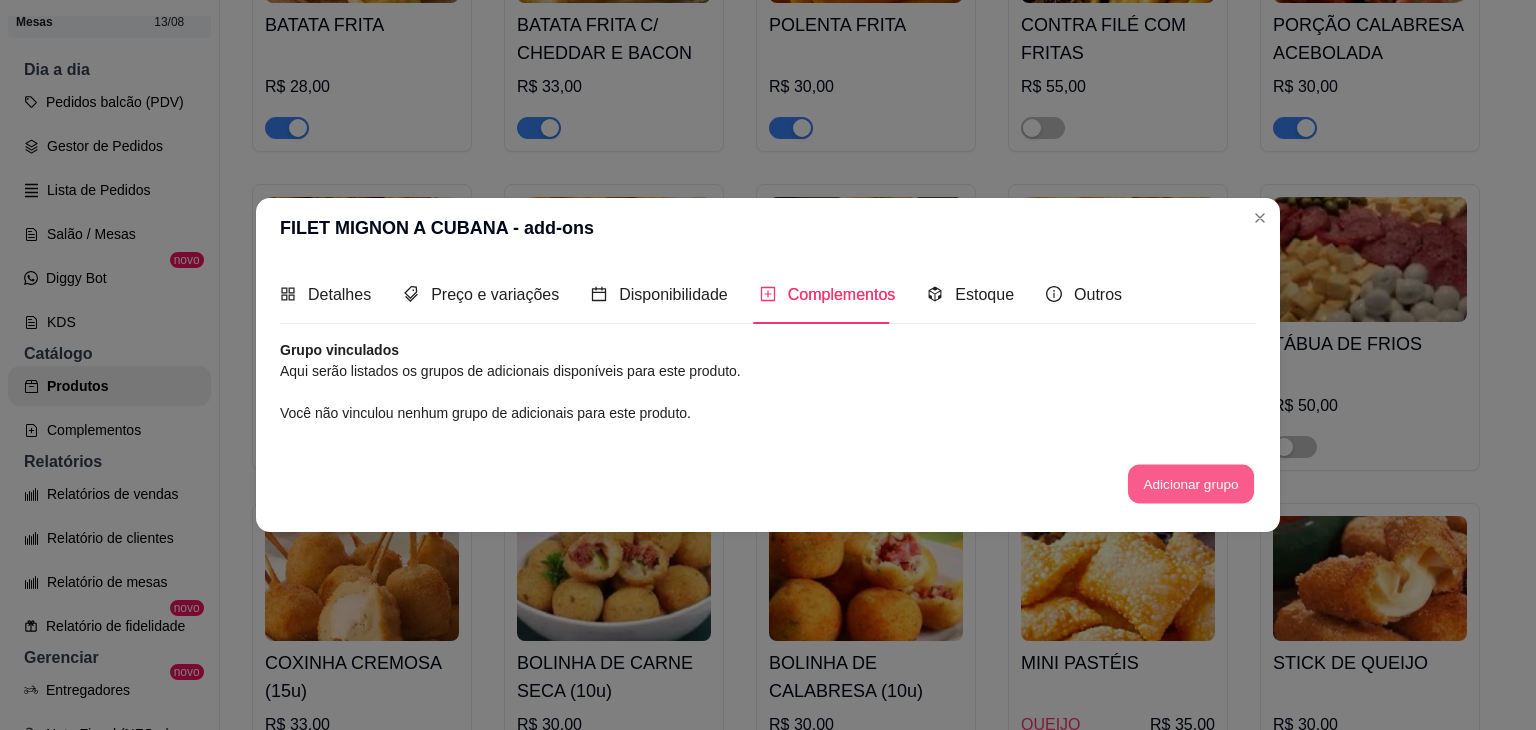 click on "Adicionar grupo" at bounding box center (1191, 483) 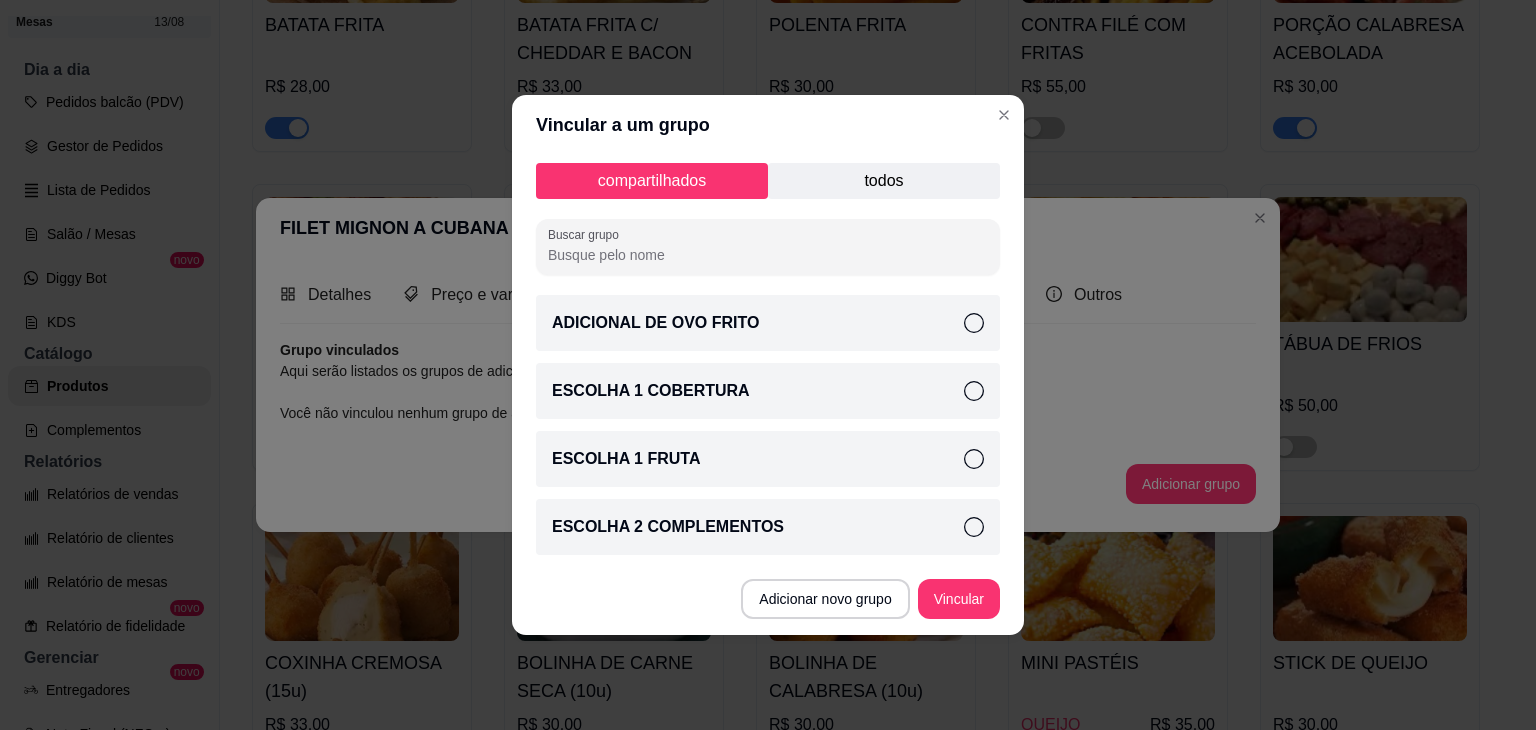 click on "ADICIONAL DE OVO FRITO" at bounding box center [768, 323] 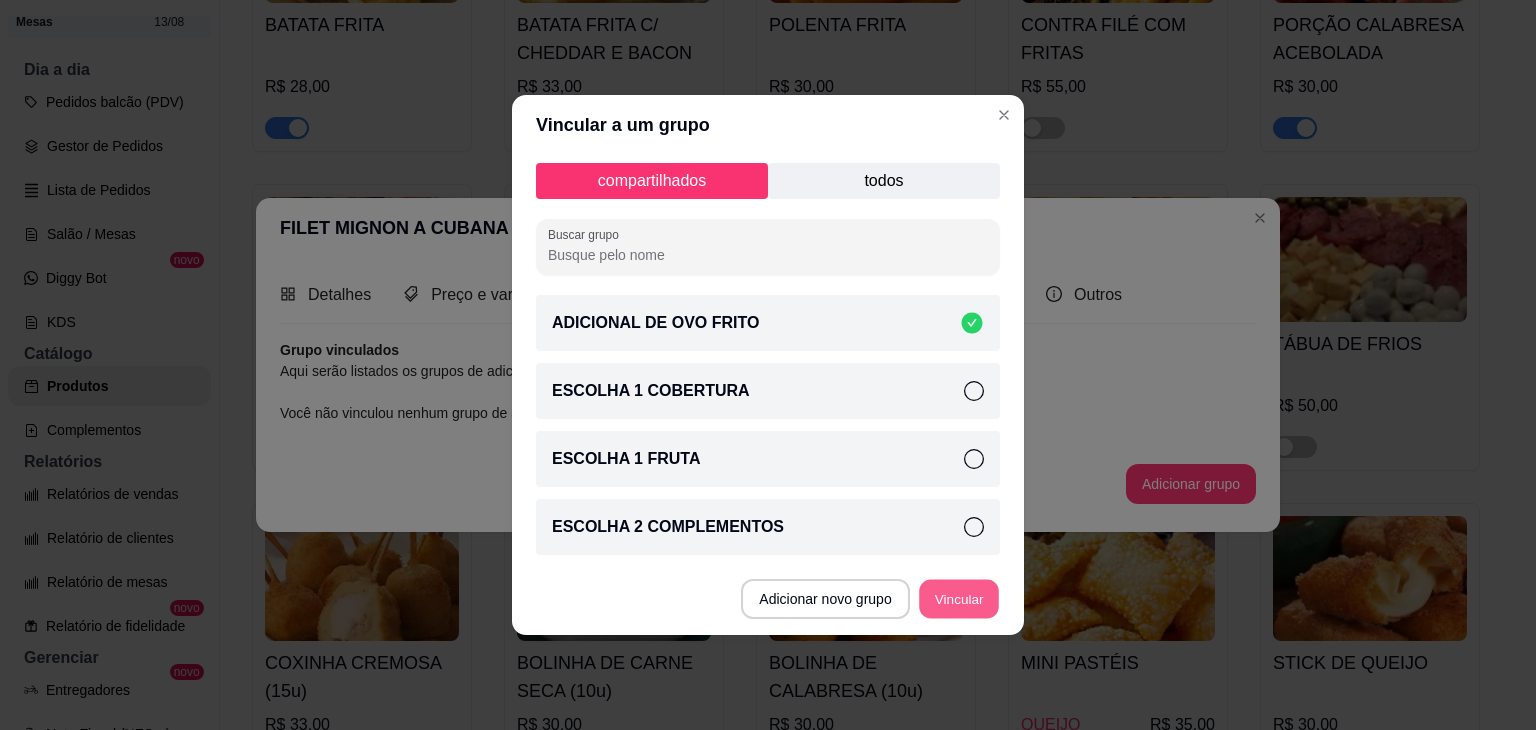 click on "Vincular" at bounding box center (959, 599) 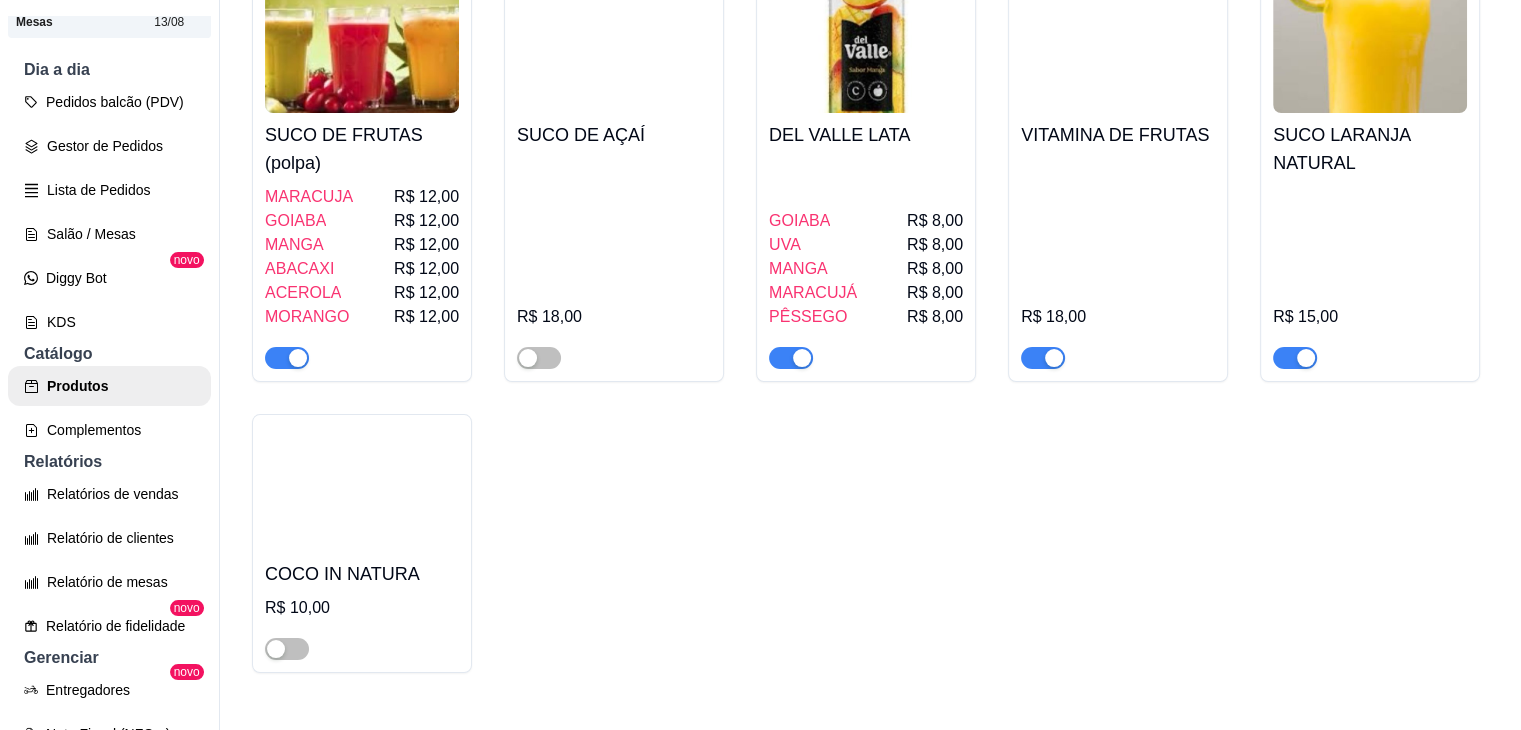 scroll, scrollTop: 16352, scrollLeft: 0, axis: vertical 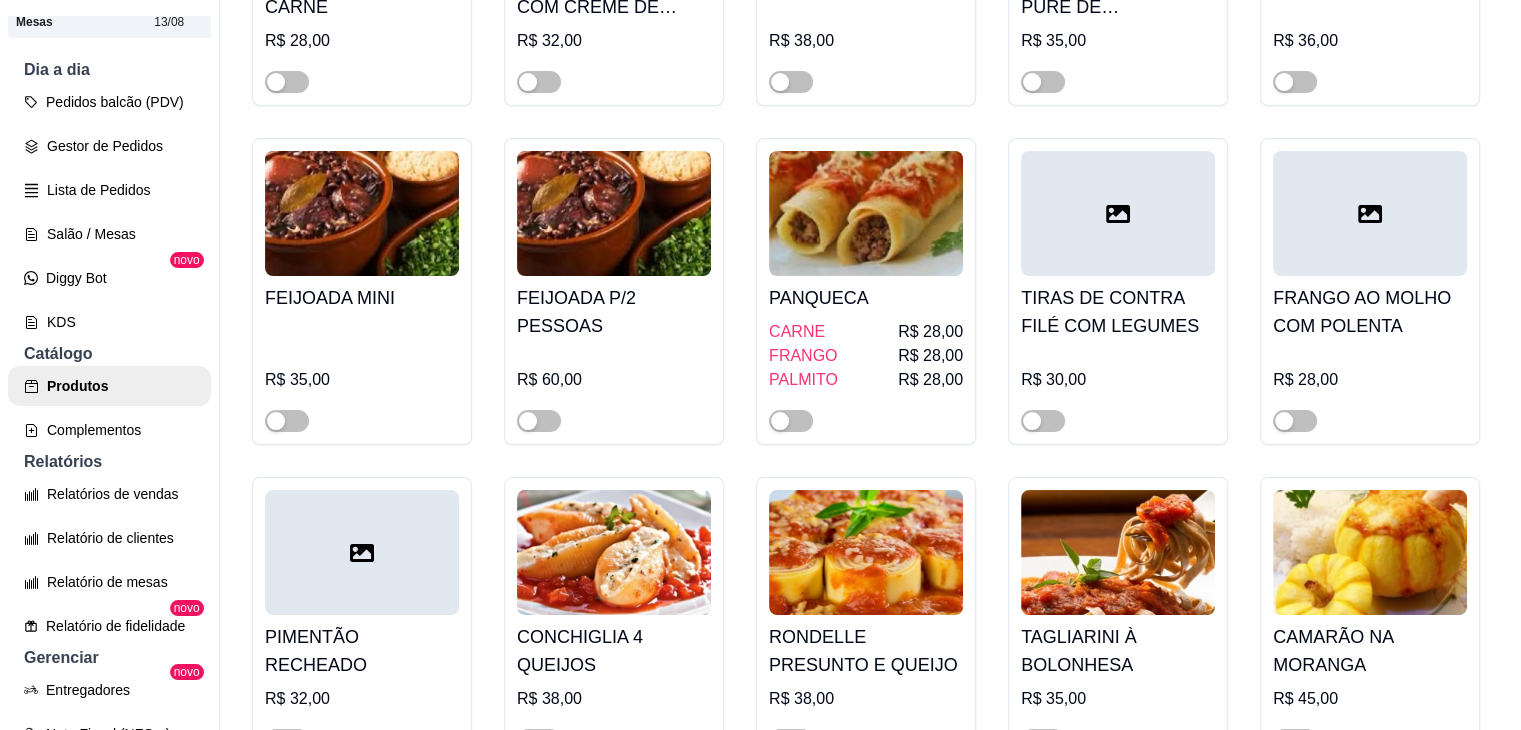 click on "C CPC FOOD BAR  ... Store Open Store Essential Plan + Tables until 08/13   Day to day Counter orders (POS) Order Manager Order List Hall / Tables Diggy Bot new KDS Product Catalog Add-ons Reports Sales Reports Customer Report Table Report Loyalty Report new Delivery Manager new Invoice (NFC-e) Cash control Credit control Coupons Customers Stock Settings Diggy Plans Need help? Sign out Products Add category Reorder categories Here you register and manage your products and categories PIZZA FESTIVAL LAB EXPERIENCE - MEDIUM PIZZA (serves 1 to 2 people) active Add product Options MEZZO A MEZZO Medium (1 TO 2 PEOPLE)   R$ 64.00 QUATTRO FORMAGGI Medium (1 TO 2 PEOPLE)   R$ 83.00 PORTUGUESA Medium (1 TO 2 PEOPLE)   R$ 76.00 MARGHERITA Medium (1 TO 2 PEOPLE)   R$ 72.00 CALABRESA Medium (1 TO 2 PEOPLE)   R$ 62.00 MOZZARELLA Medium (1 TO 2 PEOPLE)   R$ 67.00 MOTHER'S DAY MENU  active Add product Options" at bounding box center (760, 365) 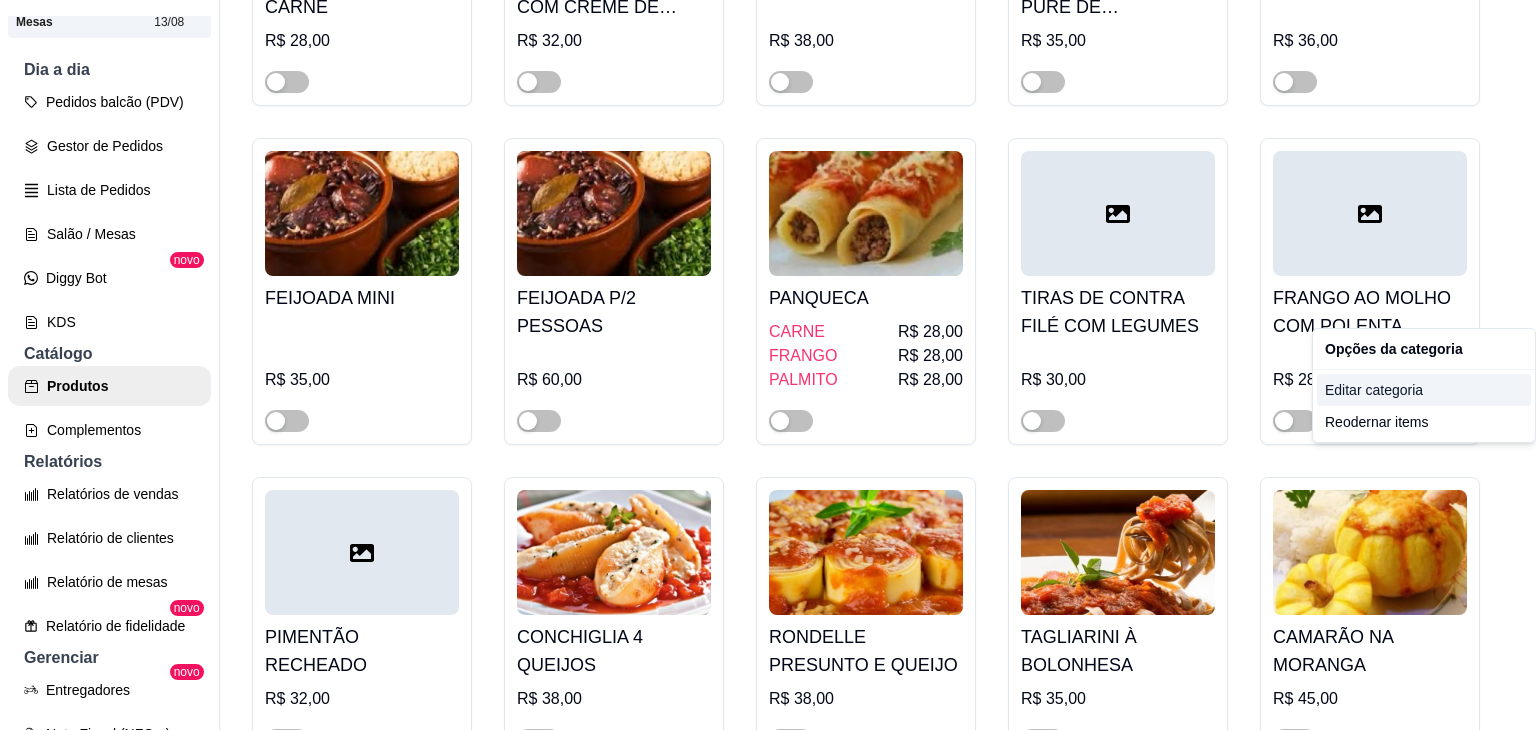 click on "Editar categoria" at bounding box center [1424, 390] 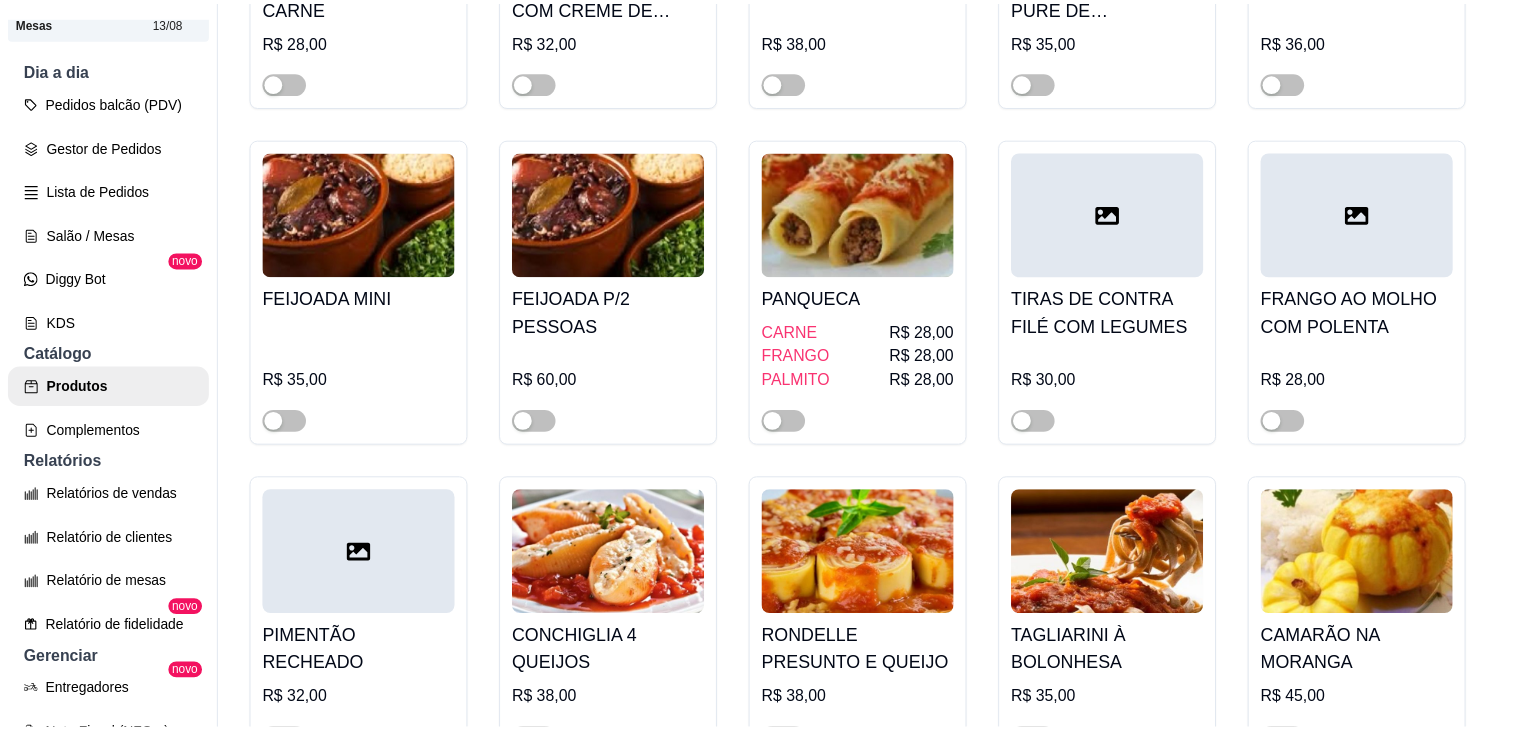 scroll, scrollTop: 5968, scrollLeft: 0, axis: vertical 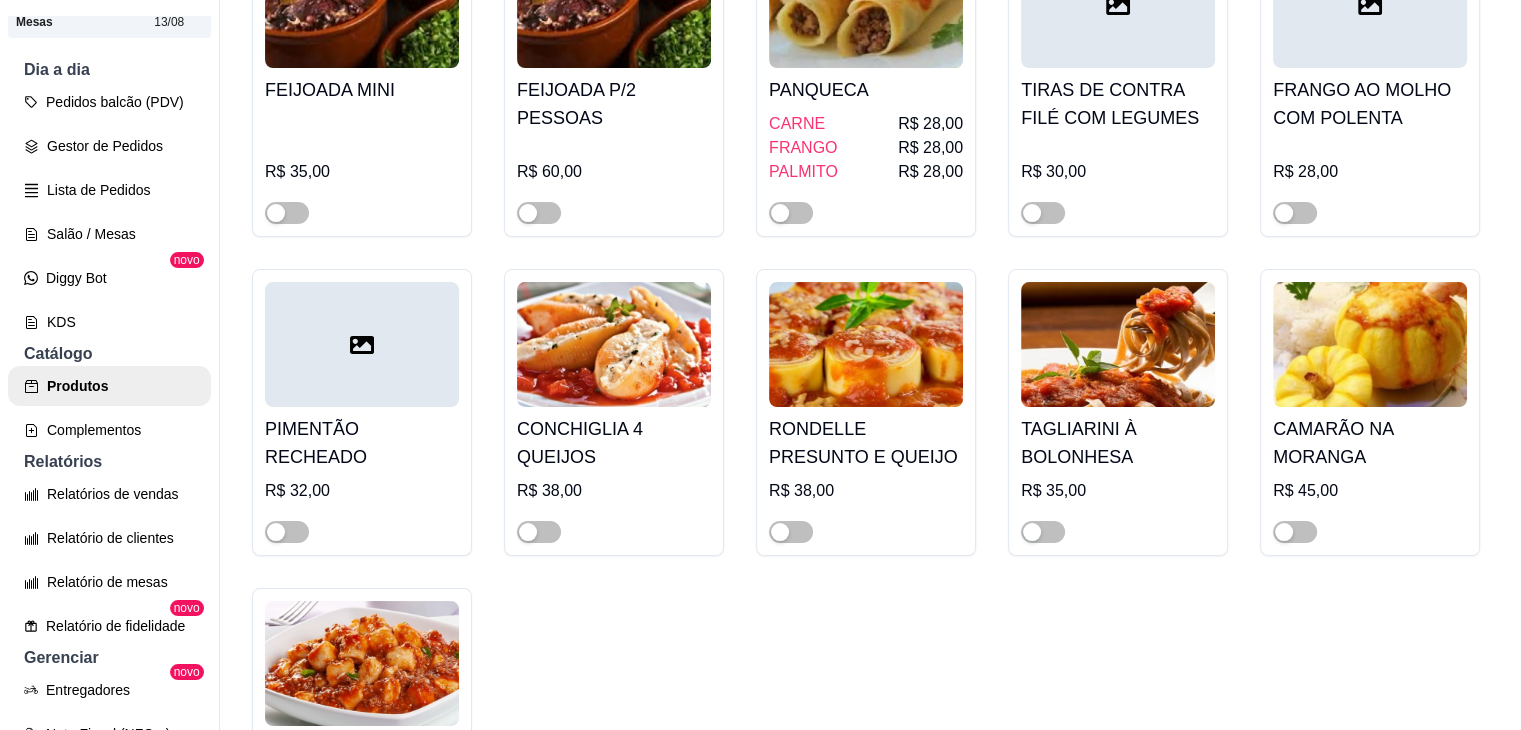 click at bounding box center [362, -1558] 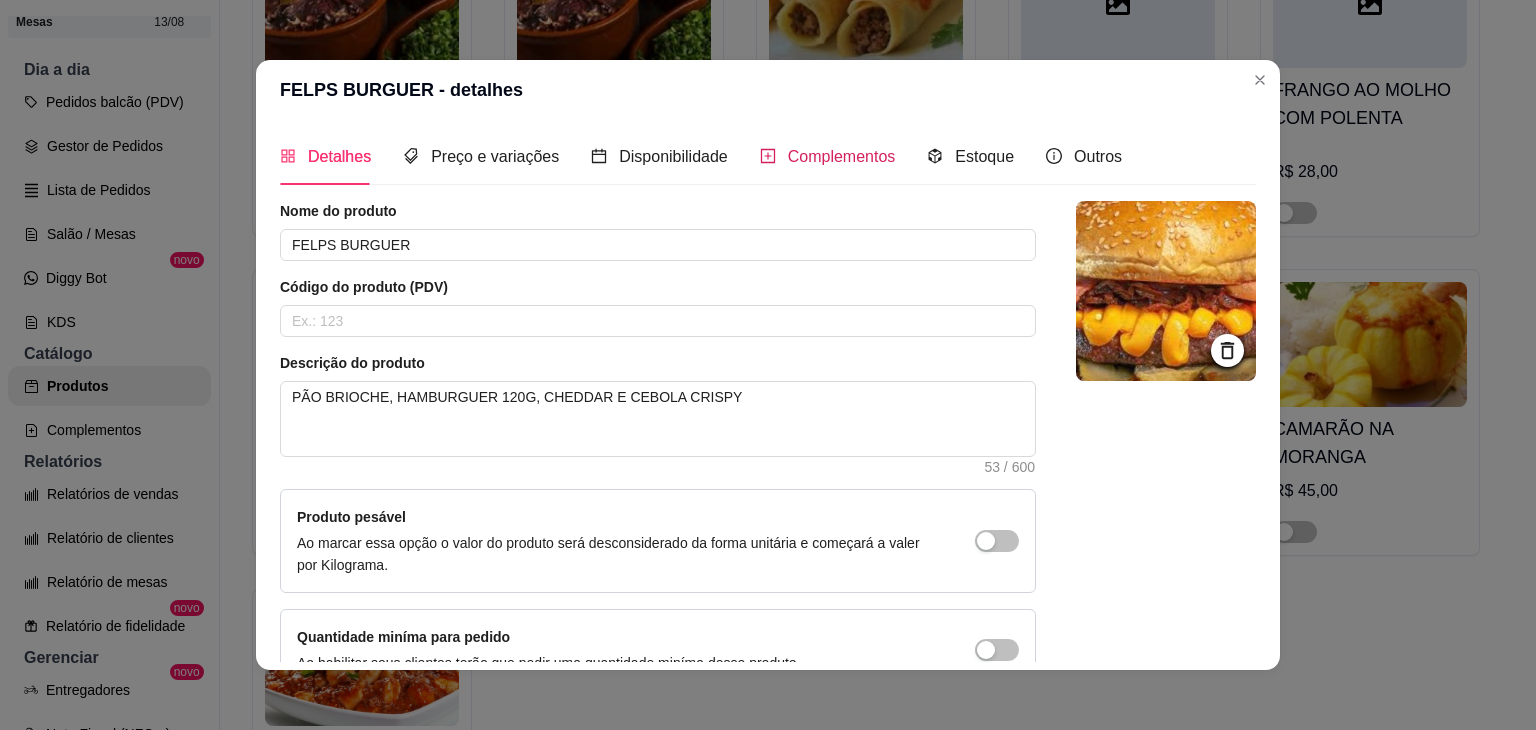 click on "Complementos" at bounding box center [842, 156] 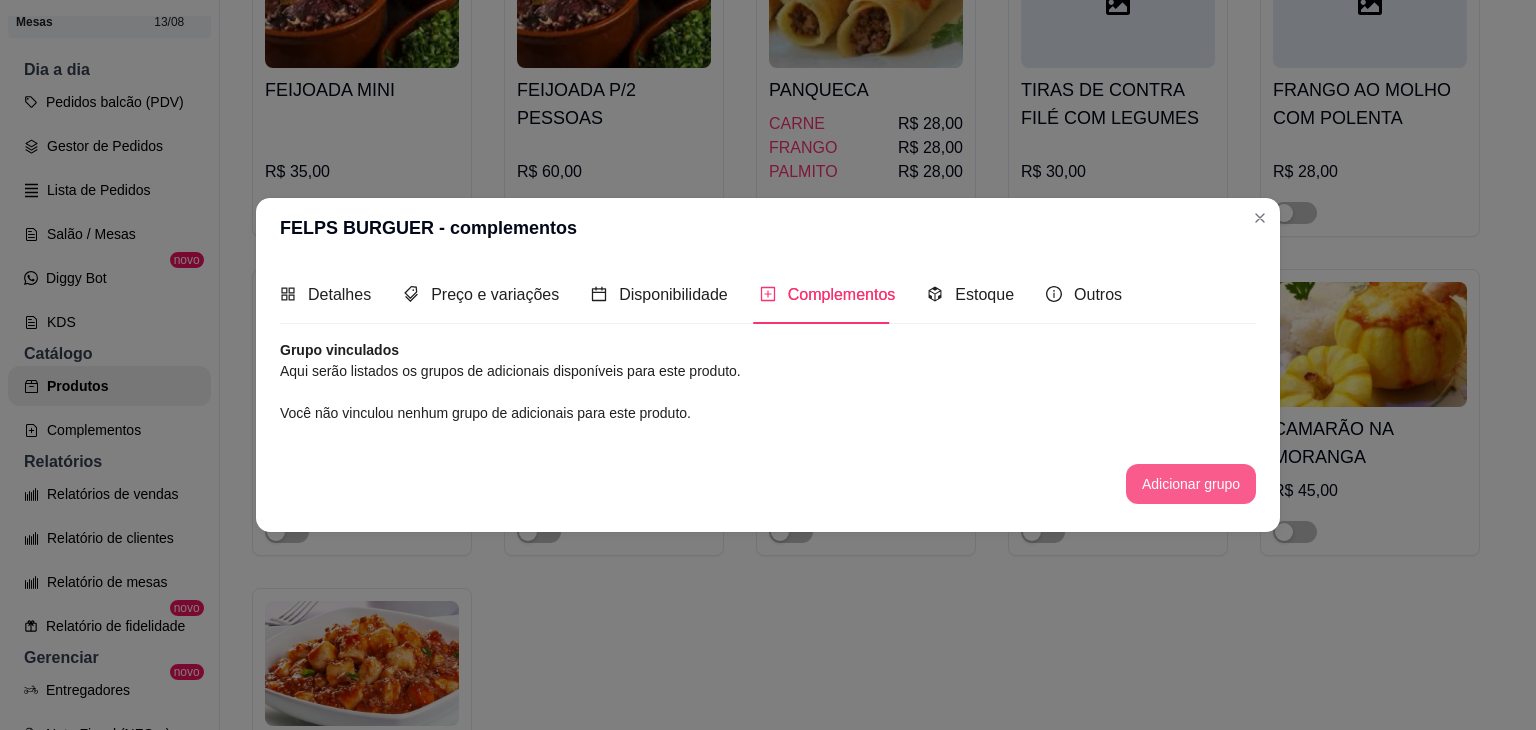 click on "Adicionar grupo" at bounding box center [1191, 484] 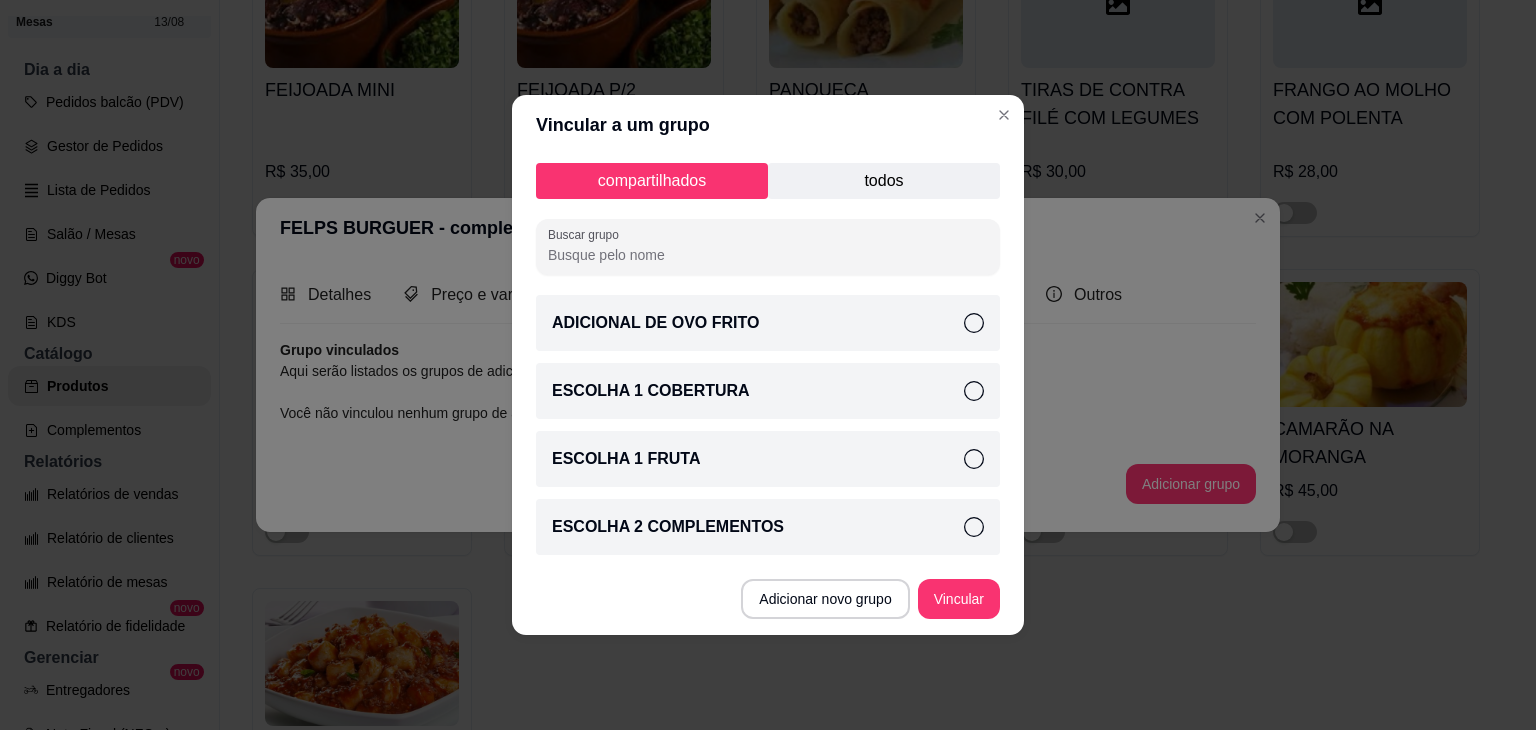 click on "todos" at bounding box center [884, 181] 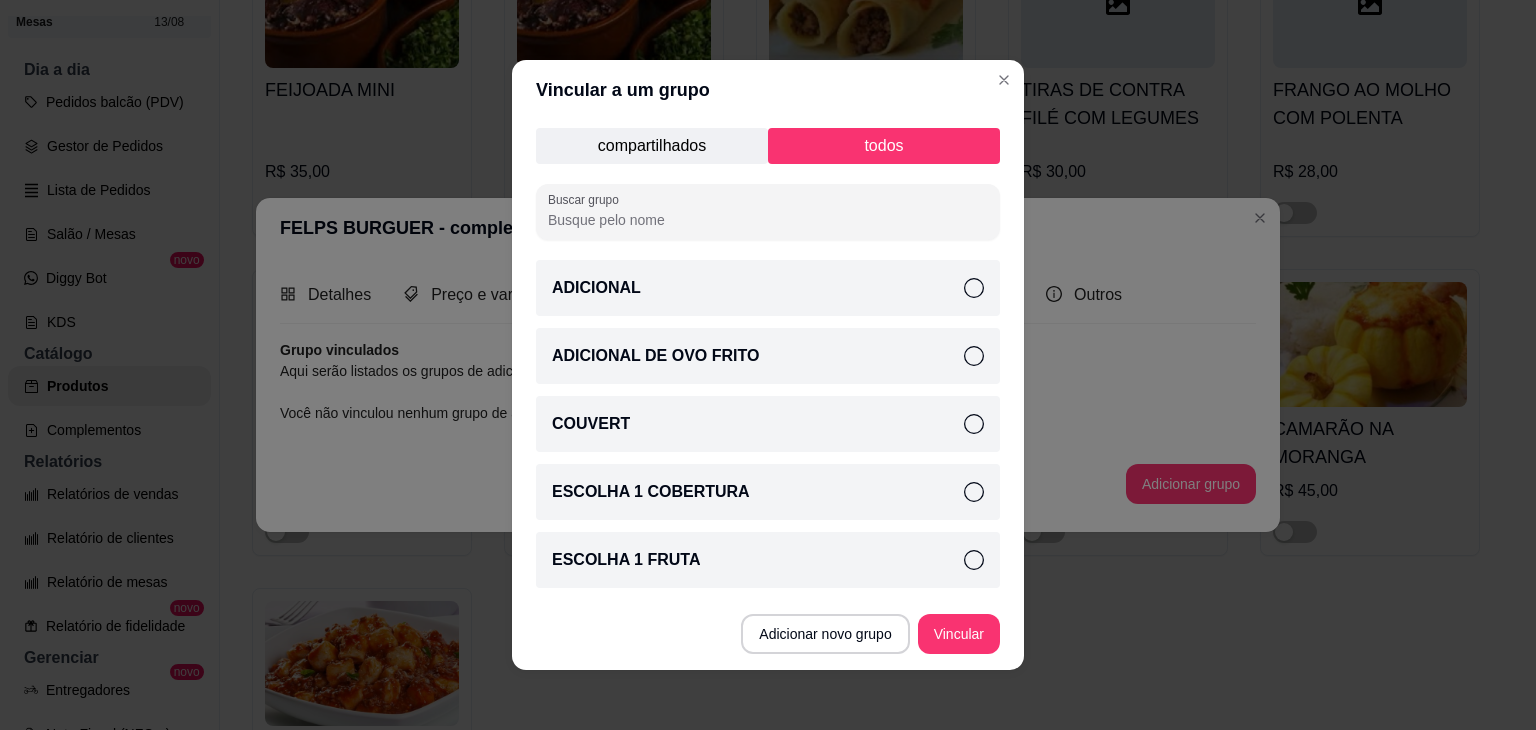 click on "ADICIONAL" at bounding box center [768, 288] 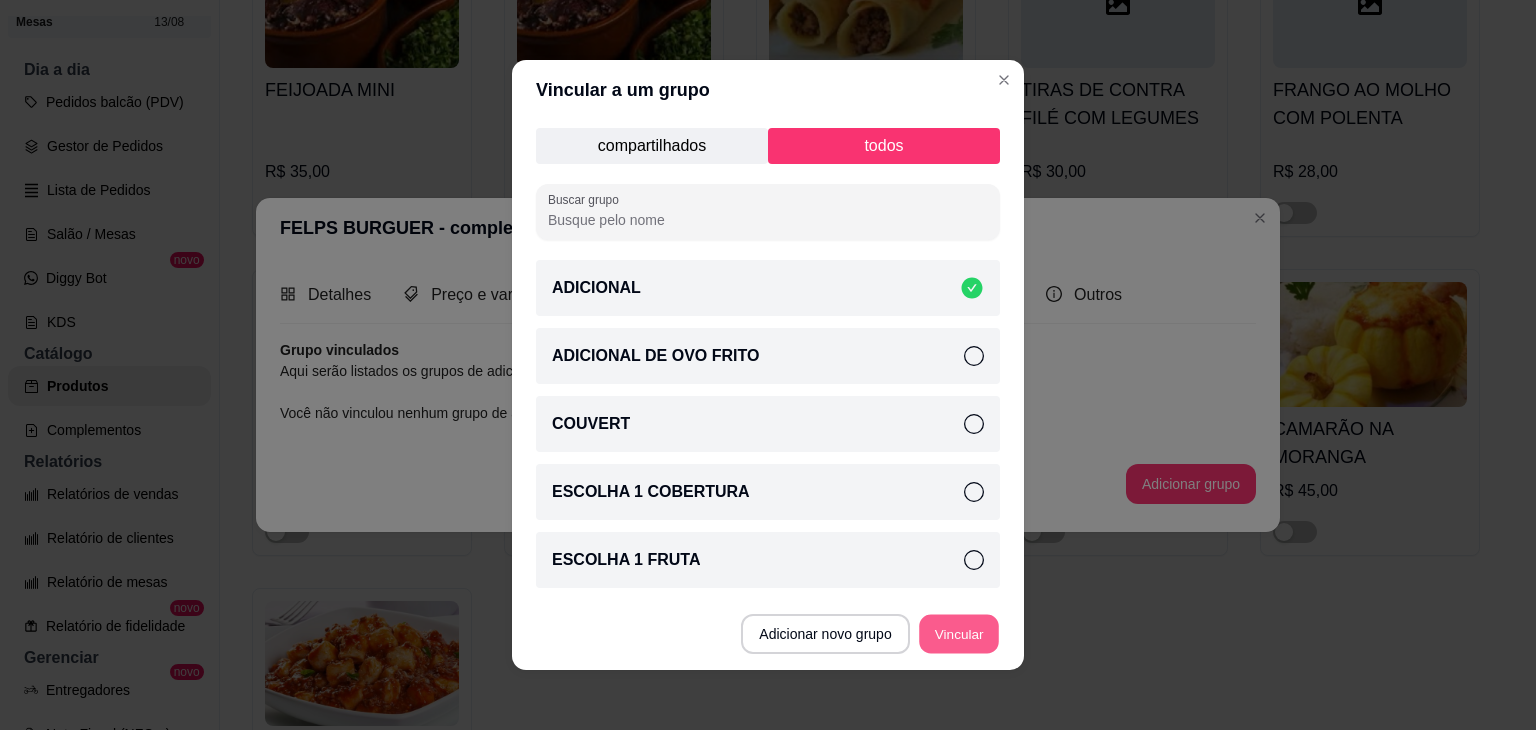 click on "Vincular" at bounding box center (959, 634) 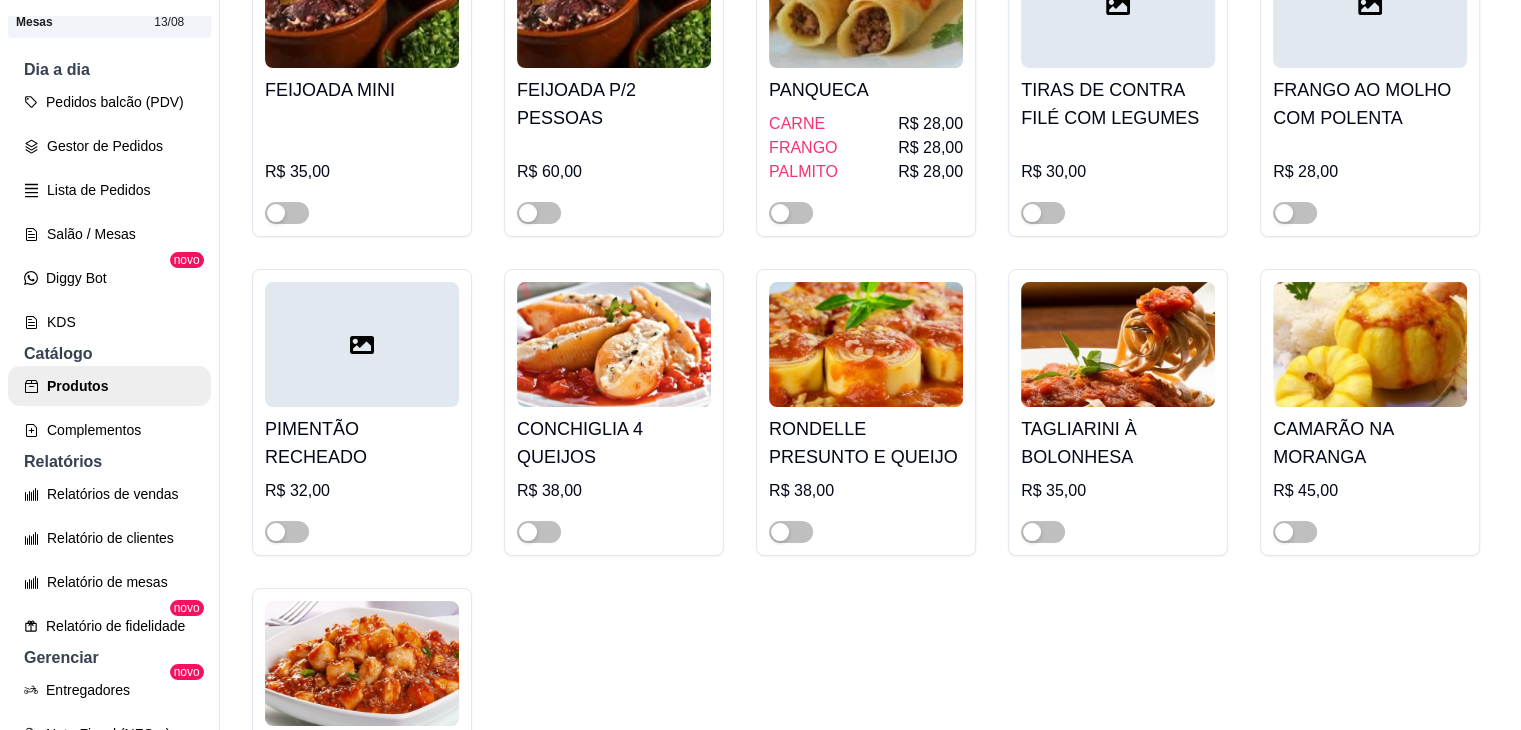 click at bounding box center (614, -1558) 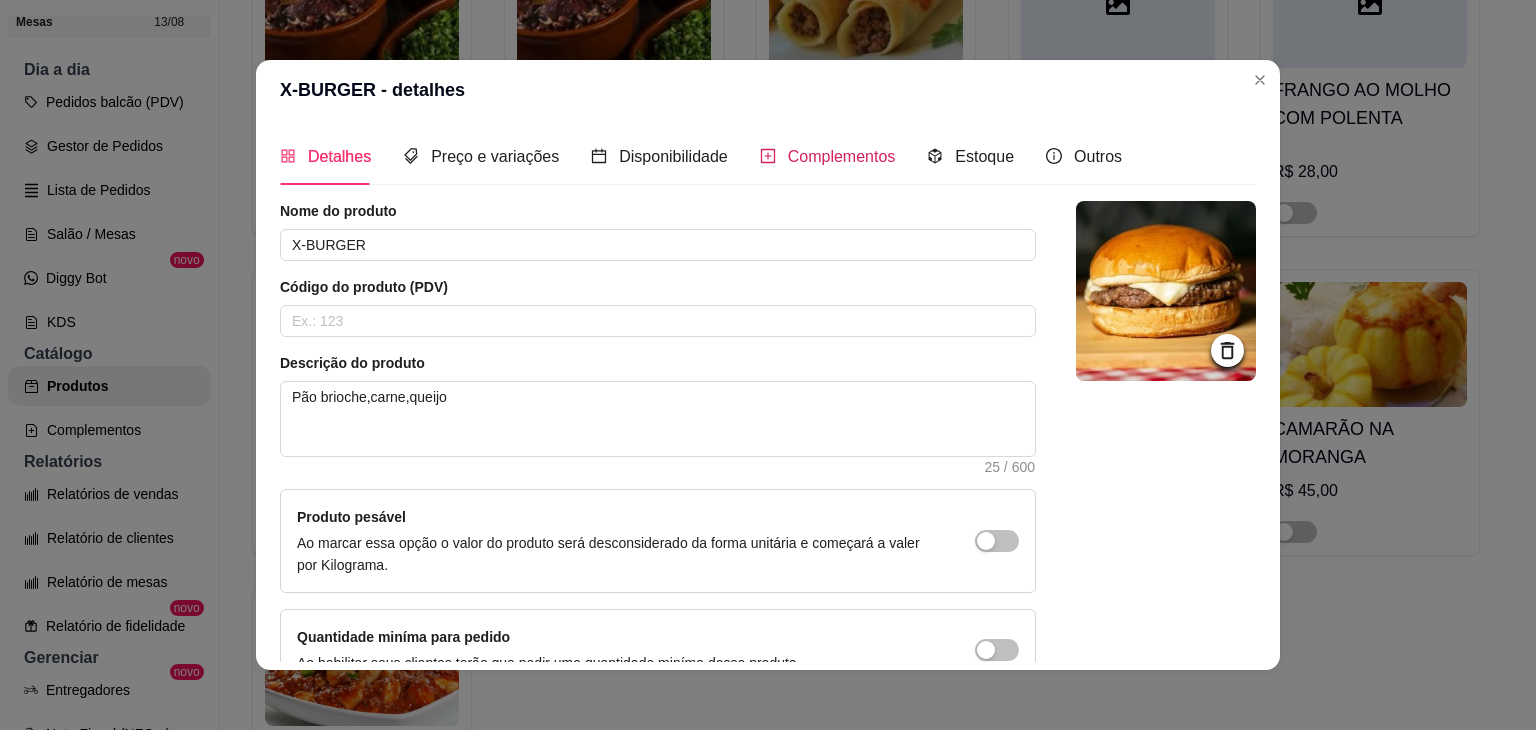 click on "Complementos" at bounding box center [842, 156] 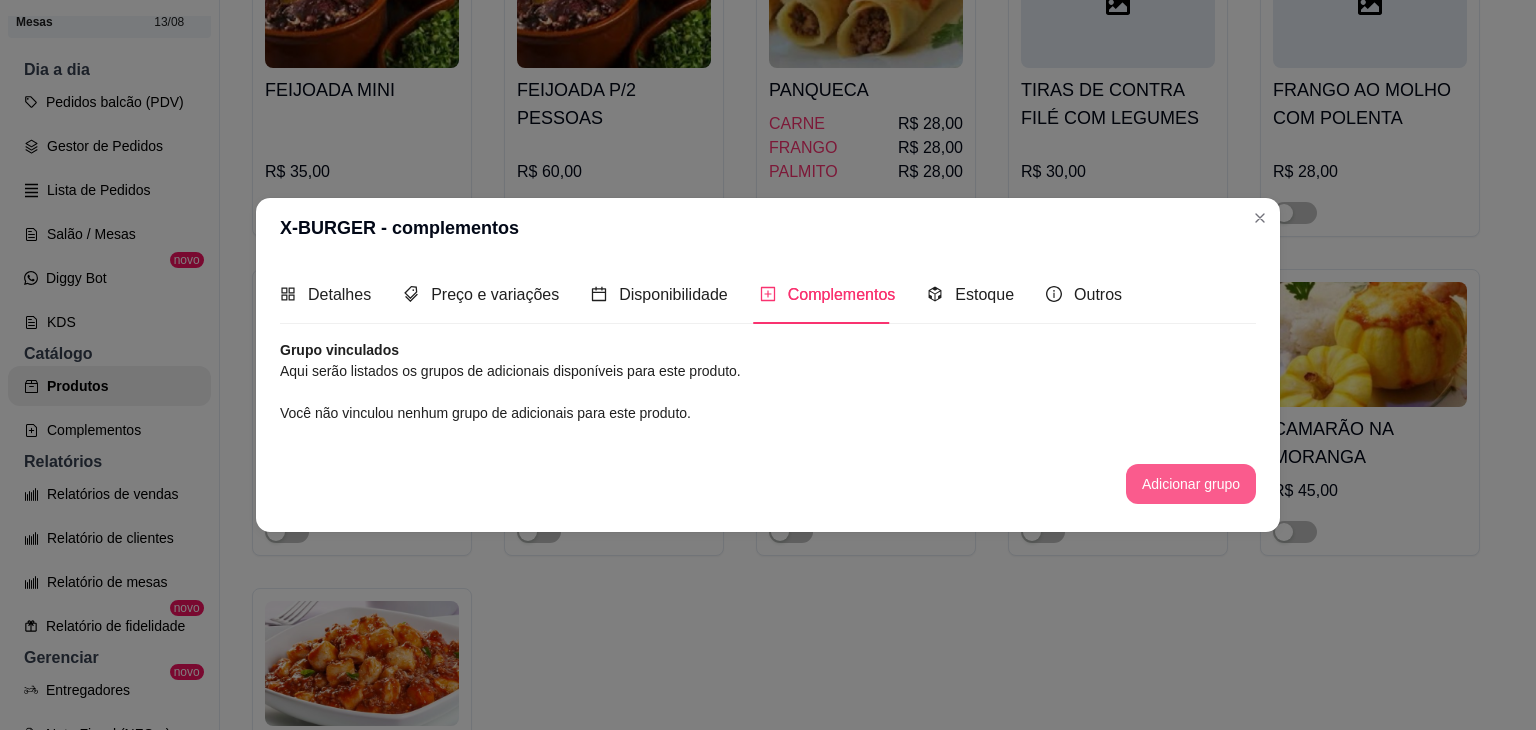 click on "Adicionar grupo" at bounding box center [1191, 484] 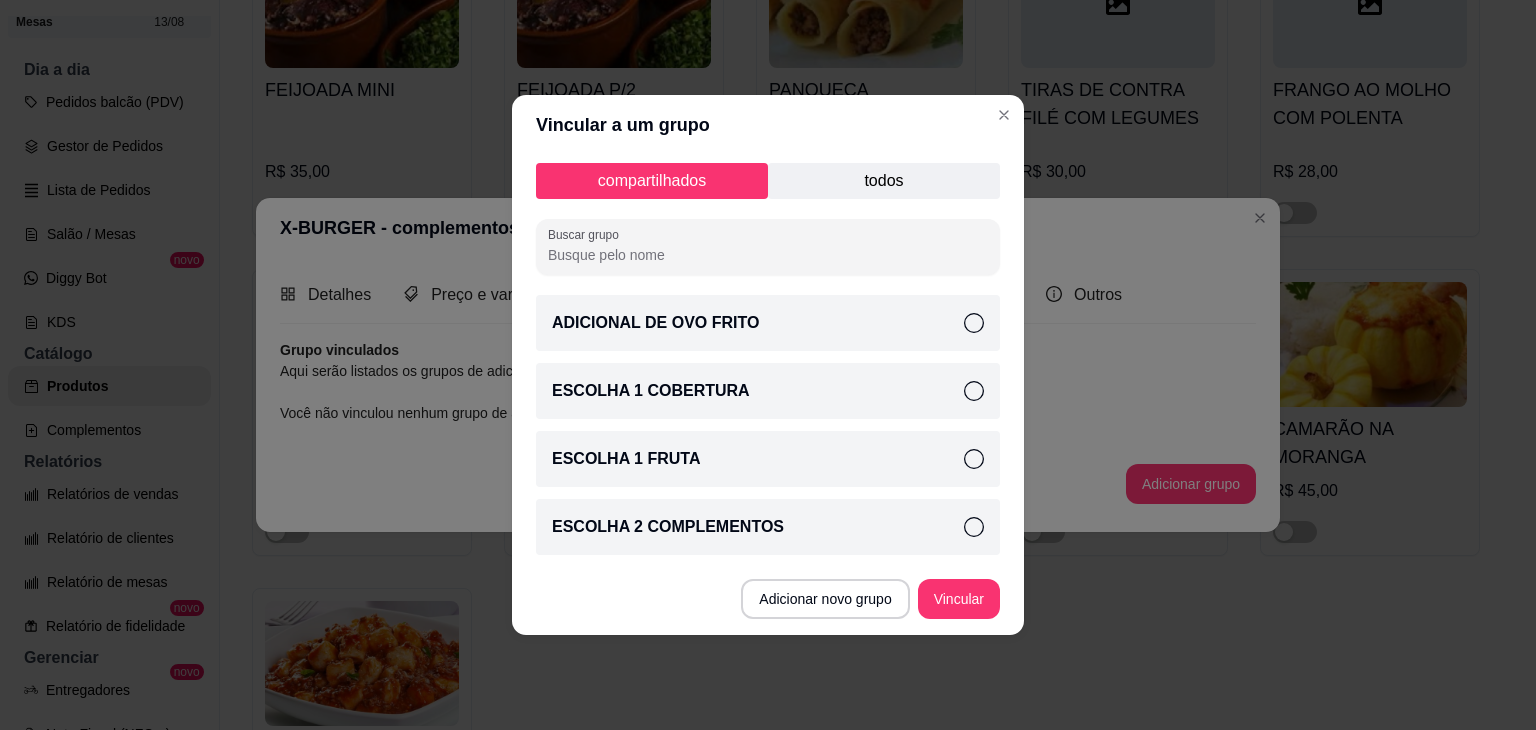click on "ADICIONAL DE OVO FRITO" at bounding box center (768, 323) 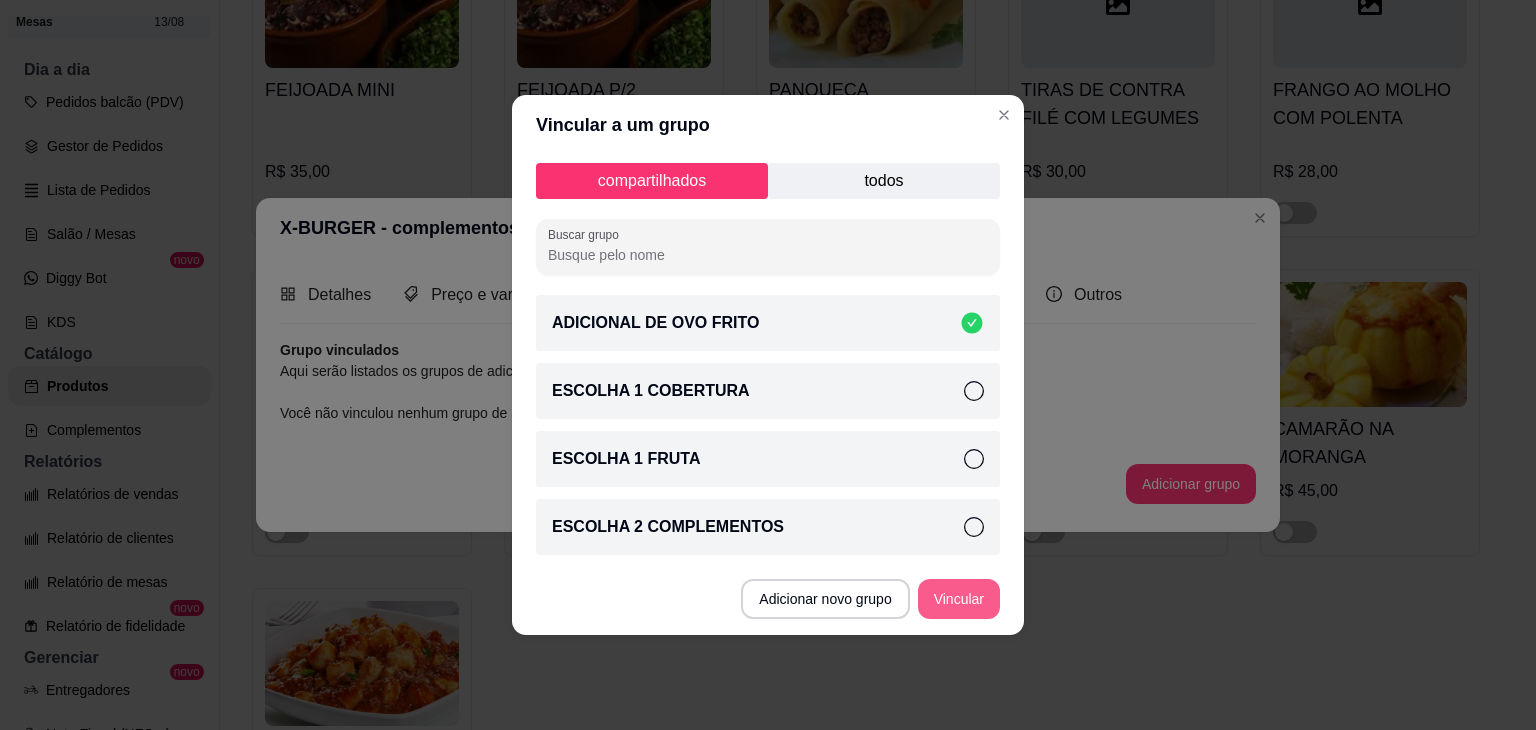 click on "Vincular" at bounding box center (959, 599) 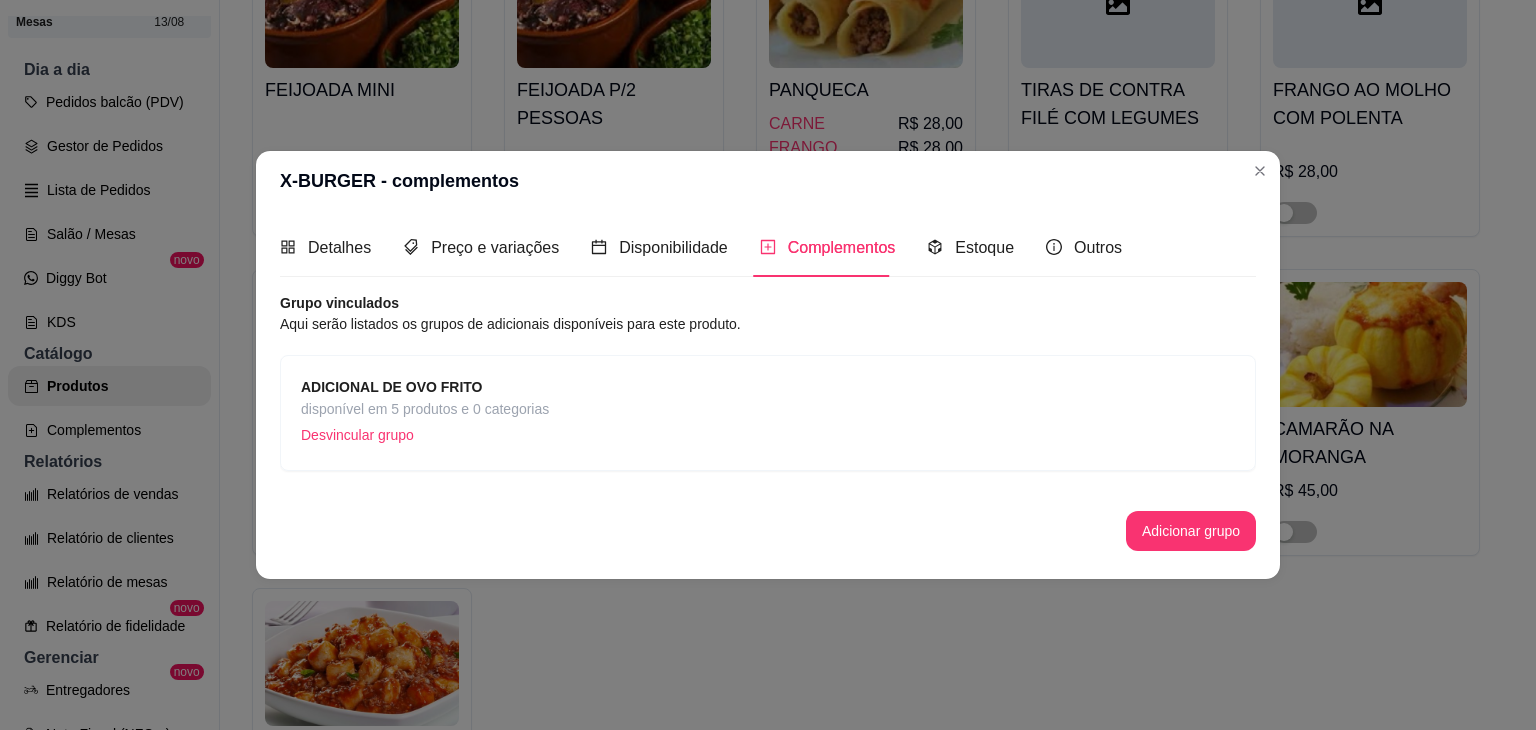 click on "ADICIONAL DE OVO FRITO  disponível em 5 produtos e 0 categorias  Desvincular grupo" at bounding box center (768, 413) 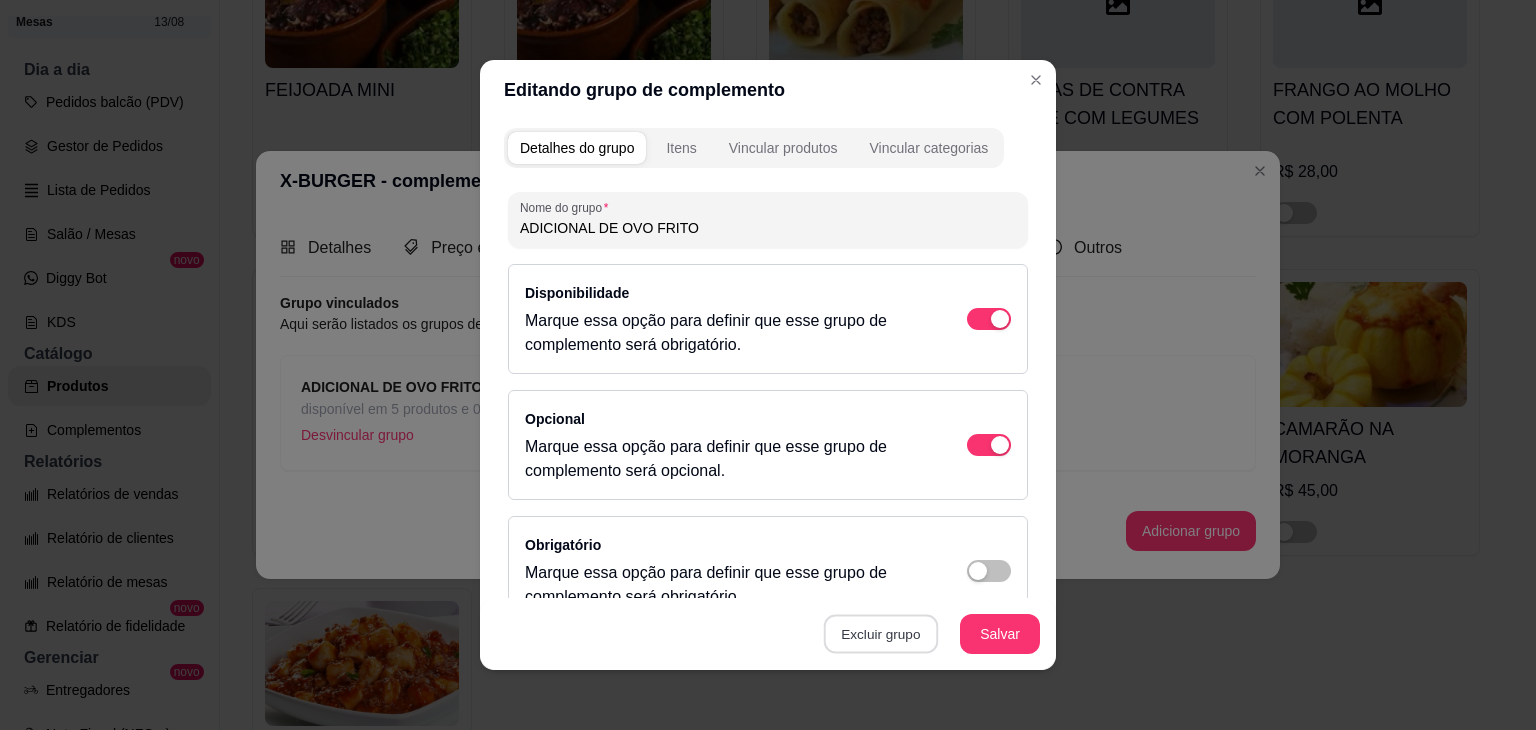 click on "Excluir grupo" at bounding box center [881, 634] 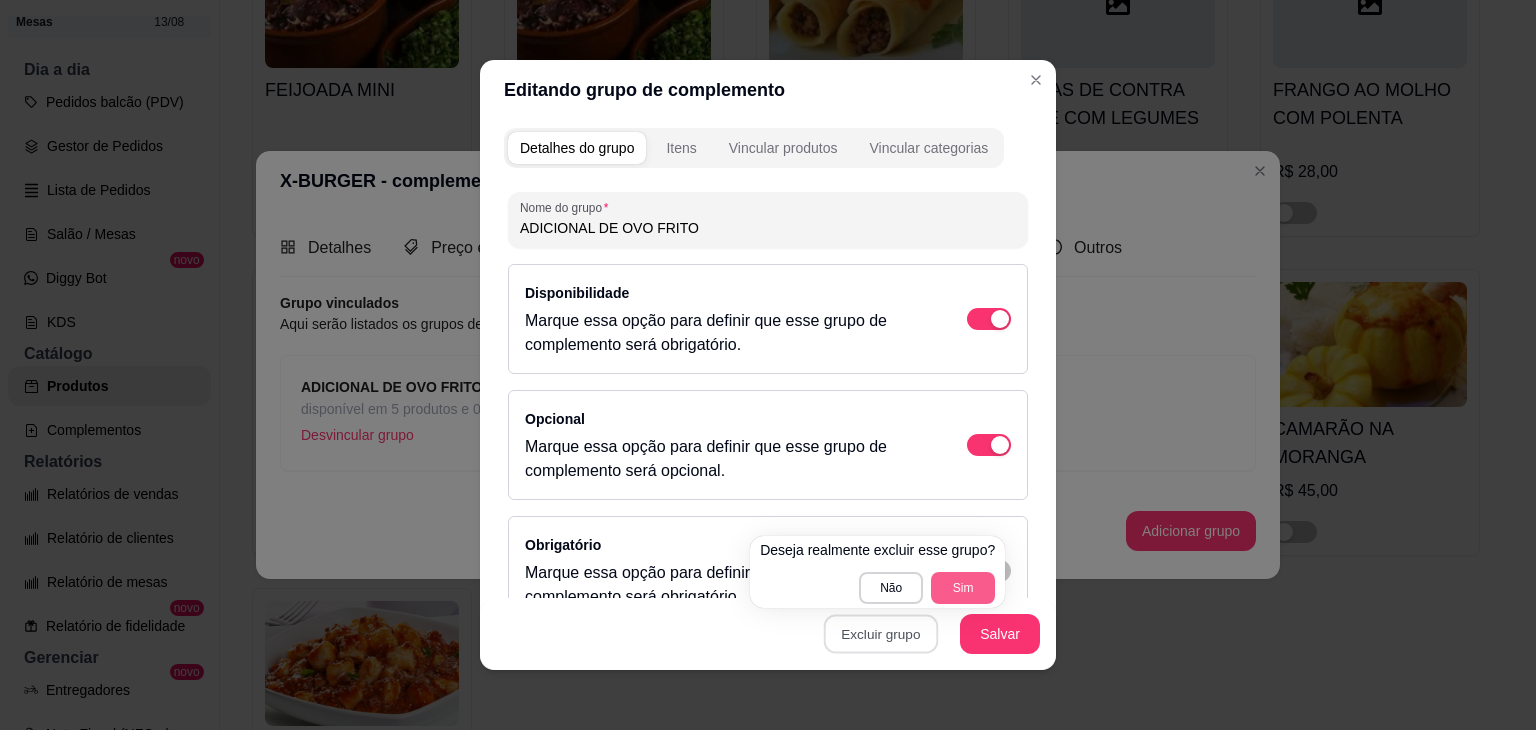 click on "Sim" at bounding box center (963, 588) 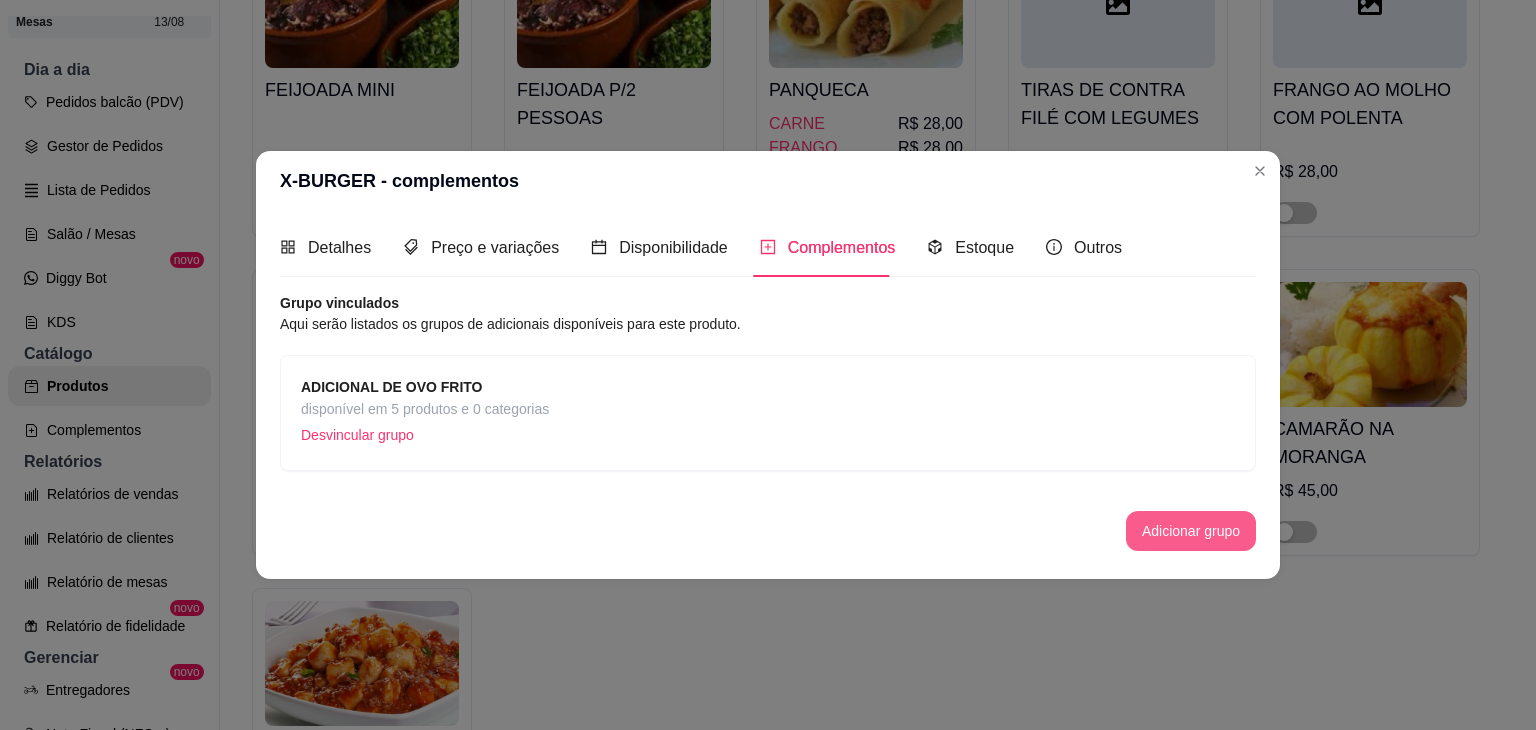 click on "Adicionar grupo" at bounding box center (1191, 531) 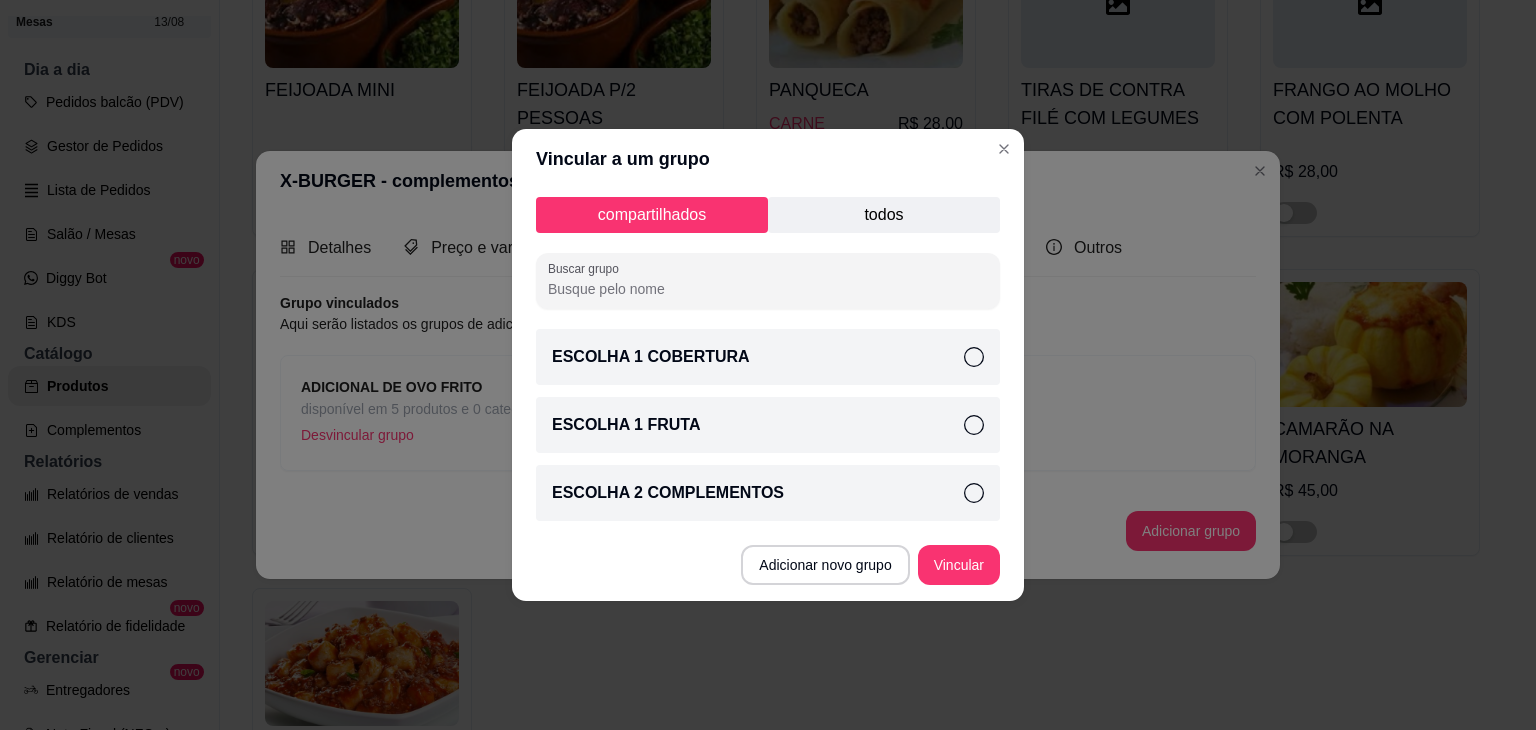 click on "todos" at bounding box center [884, 215] 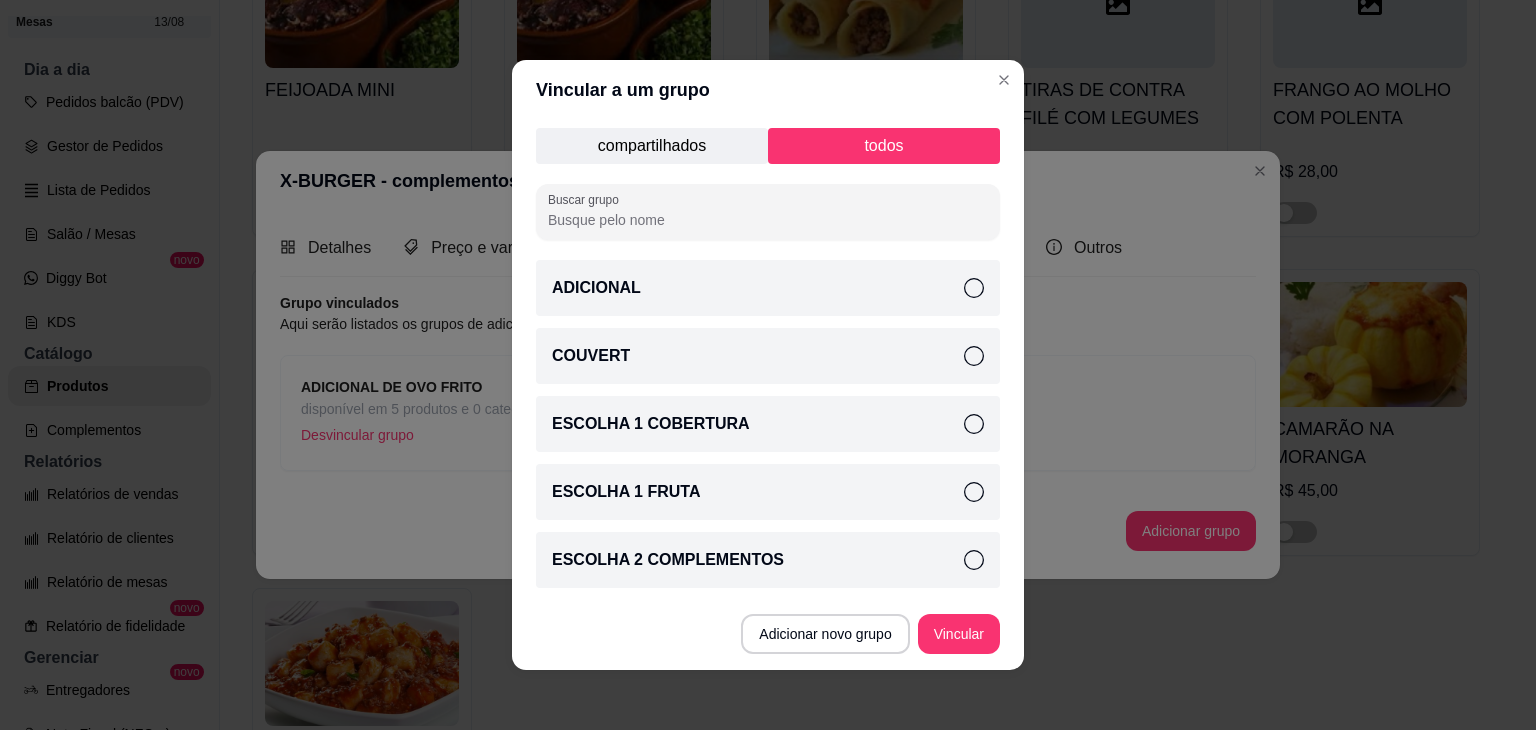 click on "ADICIONAL" at bounding box center (768, 288) 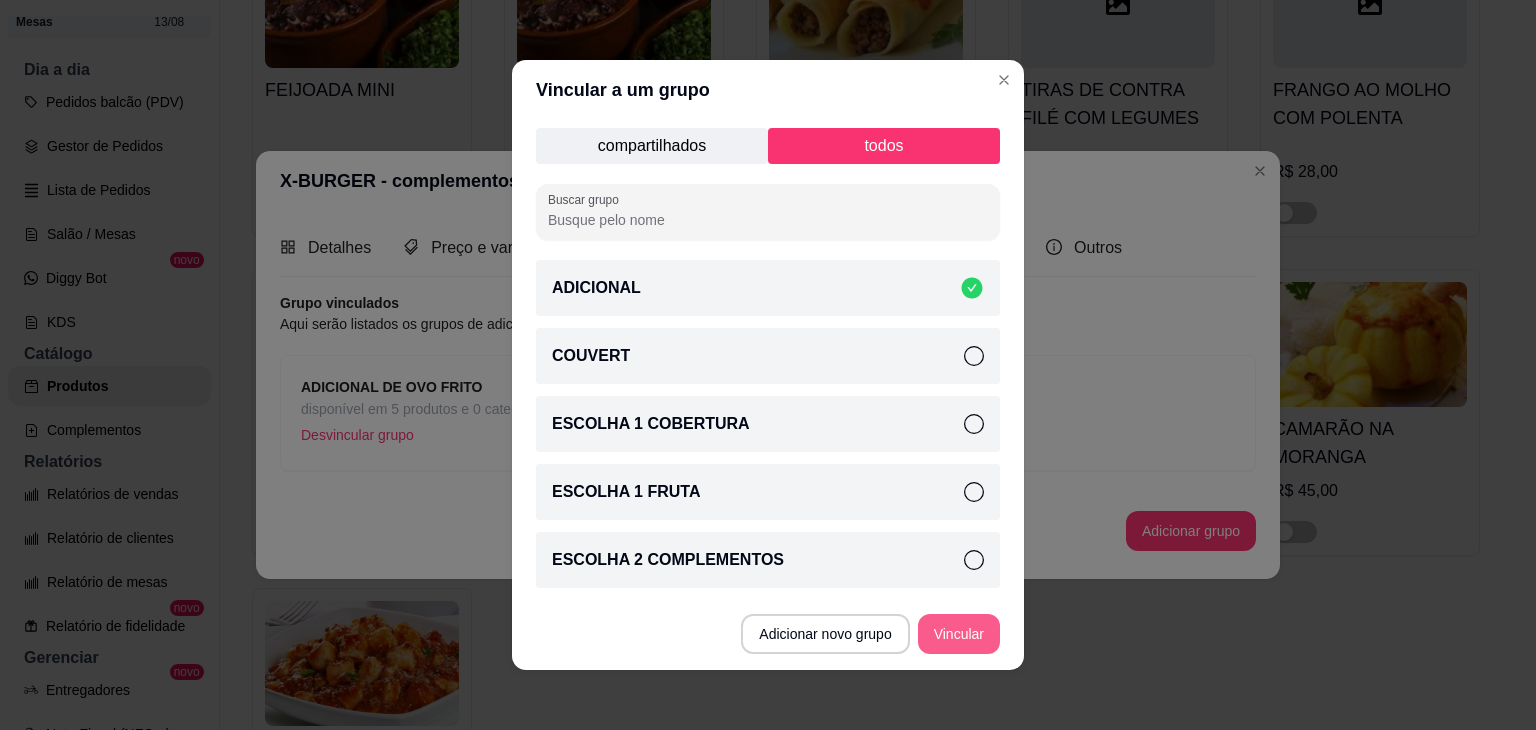 click on "Vincular" at bounding box center (959, 634) 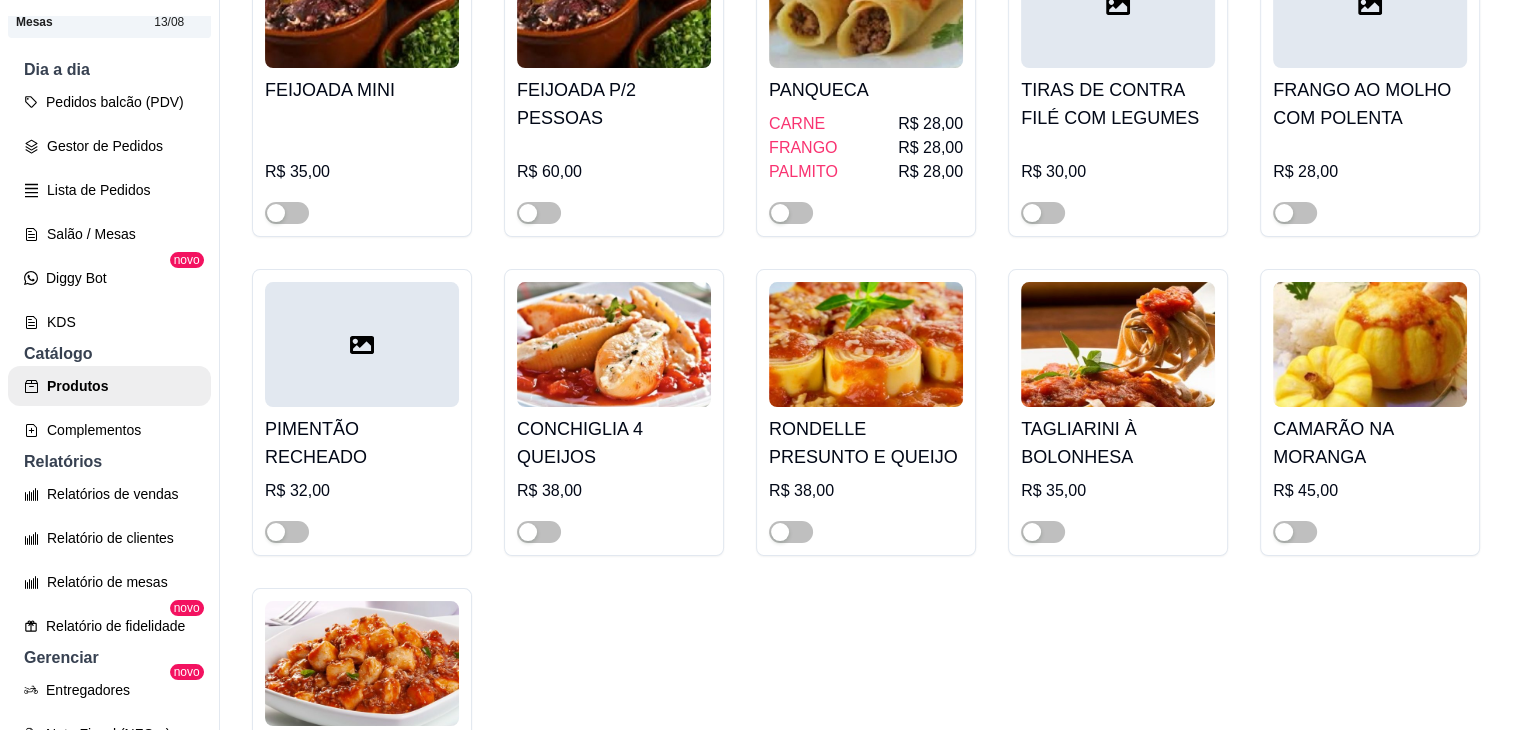 click on "X-SALADA" at bounding box center [866, -1473] 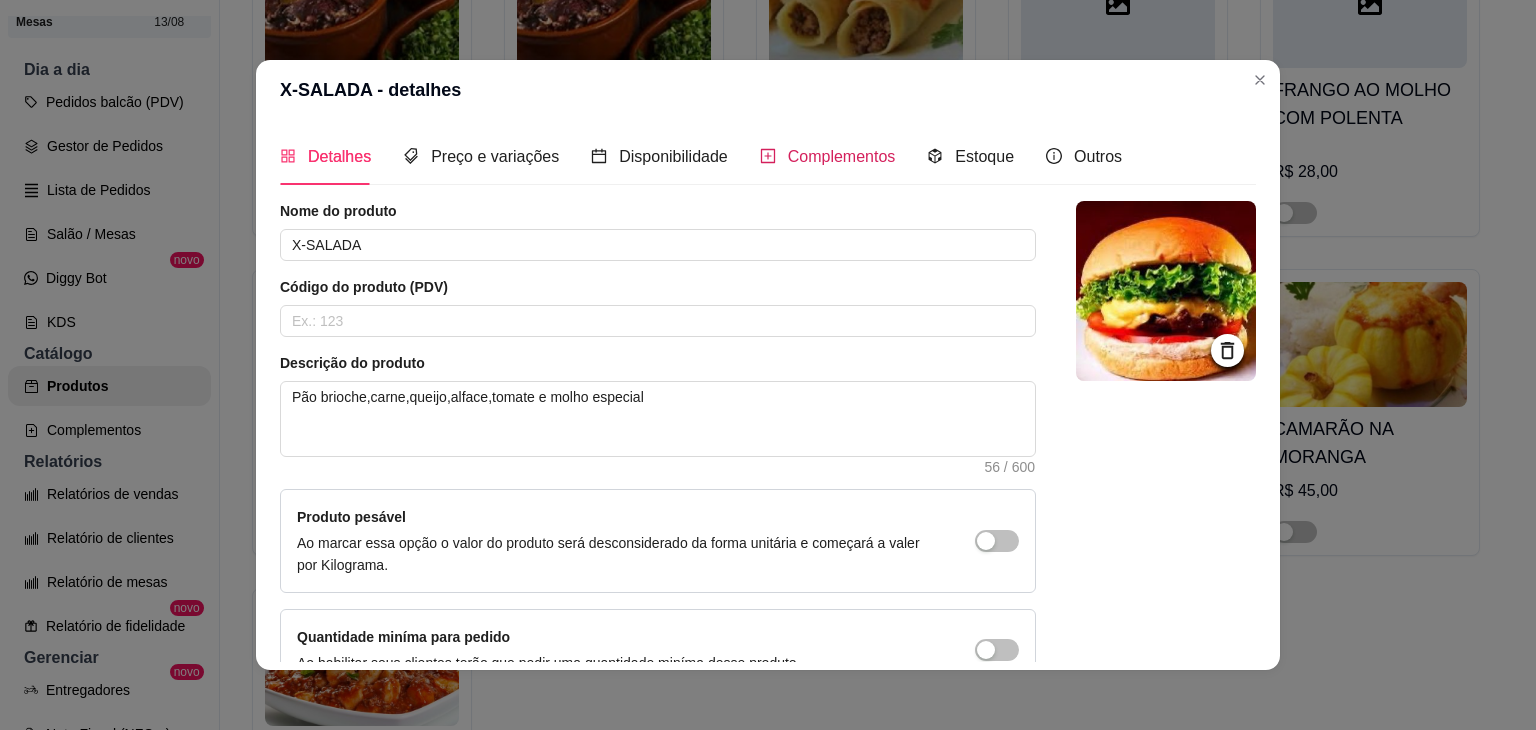 click on "Complementos" at bounding box center (842, 156) 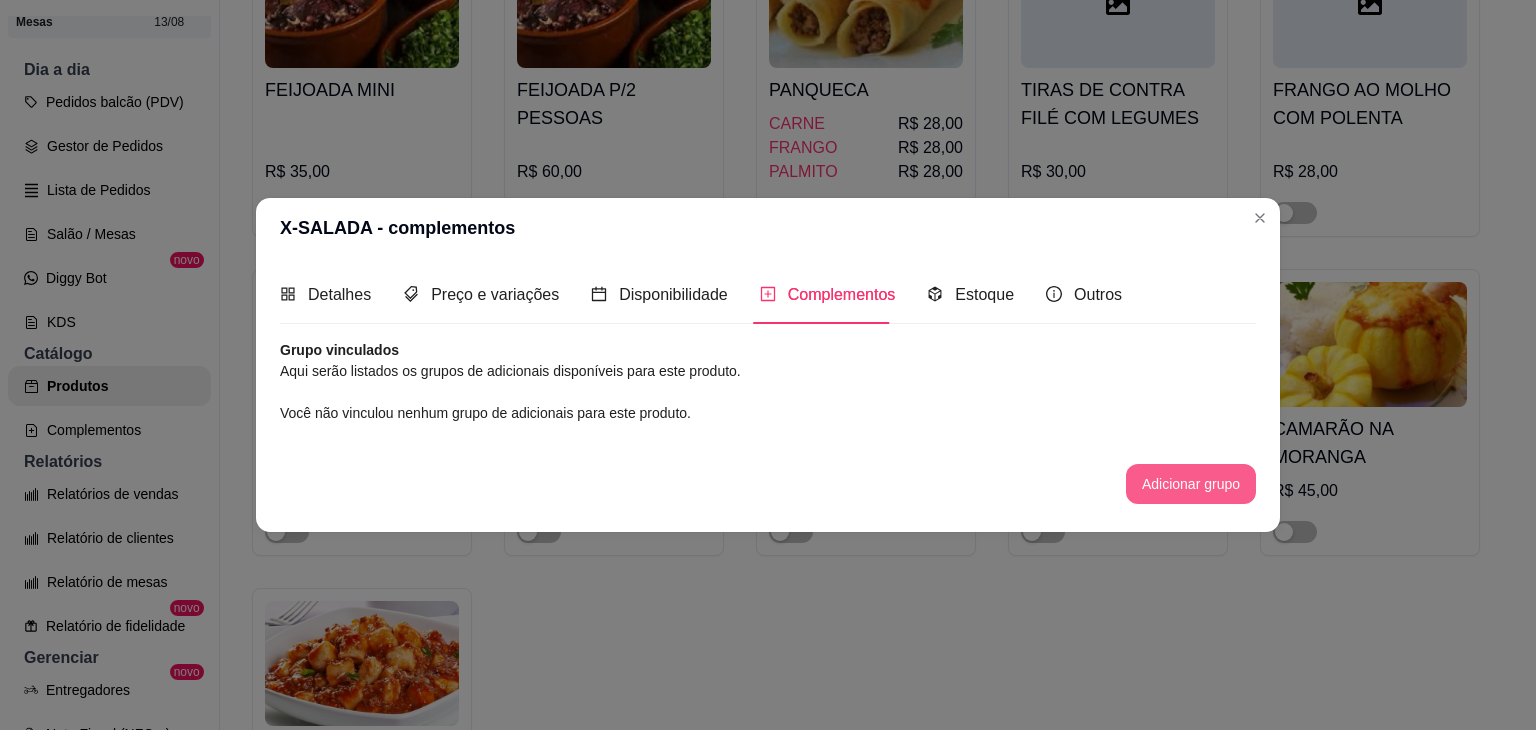 click on "Adicionar grupo" at bounding box center (1191, 484) 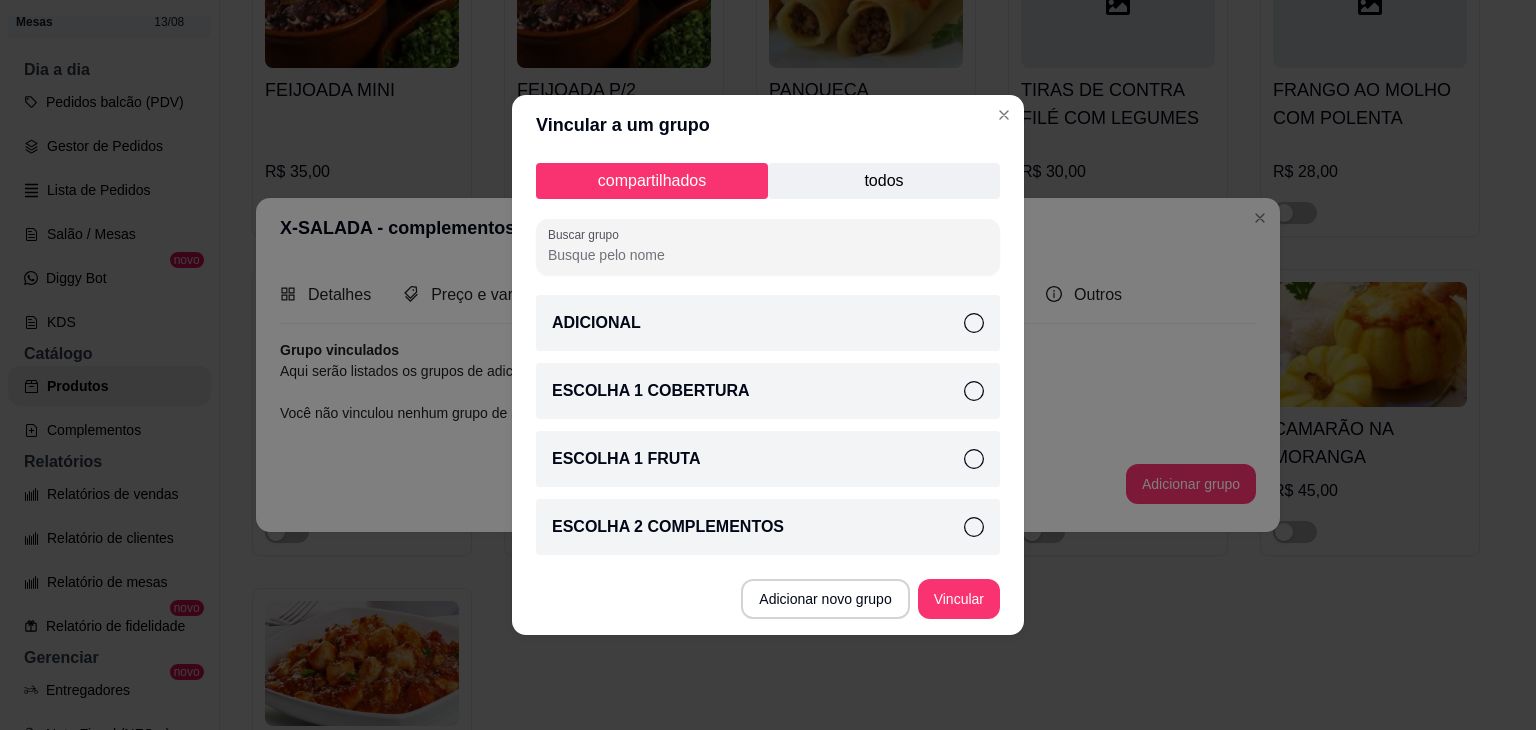 click on "ADICIONAL" at bounding box center [768, 323] 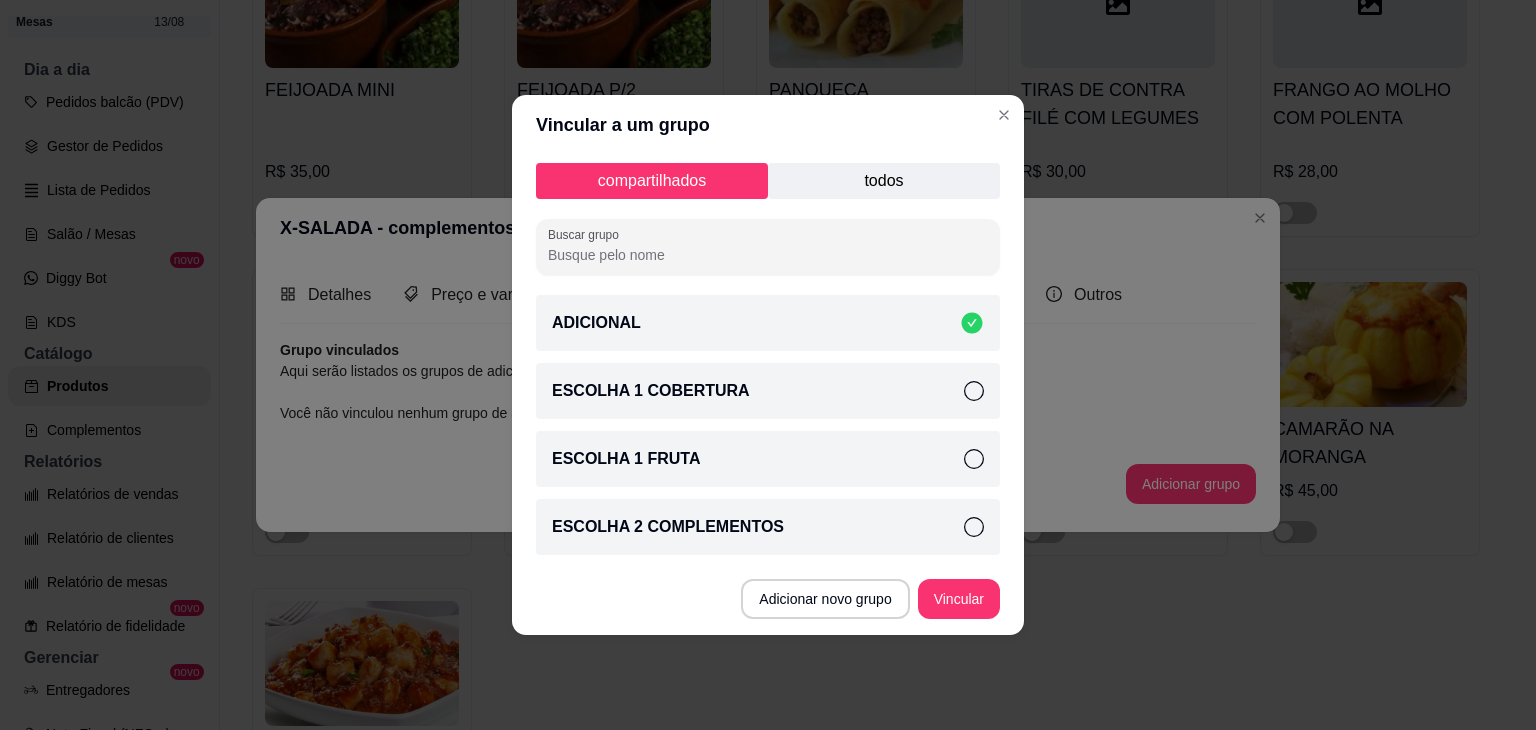 click on "Vincular" at bounding box center (959, 599) 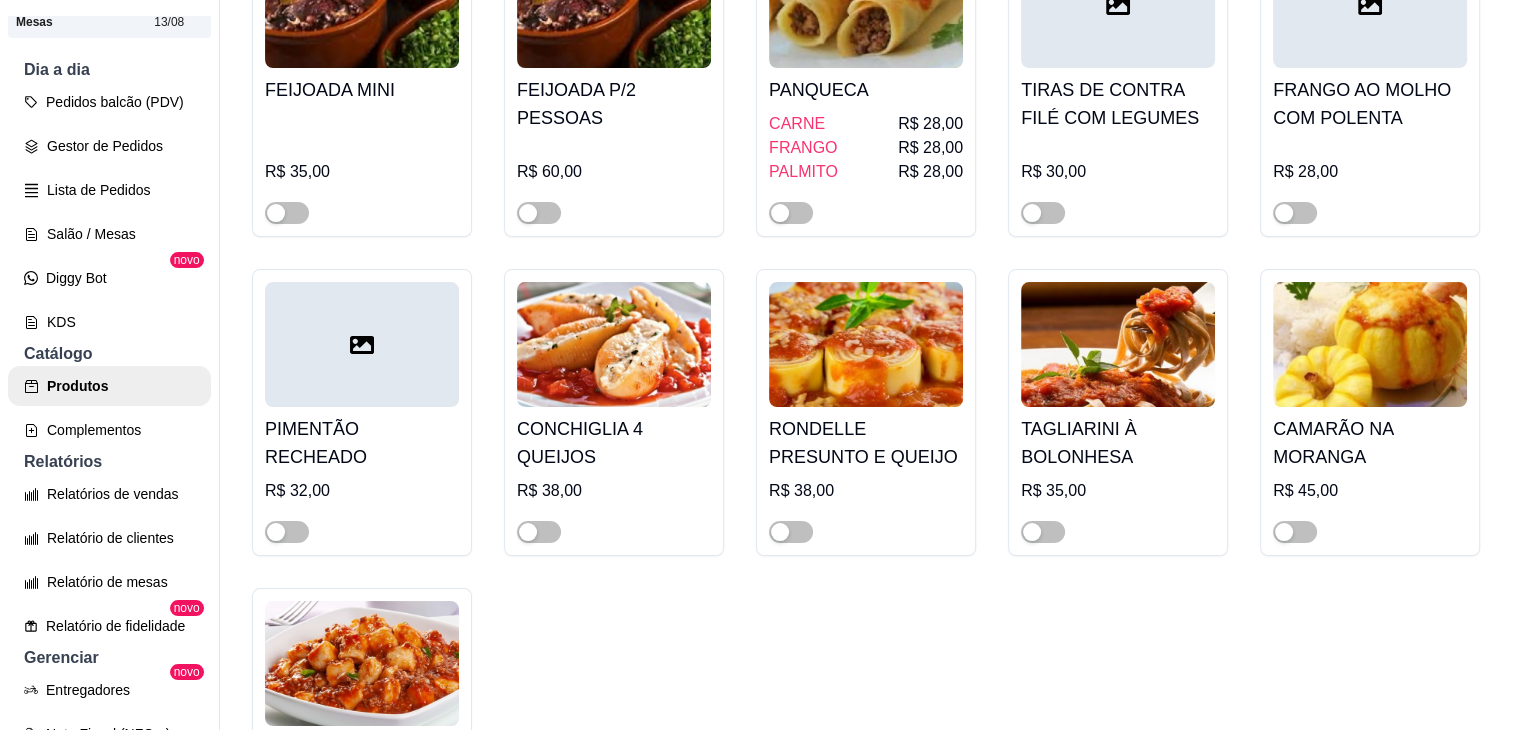 click on "X-EGG" at bounding box center (1118, -1473) 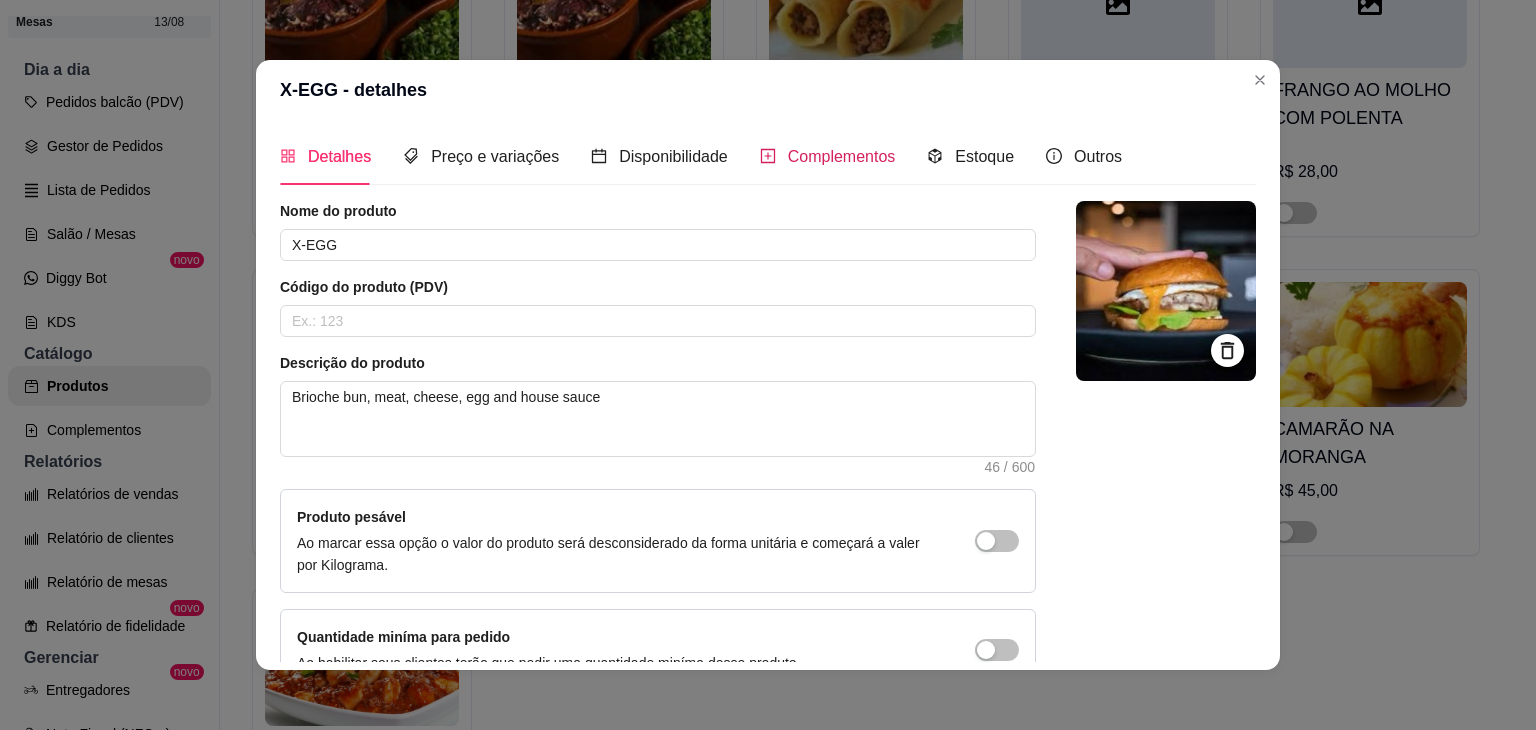 click on "Complementos" at bounding box center (842, 156) 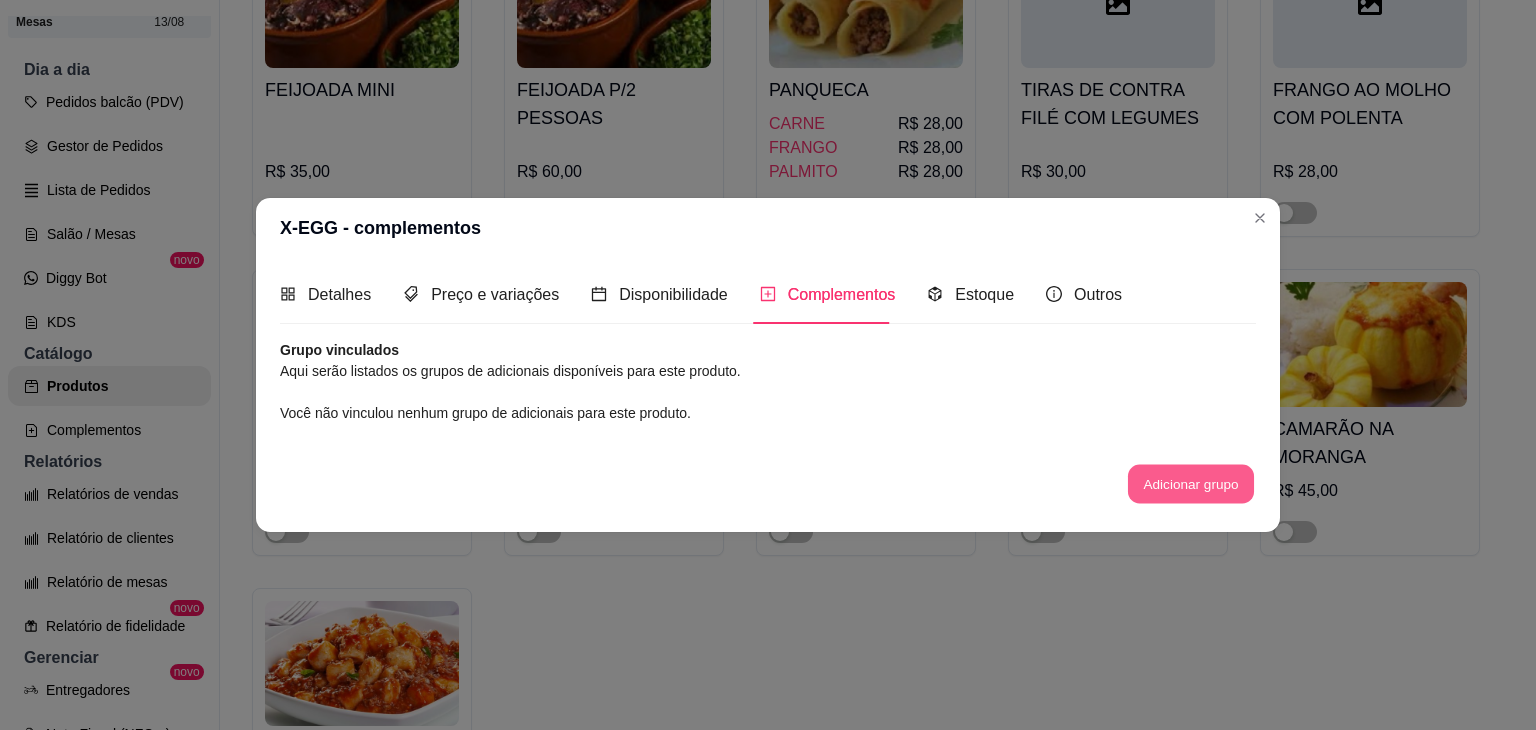 click on "Adicionar grupo" at bounding box center (1191, 483) 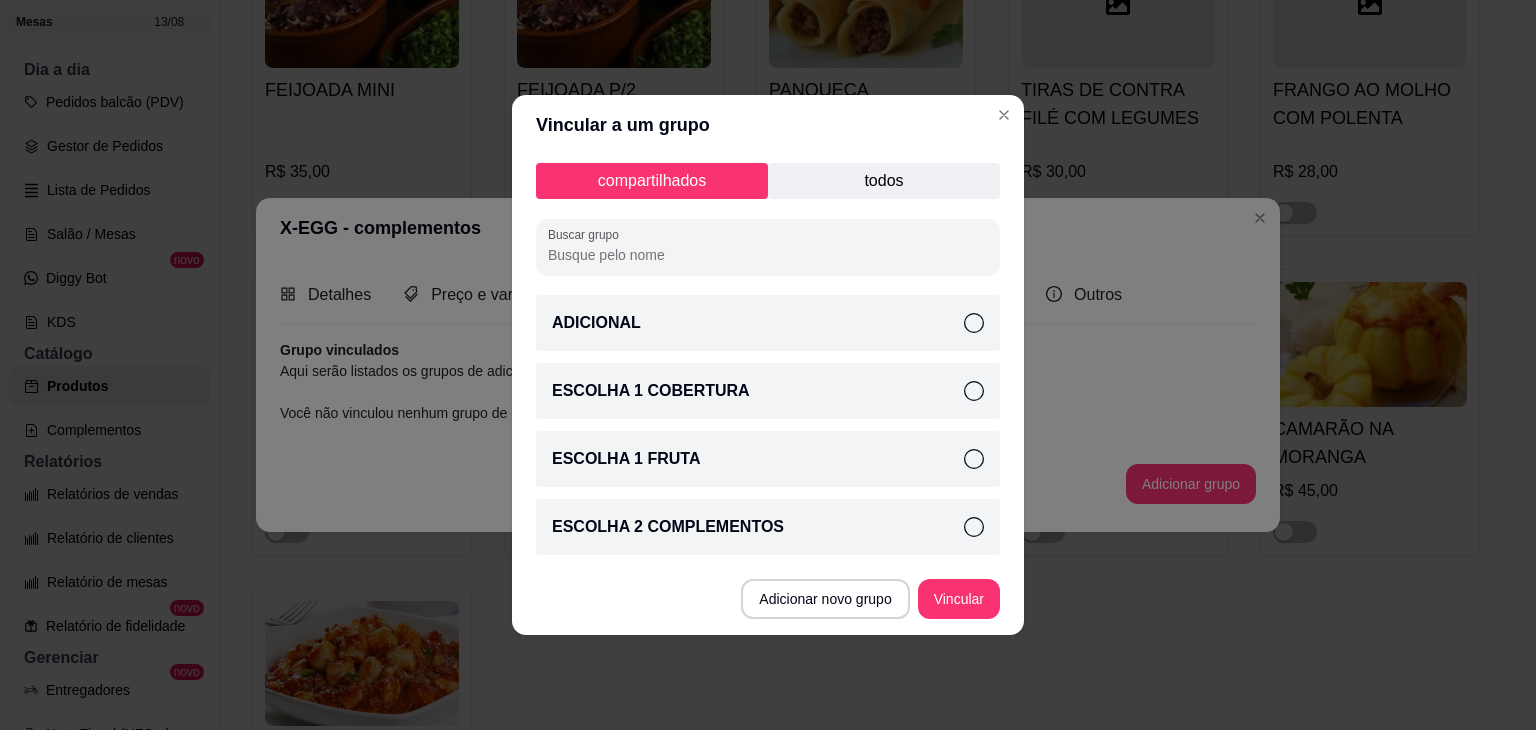 click on "ADICIONAL" at bounding box center [768, 323] 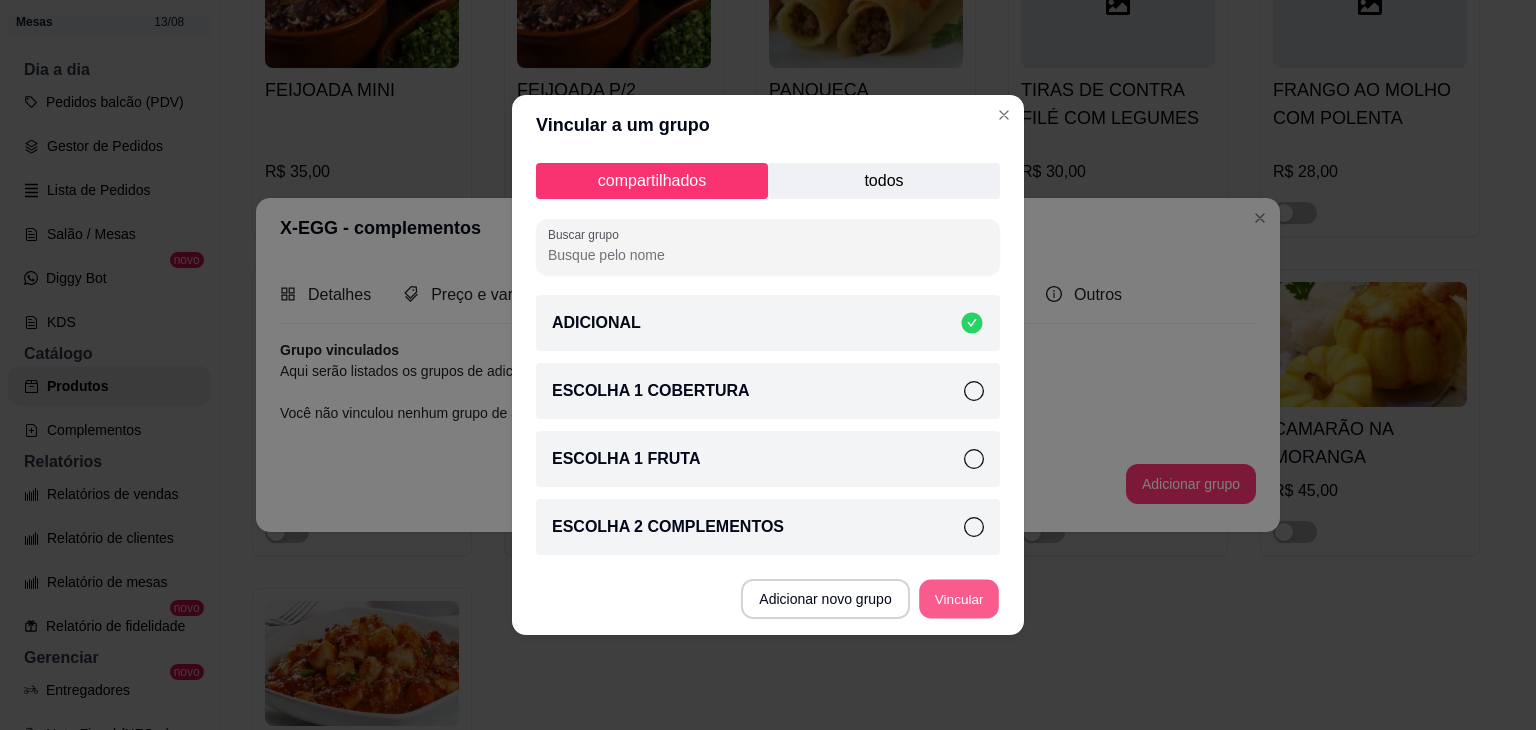 click on "Vincular" at bounding box center [959, 599] 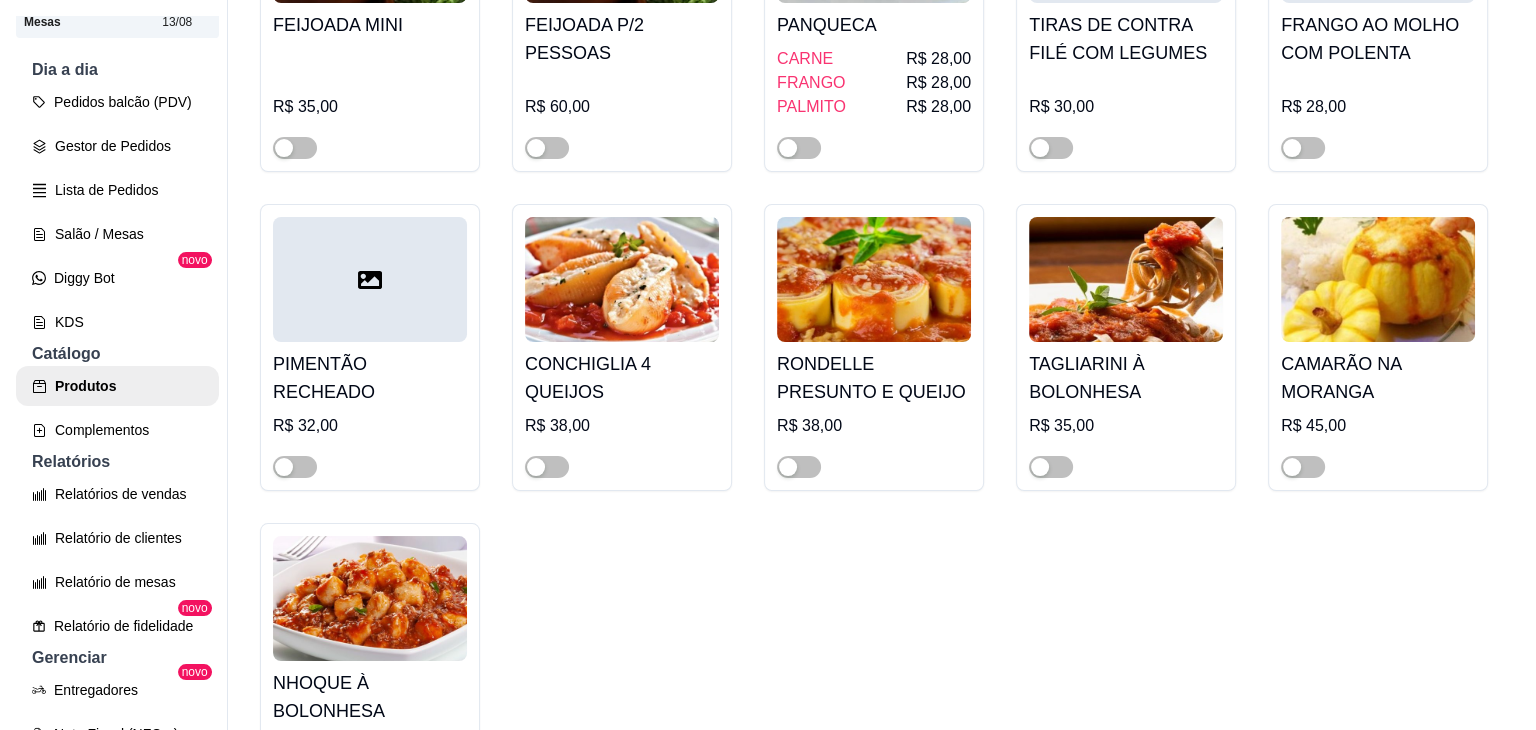 scroll, scrollTop: 8056, scrollLeft: 0, axis: vertical 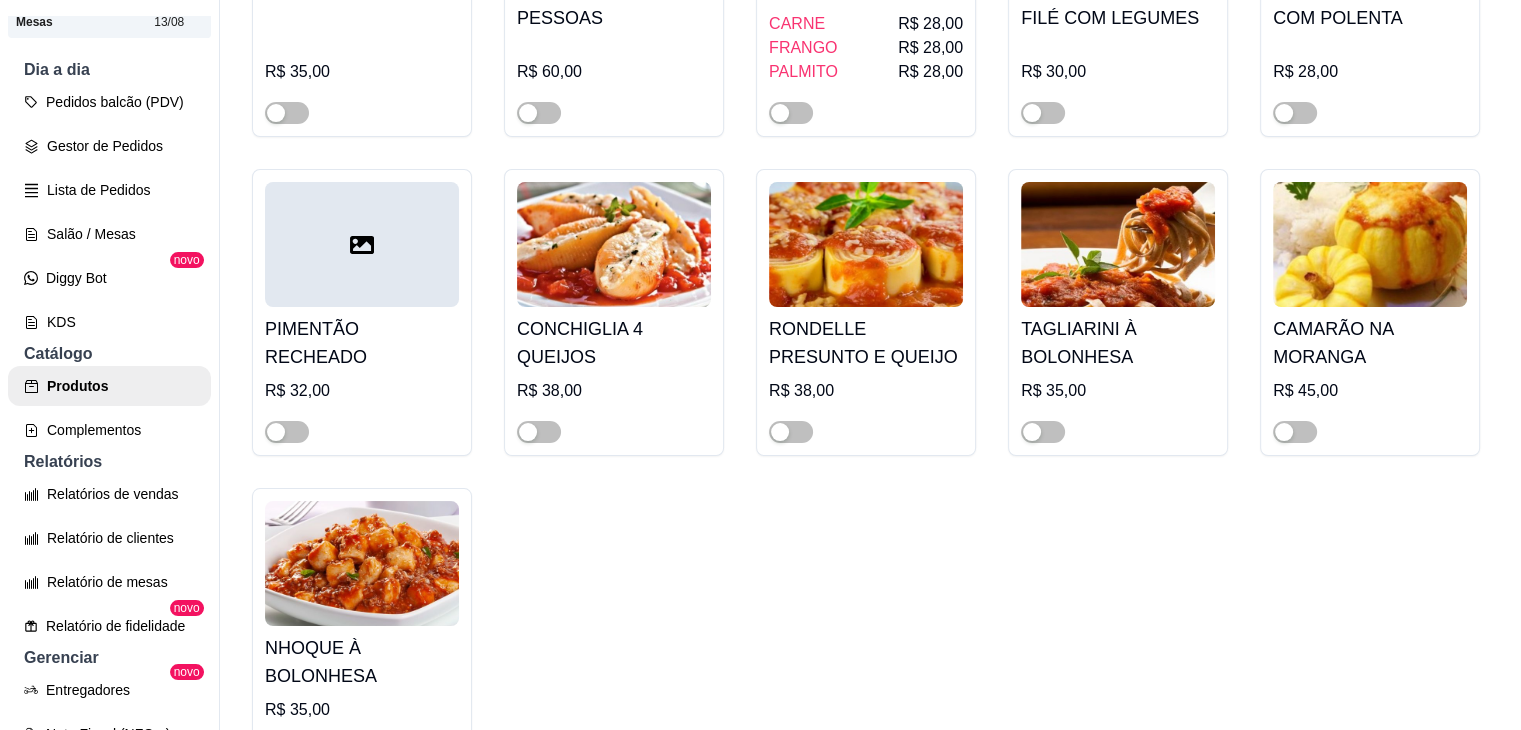 click at bounding box center [1370, -1658] 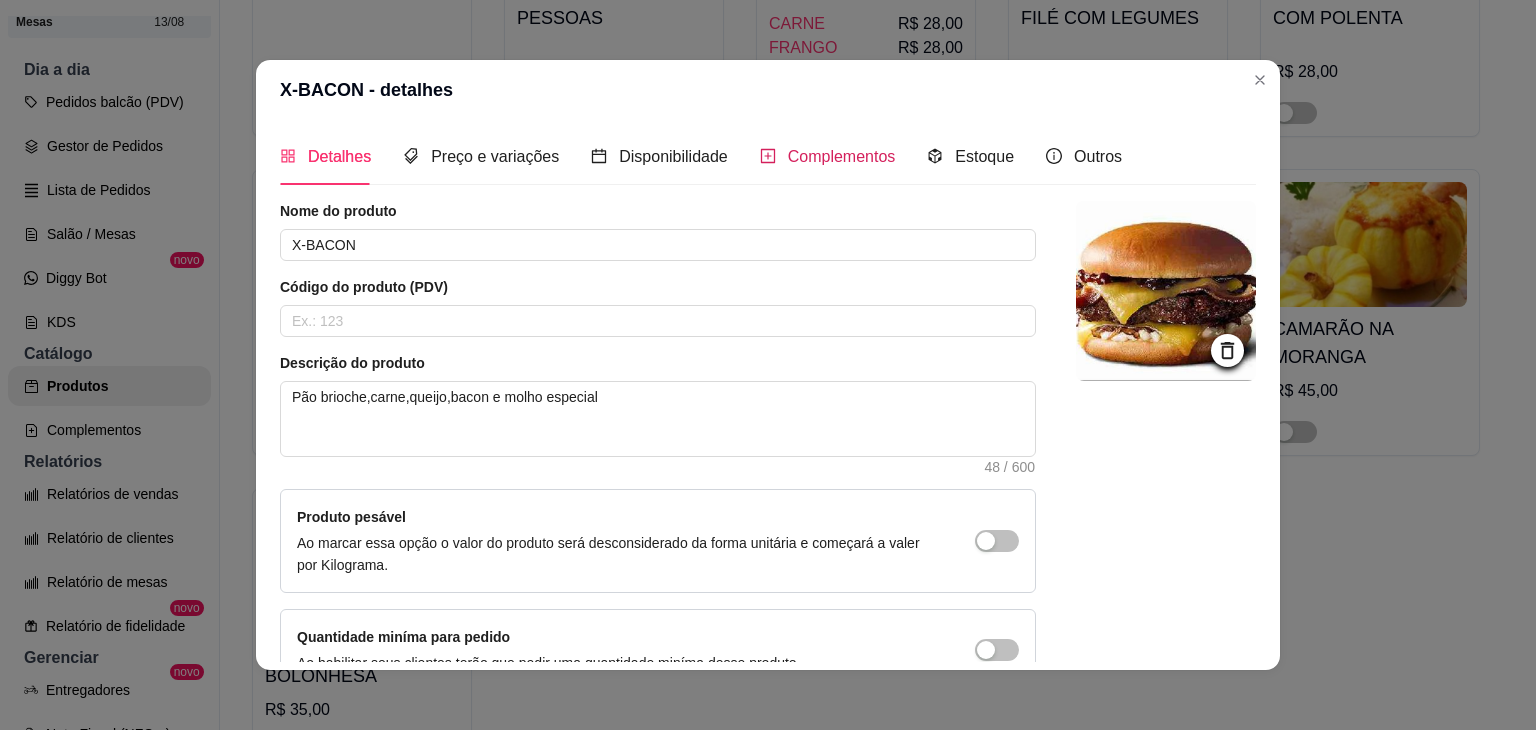 click on "Complementos" at bounding box center [828, 156] 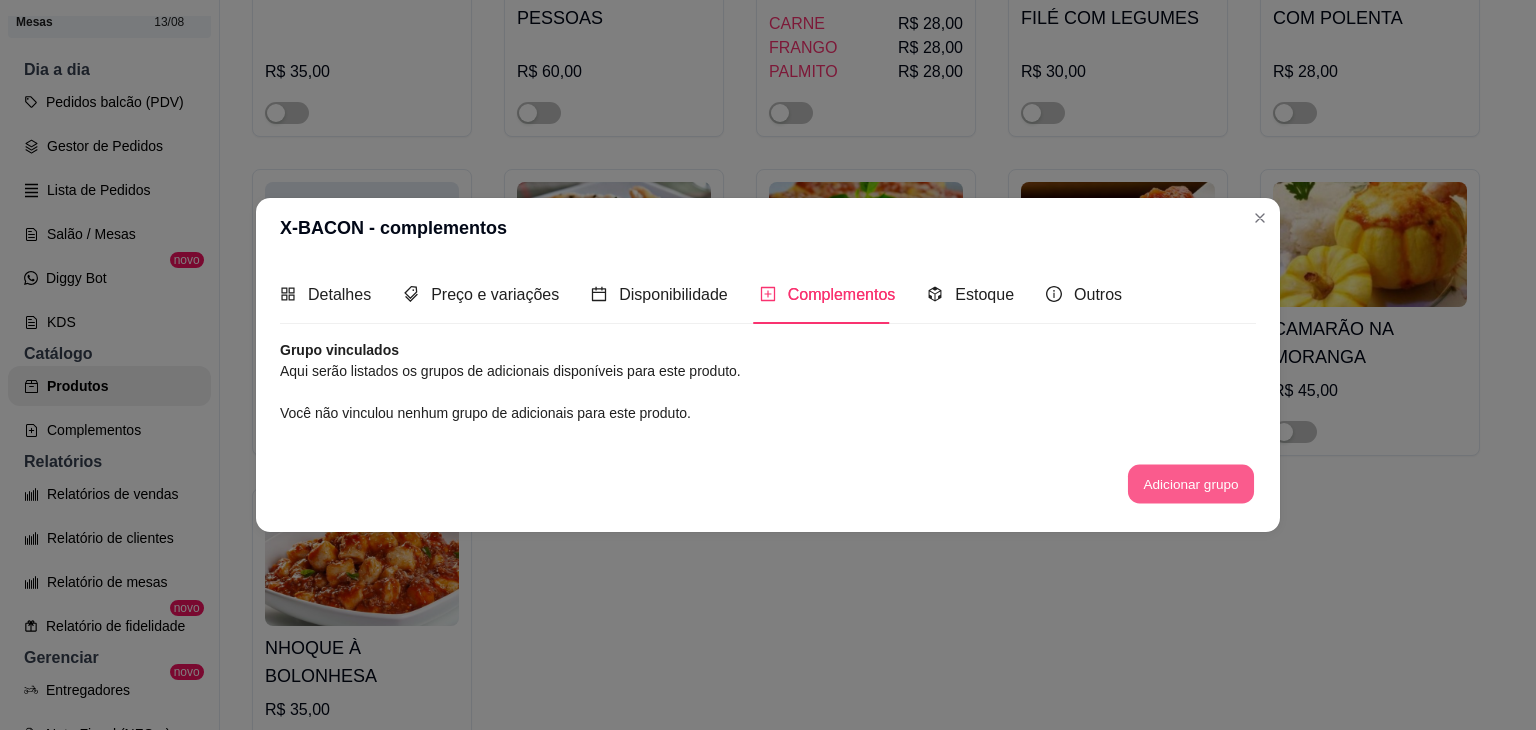 click on "Adicionar grupo" at bounding box center (1191, 483) 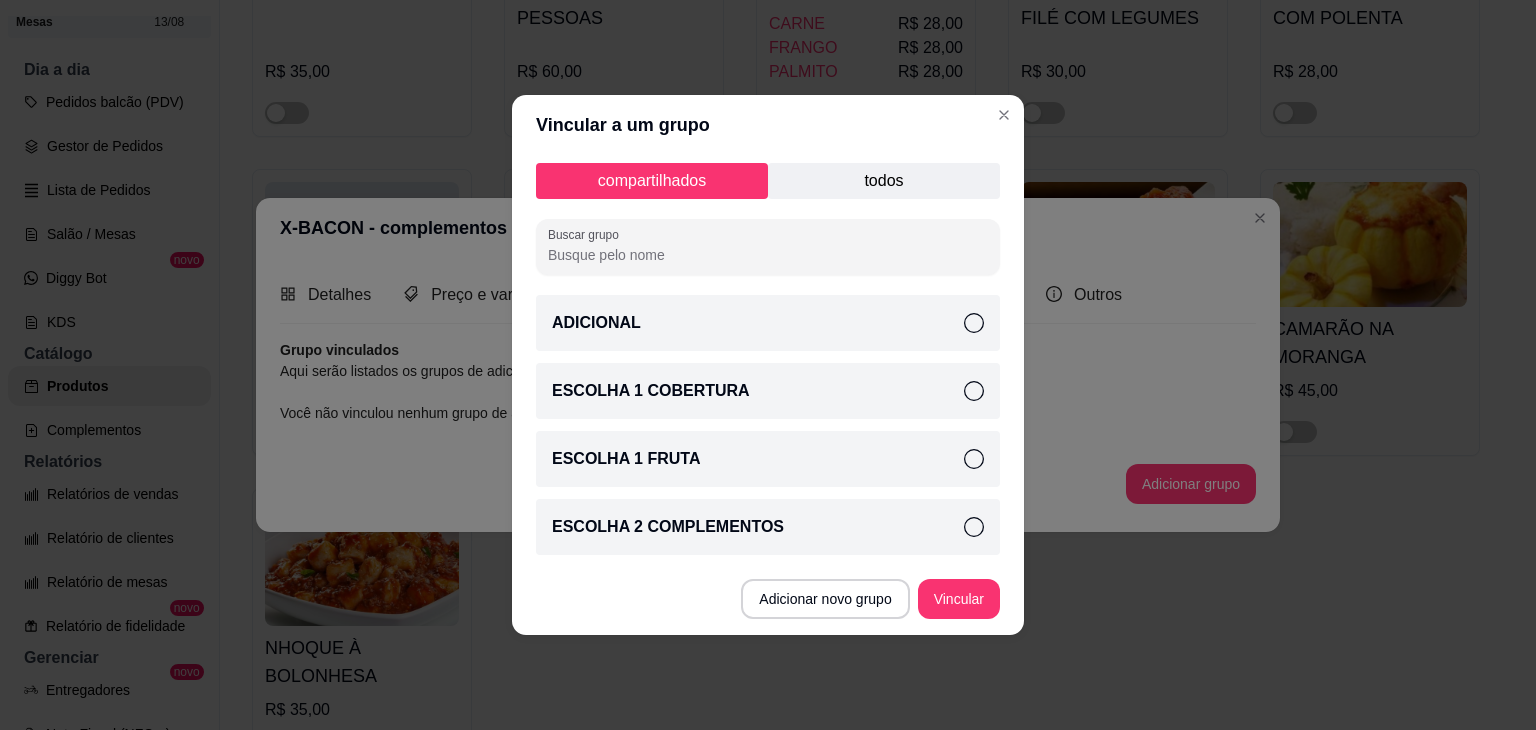 click on "ADICIONAL" at bounding box center [768, 323] 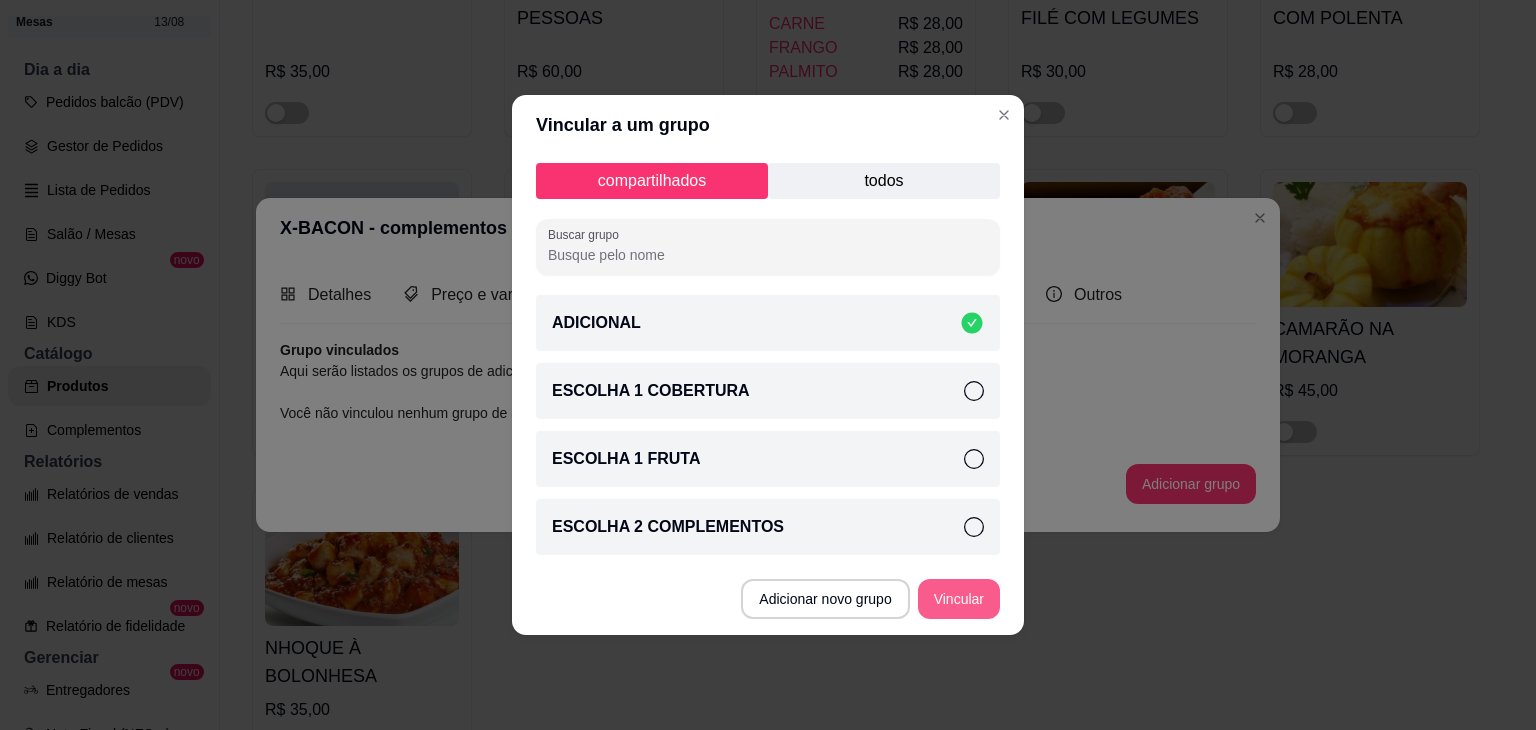 click on "Vincular" at bounding box center (959, 599) 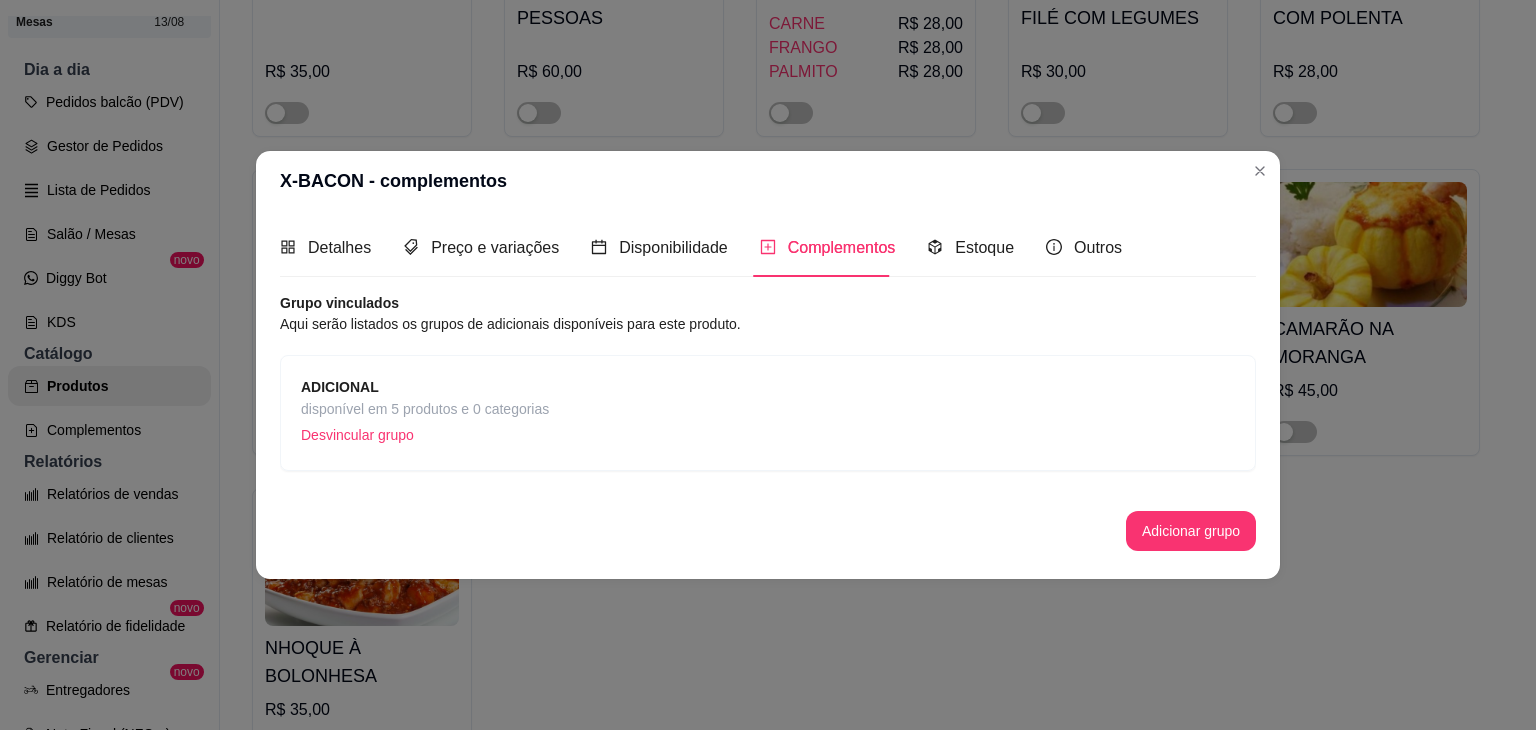 click on "Desvincular grupo" at bounding box center (425, 435) 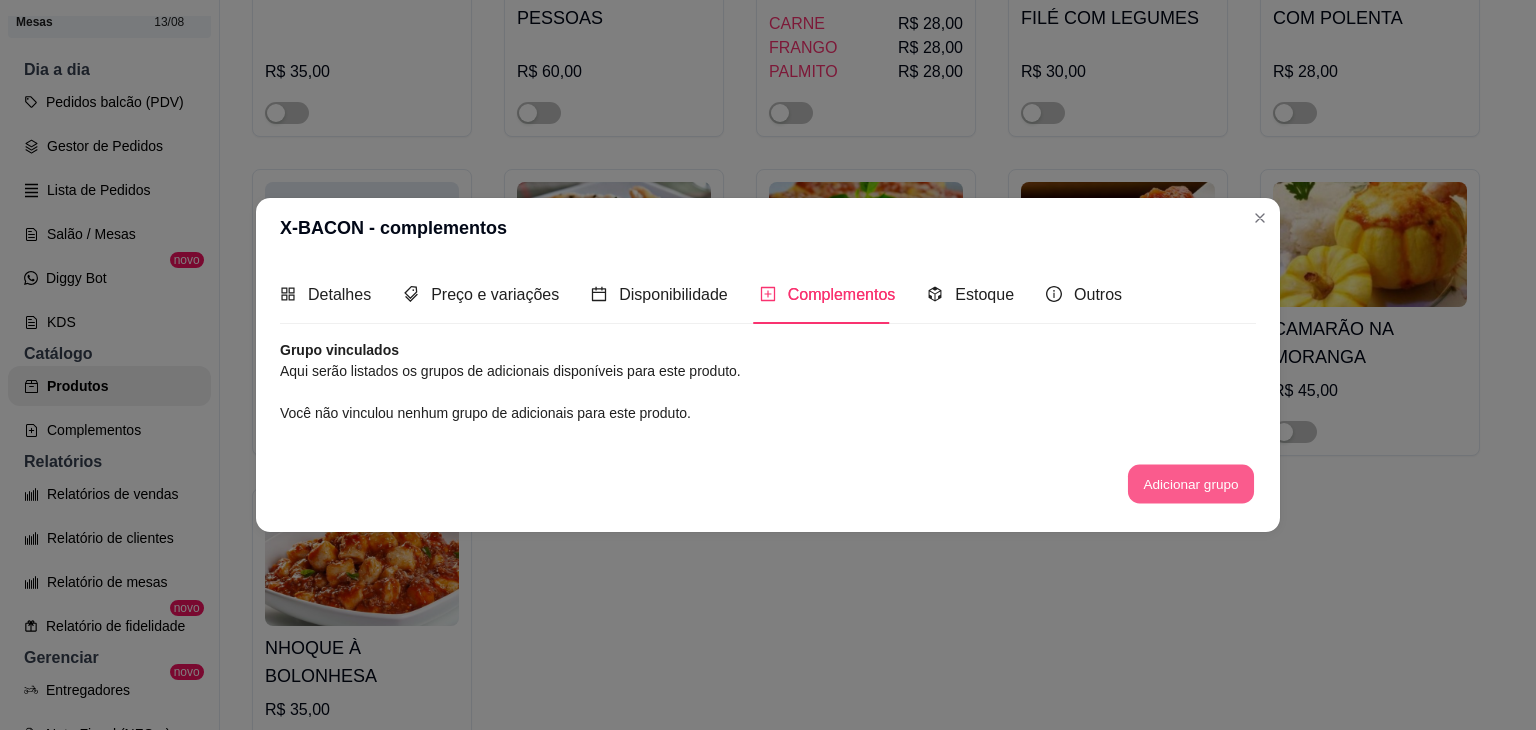 click on "Adicionar grupo" at bounding box center [1191, 483] 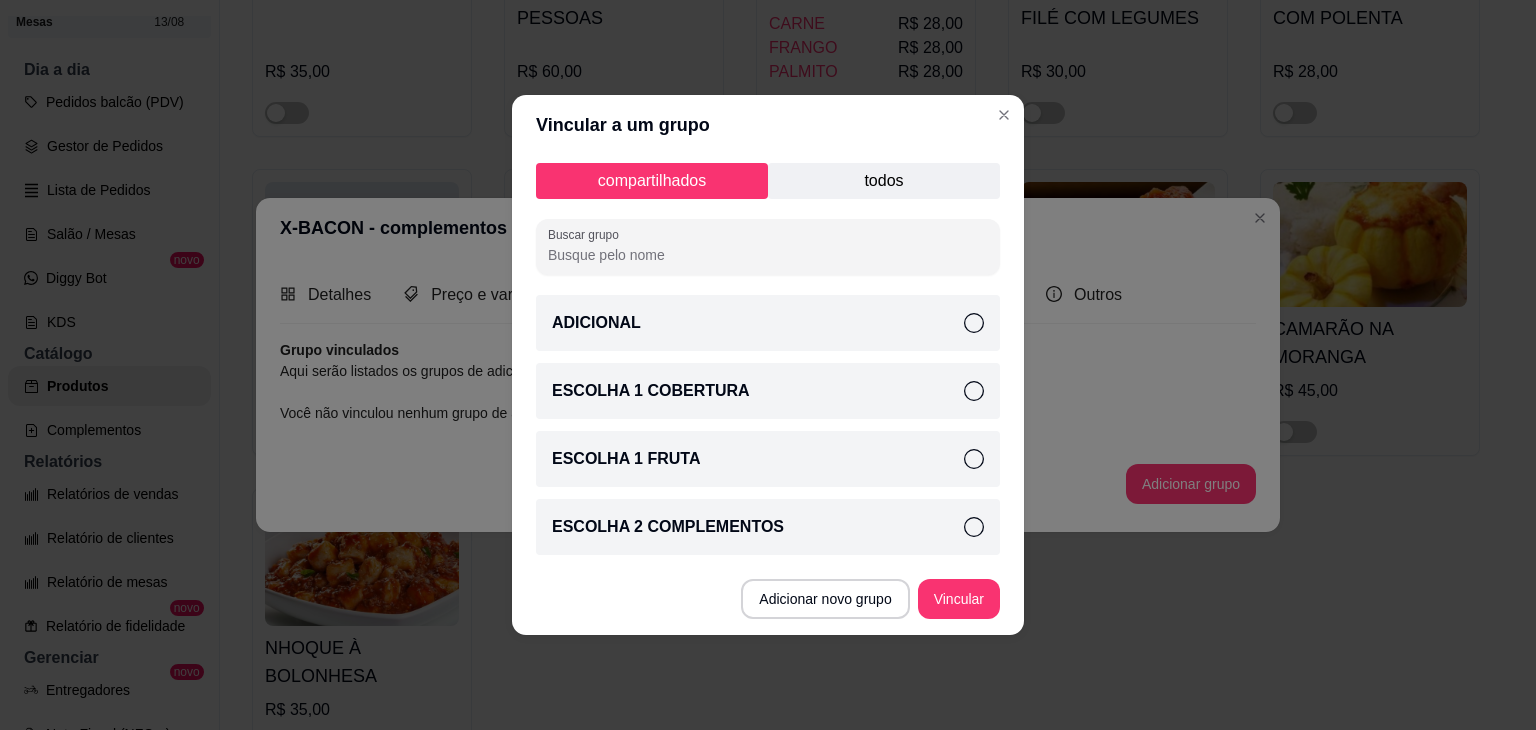 click on "ADICIONAL" at bounding box center (768, 323) 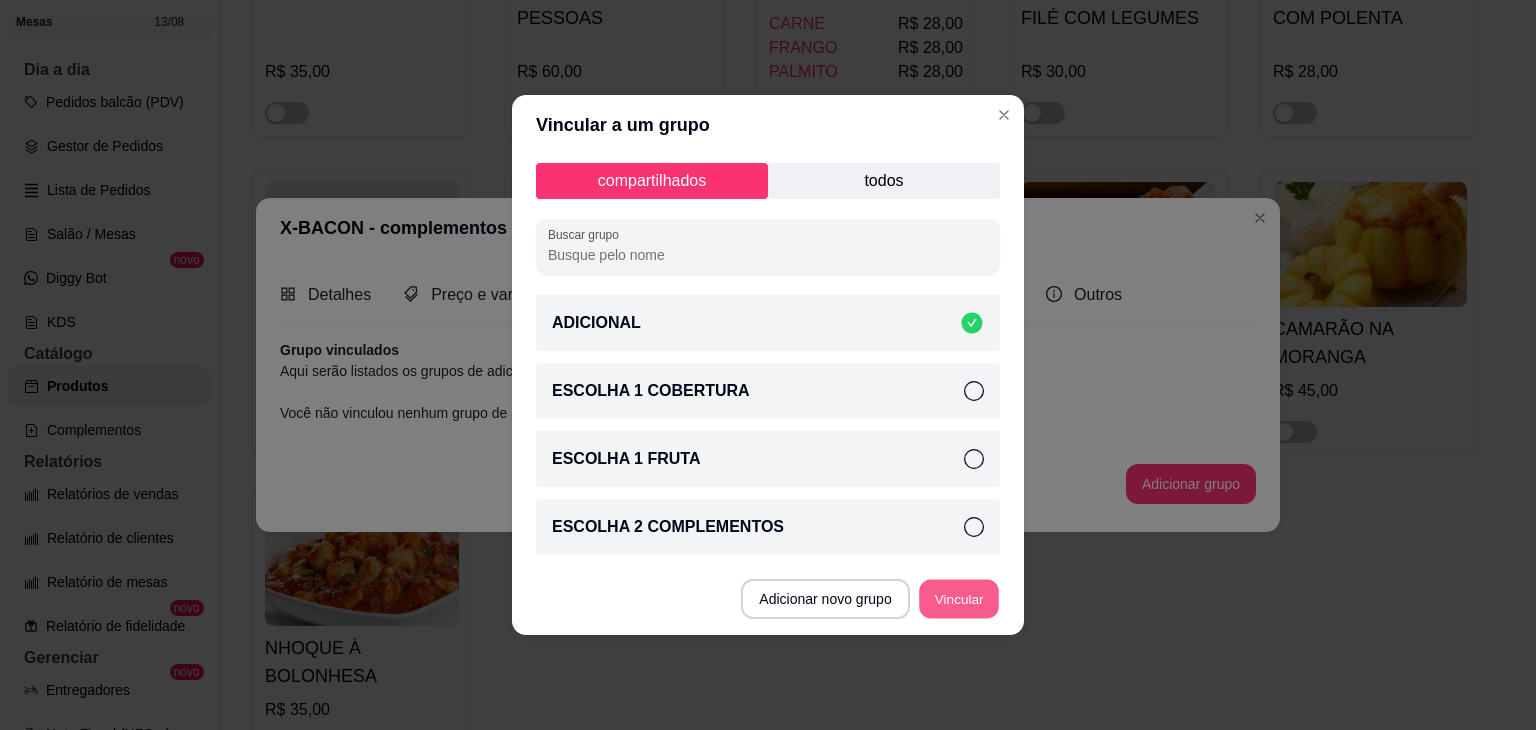 click on "Vincular" at bounding box center (959, 599) 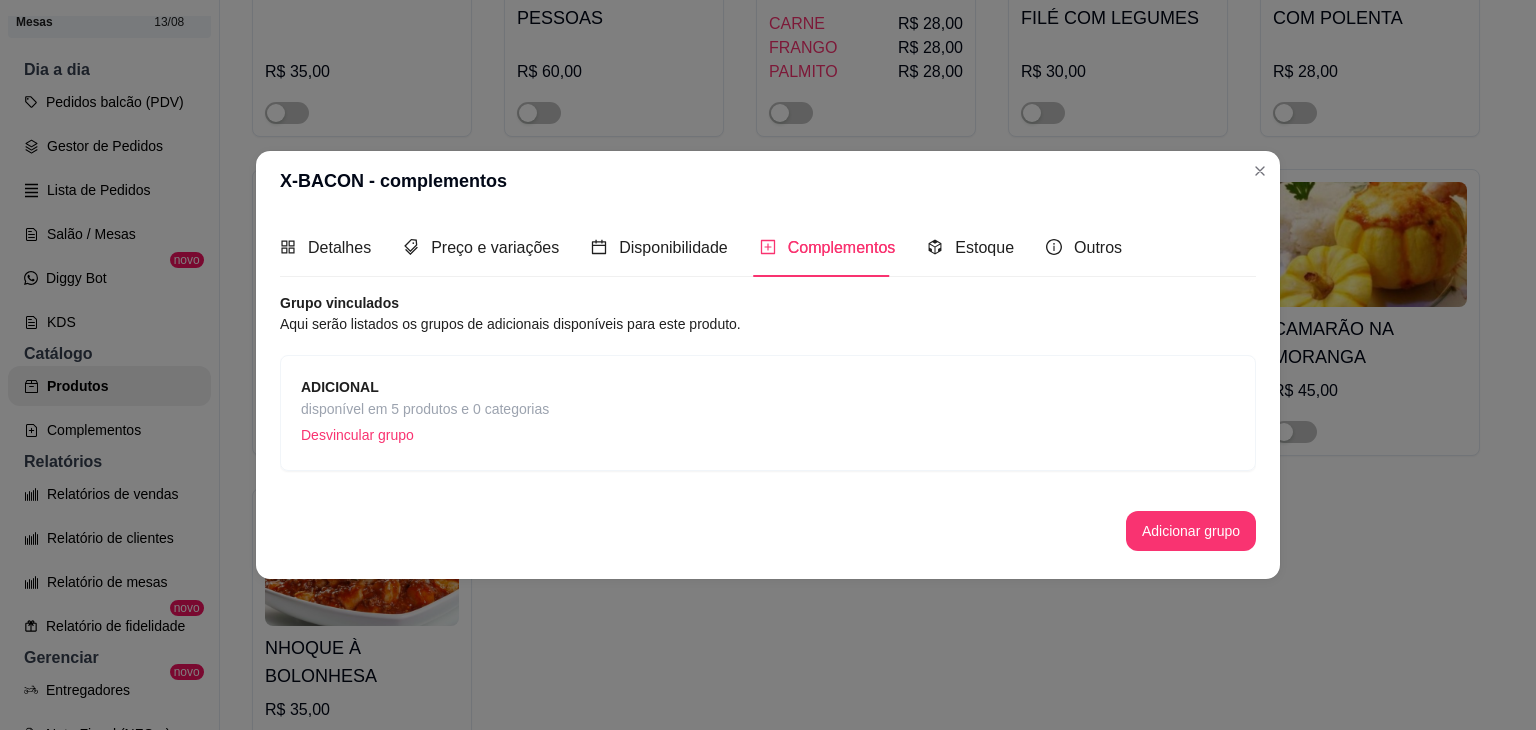 click on "ADICIONAL  disponível em 5 produtos e 0 categorias  Desvincular grupo" at bounding box center (768, 413) 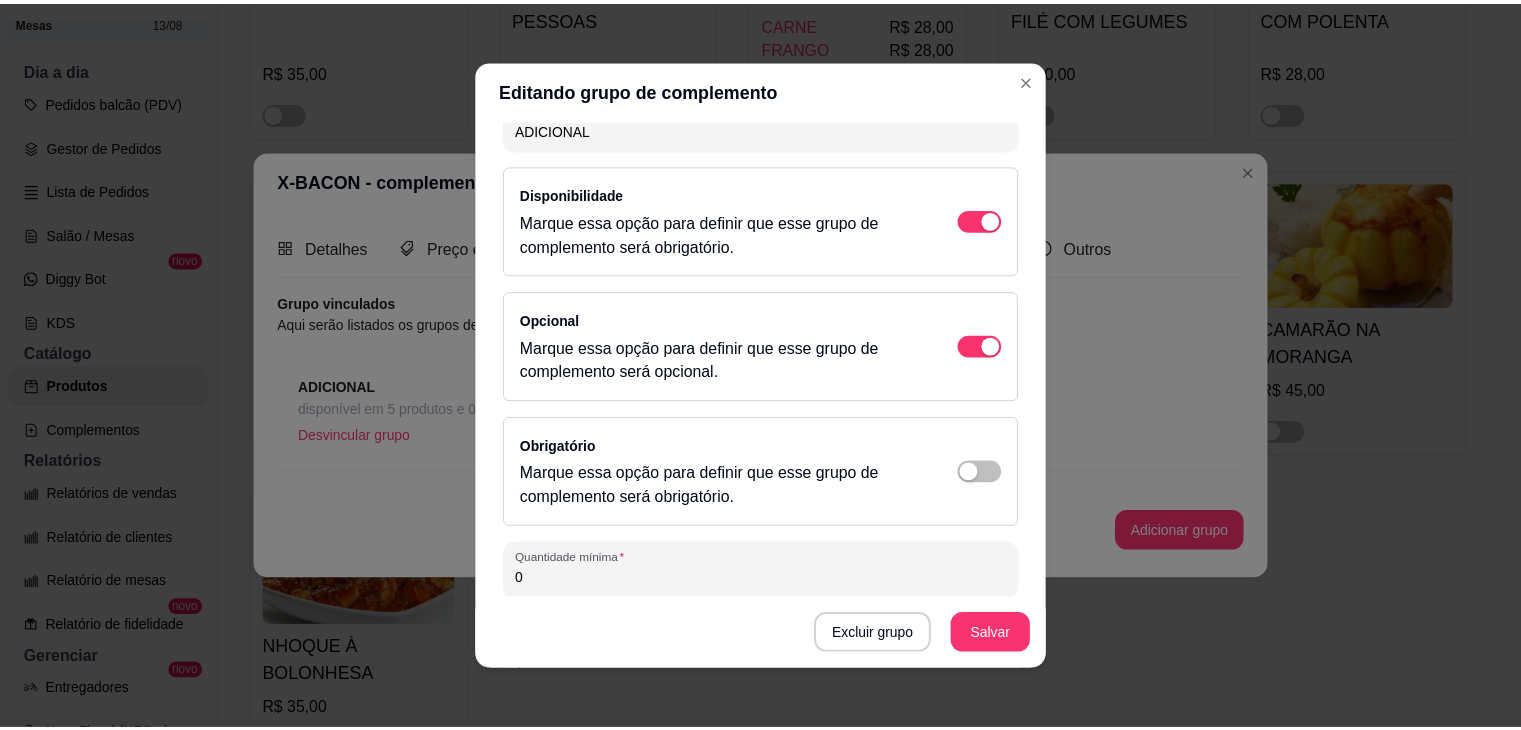 scroll, scrollTop: 0, scrollLeft: 0, axis: both 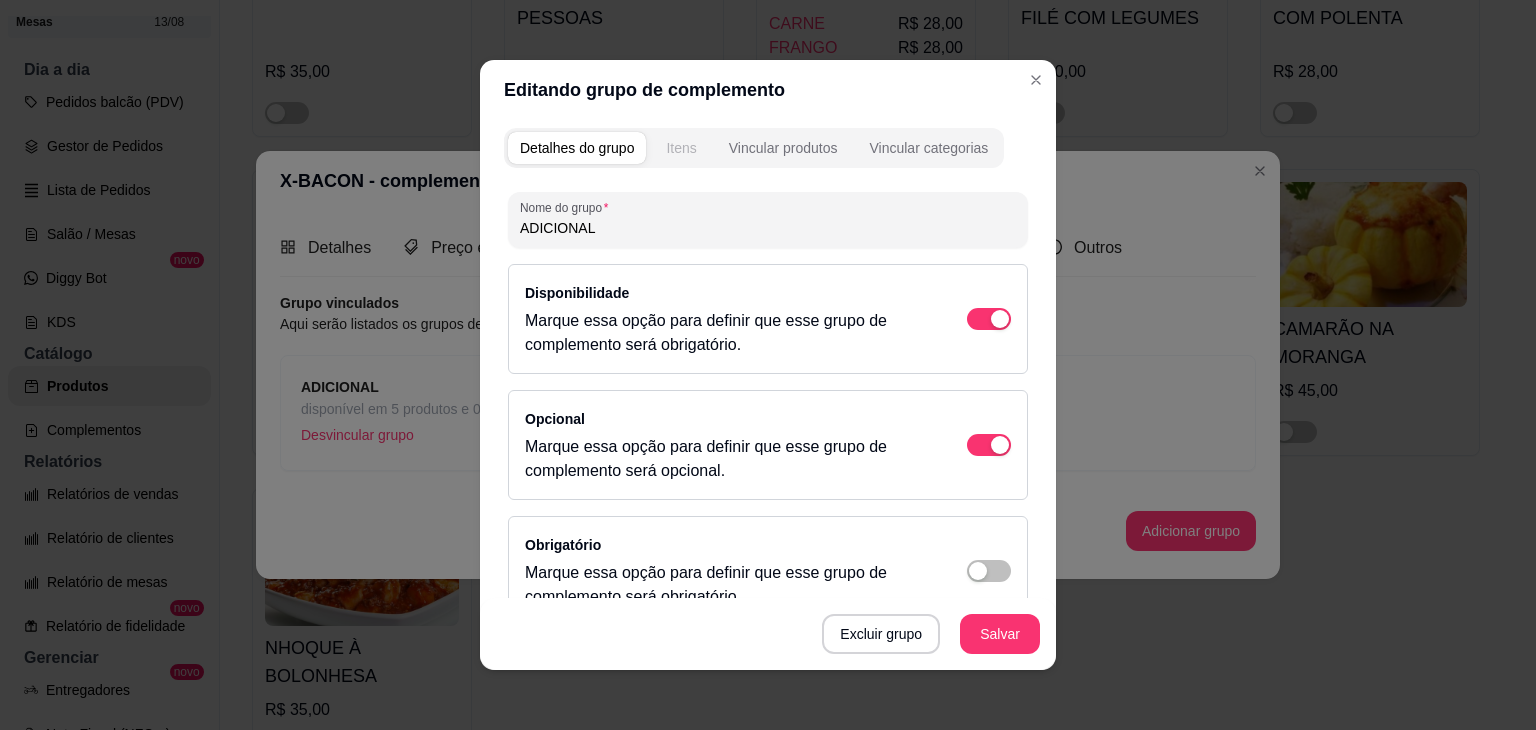 click on "Itens" at bounding box center (681, 148) 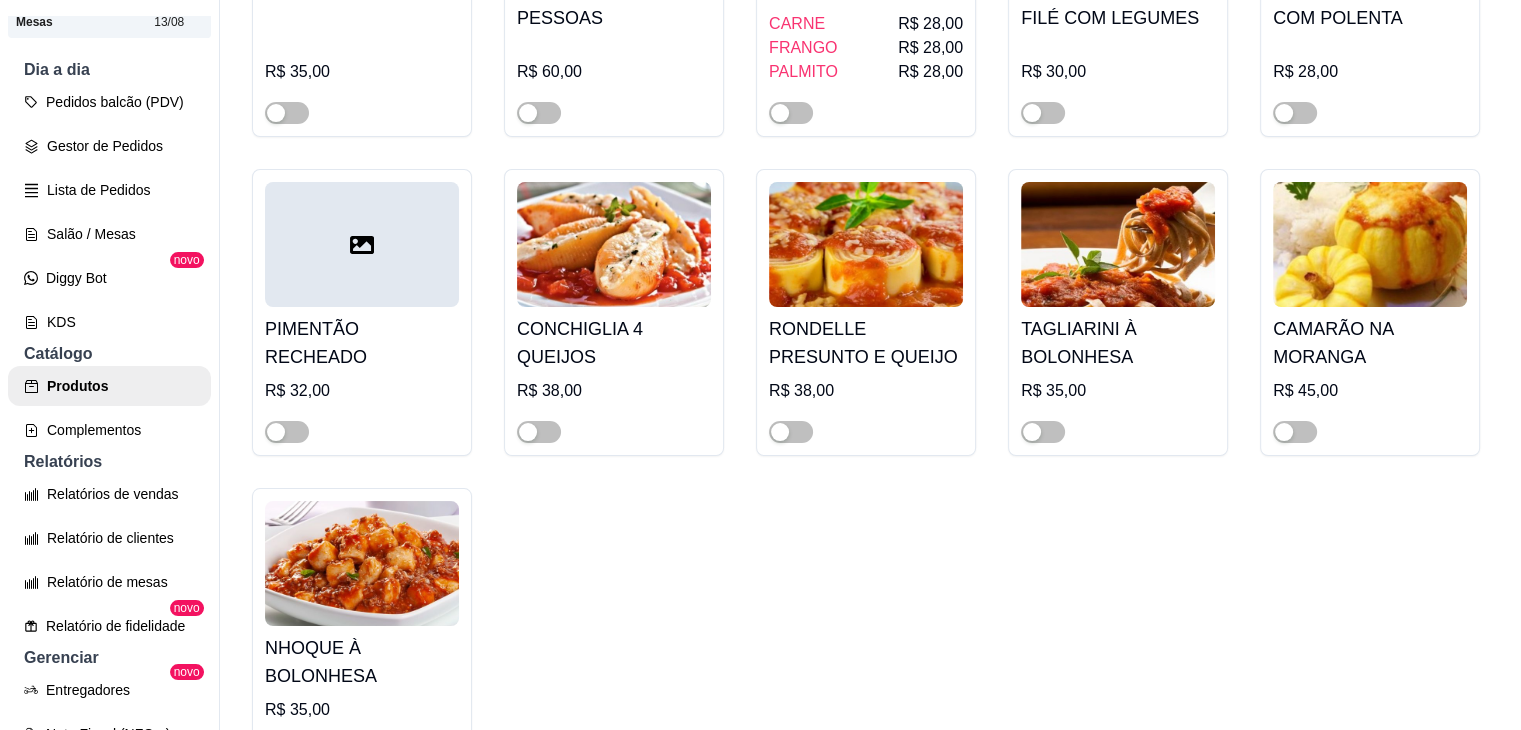 click on "X-MAIONESE" at bounding box center (362, -1282) 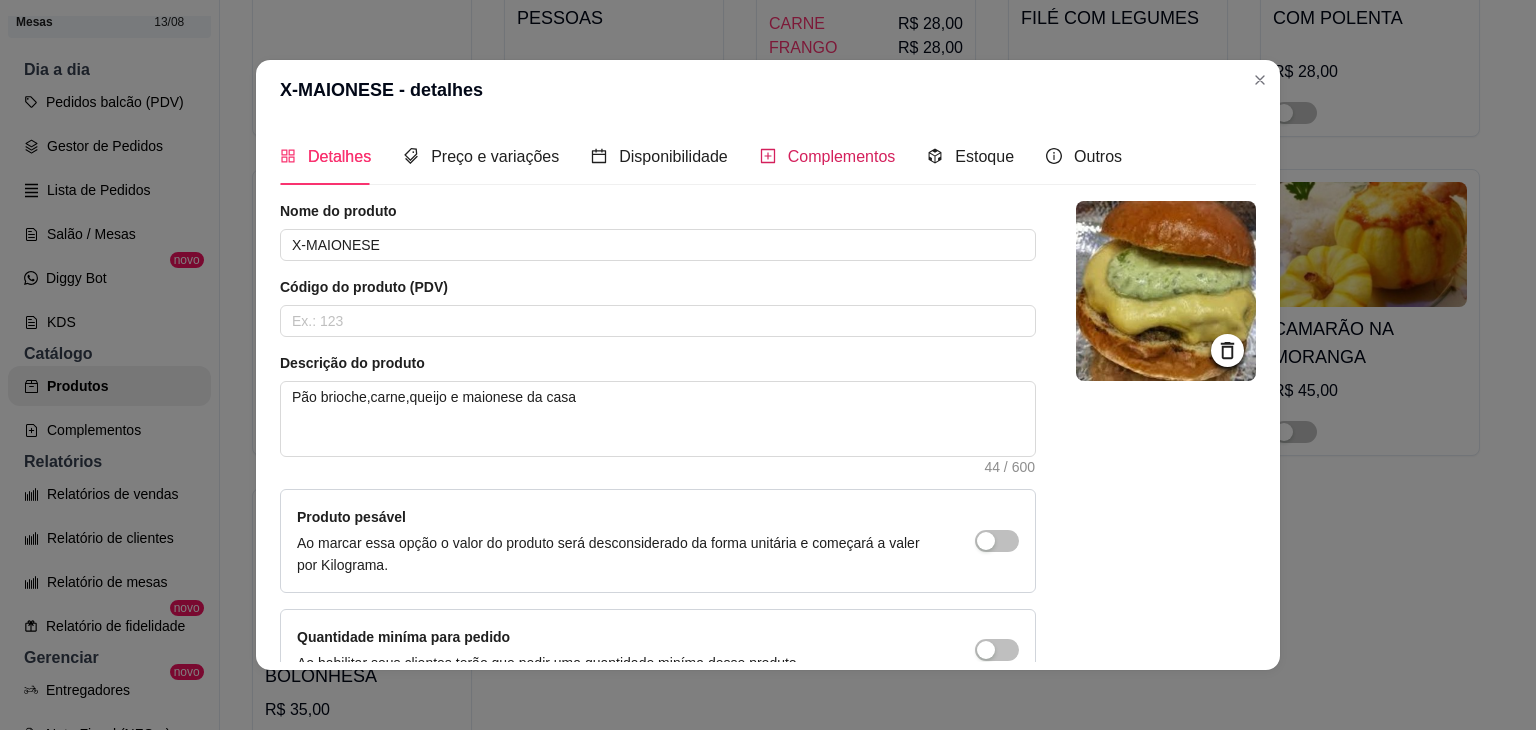 click on "Complementos" at bounding box center [842, 156] 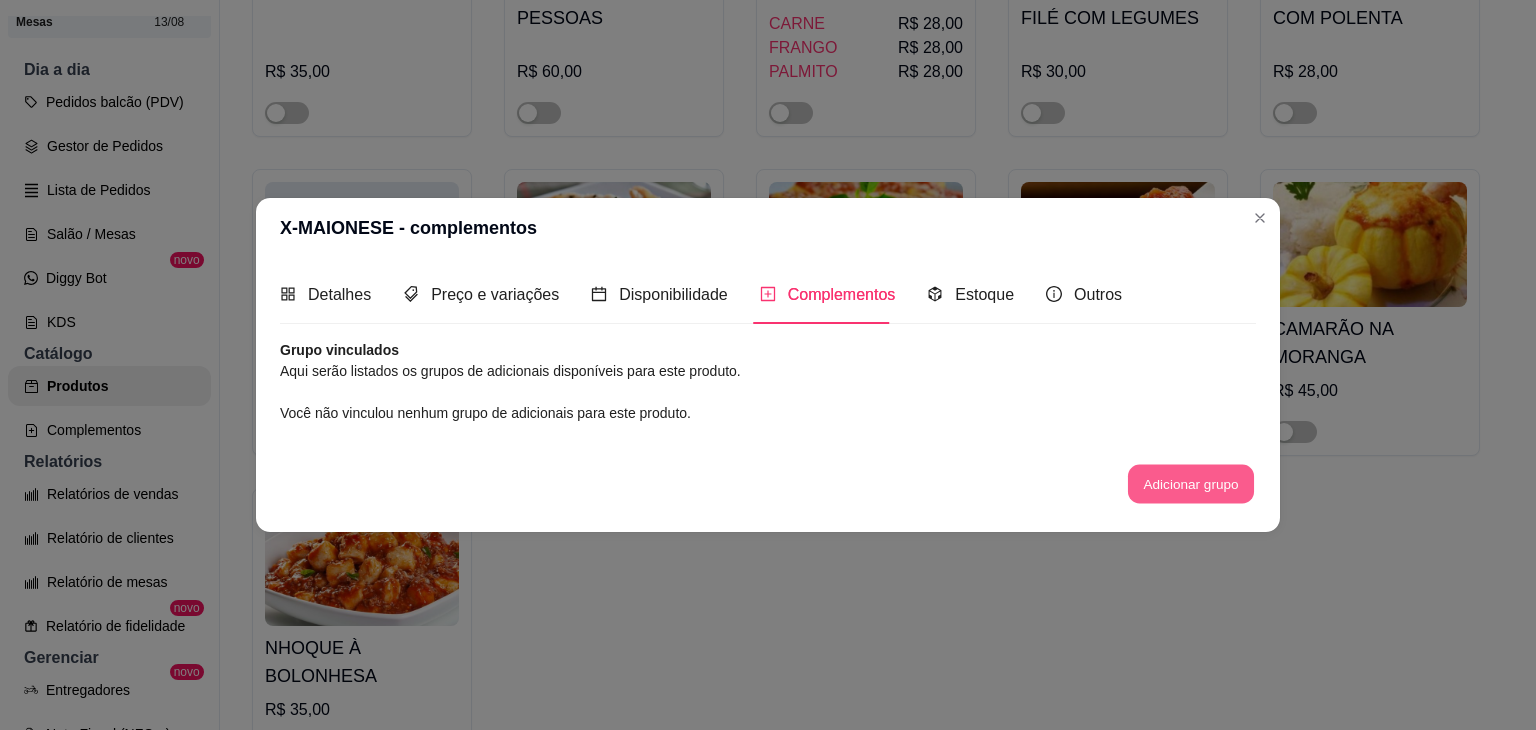 click on "Adicionar grupo" at bounding box center (1191, 483) 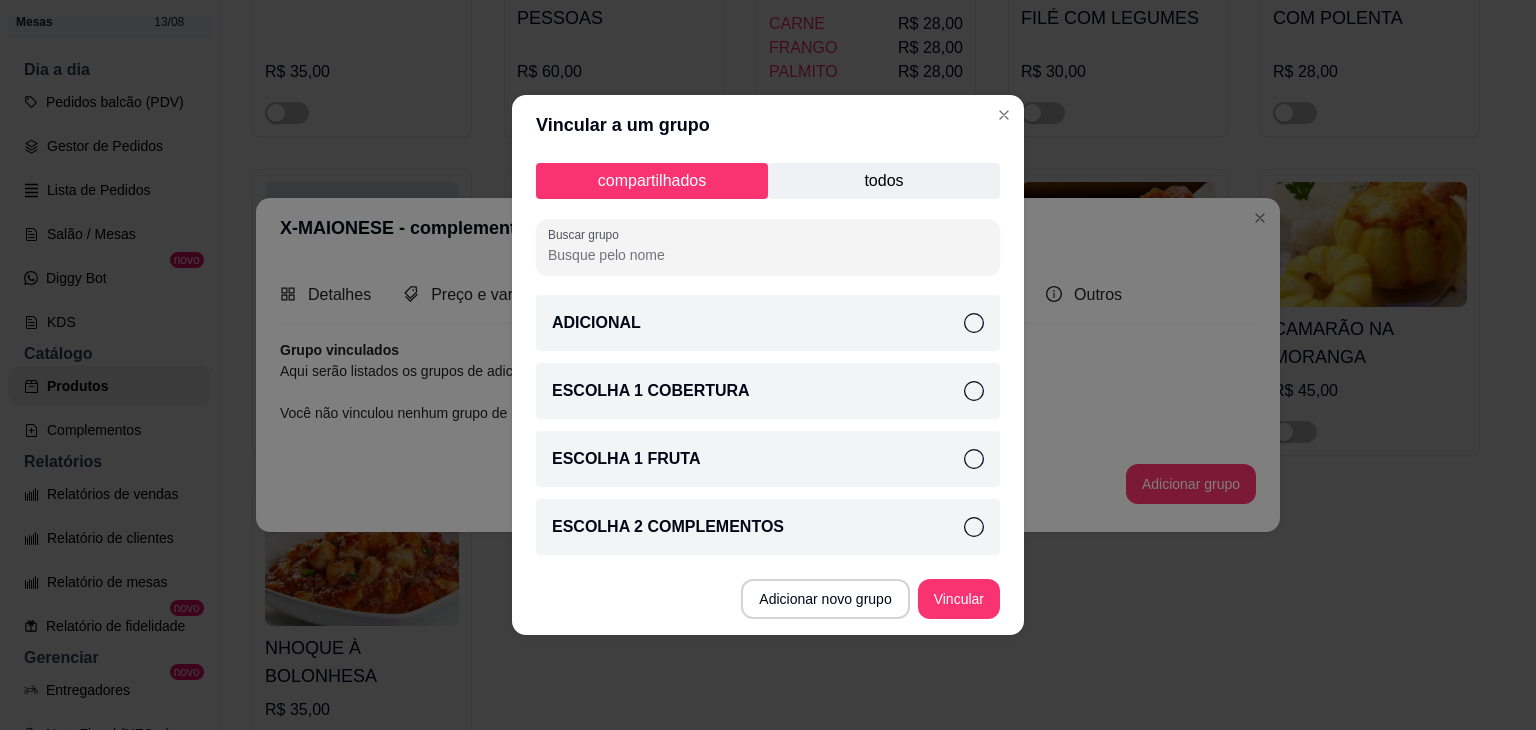 click on "ADICIONAL" at bounding box center (768, 323) 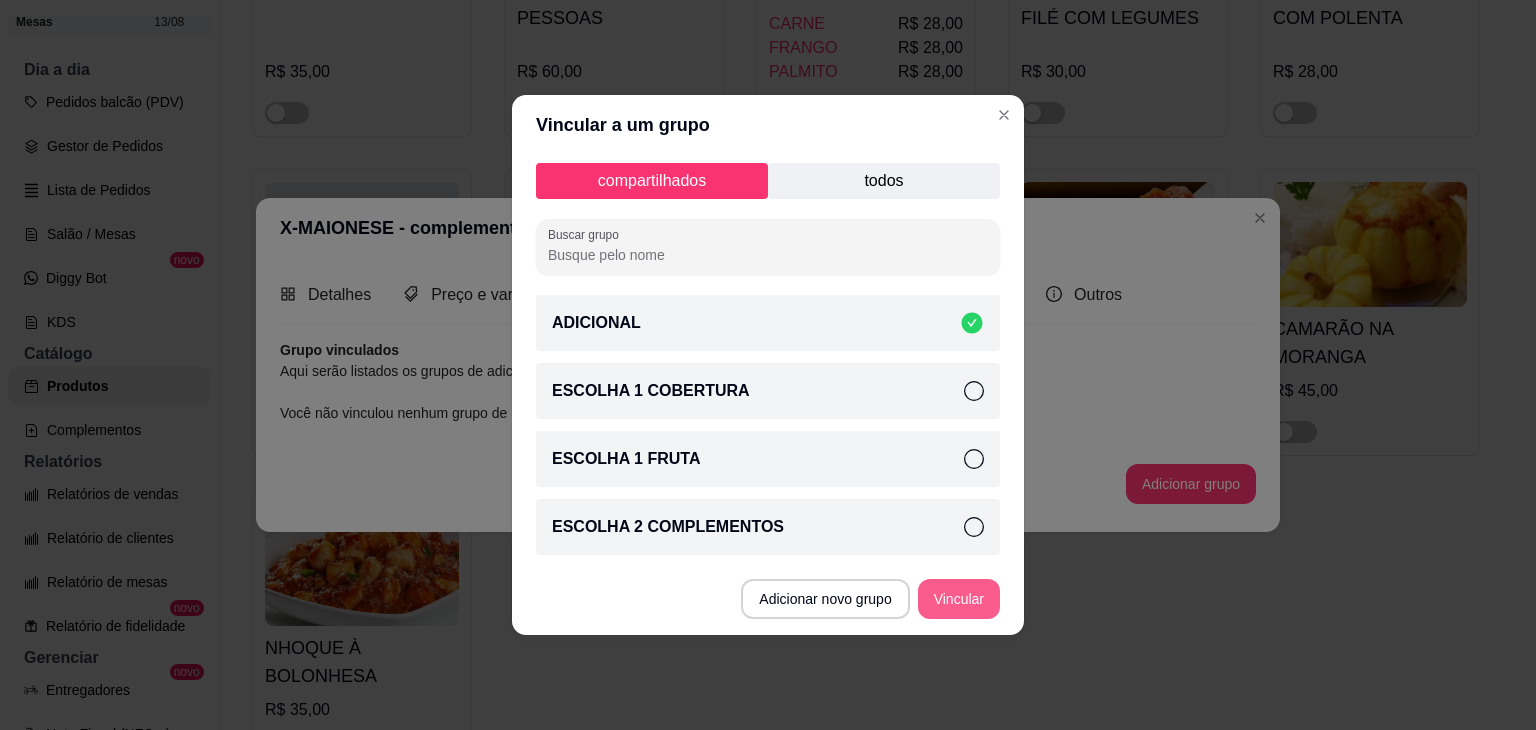 click on "Vincular" at bounding box center [959, 599] 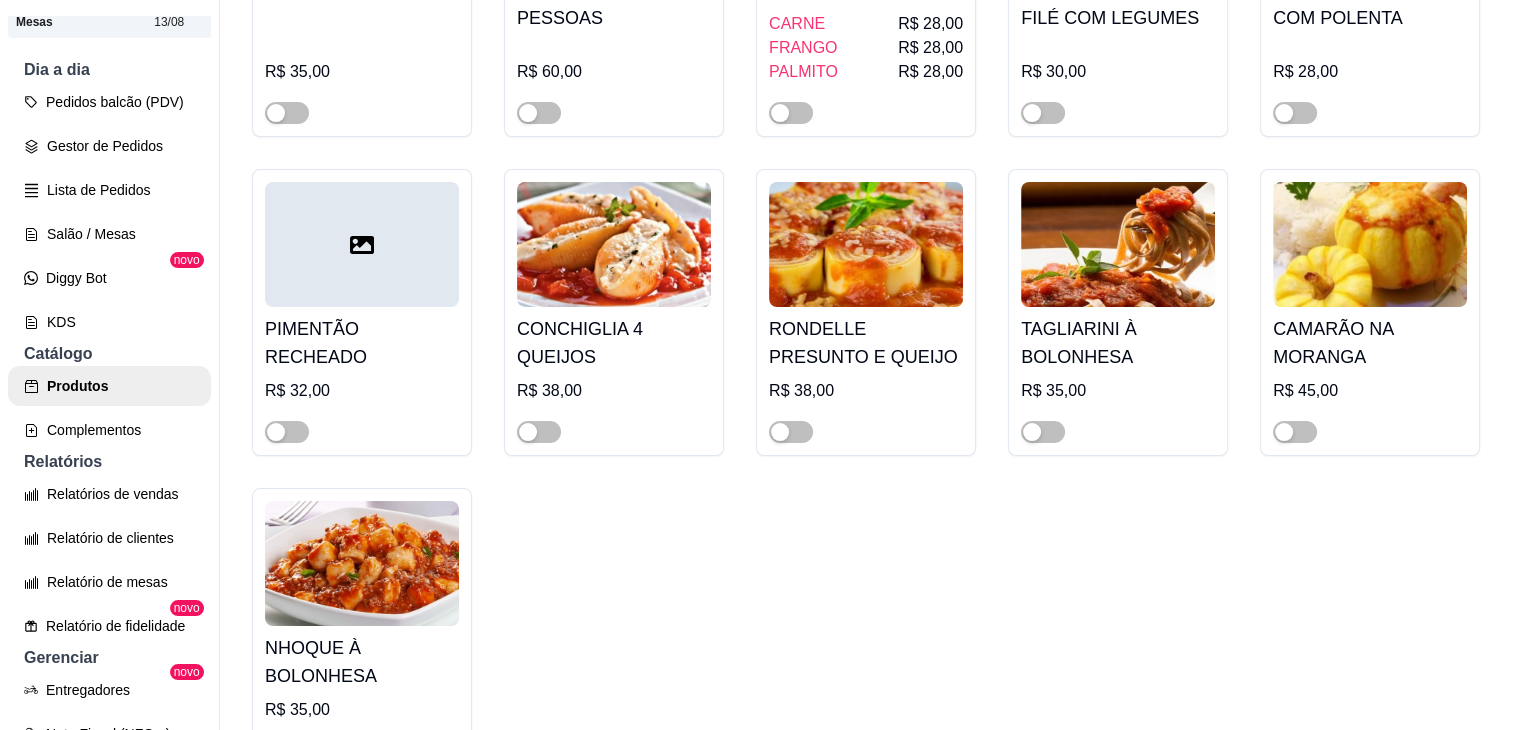 click on "X-TUDO" at bounding box center [614, -1282] 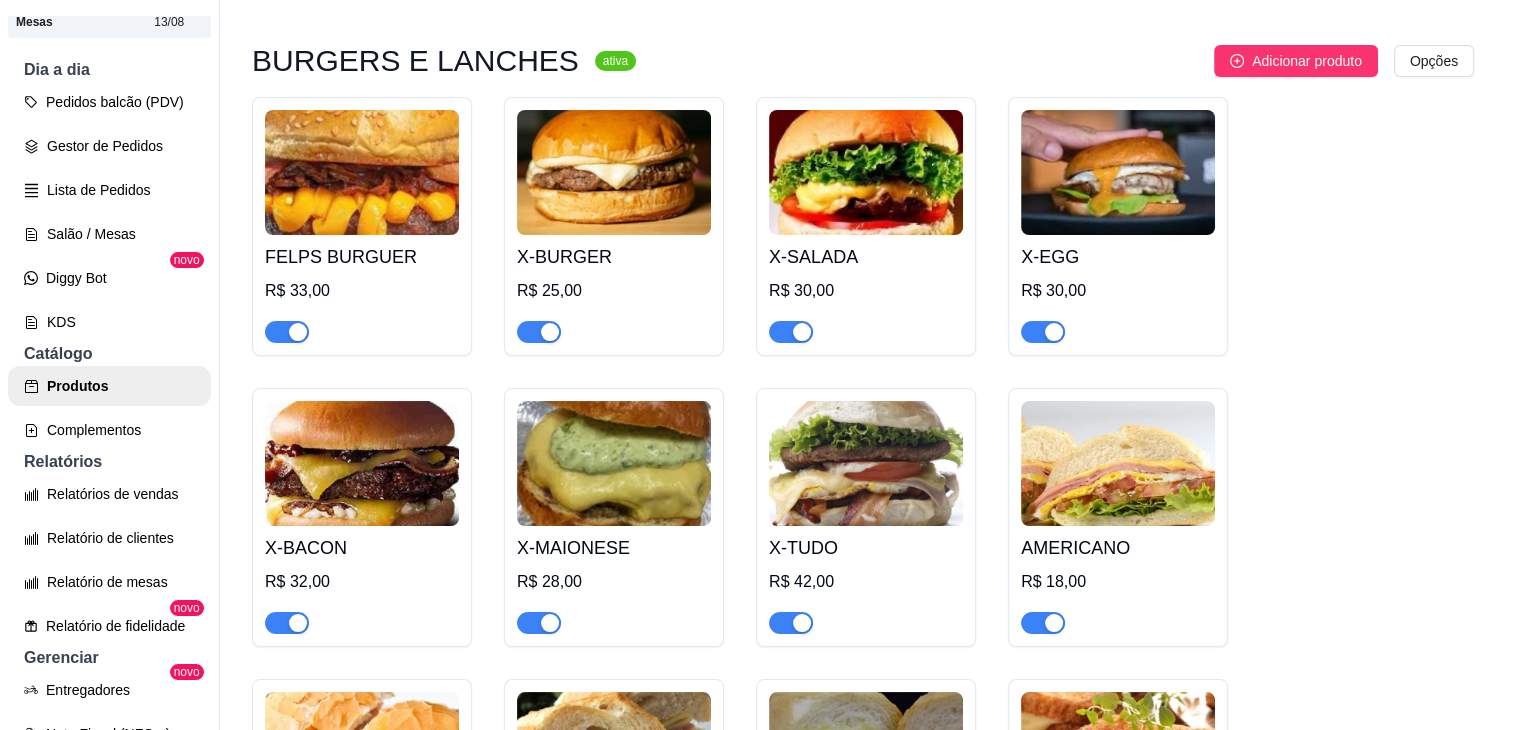 type 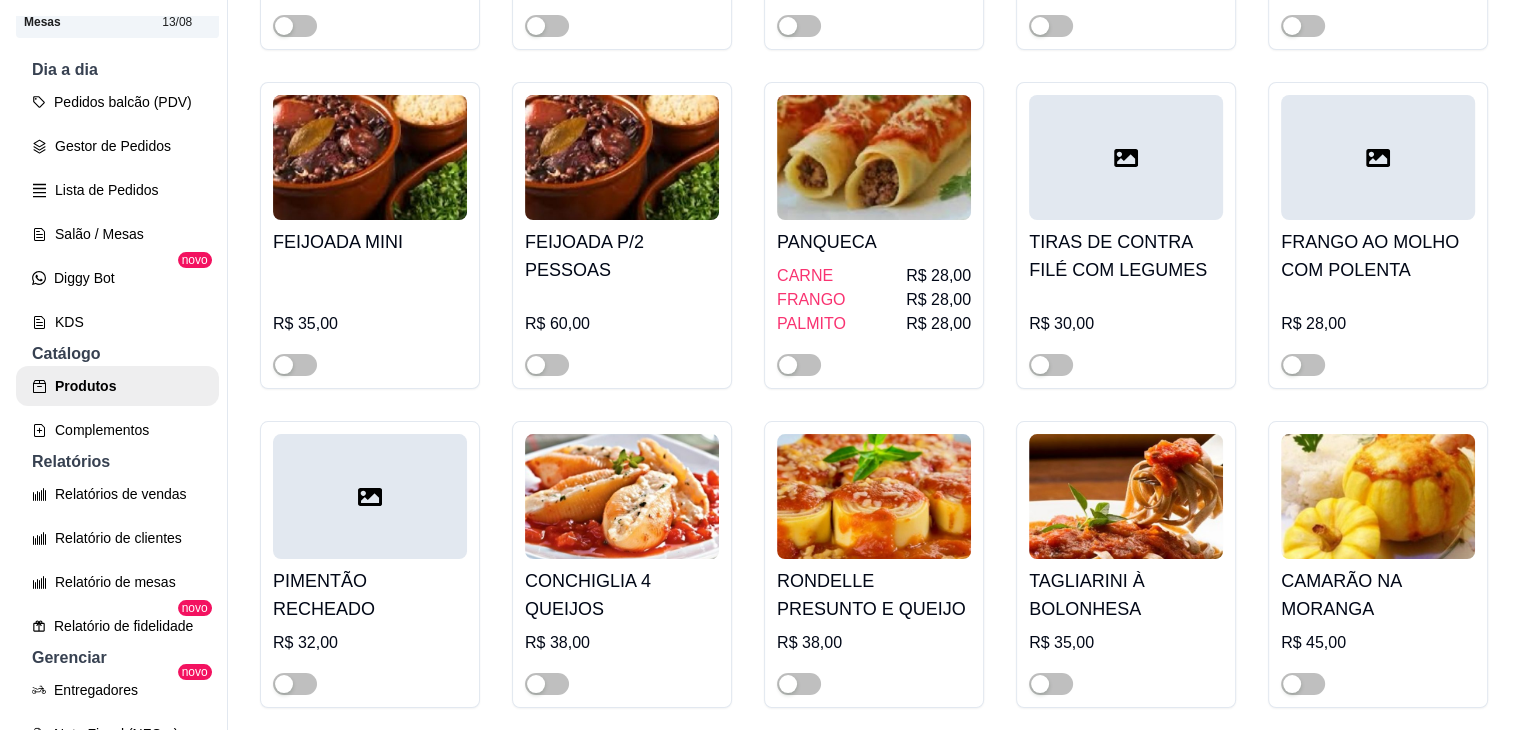 scroll, scrollTop: 7756, scrollLeft: 0, axis: vertical 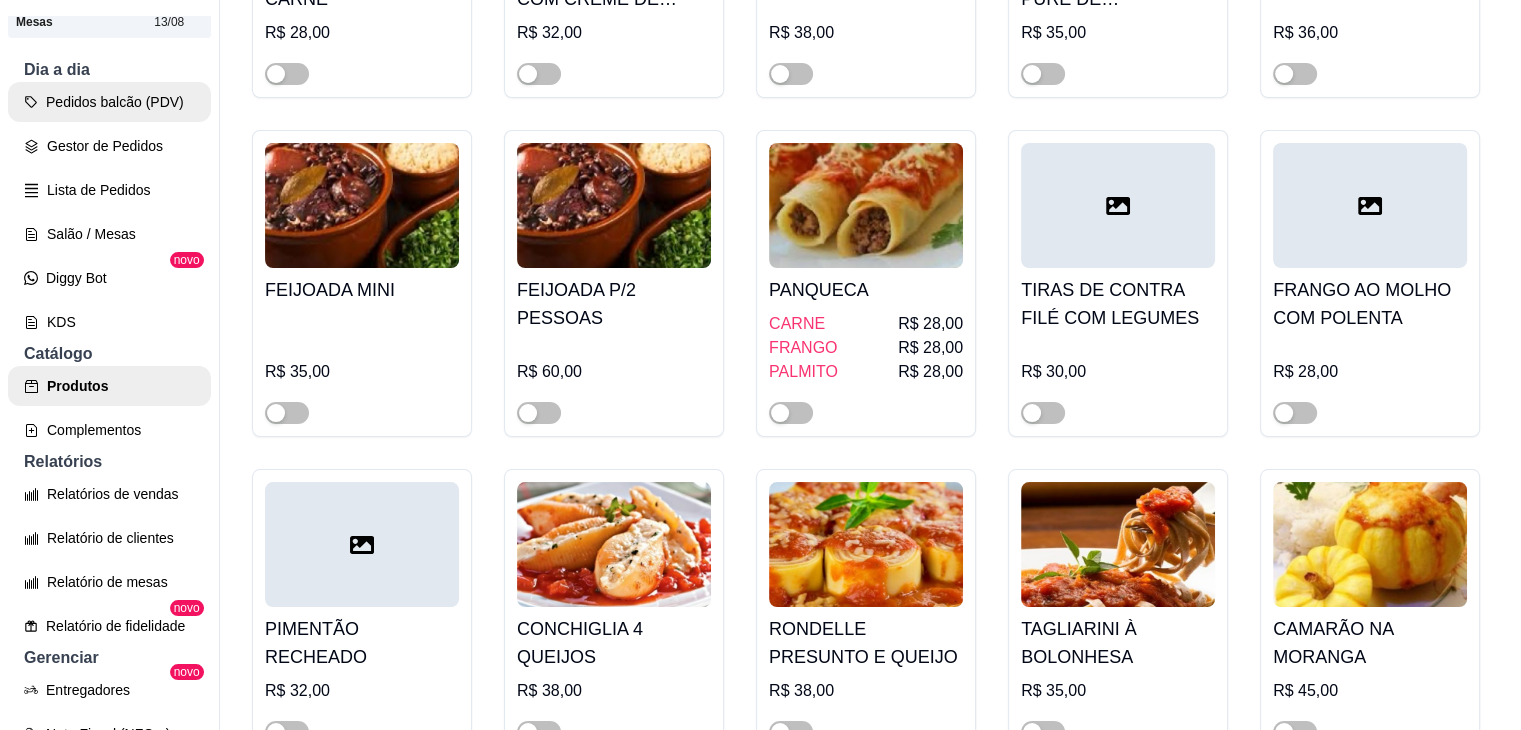 click on "Pedidos balcão (PDV)" at bounding box center (109, 102) 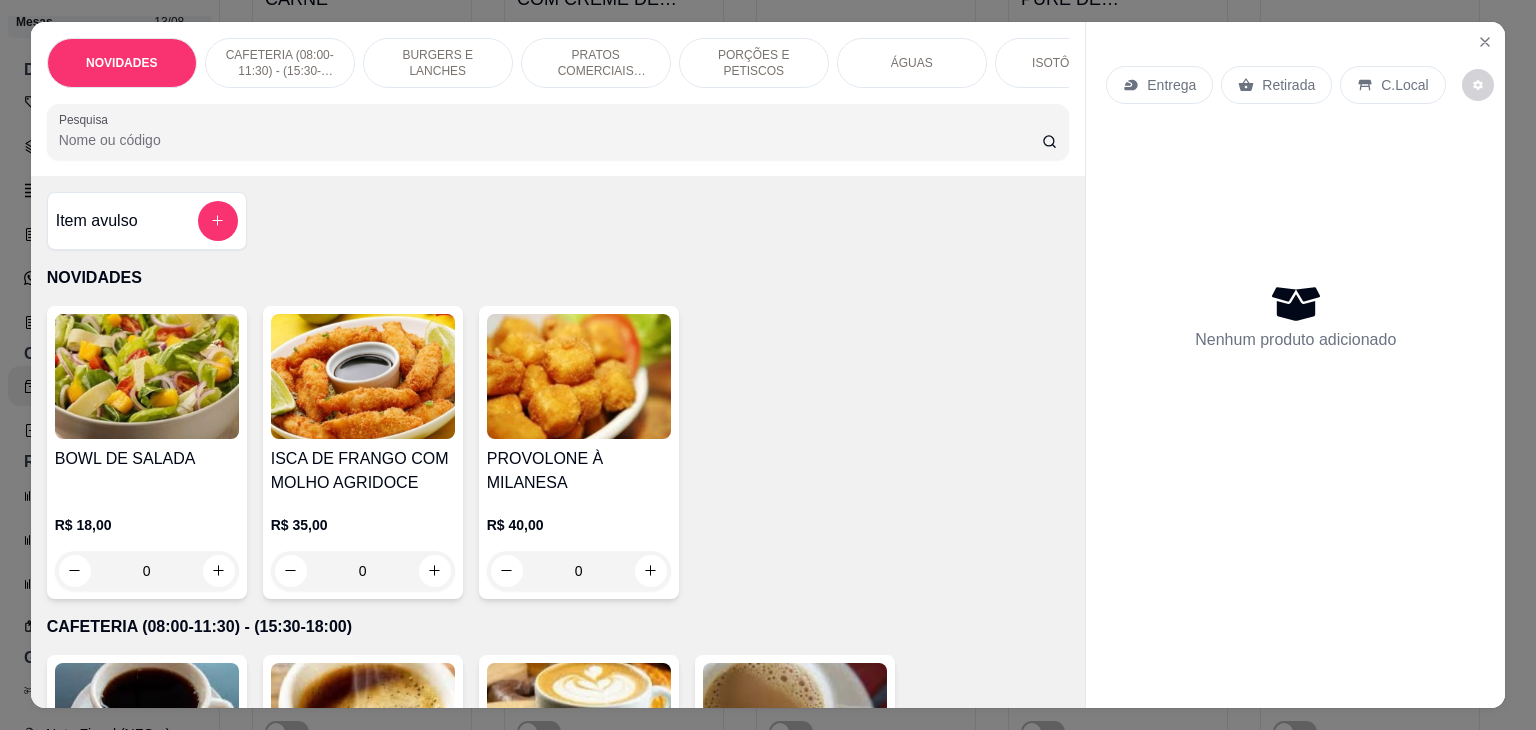 click on "BURGERS E LANCHES" at bounding box center (438, 63) 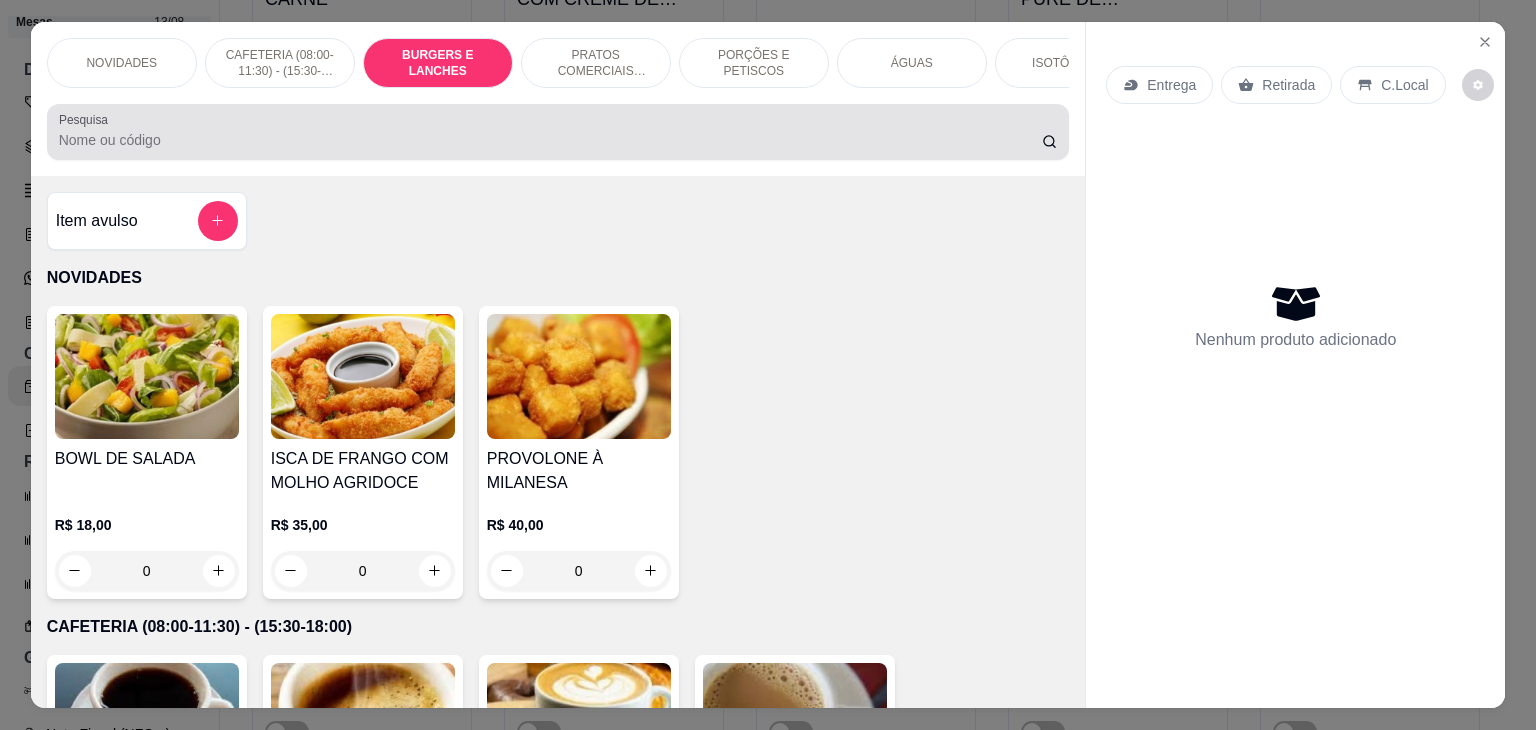 scroll, scrollTop: 1357, scrollLeft: 0, axis: vertical 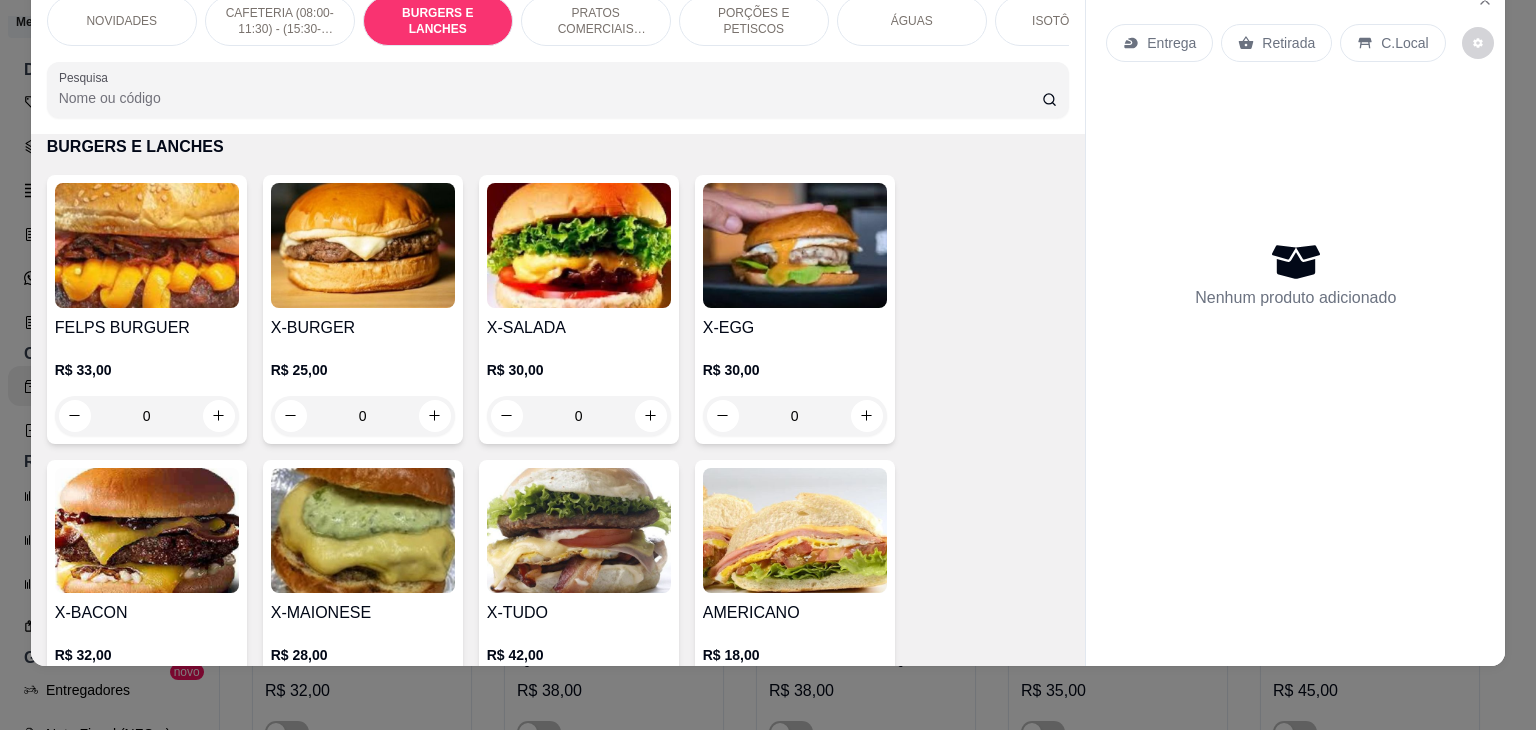 click on "X-EGG" at bounding box center (795, 328) 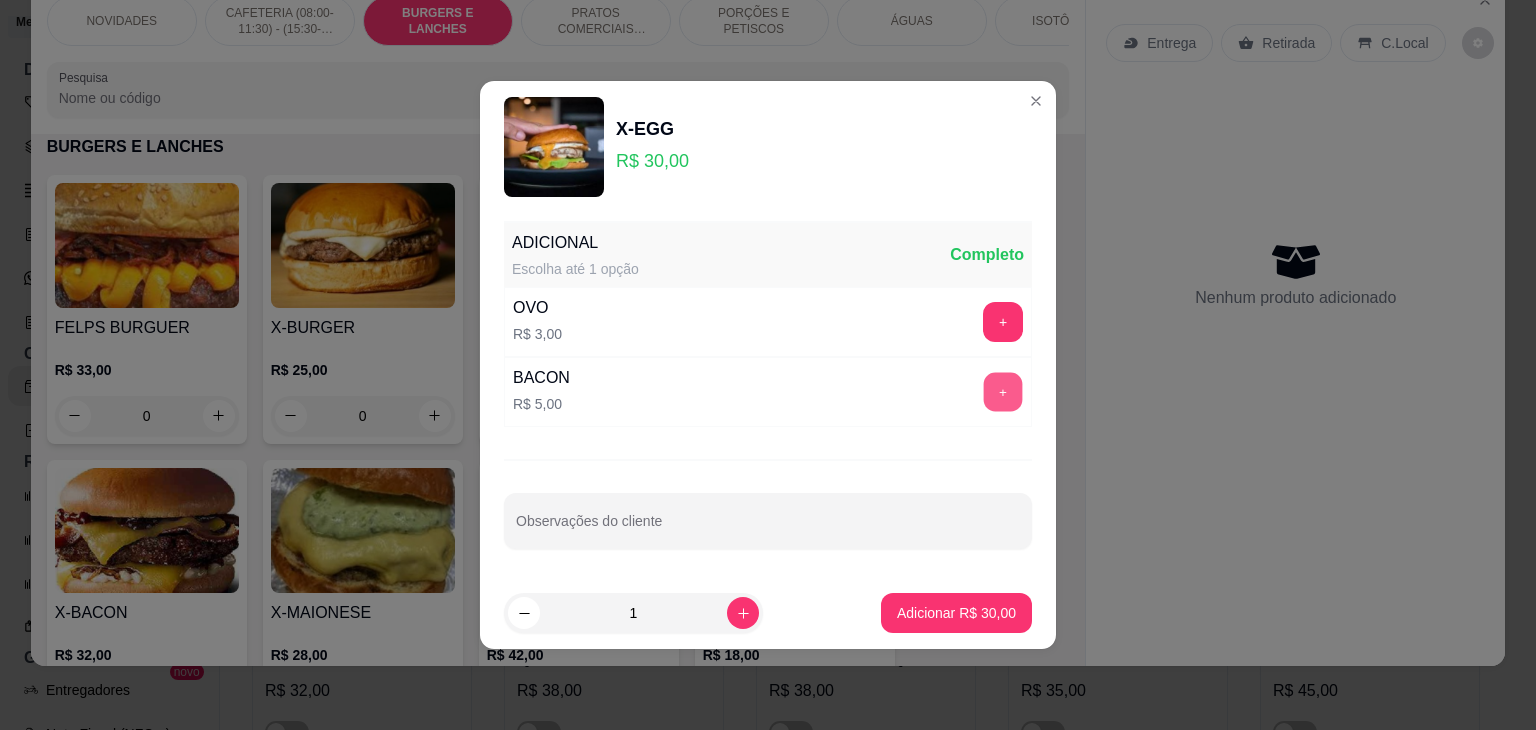 click on "+" at bounding box center (1003, 392) 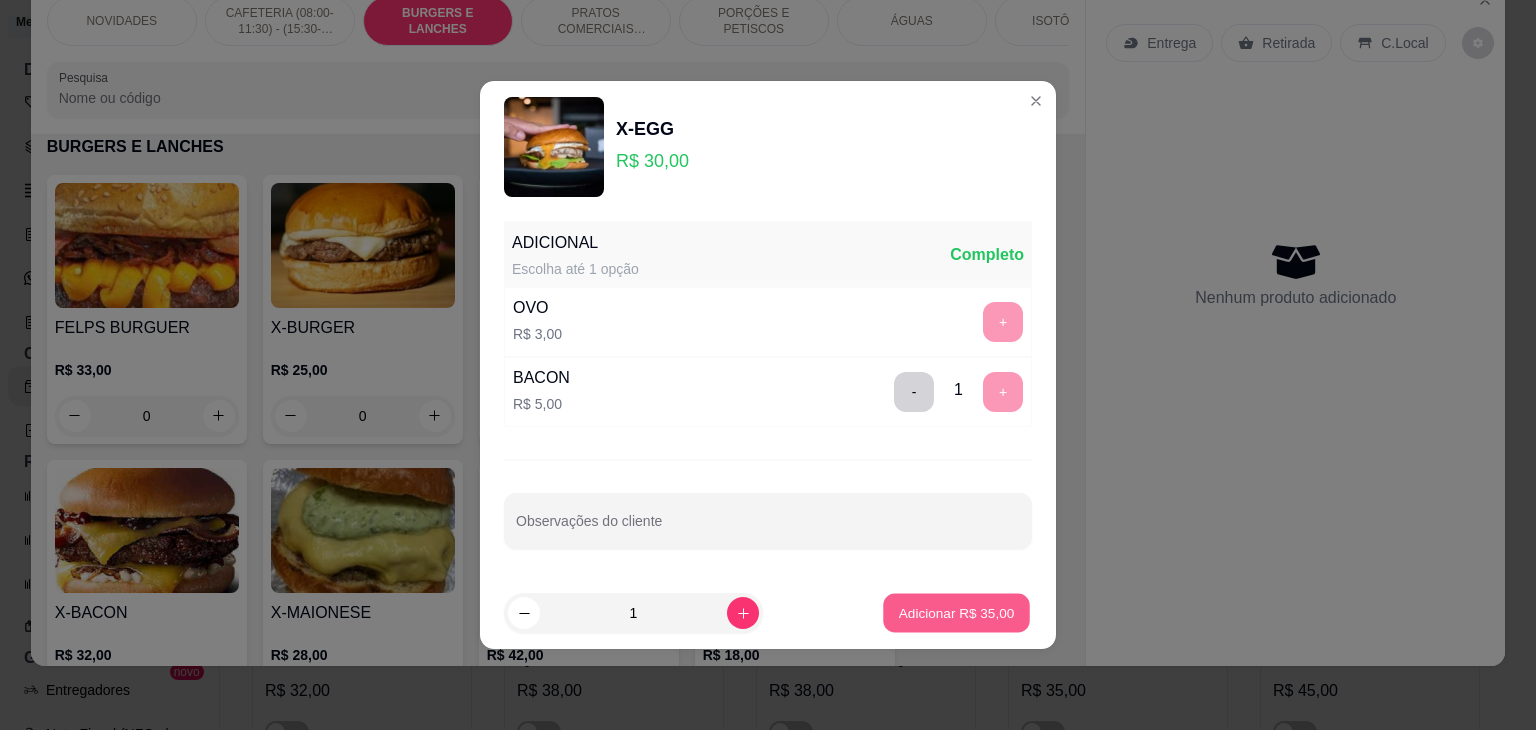 click on "Adicionar   R$ 35,00" at bounding box center (957, 612) 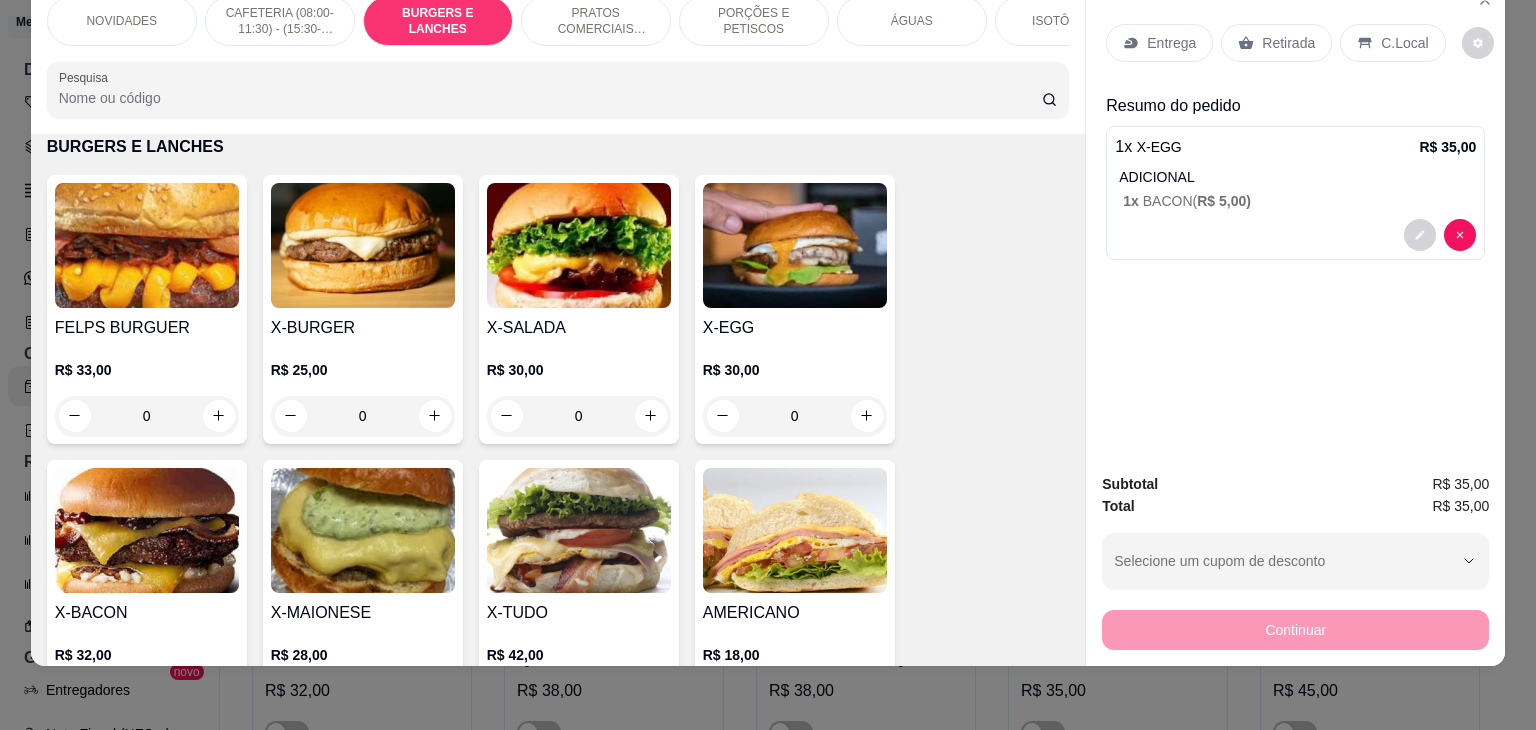 click at bounding box center [147, 530] 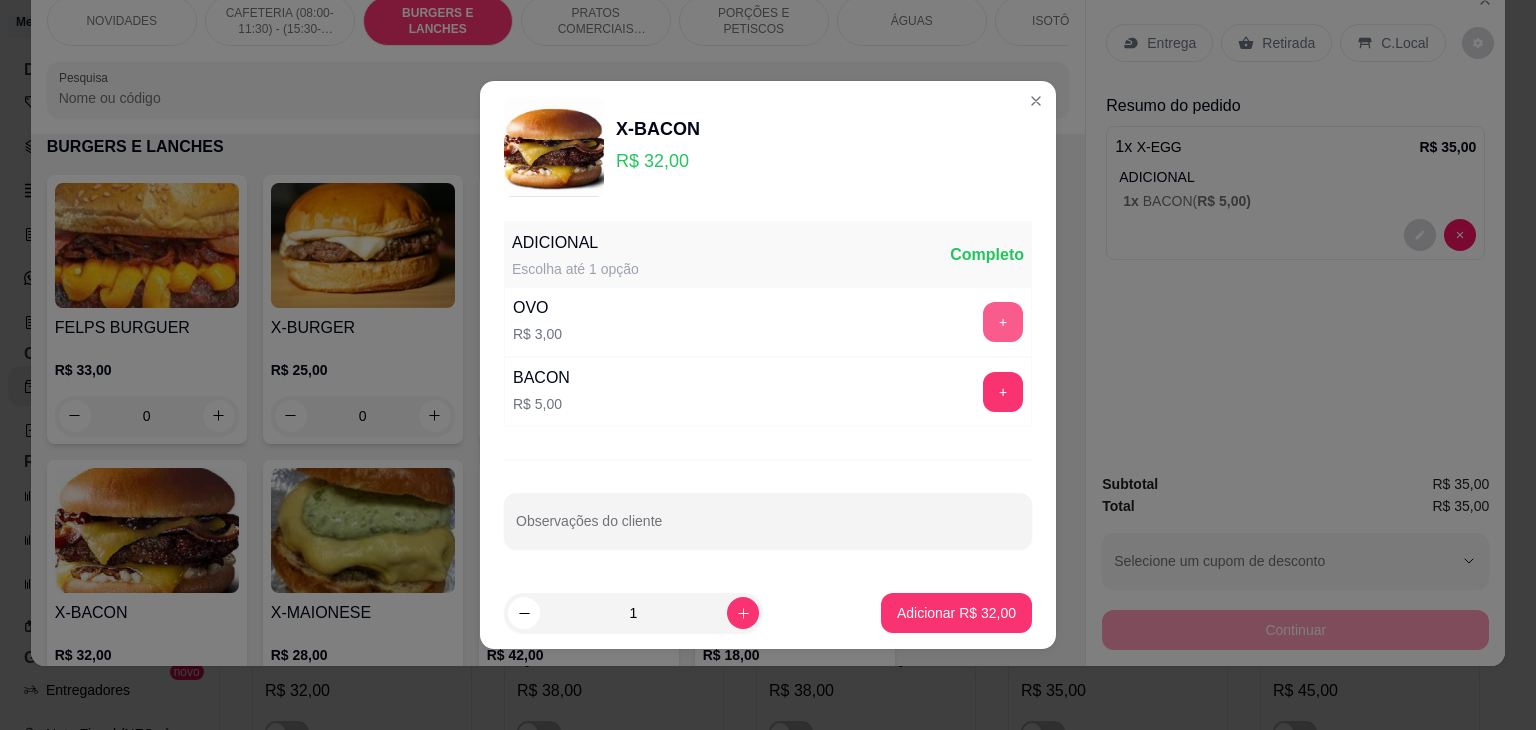 click on "+" at bounding box center (1003, 322) 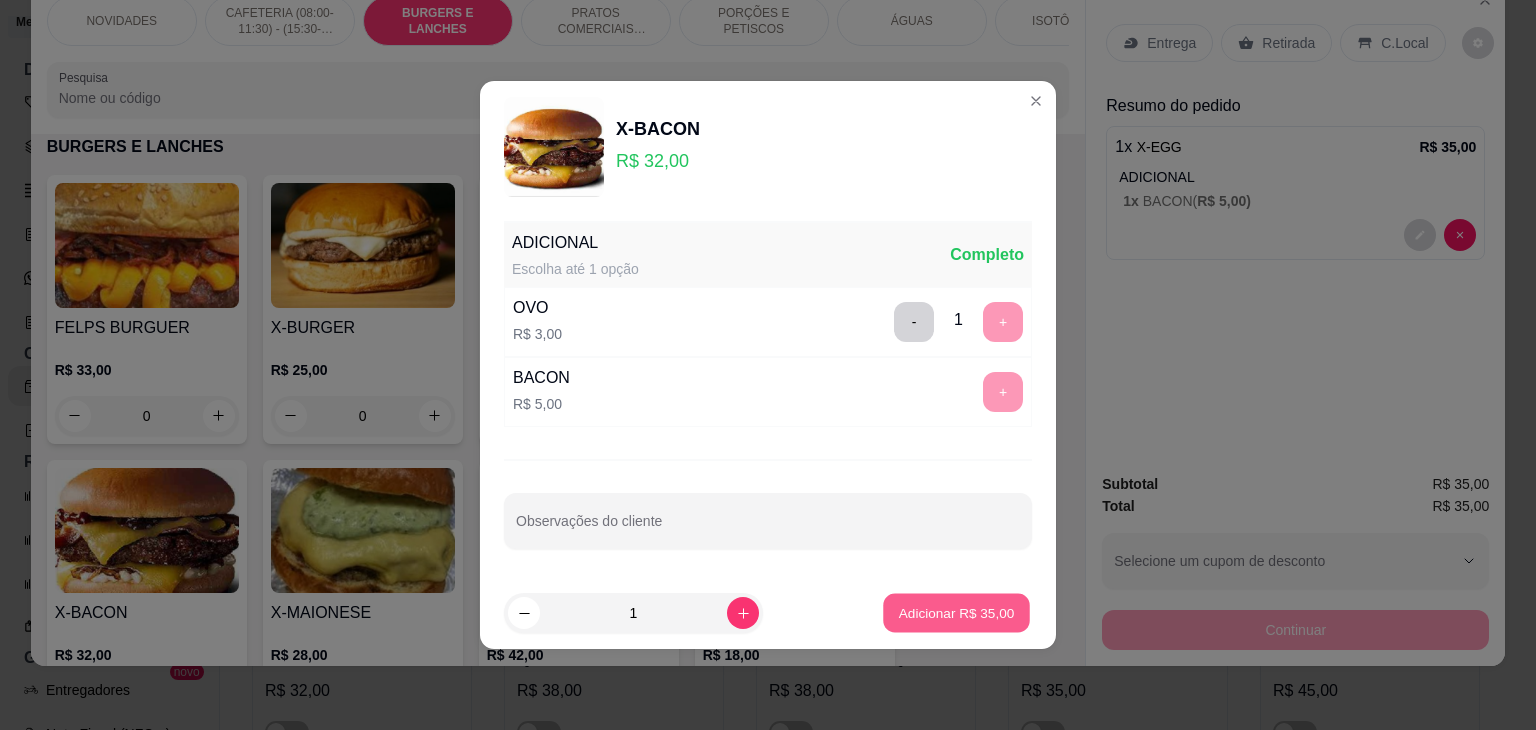 click on "Adicionar   R$ 35,00" at bounding box center (957, 612) 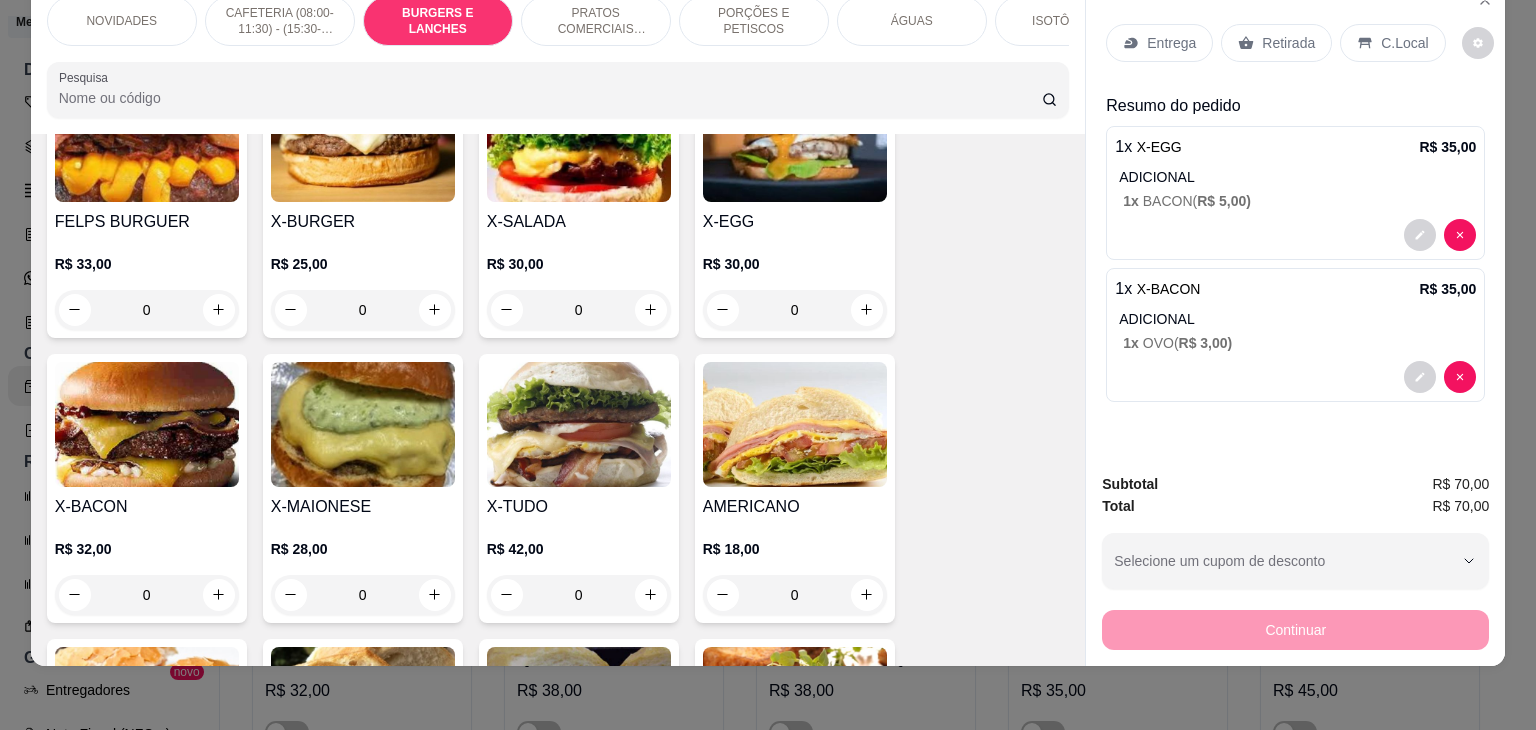 scroll, scrollTop: 1557, scrollLeft: 0, axis: vertical 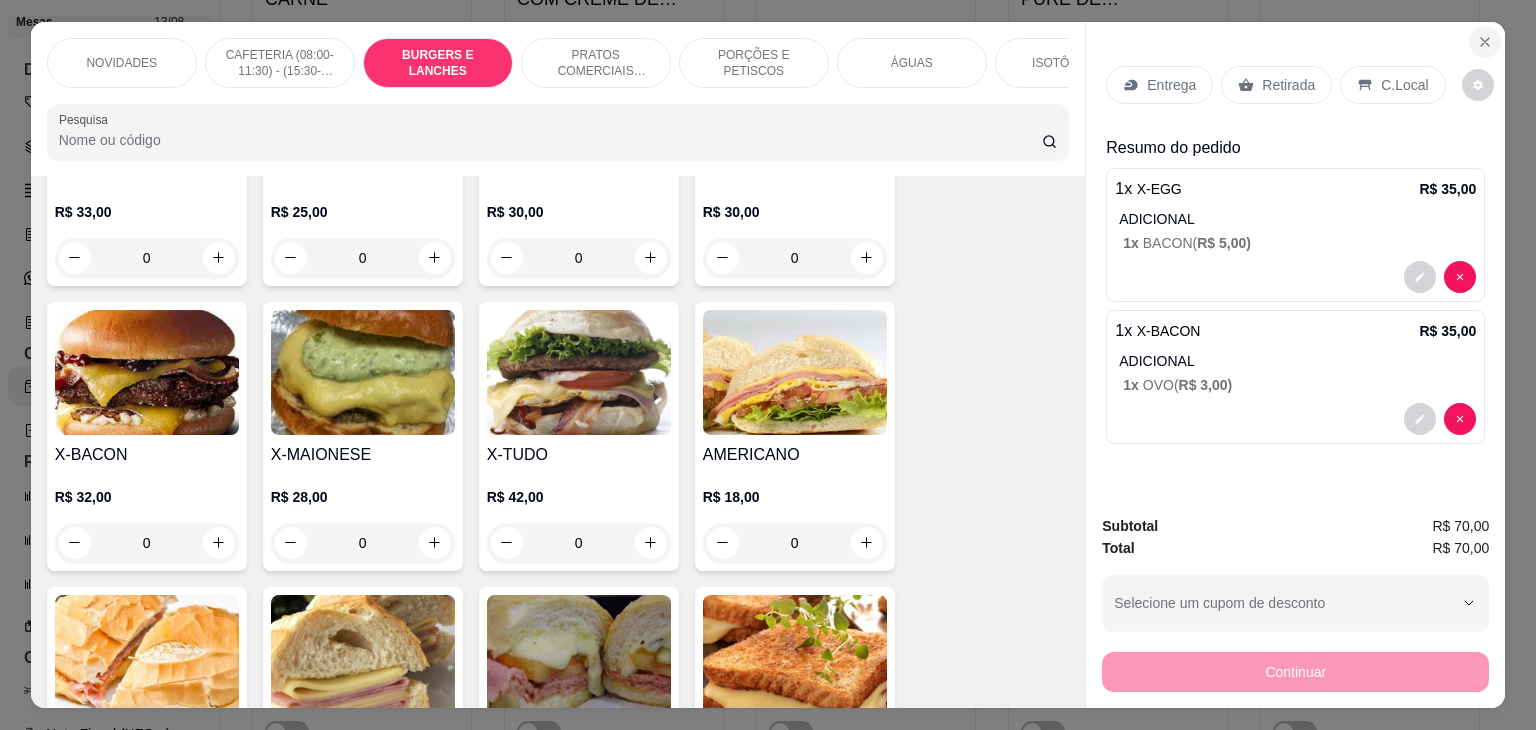 click at bounding box center (1485, 42) 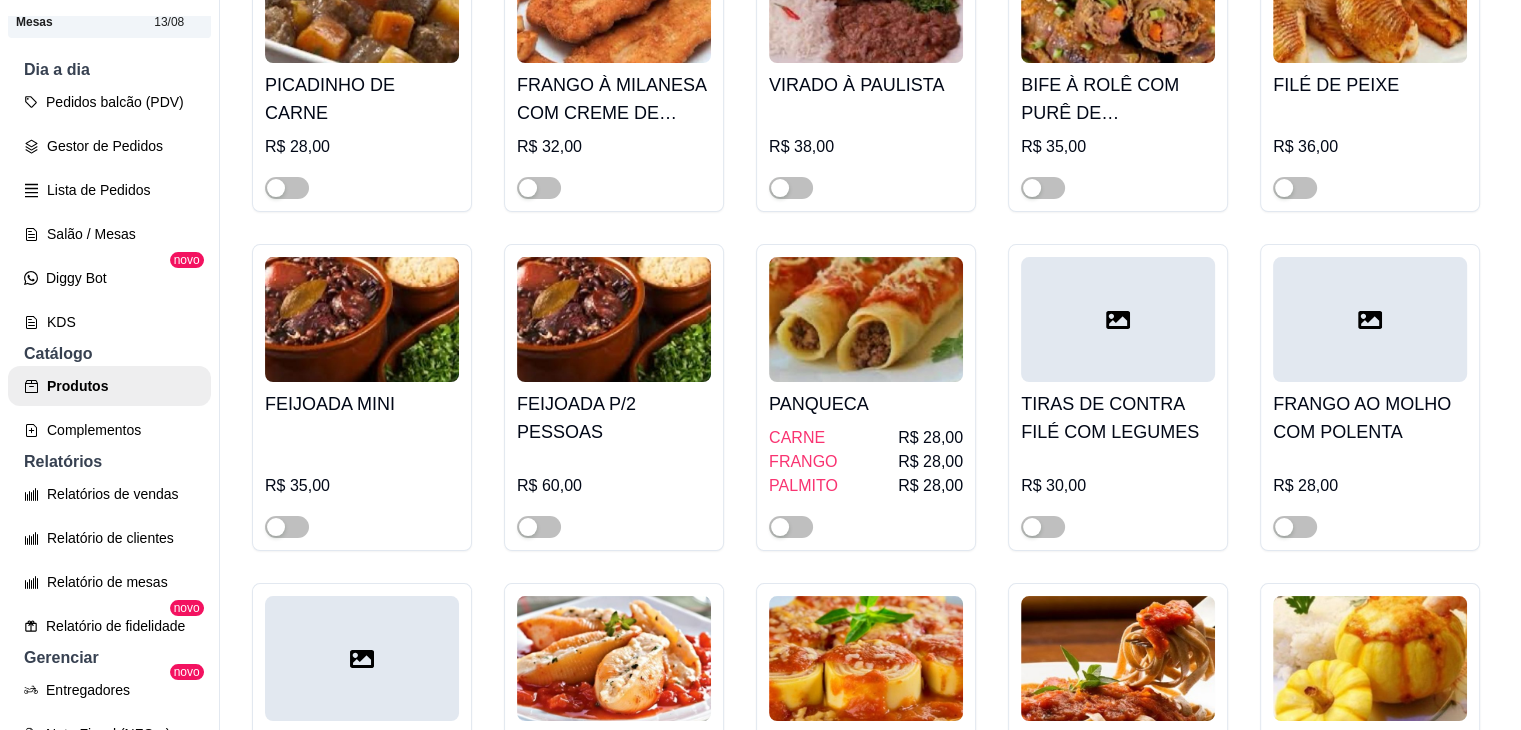 scroll, scrollTop: 7256, scrollLeft: 0, axis: vertical 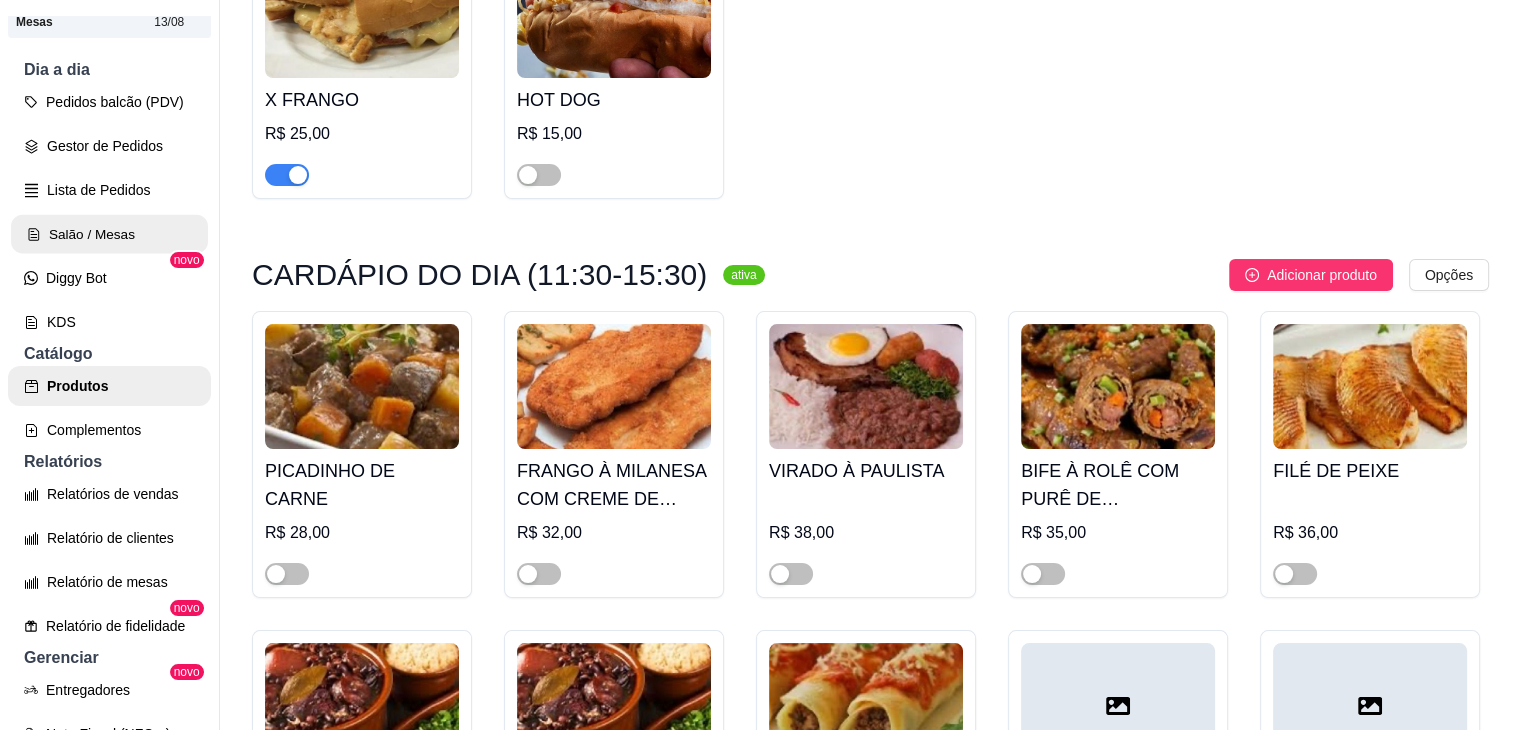 click on "Salão / Mesas" at bounding box center (109, 234) 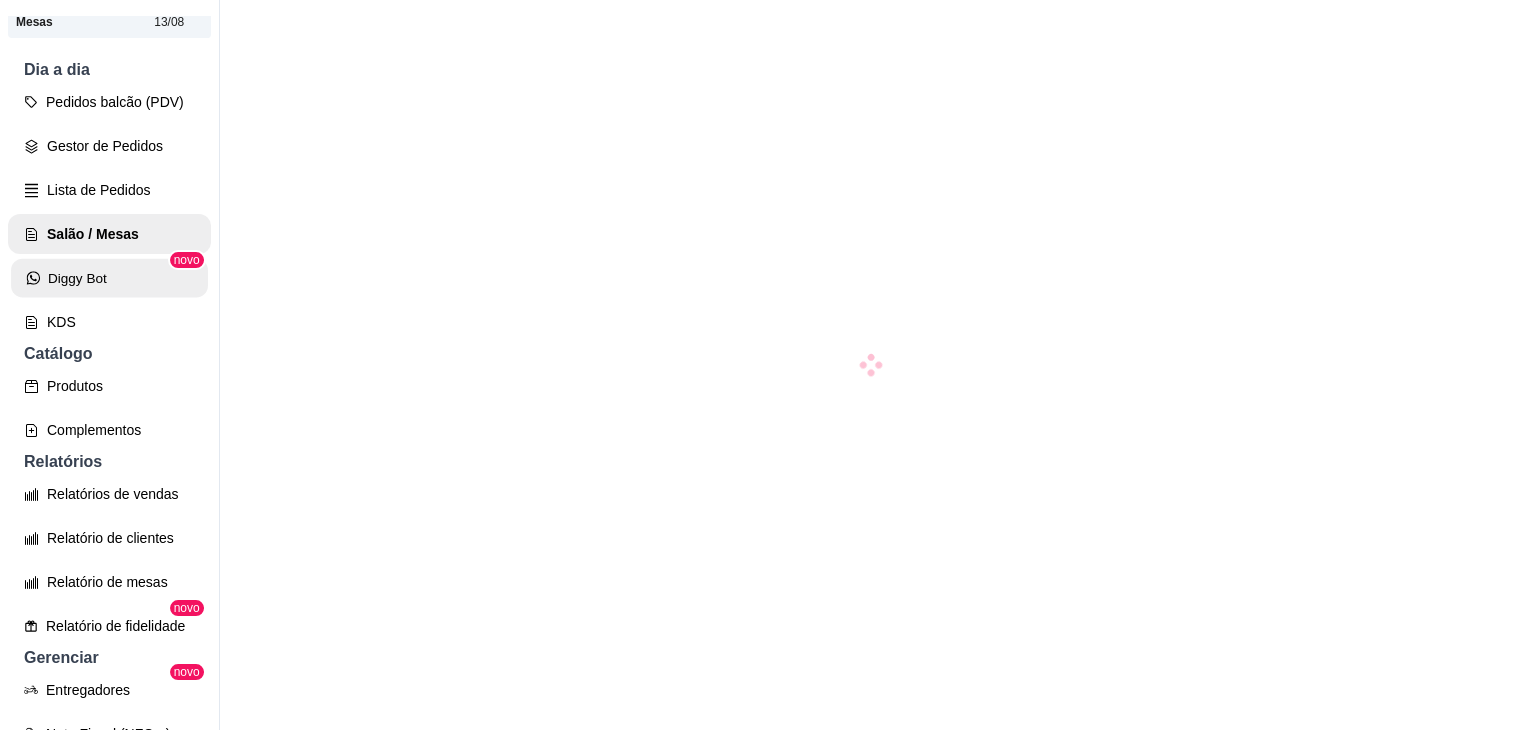 click on "Diggy Bot" at bounding box center (109, 278) 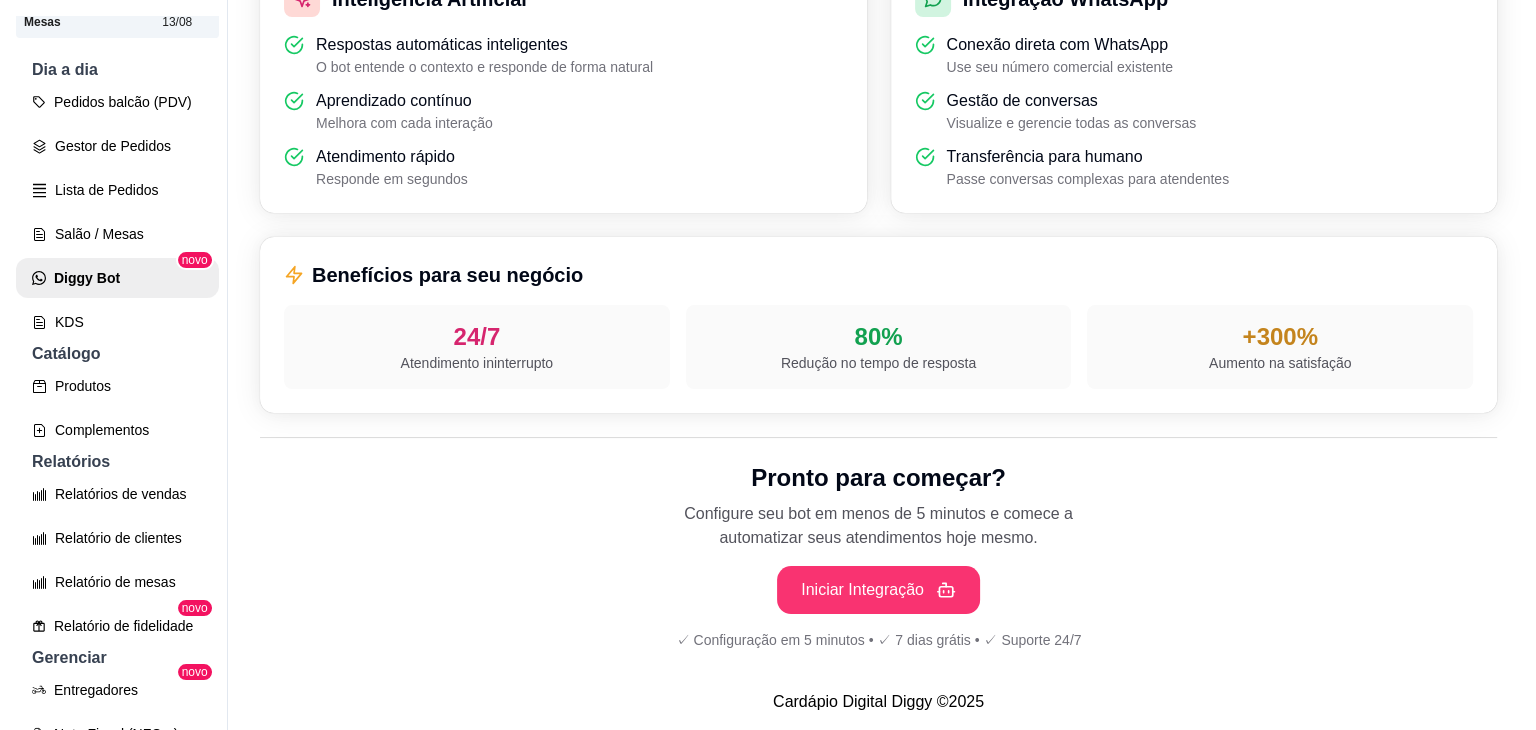 scroll, scrollTop: 676, scrollLeft: 0, axis: vertical 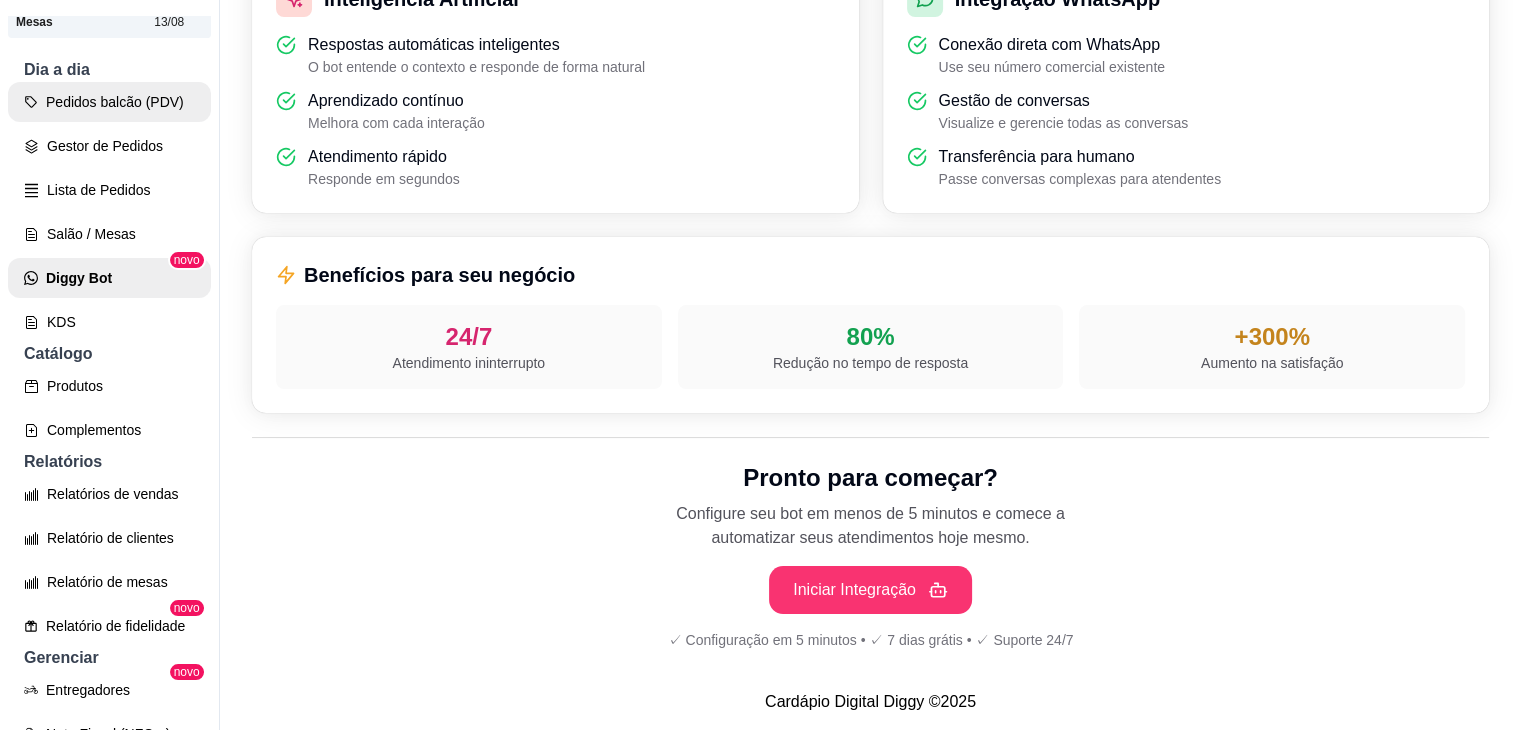click on "Pedidos balcão (PDV)" at bounding box center (109, 102) 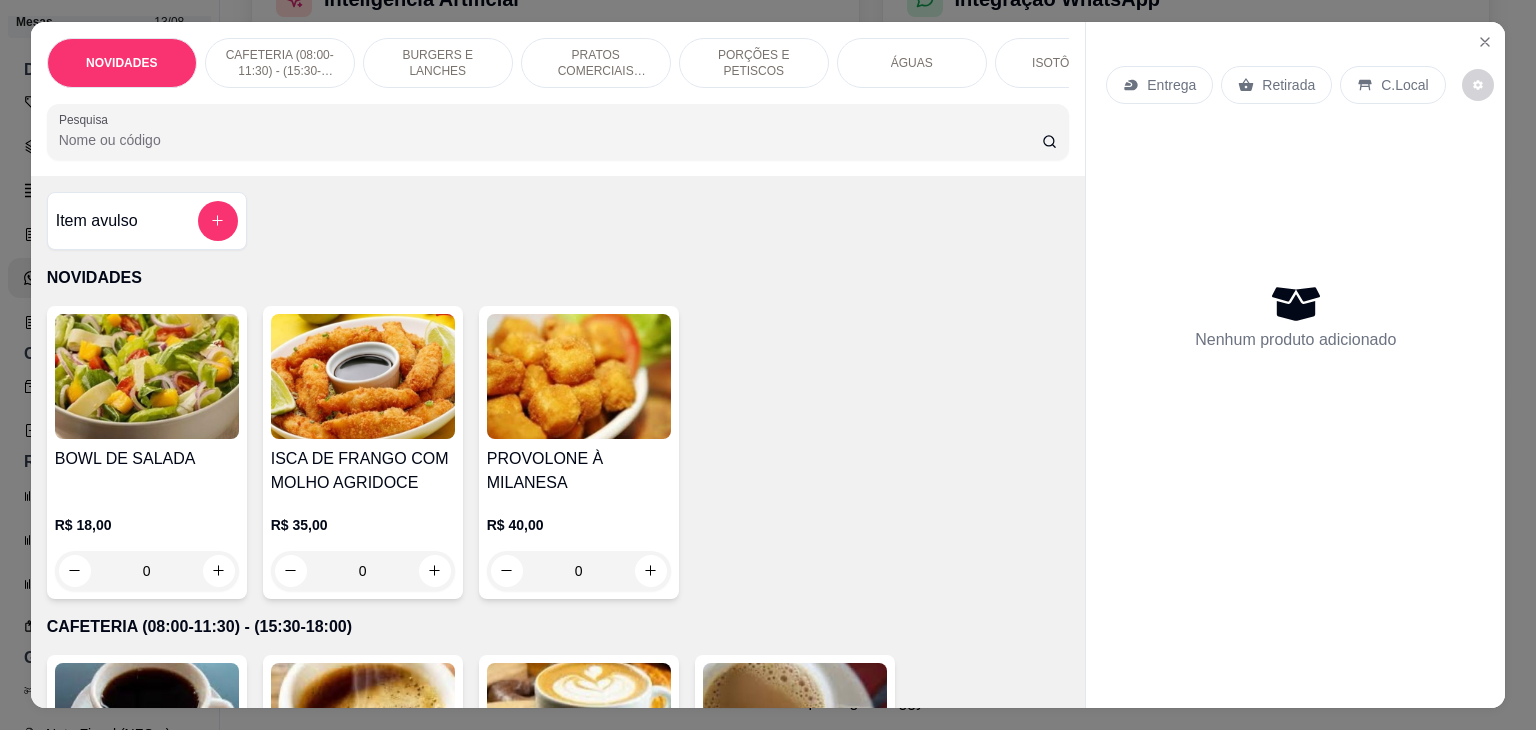 click on "Pesquisa" at bounding box center [550, 140] 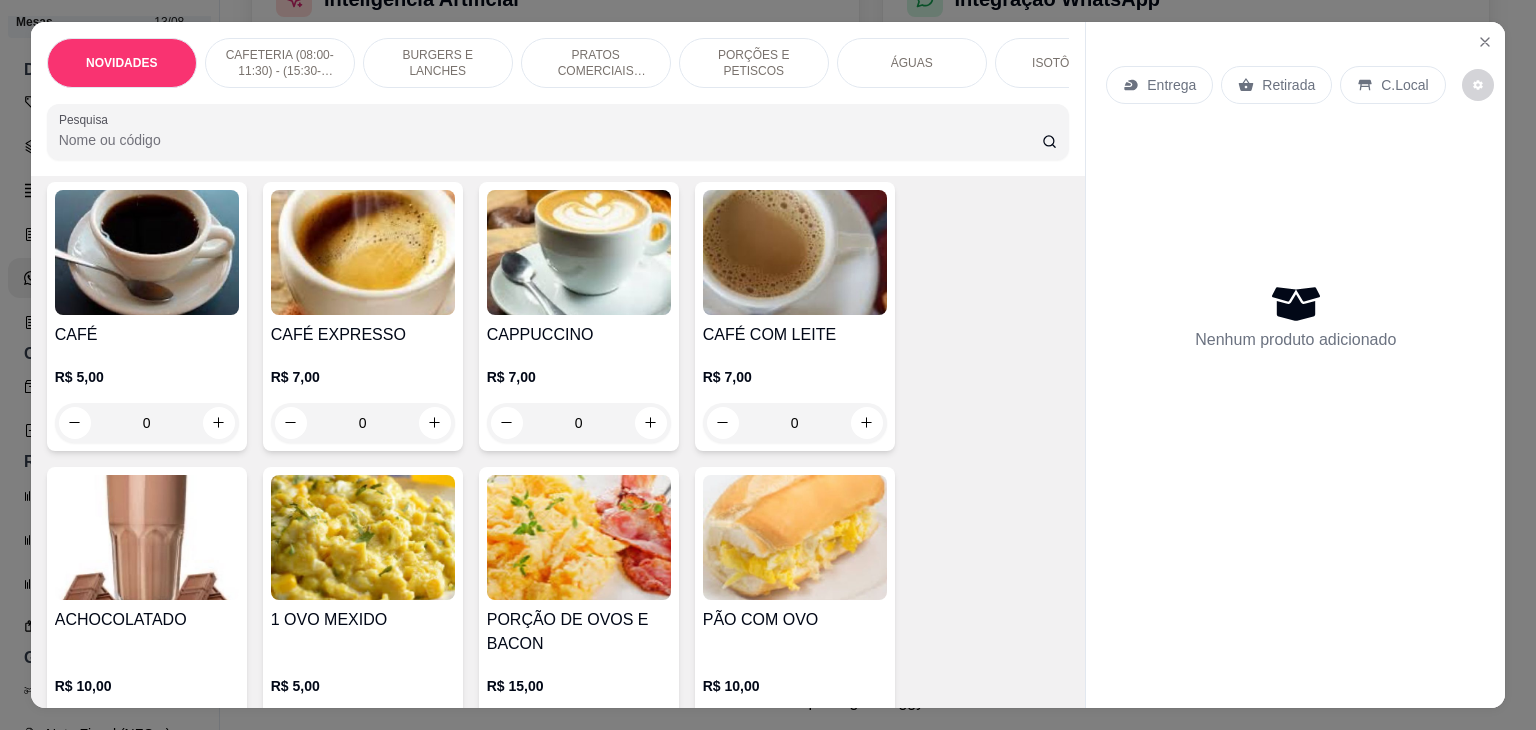 scroll, scrollTop: 500, scrollLeft: 0, axis: vertical 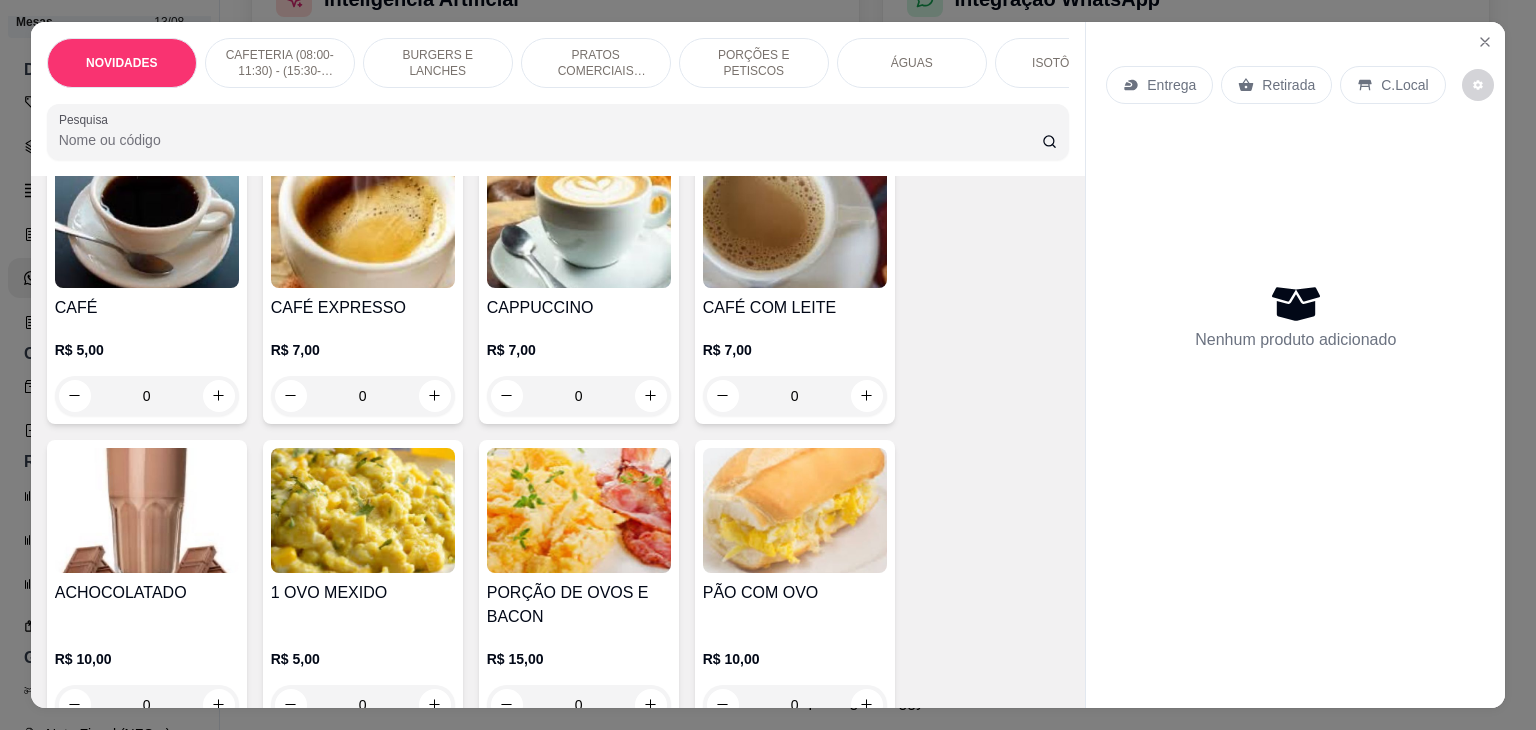 click on "PRATOS COMERCIAIS (11:30-15:30)" at bounding box center (596, 63) 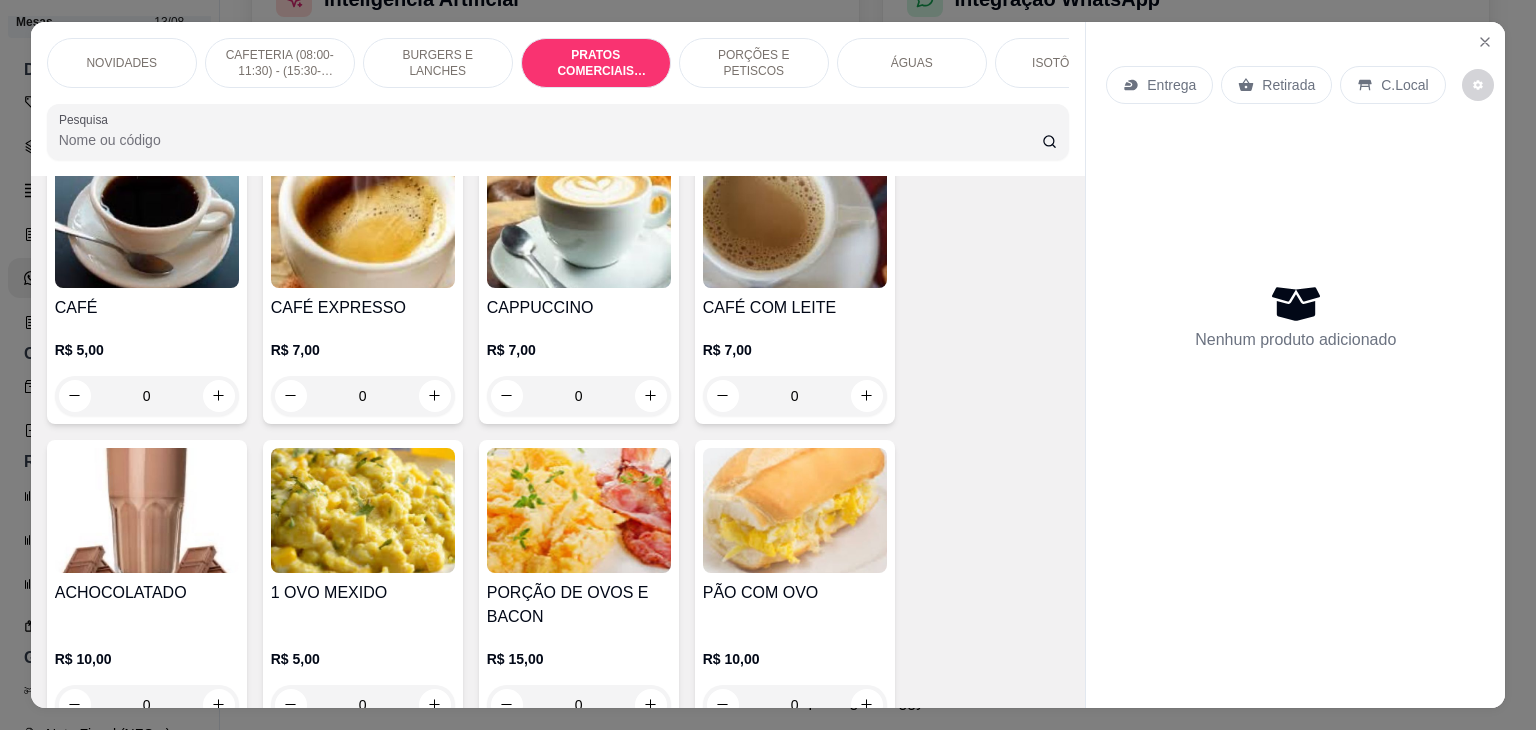 scroll, scrollTop: 2537, scrollLeft: 0, axis: vertical 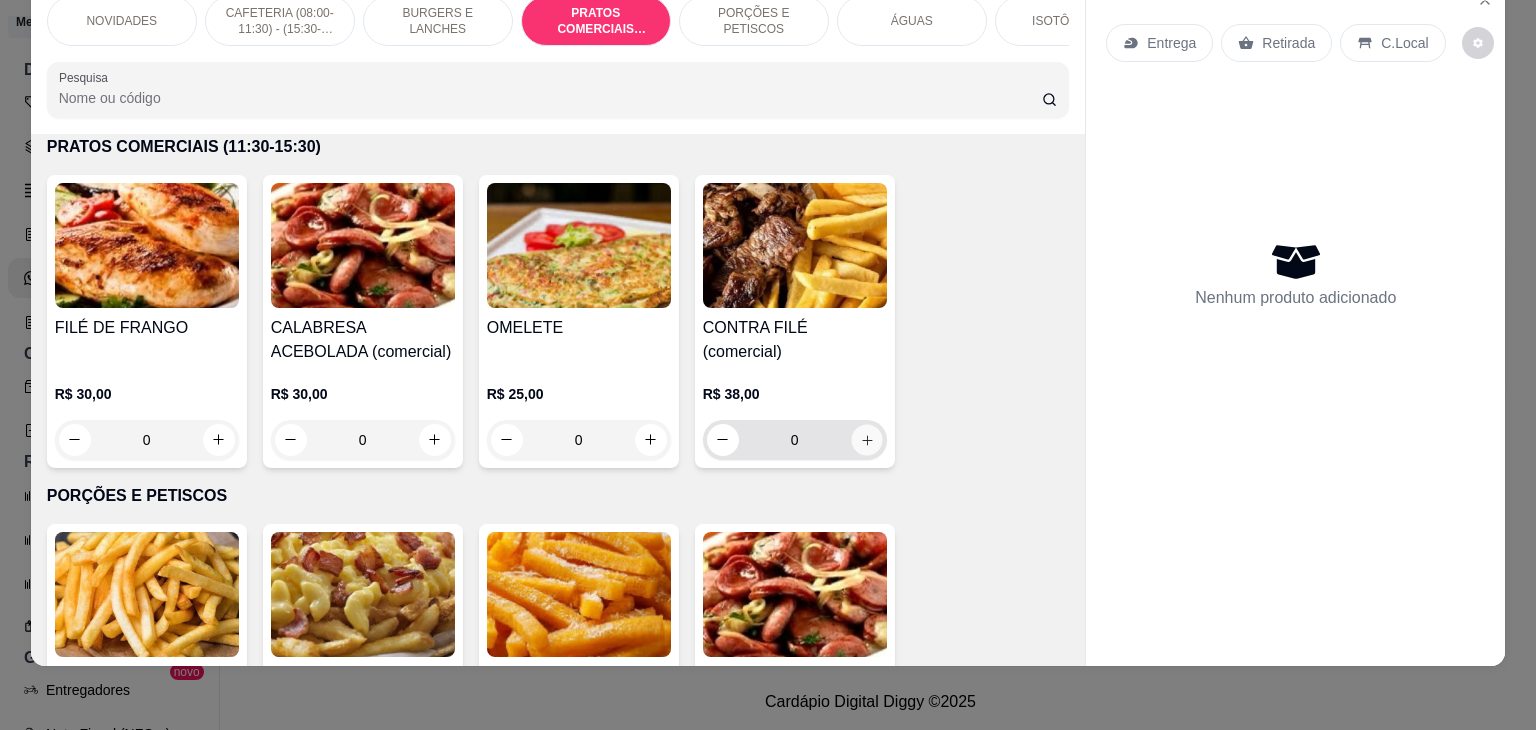 click 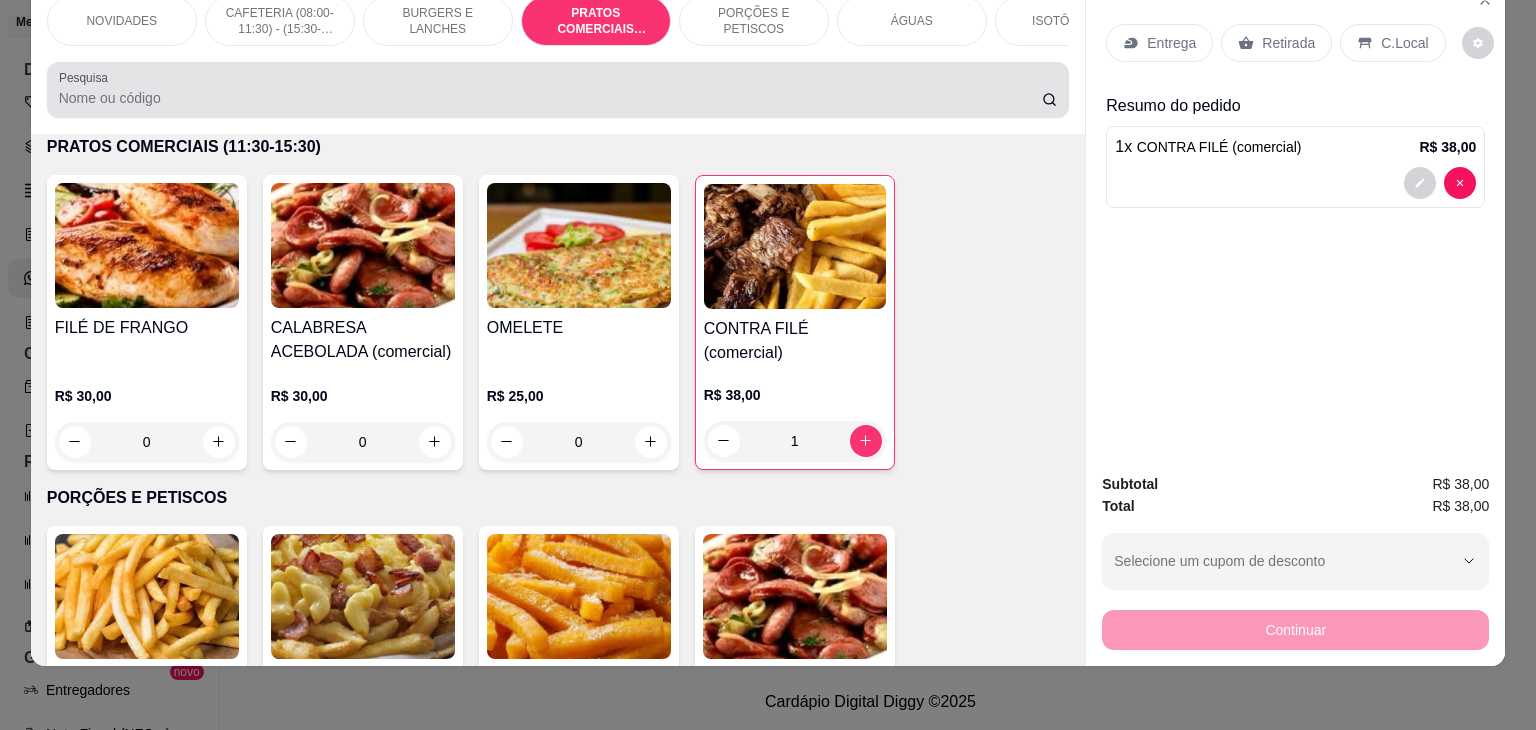 click at bounding box center [558, 90] 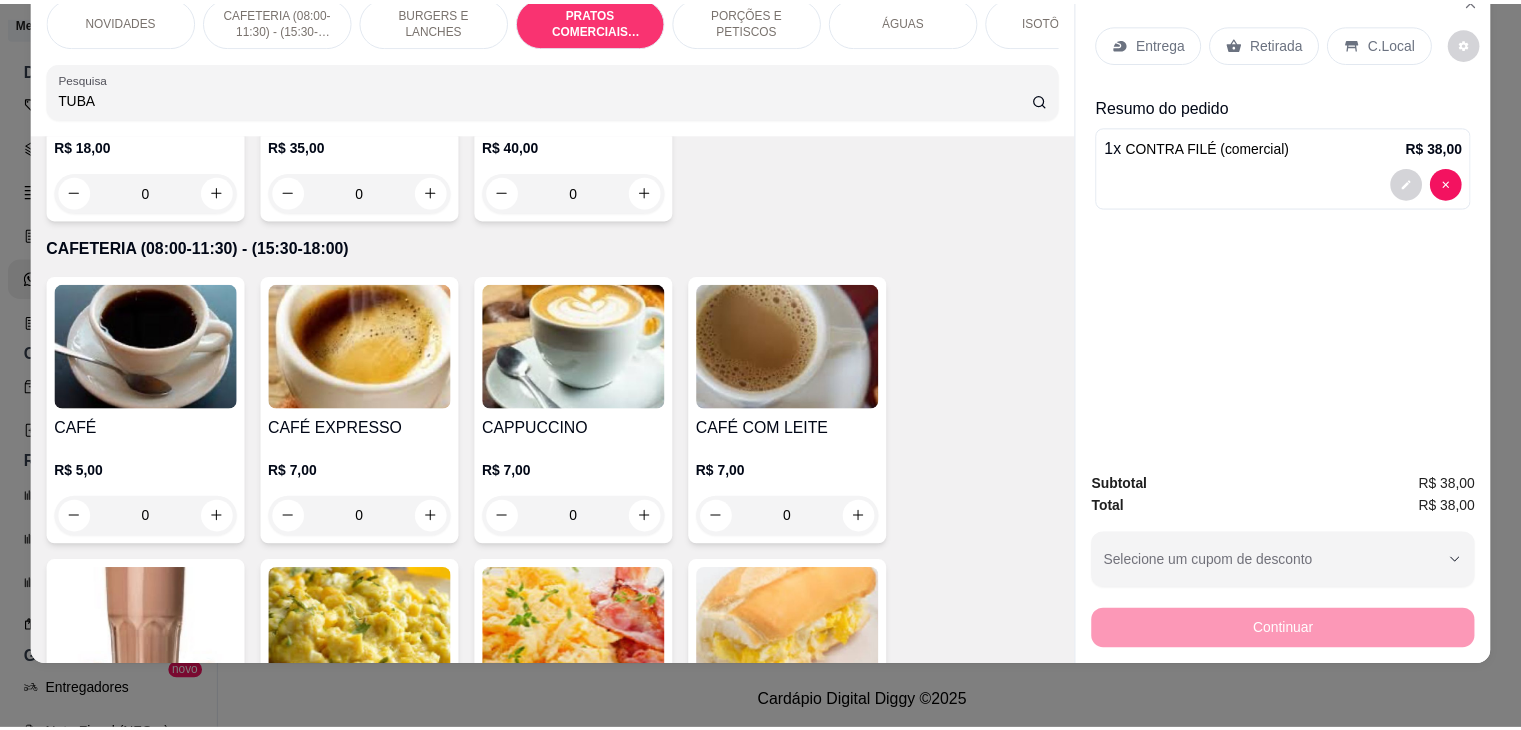 scroll, scrollTop: 0, scrollLeft: 0, axis: both 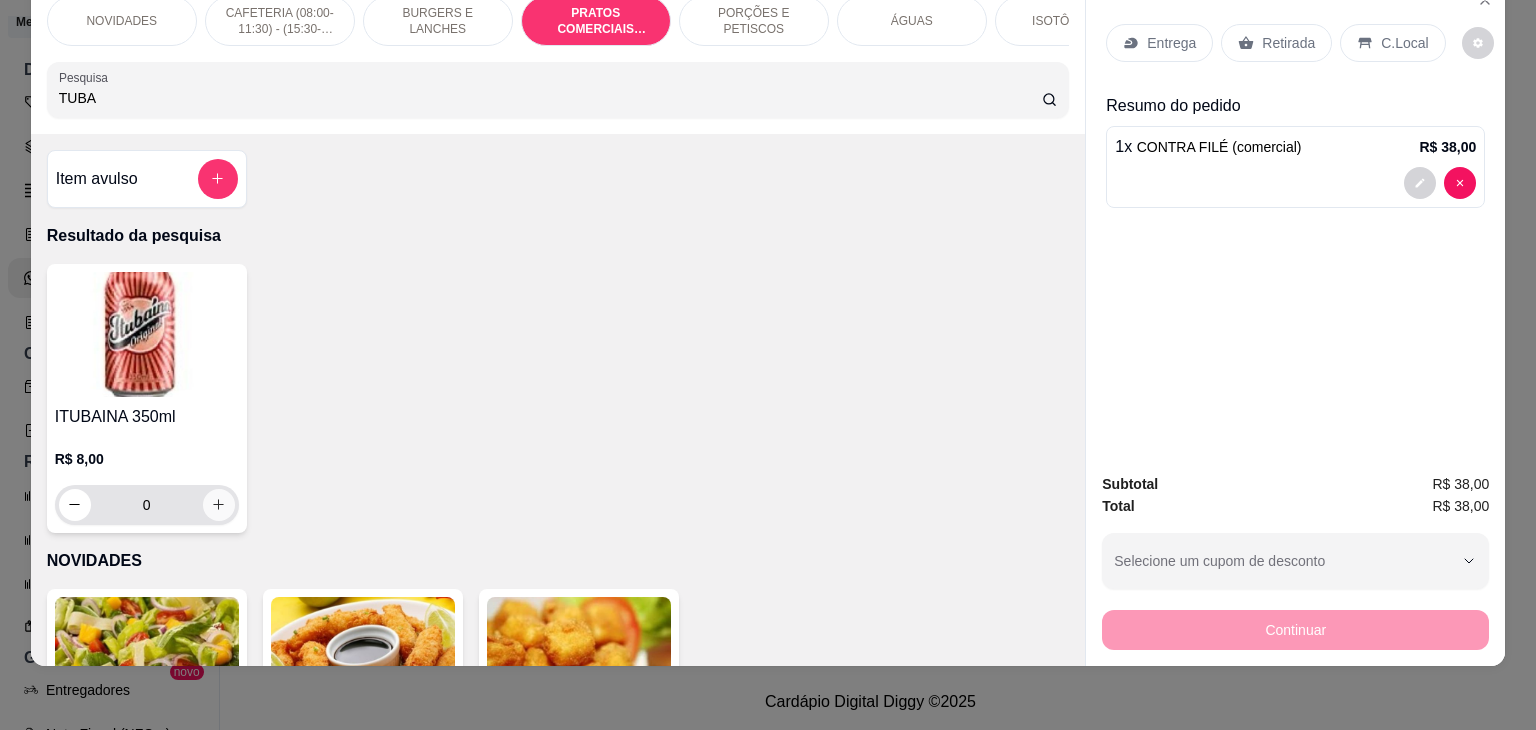 type on "TUBA" 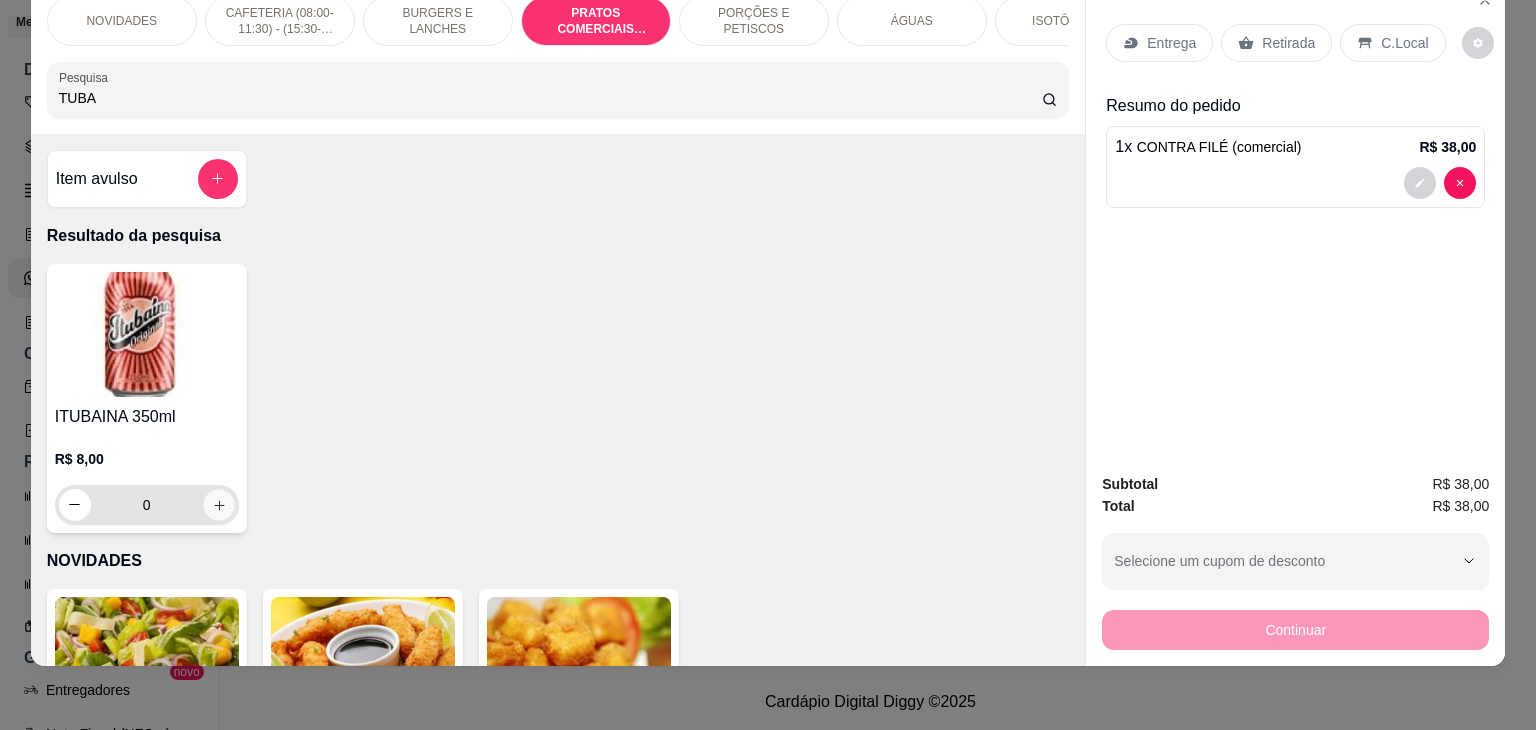 click 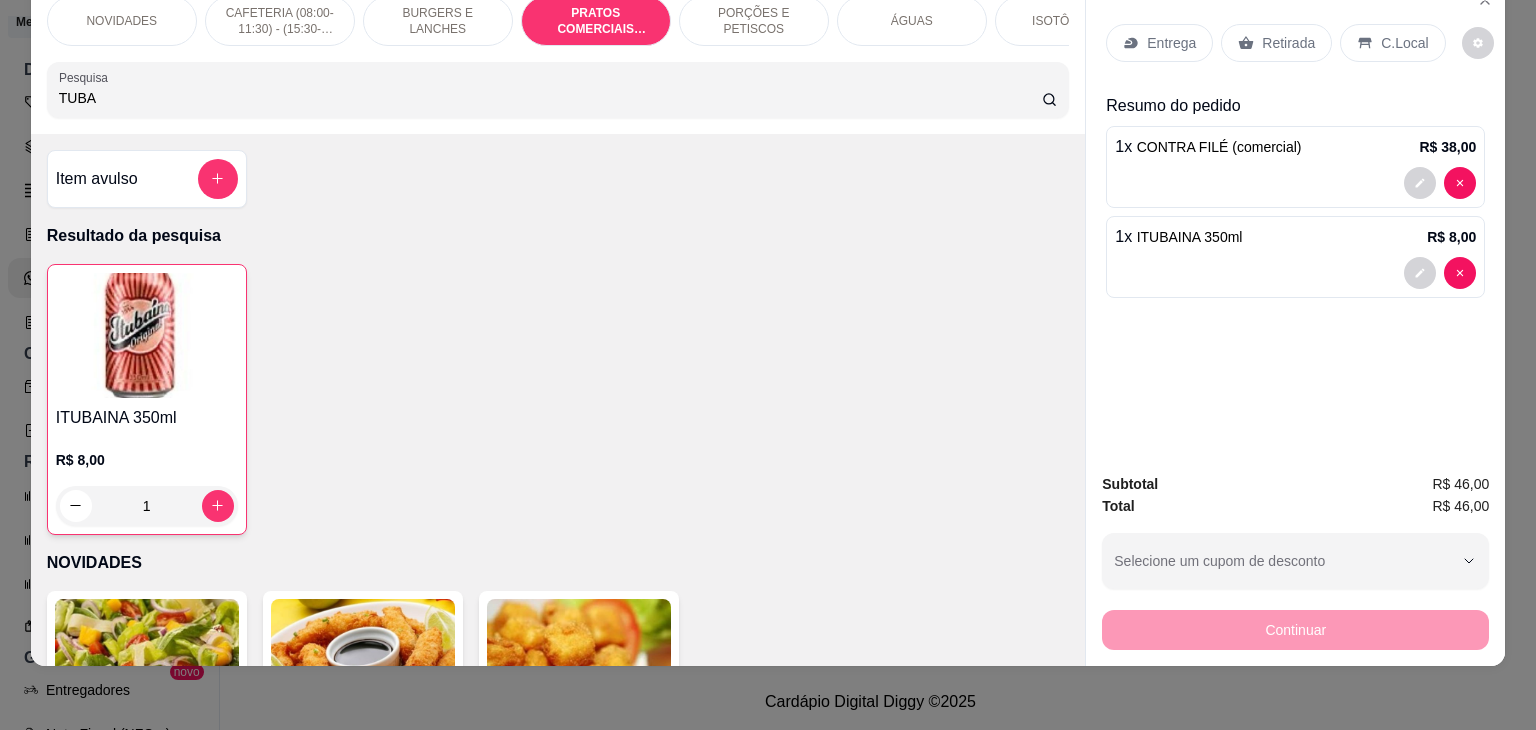 click on "Retirada" at bounding box center [1276, 43] 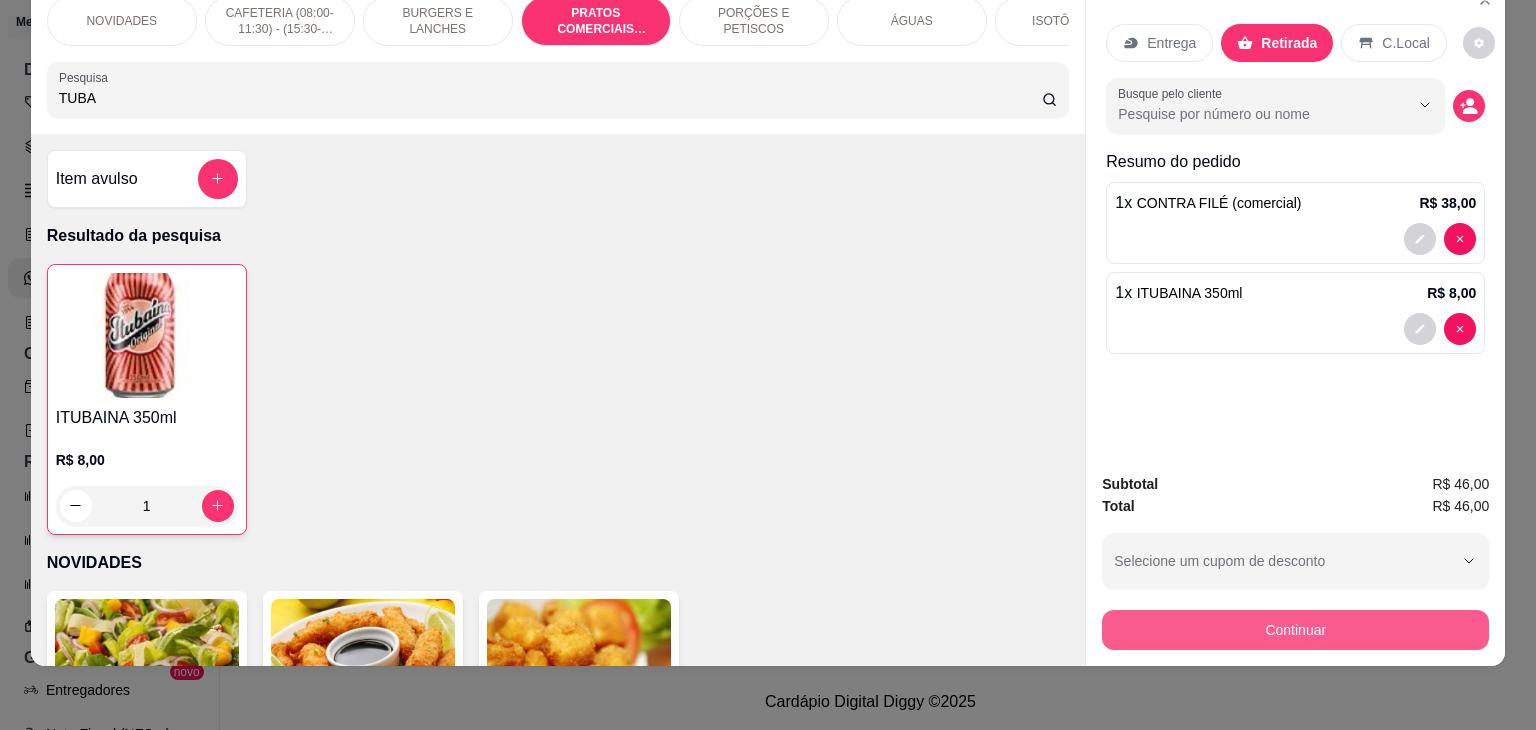 click on "Continuar" at bounding box center [1295, 630] 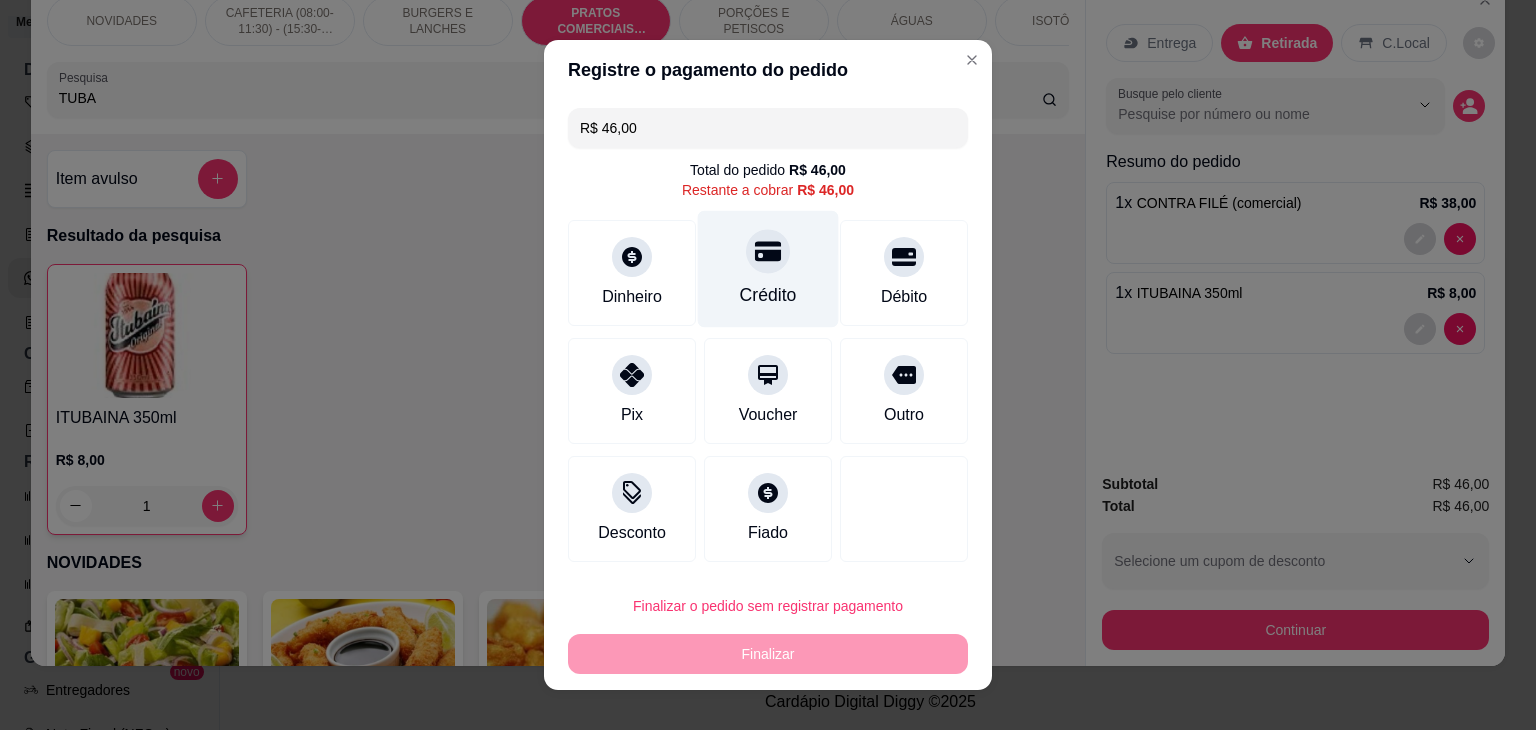 click on "Crédito" at bounding box center (768, 269) 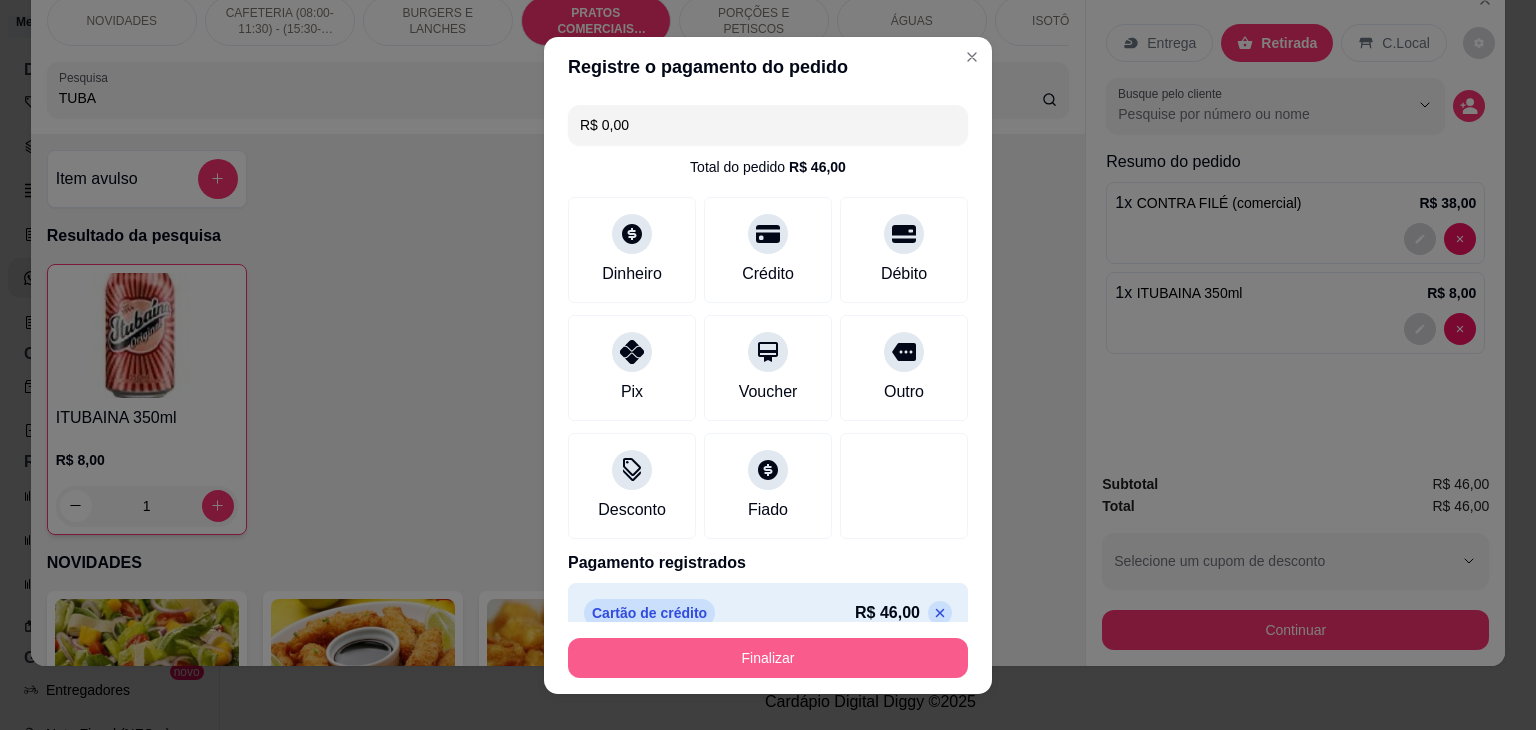 click on "Finalizar" at bounding box center (768, 658) 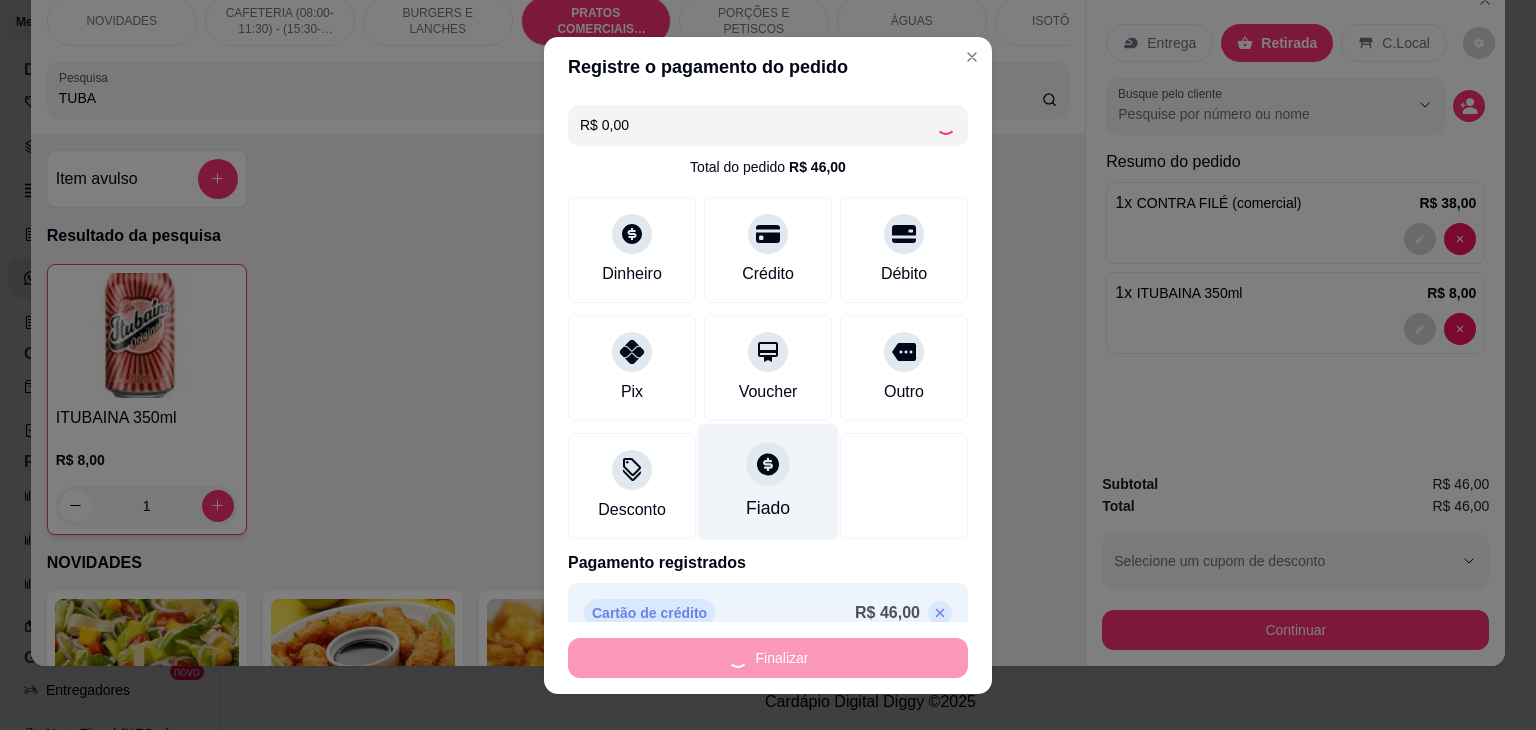 type on "0" 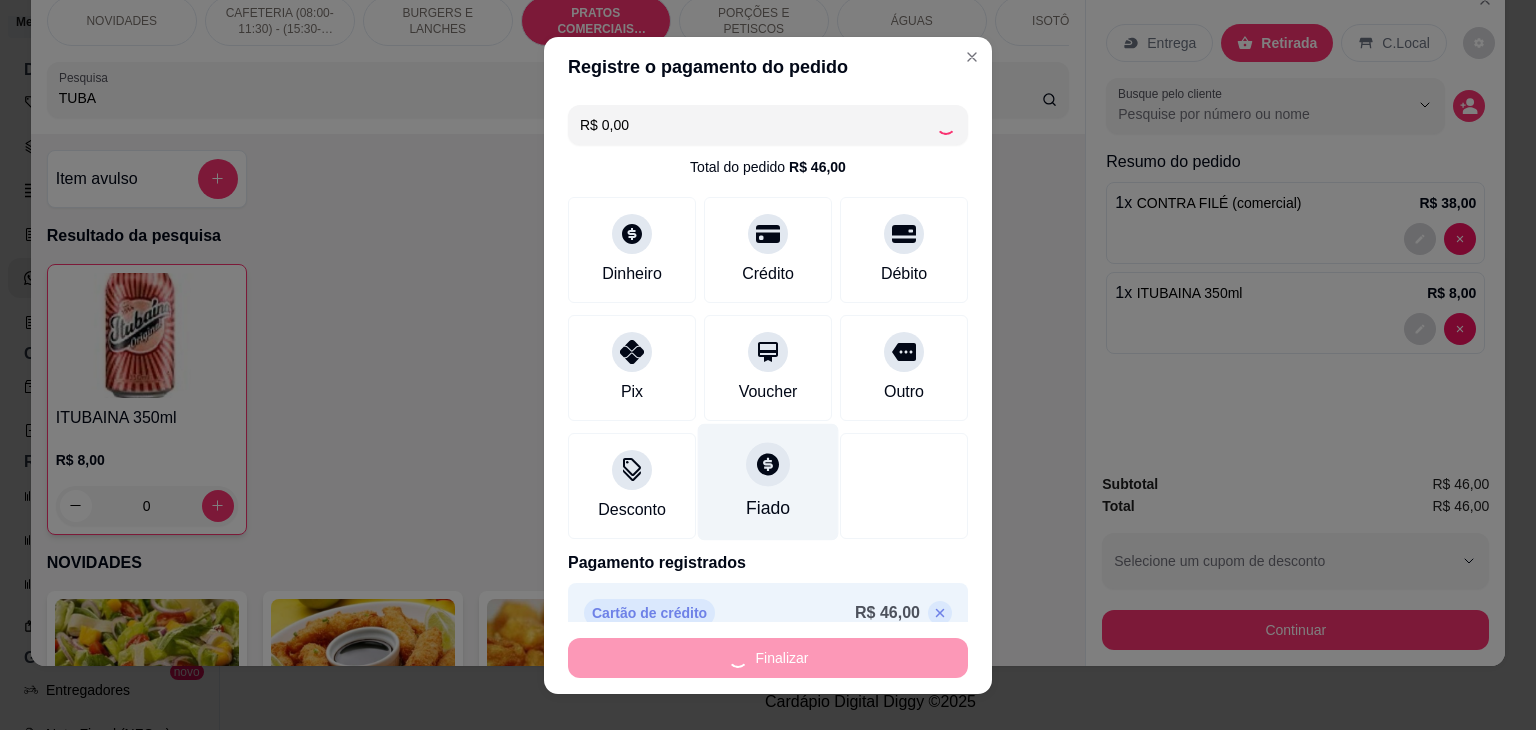 type on "-R$ 46,00" 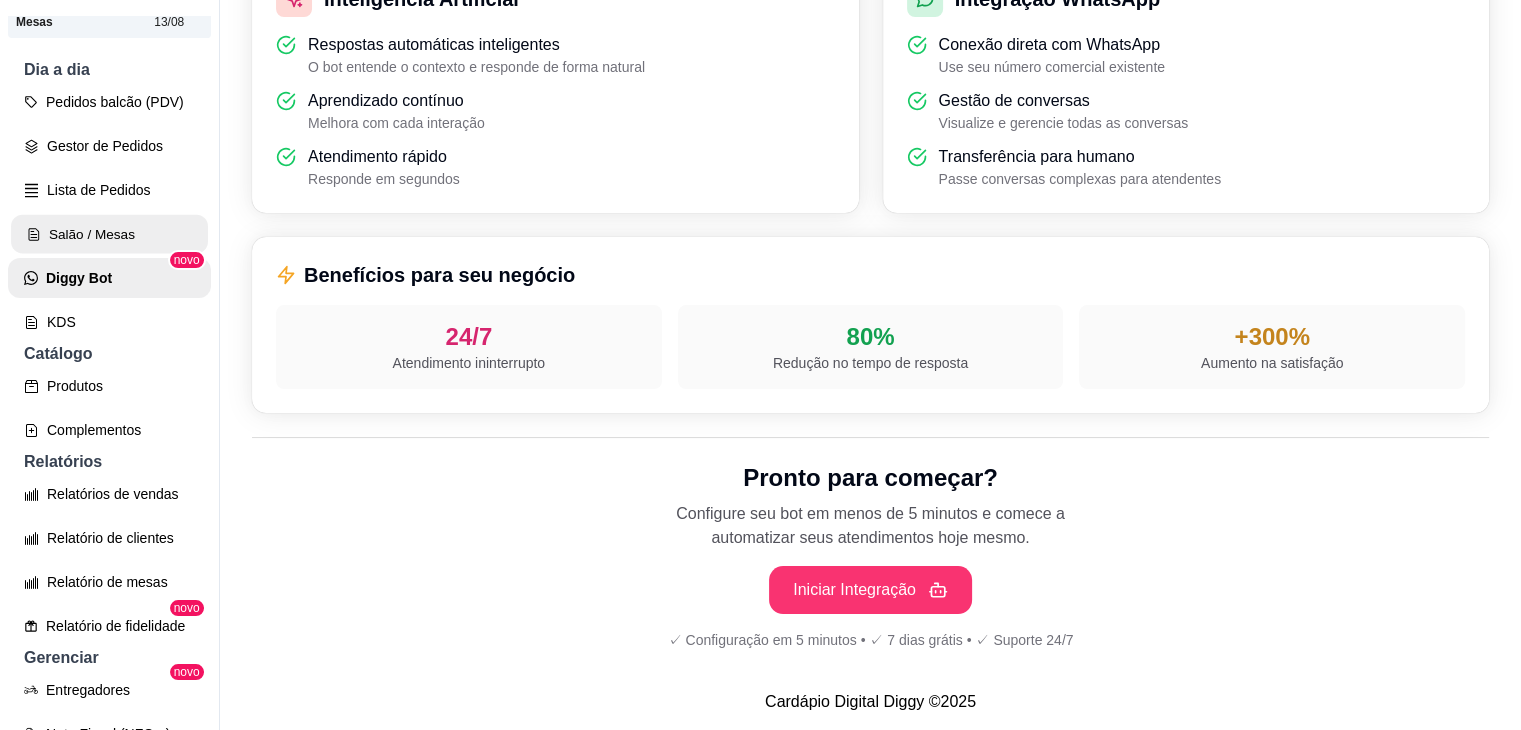 click on "Salão / Mesas" at bounding box center [109, 234] 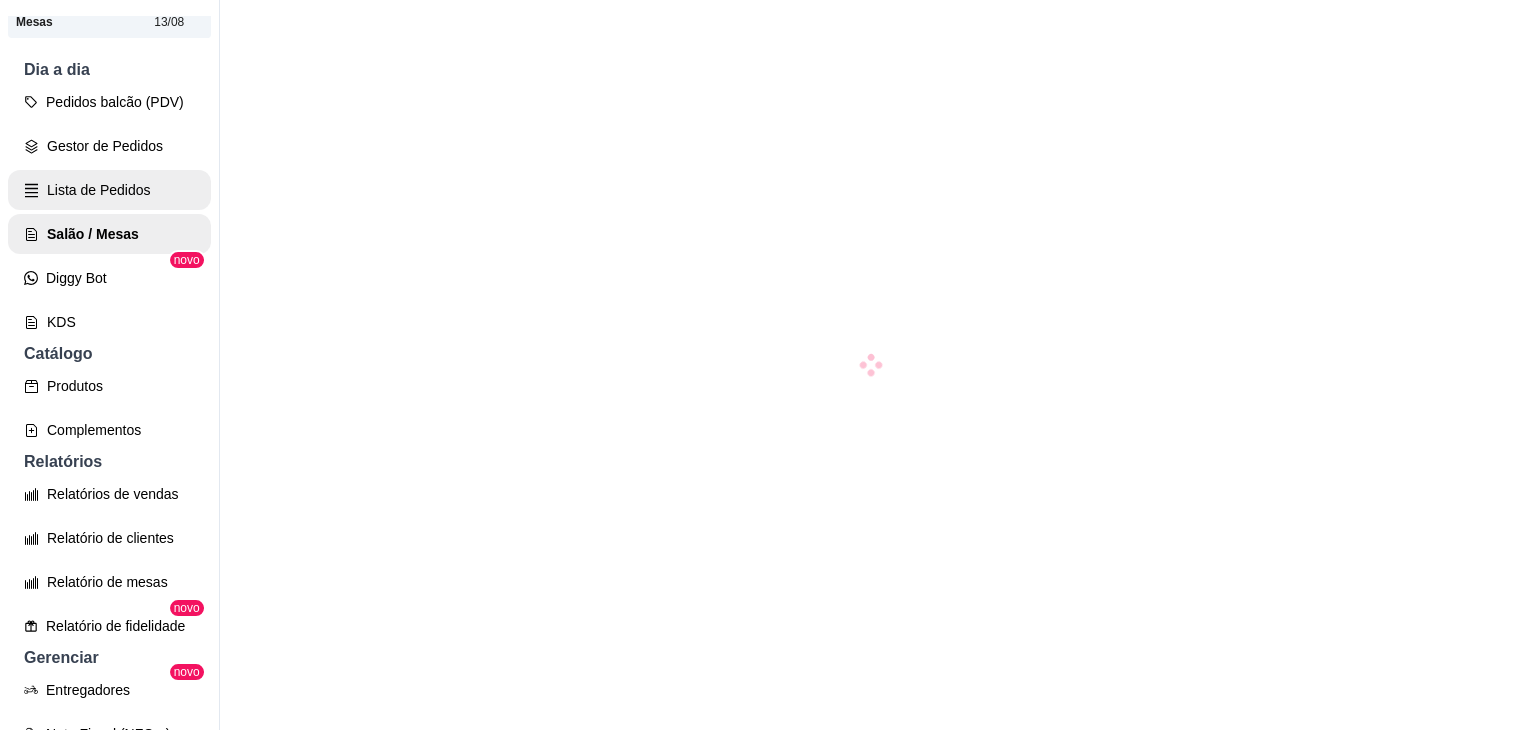 click on "Lista de Pedidos" at bounding box center [109, 190] 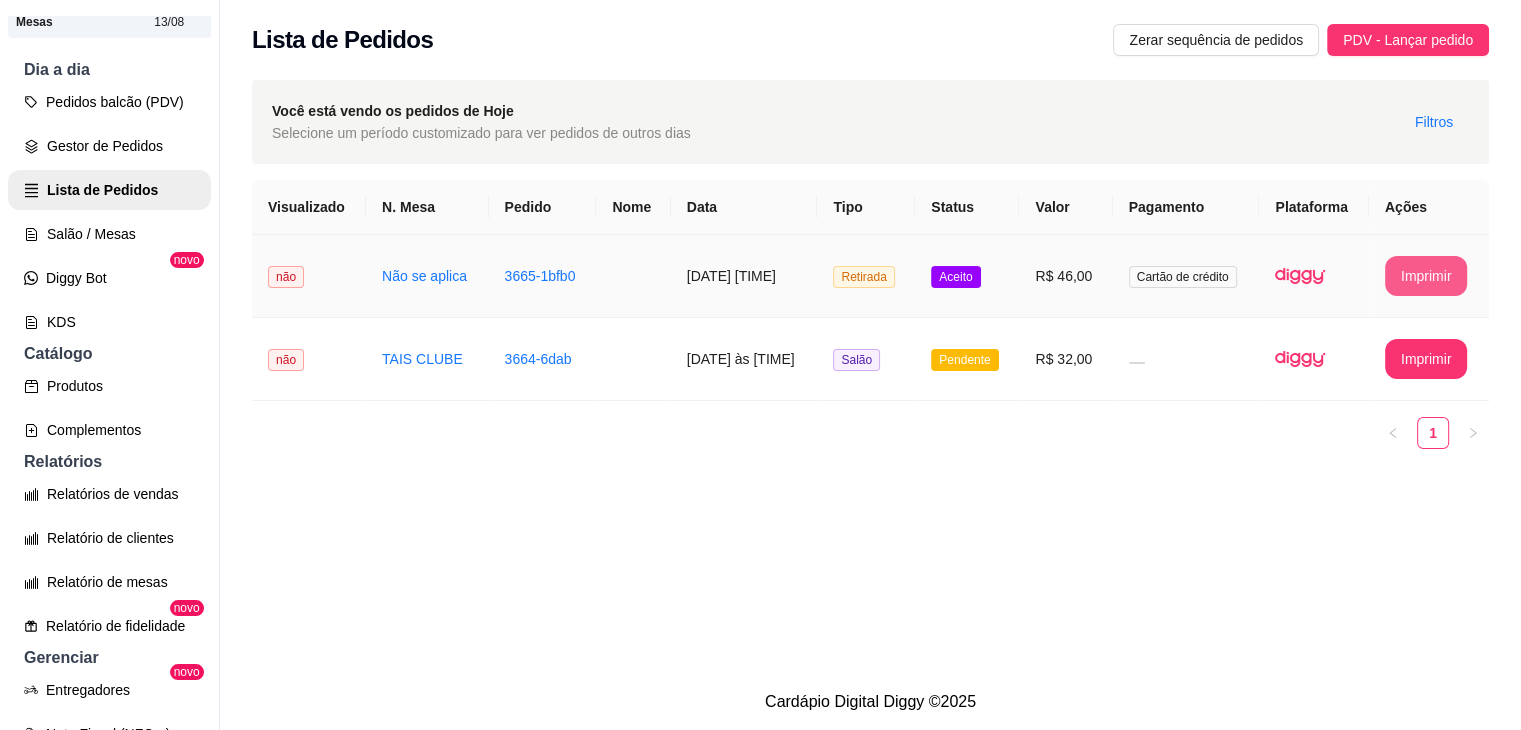 click on "Imprimir" at bounding box center (1426, 276) 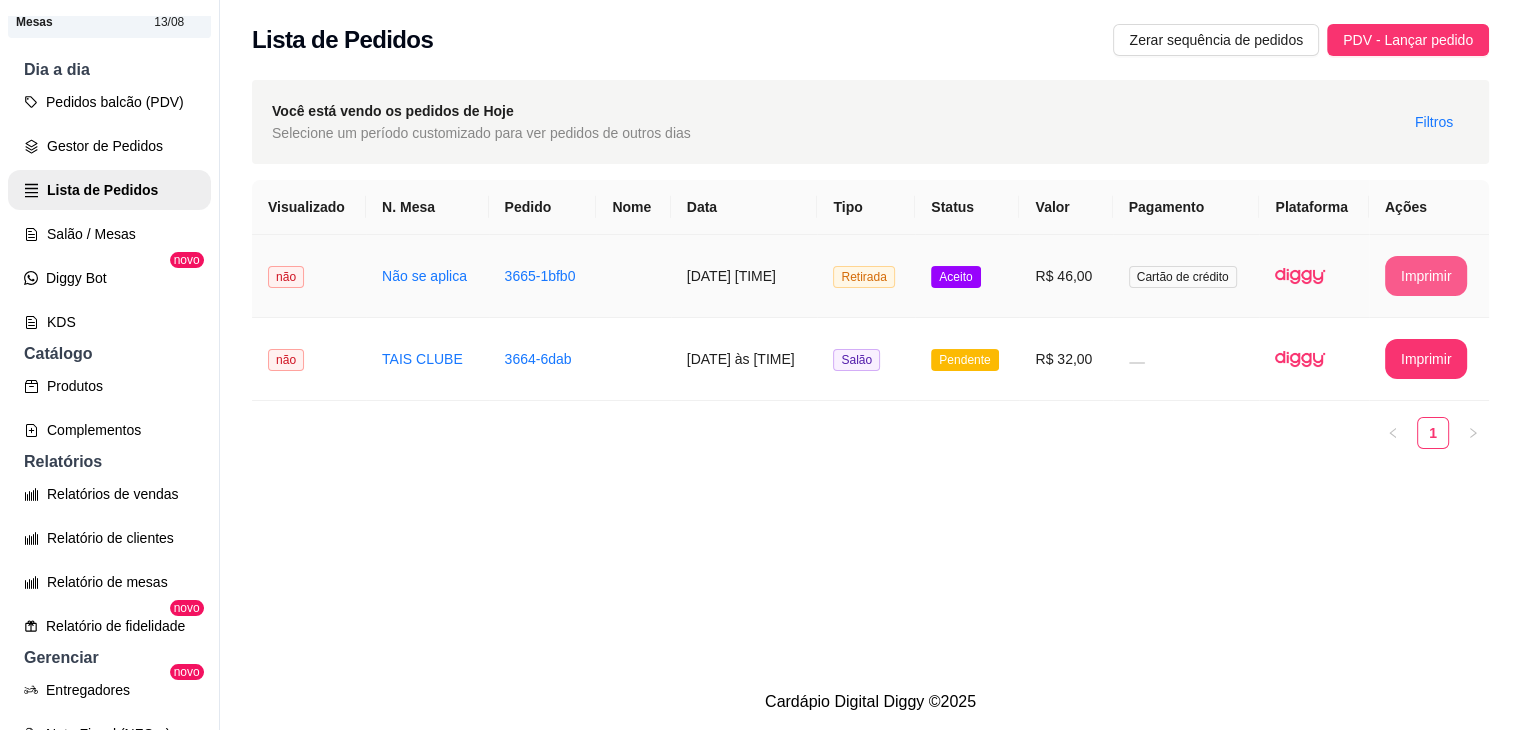 scroll, scrollTop: 0, scrollLeft: 0, axis: both 